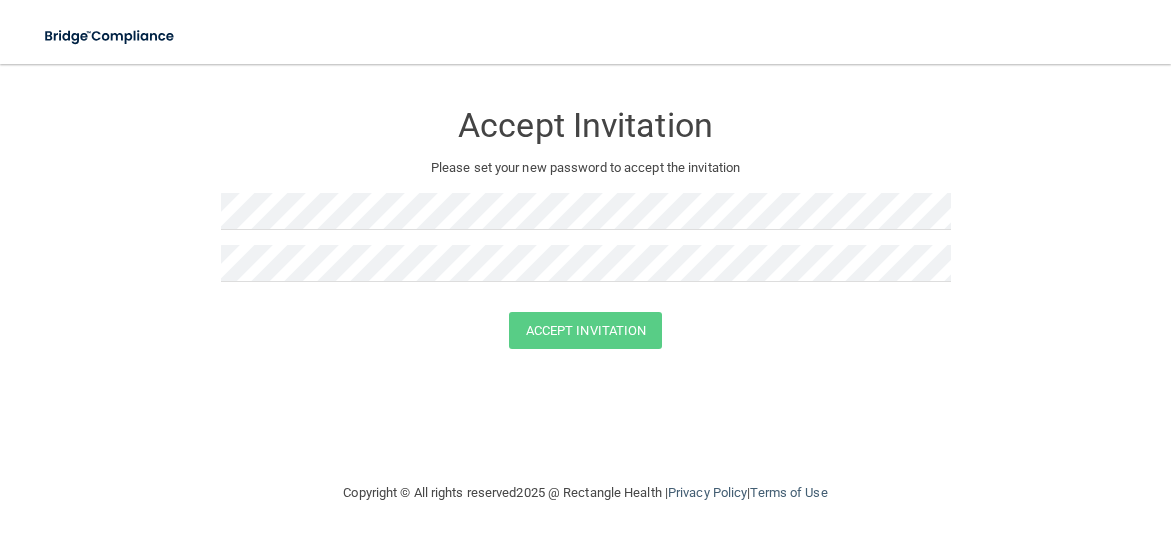 scroll, scrollTop: 0, scrollLeft: 0, axis: both 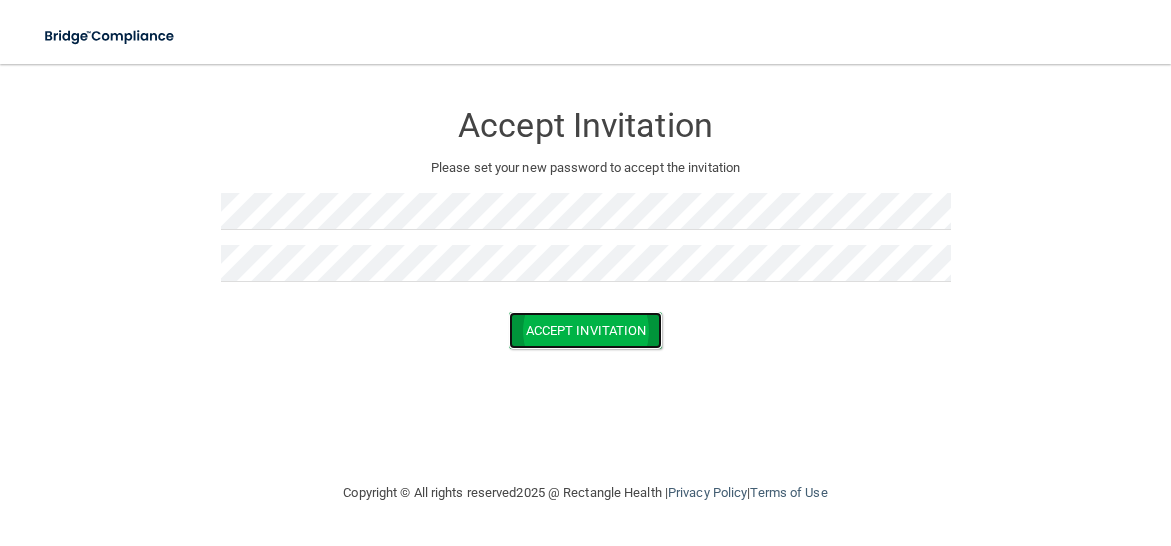 click on "Accept Invitation" at bounding box center [586, 330] 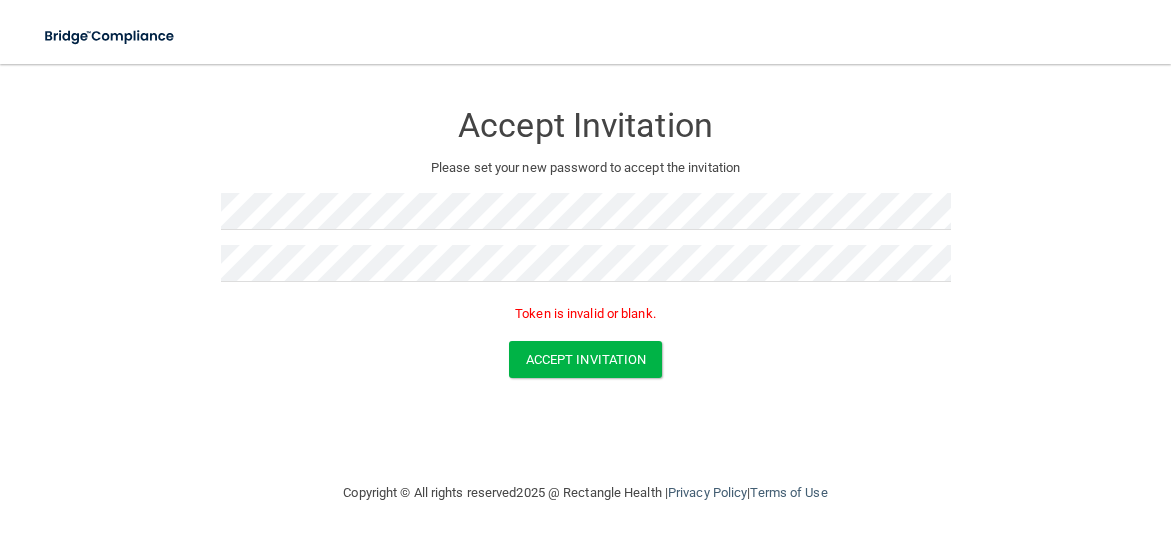 click on "Token is invalid or blank." at bounding box center (586, 319) 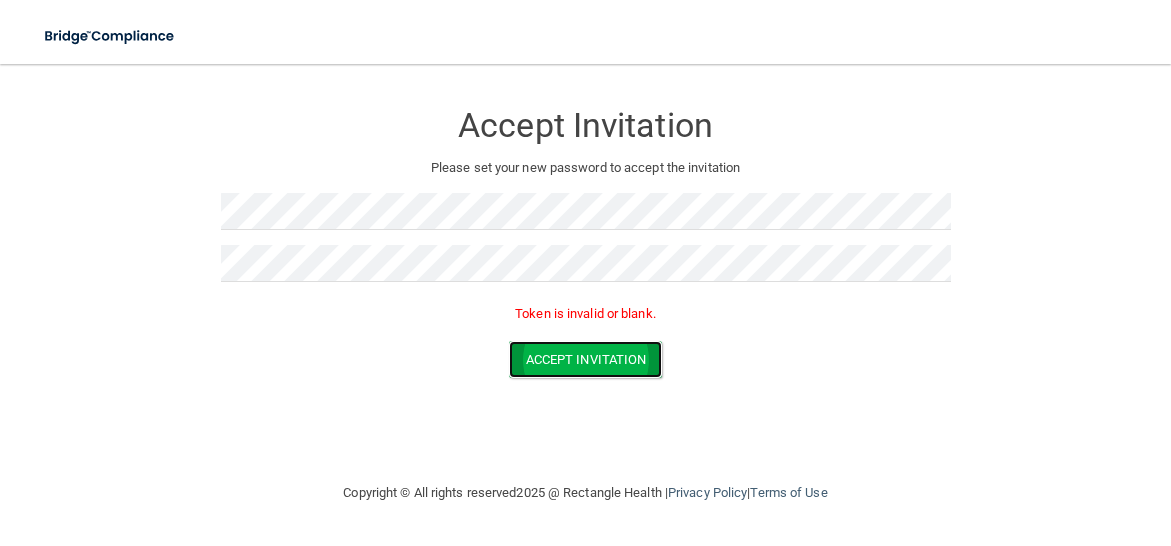 click on "Accept Invitation" at bounding box center (586, 359) 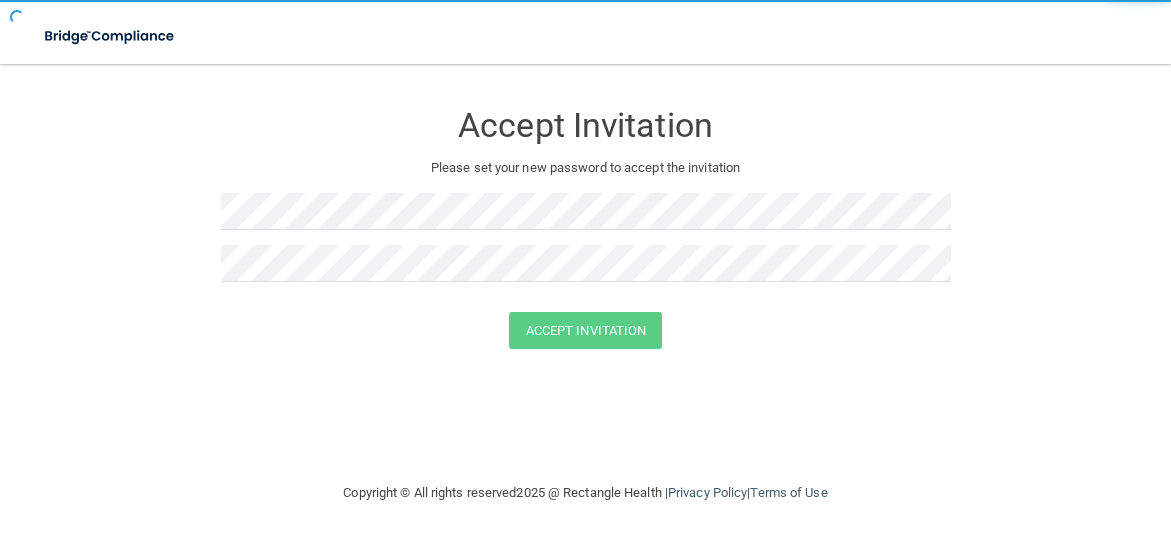 scroll, scrollTop: 0, scrollLeft: 0, axis: both 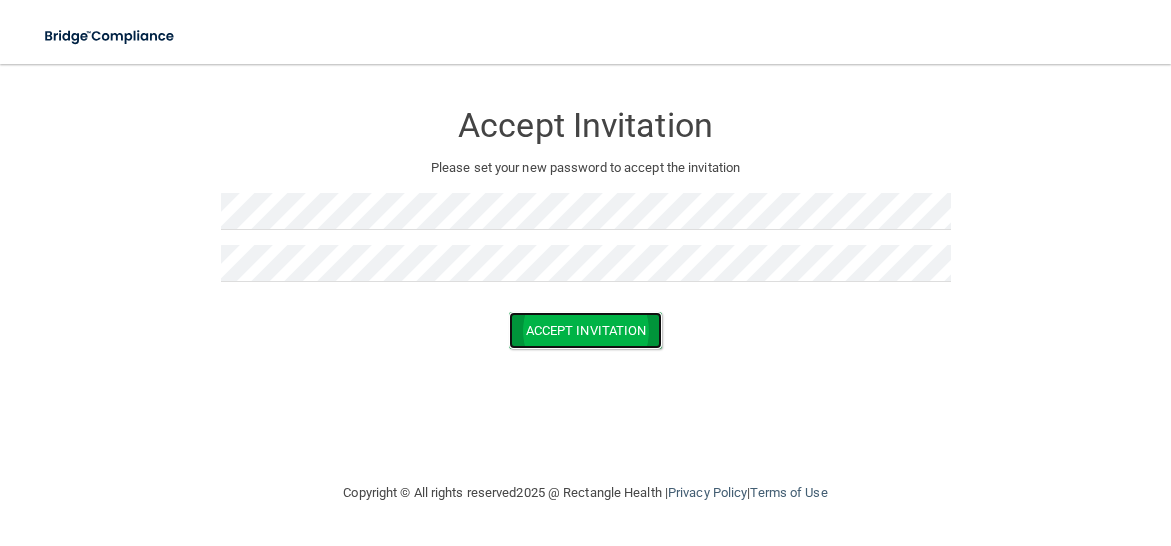 click on "Accept Invitation" at bounding box center (586, 330) 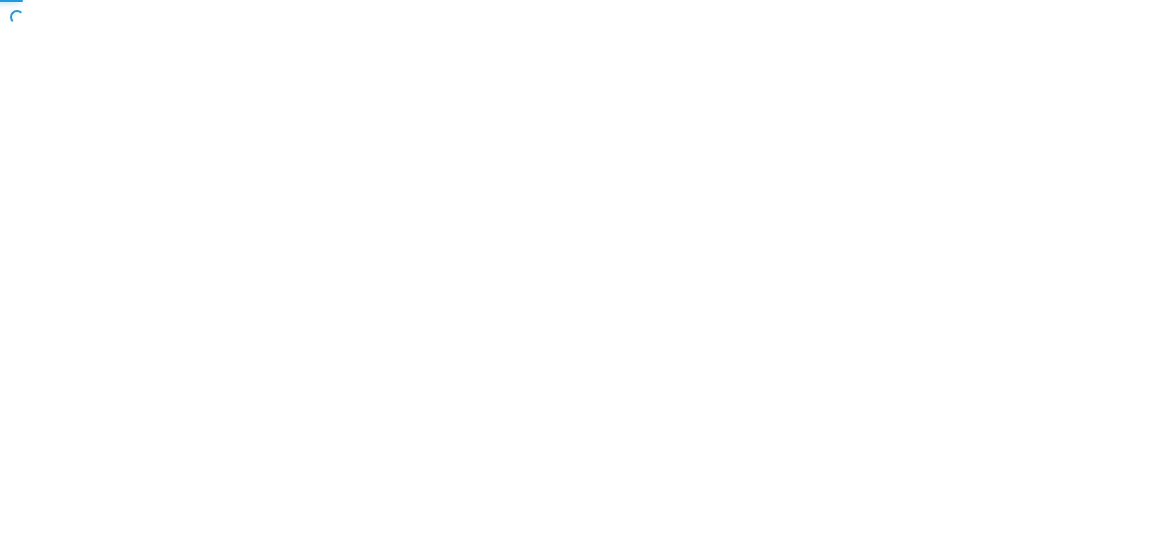scroll, scrollTop: 0, scrollLeft: 0, axis: both 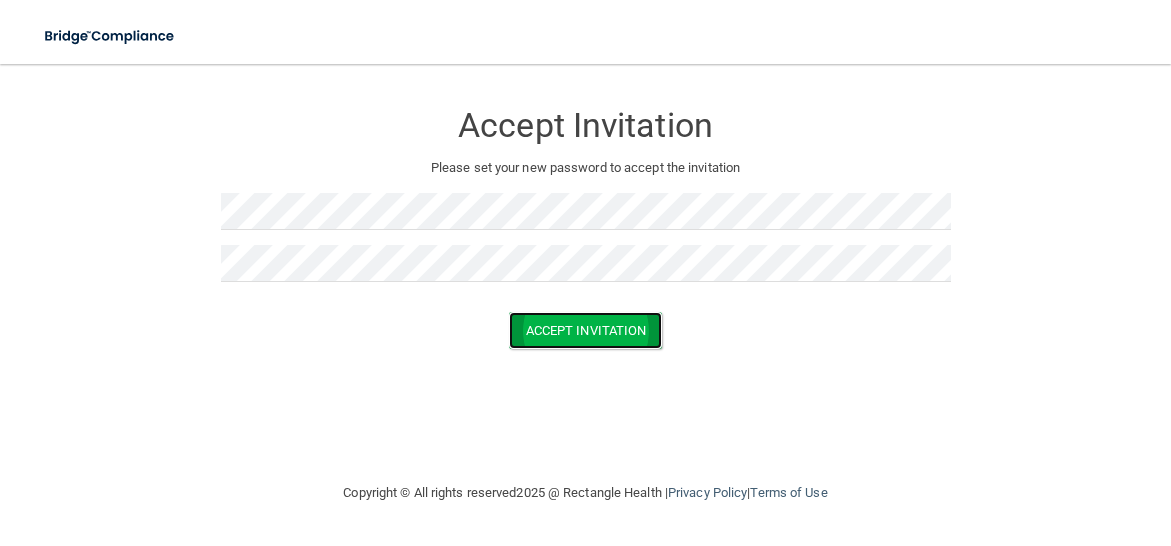 click on "Accept Invitation" at bounding box center [586, 330] 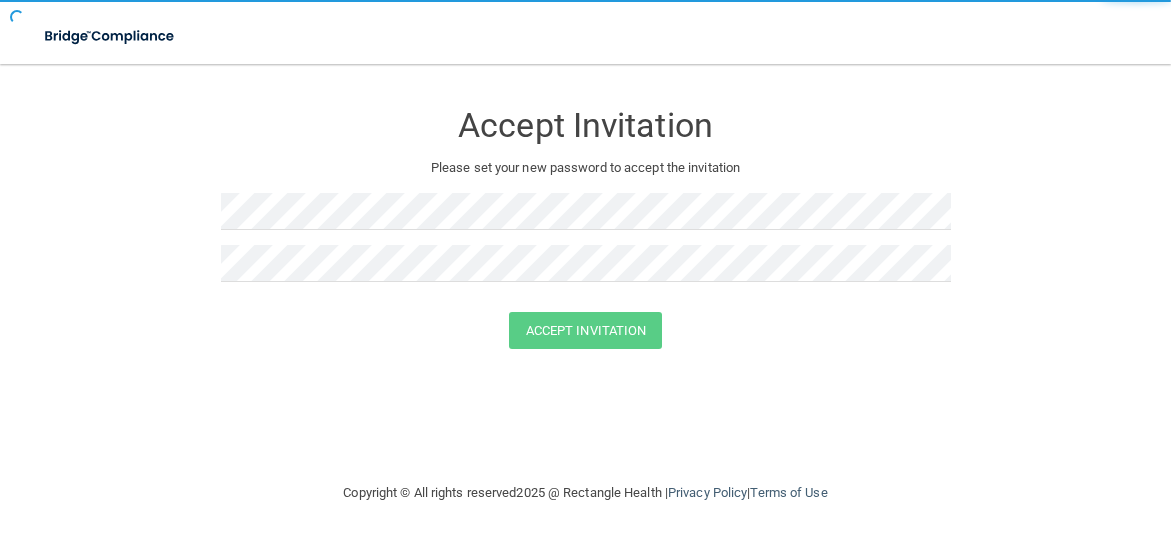 scroll, scrollTop: 0, scrollLeft: 0, axis: both 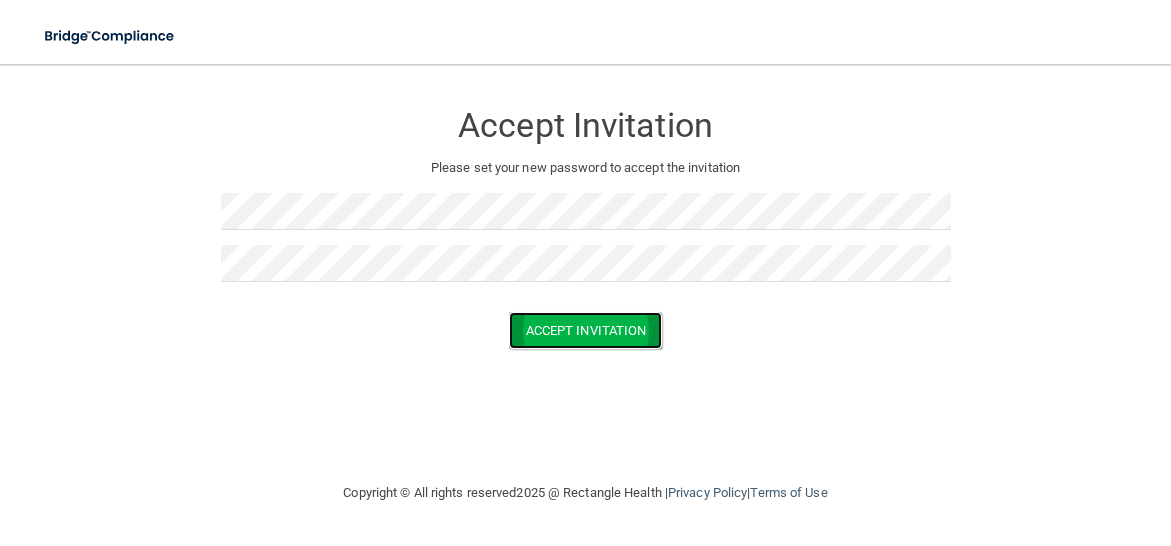 click on "Accept Invitation" at bounding box center (586, 330) 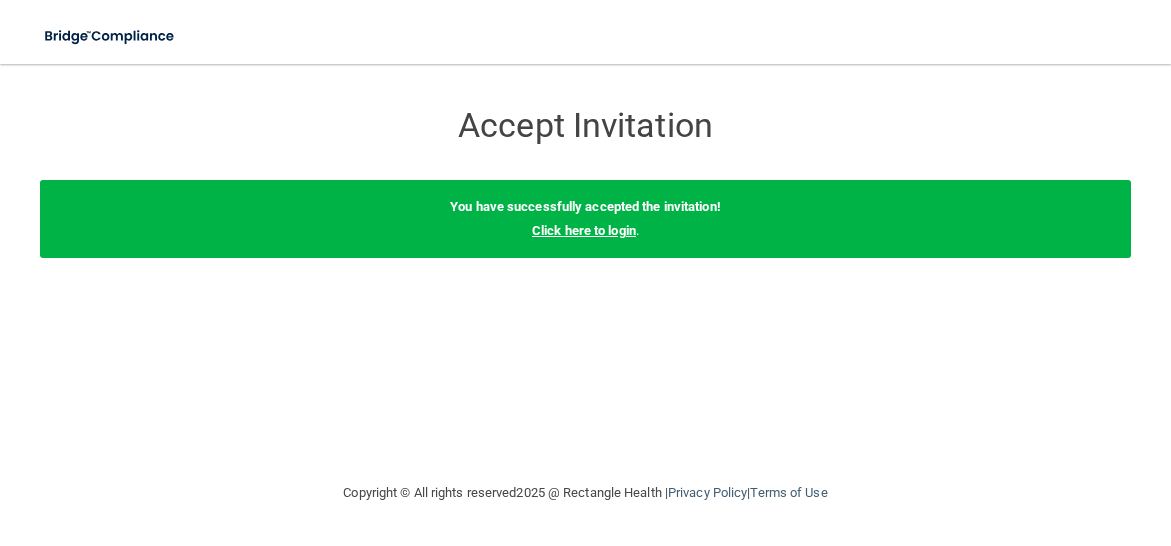 click on "Click here to login" at bounding box center (584, 230) 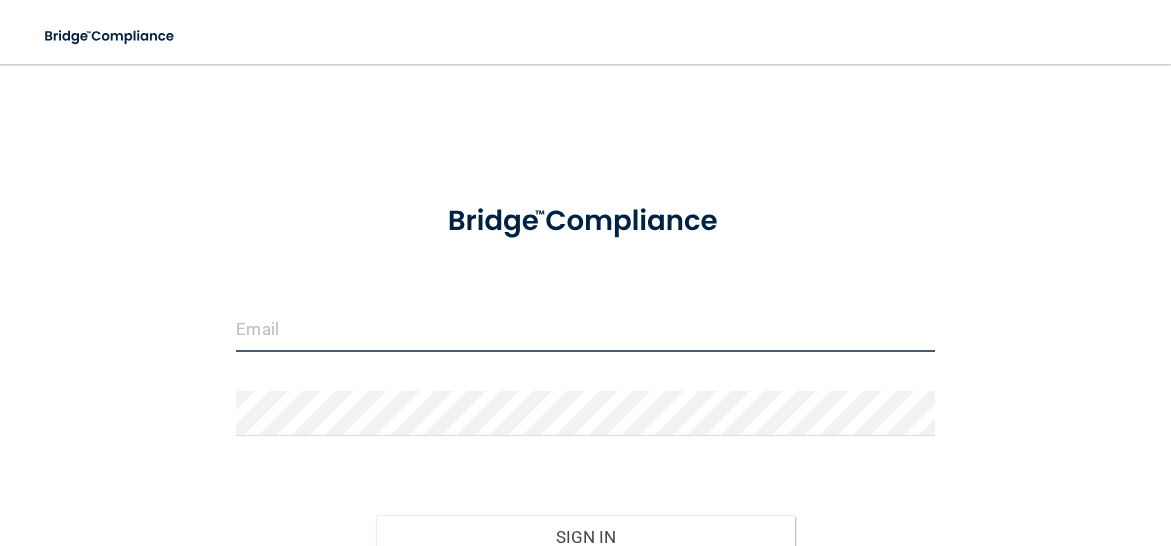 click at bounding box center [585, 329] 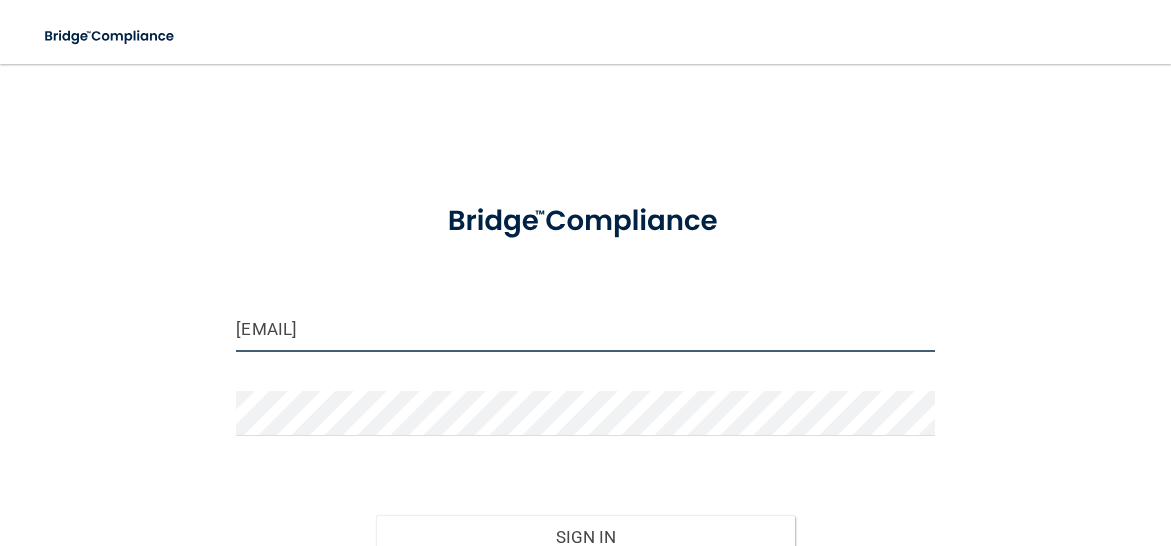 scroll, scrollTop: 23, scrollLeft: 0, axis: vertical 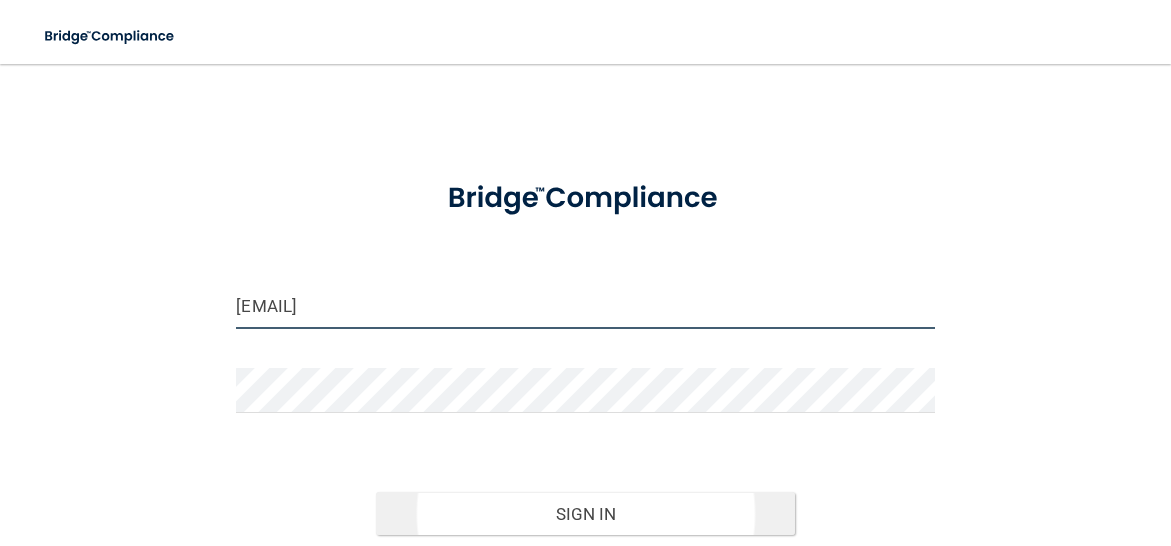 type on "[EMAIL]" 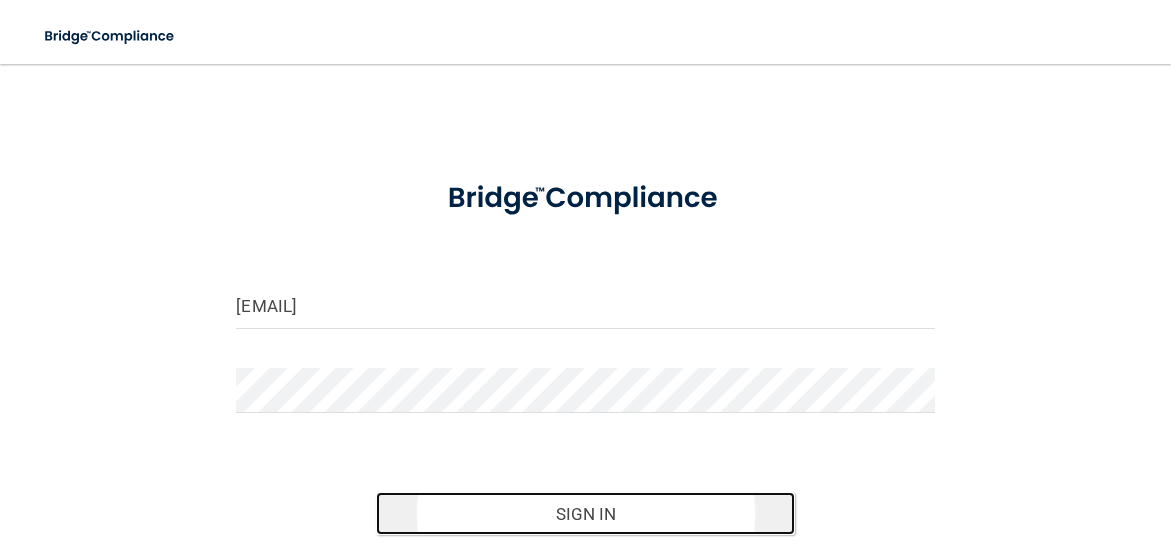 click on "Sign In" at bounding box center (585, 514) 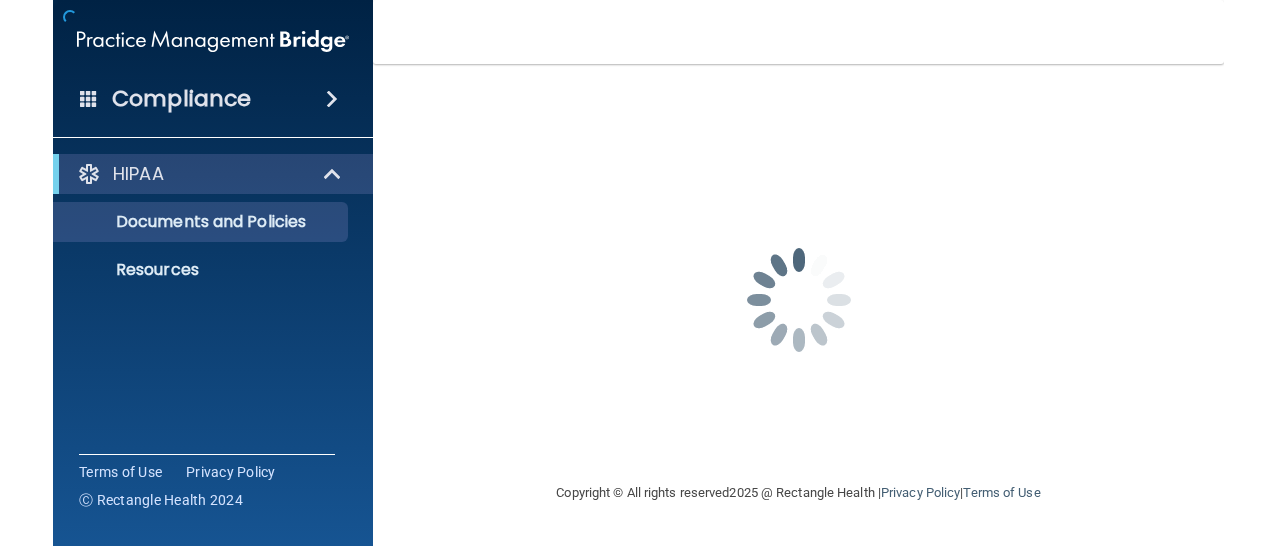 scroll, scrollTop: 0, scrollLeft: 0, axis: both 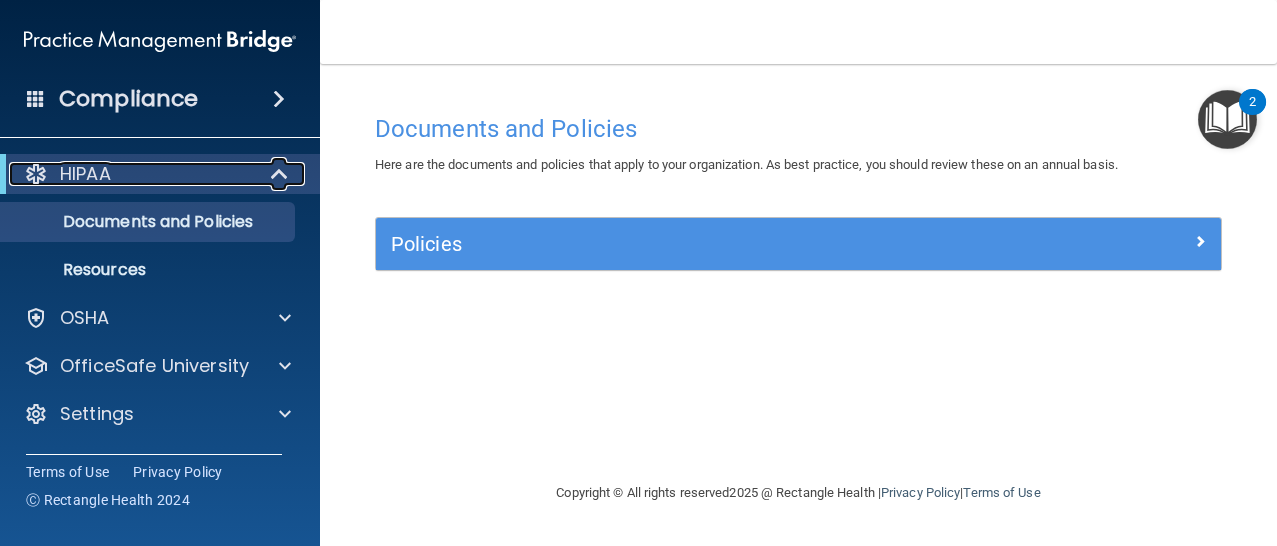 click on "HIPAA" at bounding box center (85, 174) 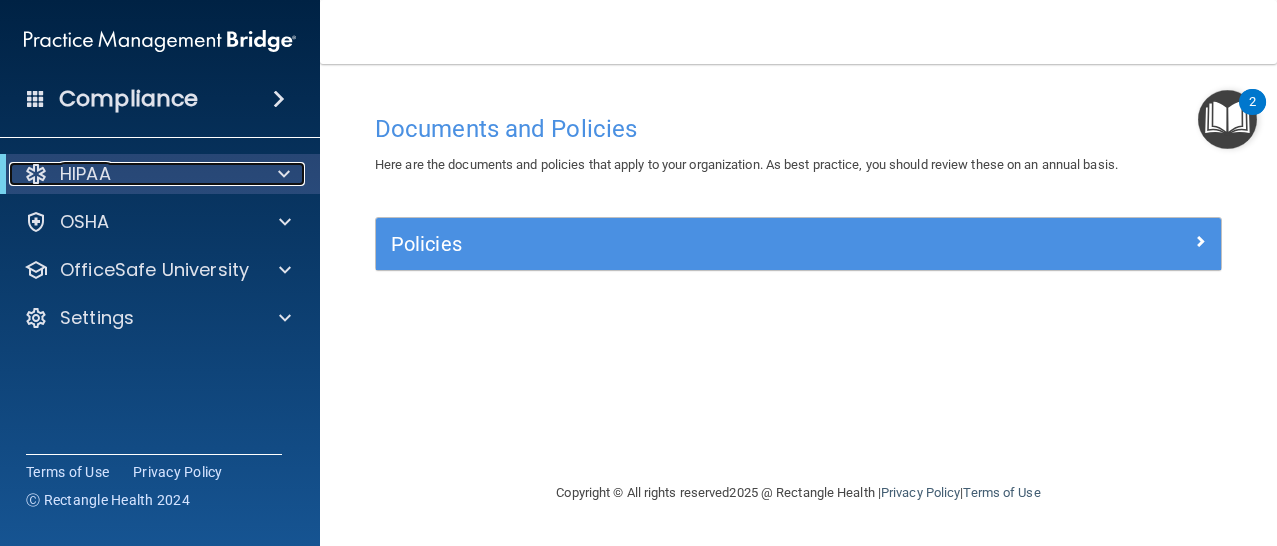 click on "HIPAA" at bounding box center [85, 174] 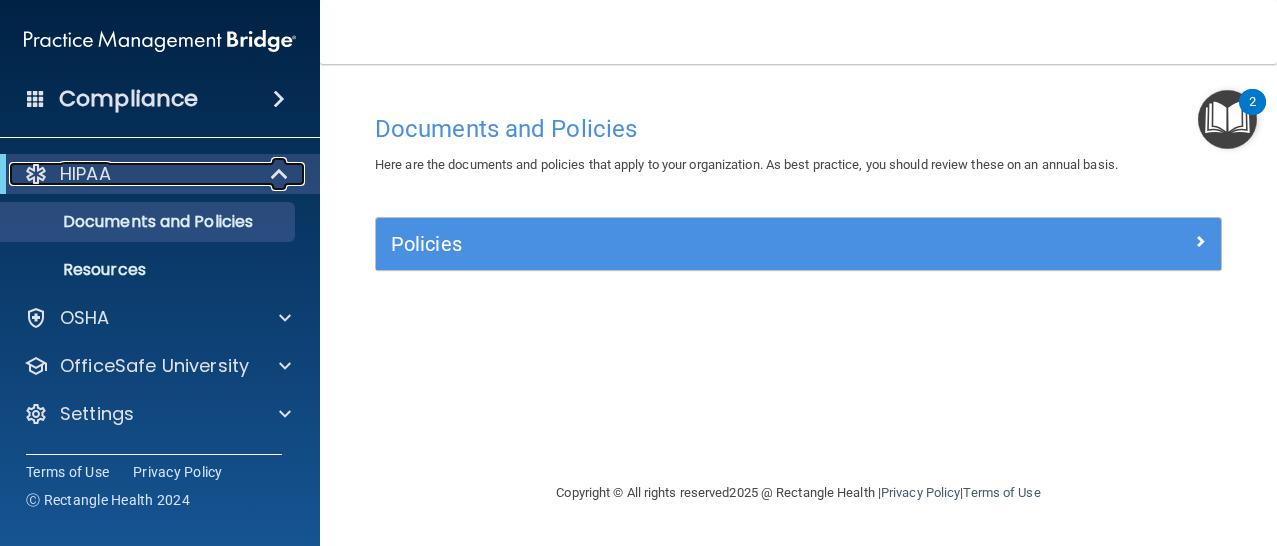 click on "HIPAA" at bounding box center (132, 174) 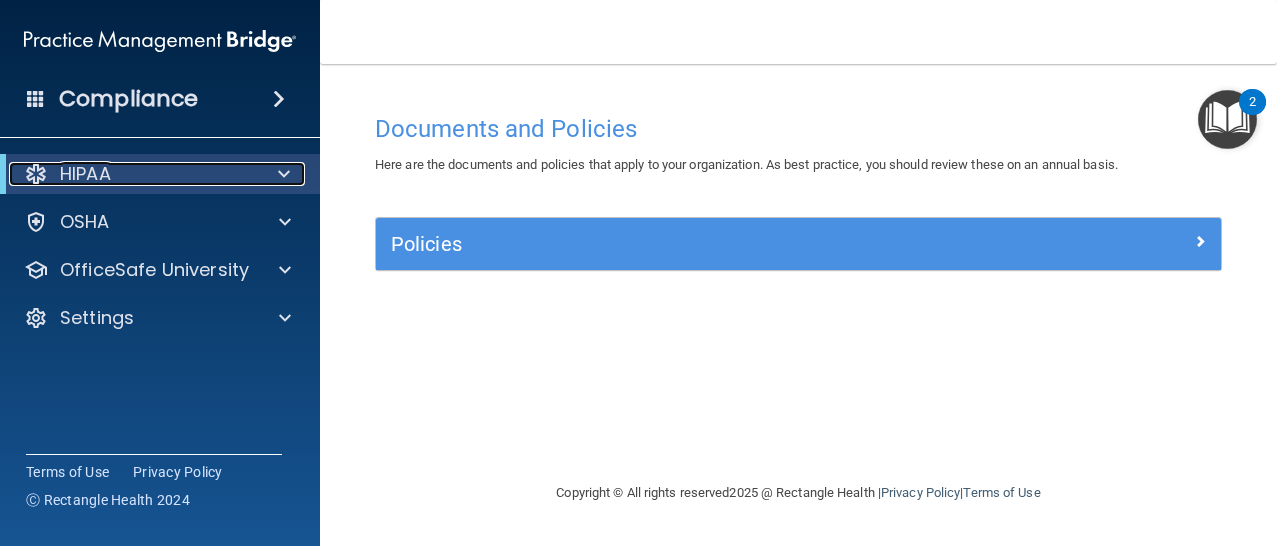 click on "HIPAA" at bounding box center (132, 174) 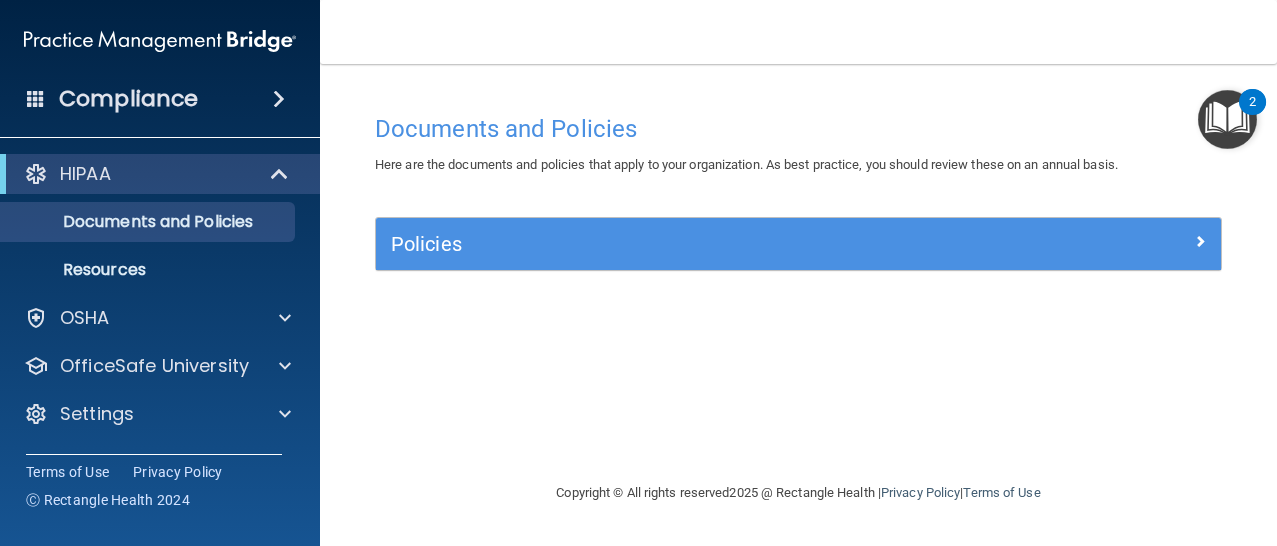 click on "Compliance" at bounding box center [128, 99] 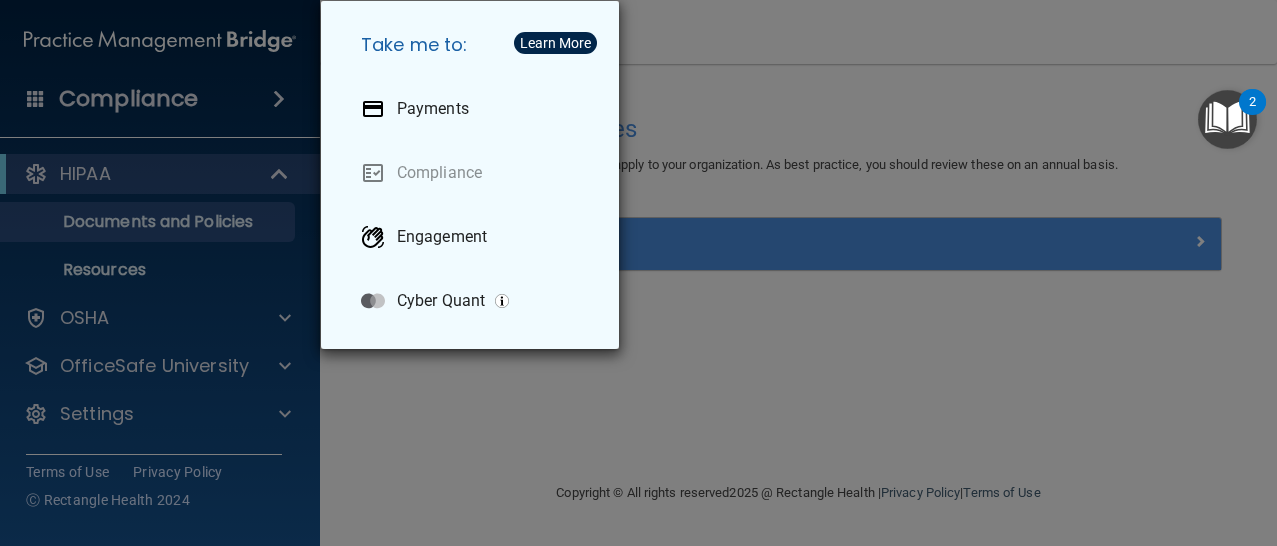 click on "Take me to:             Payments                   Compliance                     Engagement                     Cyber Quant" at bounding box center [638, 273] 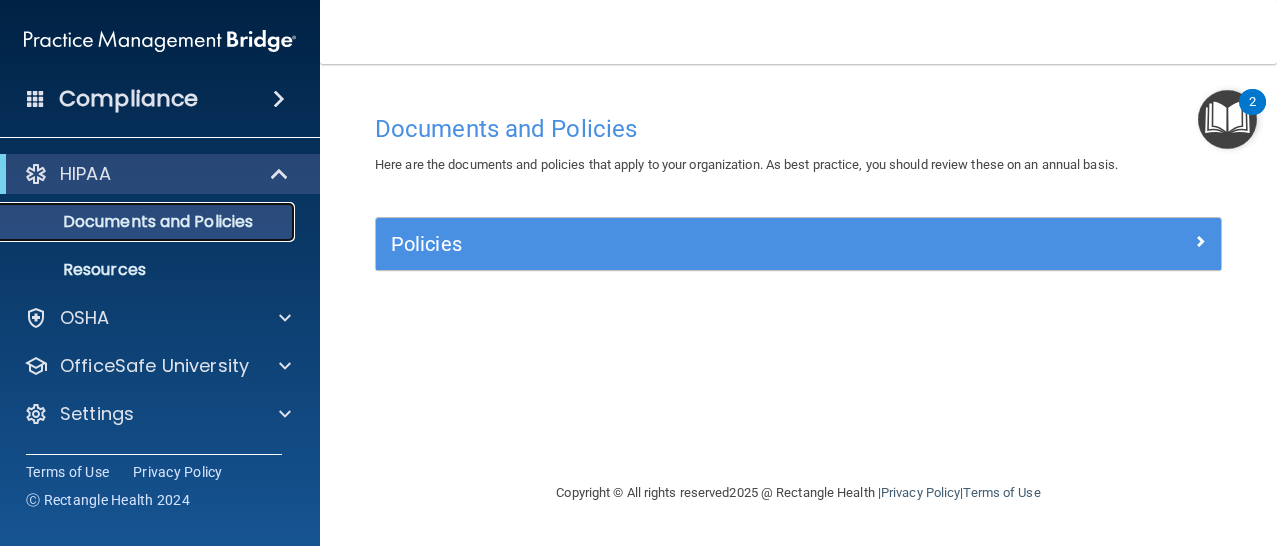 click on "Documents and Policies" at bounding box center [149, 222] 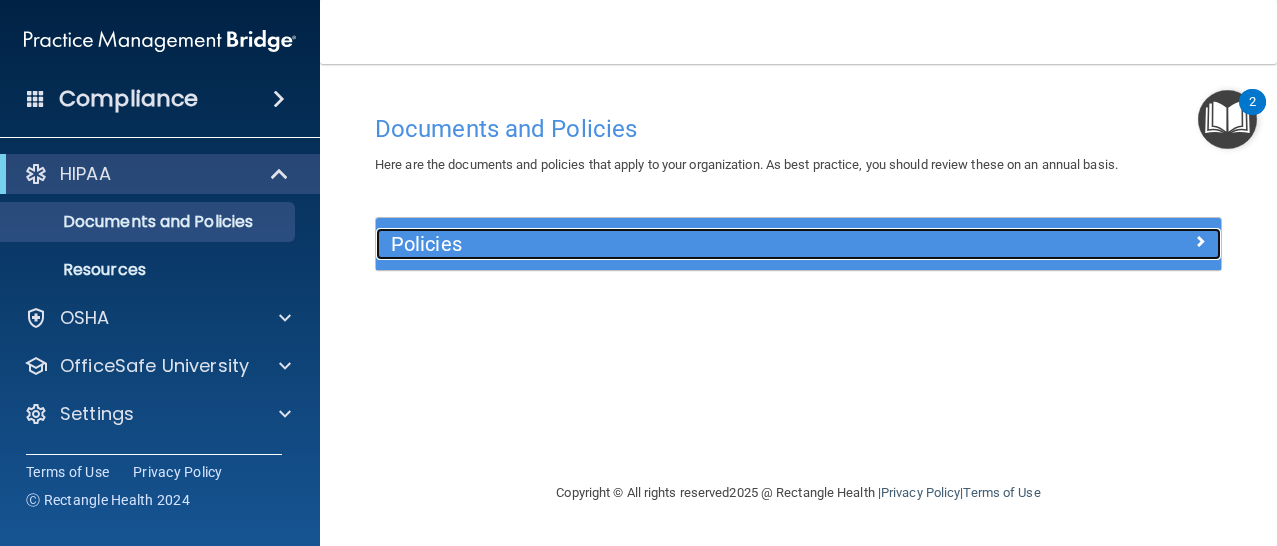 click on "Policies" at bounding box center [693, 244] 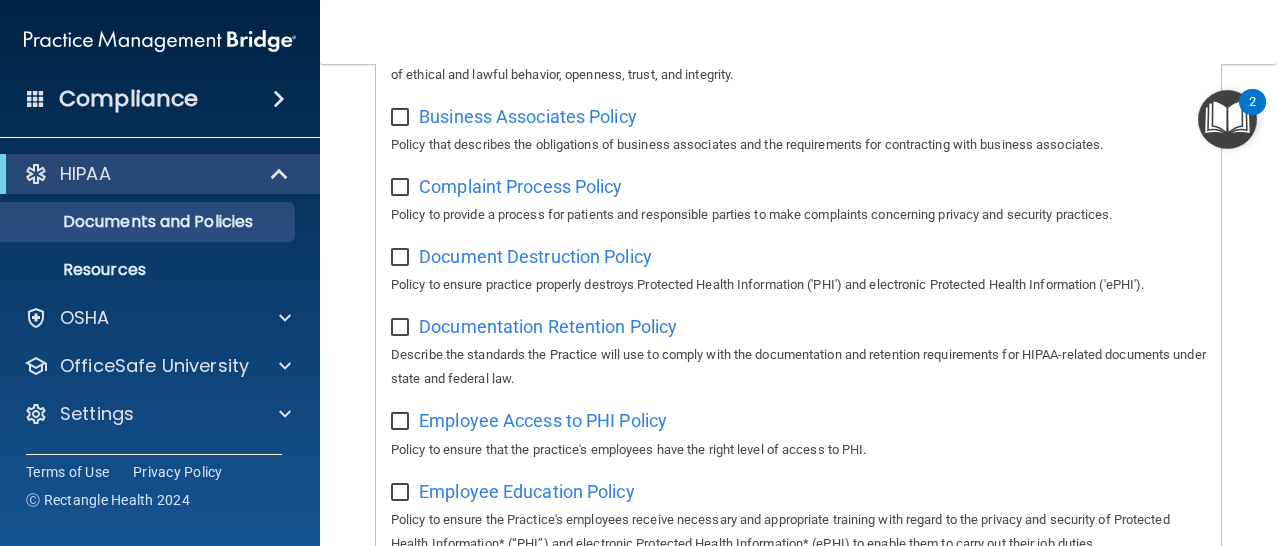 scroll, scrollTop: 343, scrollLeft: 0, axis: vertical 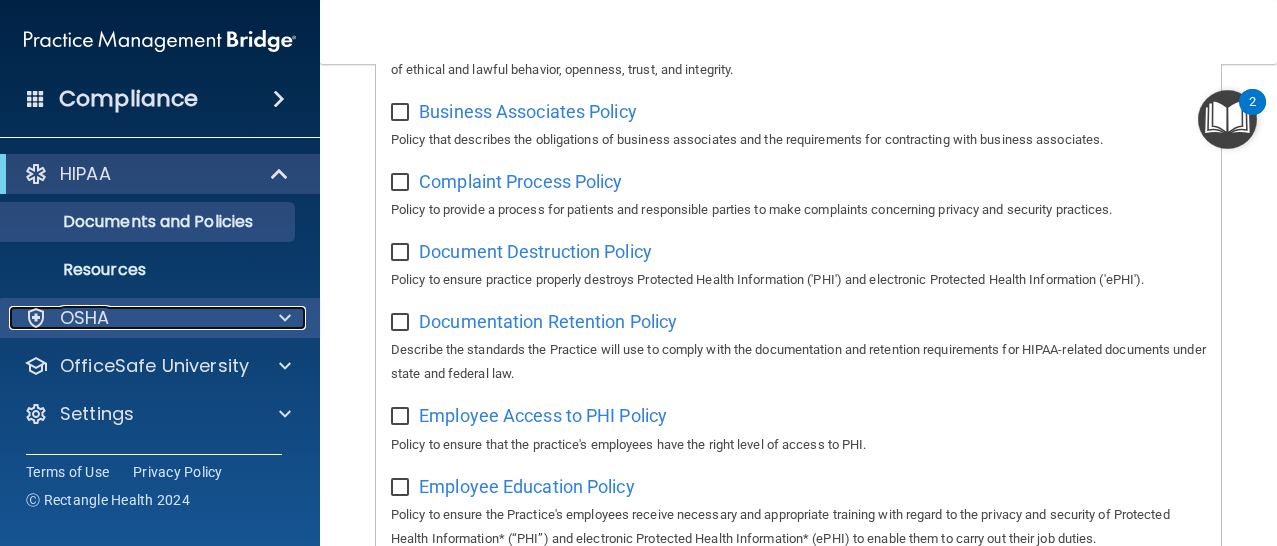 click on "OSHA" at bounding box center (133, 318) 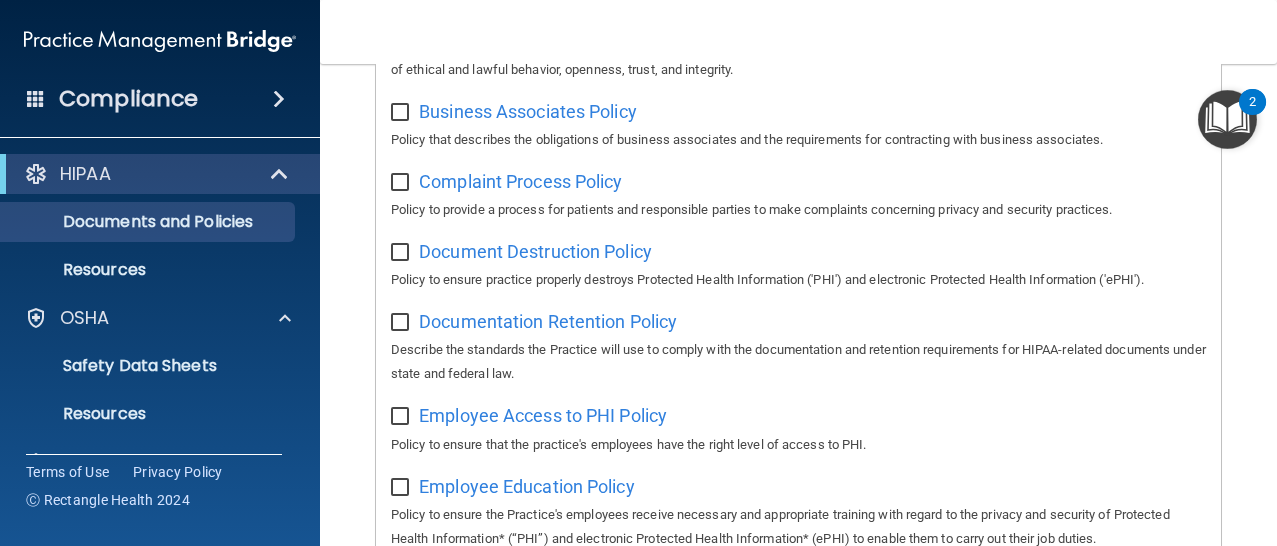 click at bounding box center [36, 98] 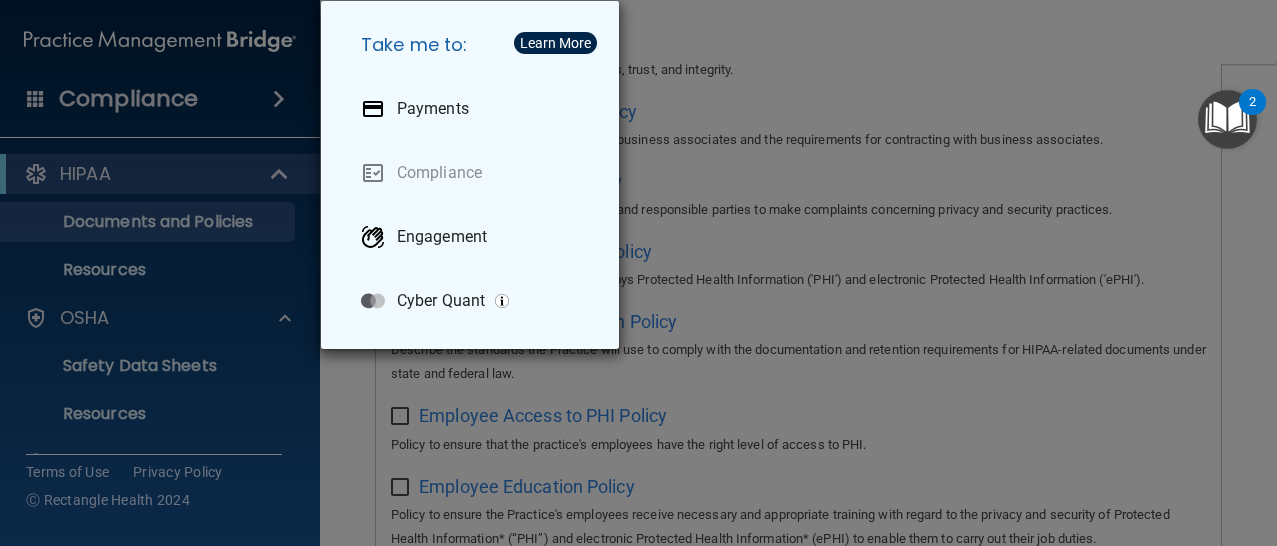 click on "Take me to:             Payments                   Compliance                     Engagement                     Cyber Quant" at bounding box center [638, 273] 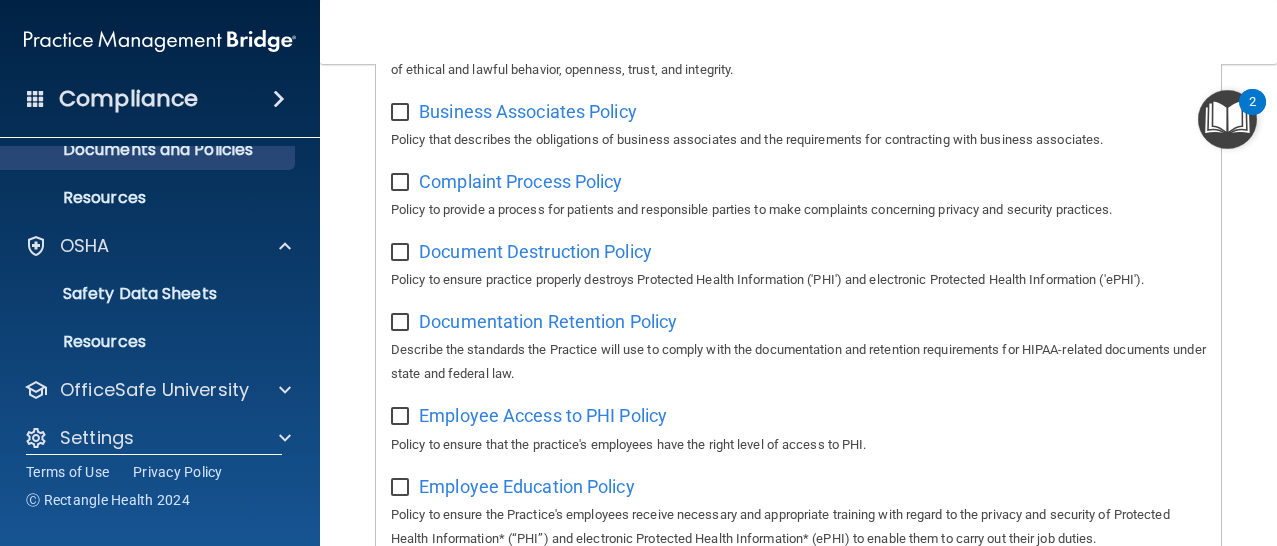 scroll, scrollTop: 92, scrollLeft: 0, axis: vertical 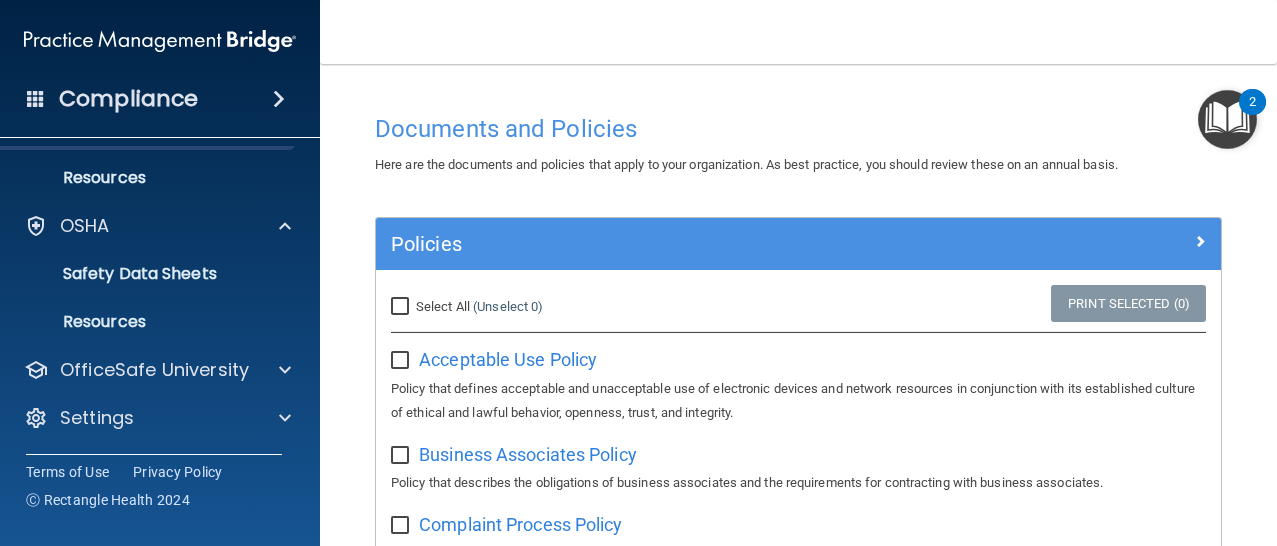 click on "2" at bounding box center [1252, 102] 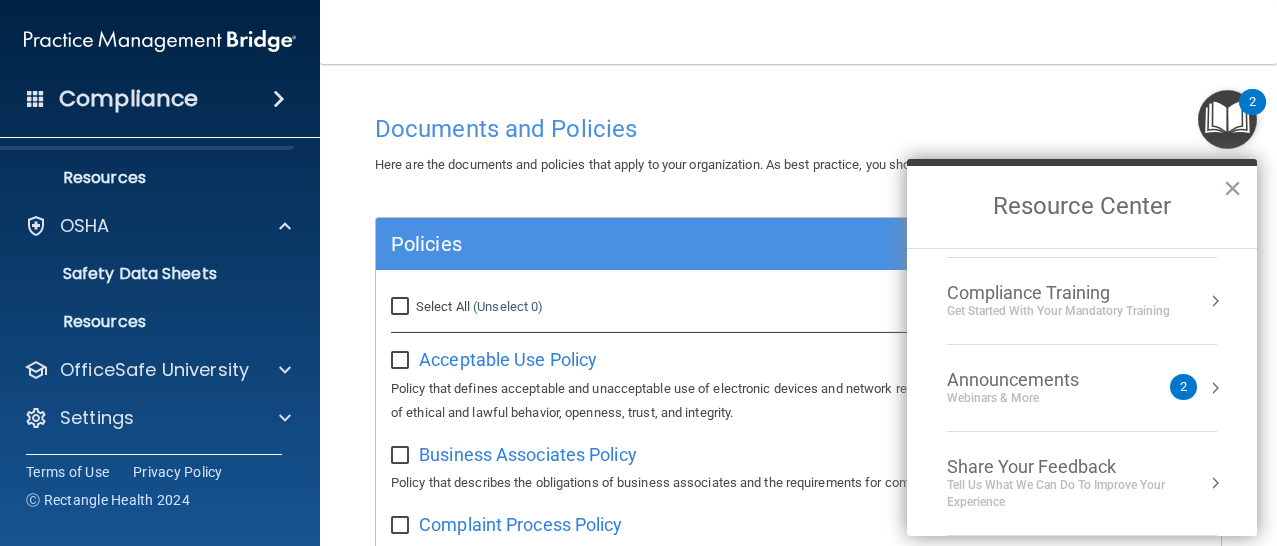 scroll, scrollTop: 0, scrollLeft: 0, axis: both 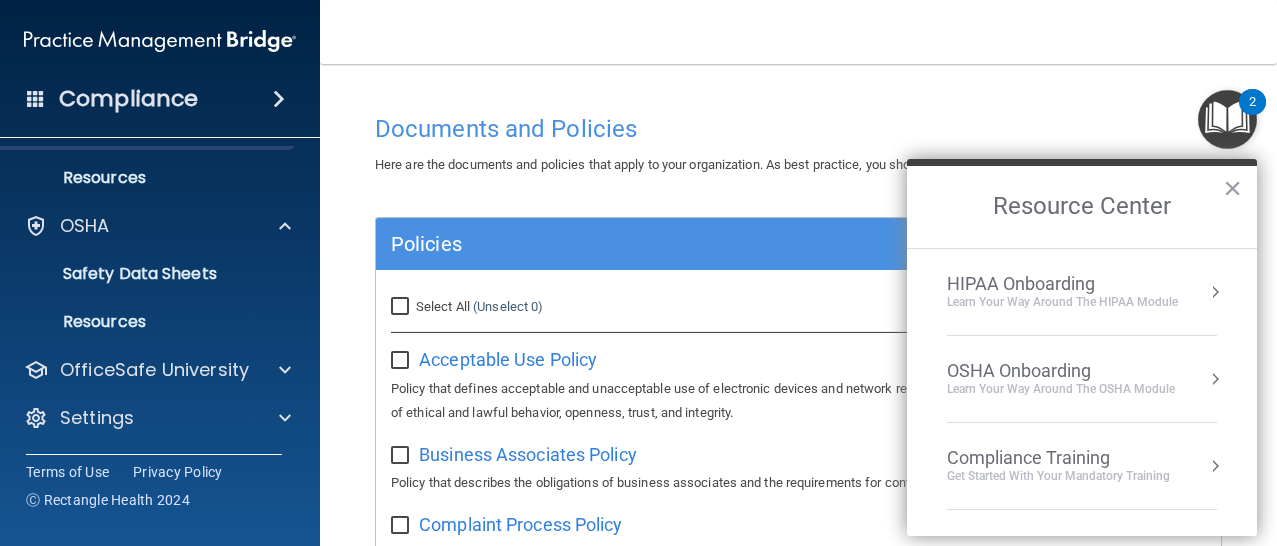 click at bounding box center (1215, 292) 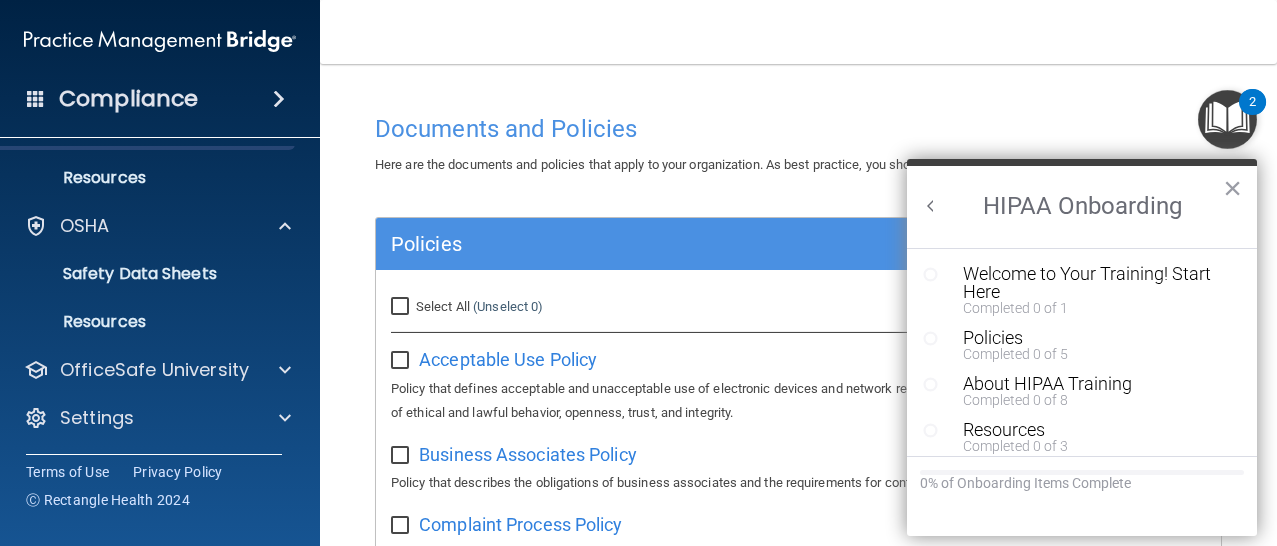 scroll, scrollTop: 0, scrollLeft: 0, axis: both 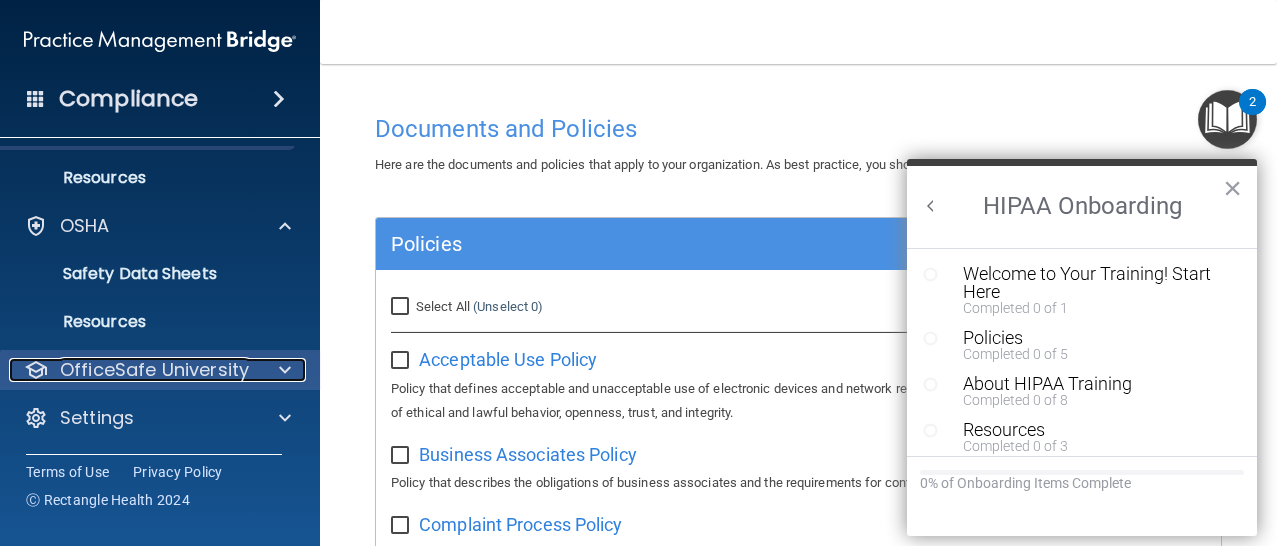 click at bounding box center (282, 370) 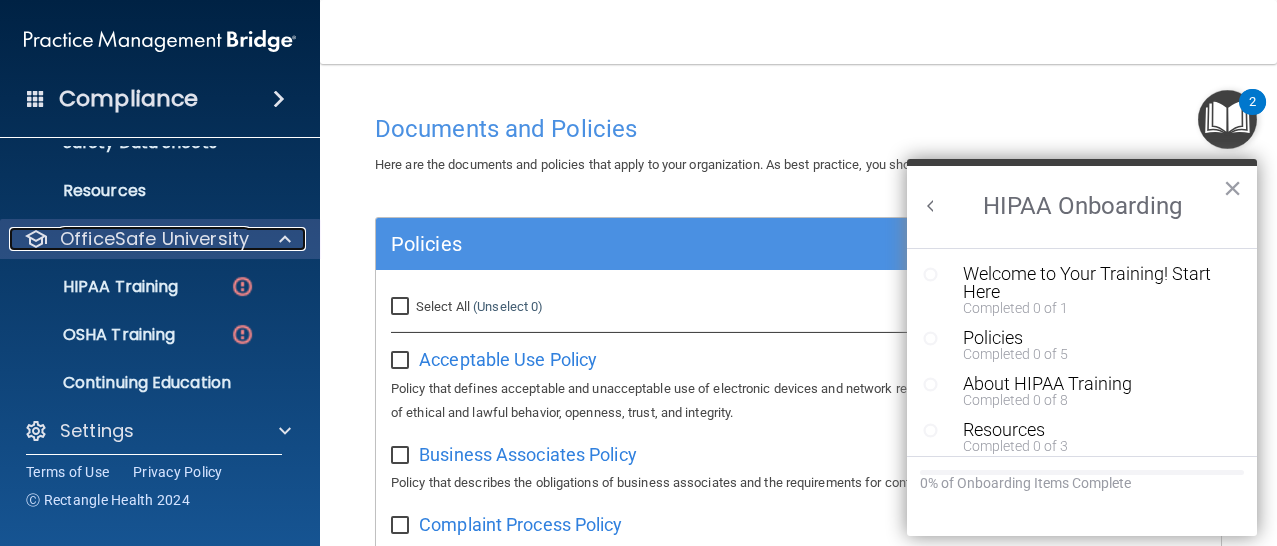 scroll, scrollTop: 235, scrollLeft: 0, axis: vertical 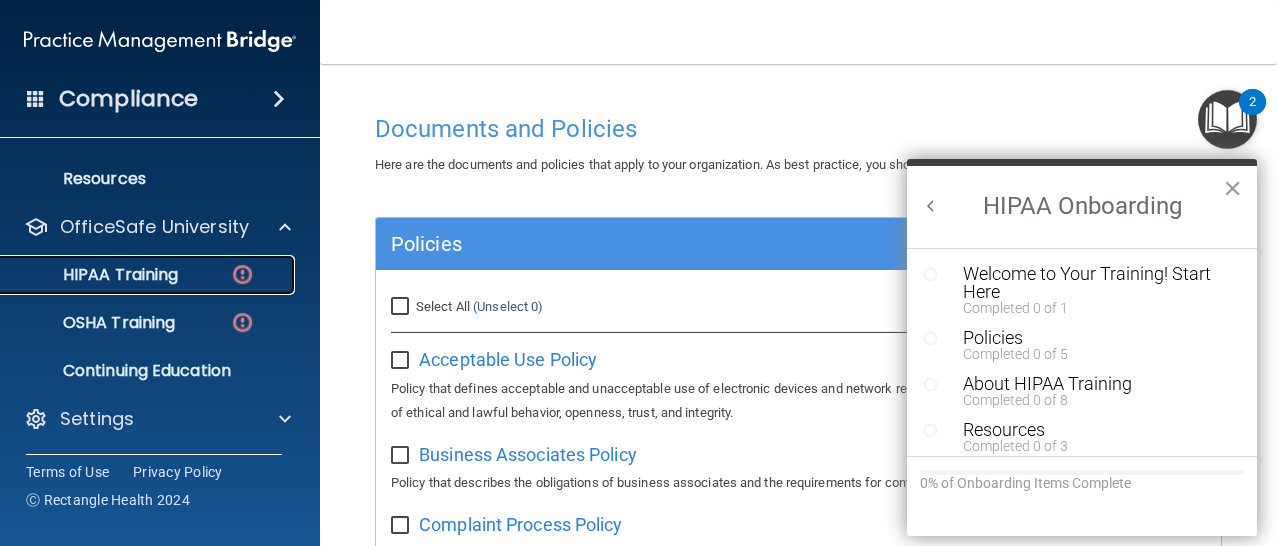 click on "HIPAA Training" at bounding box center [95, 275] 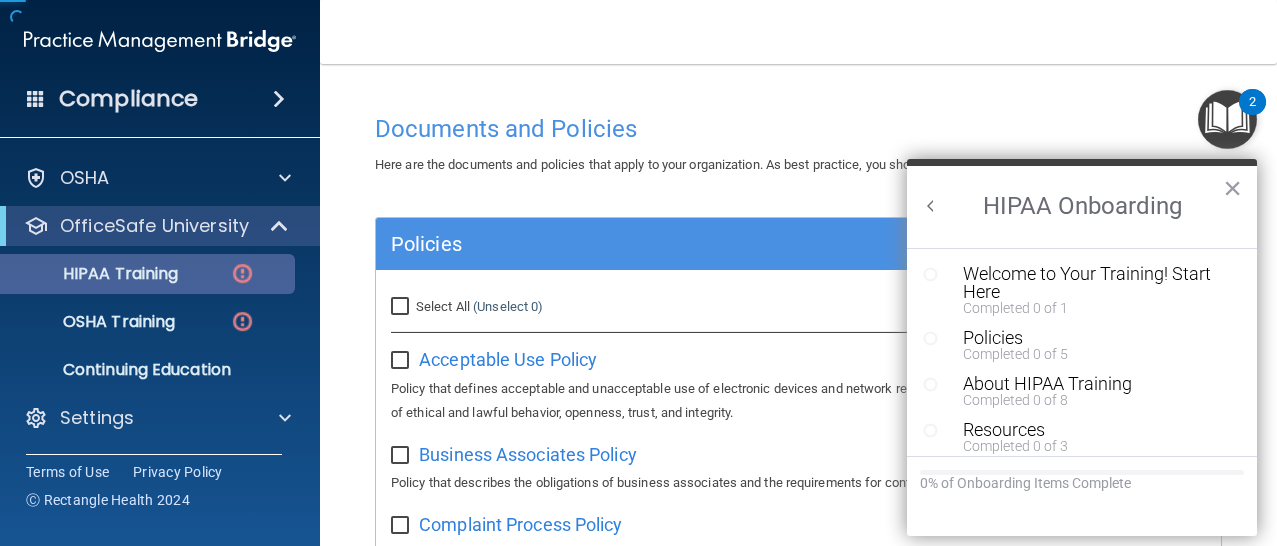 scroll, scrollTop: 44, scrollLeft: 0, axis: vertical 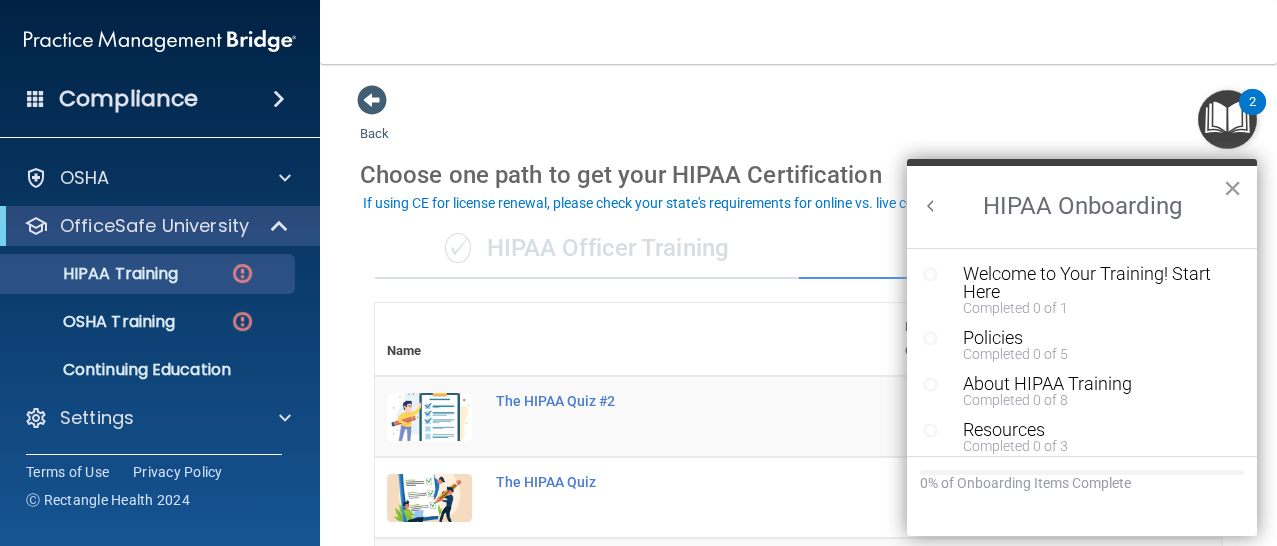 click on "×" at bounding box center [1232, 188] 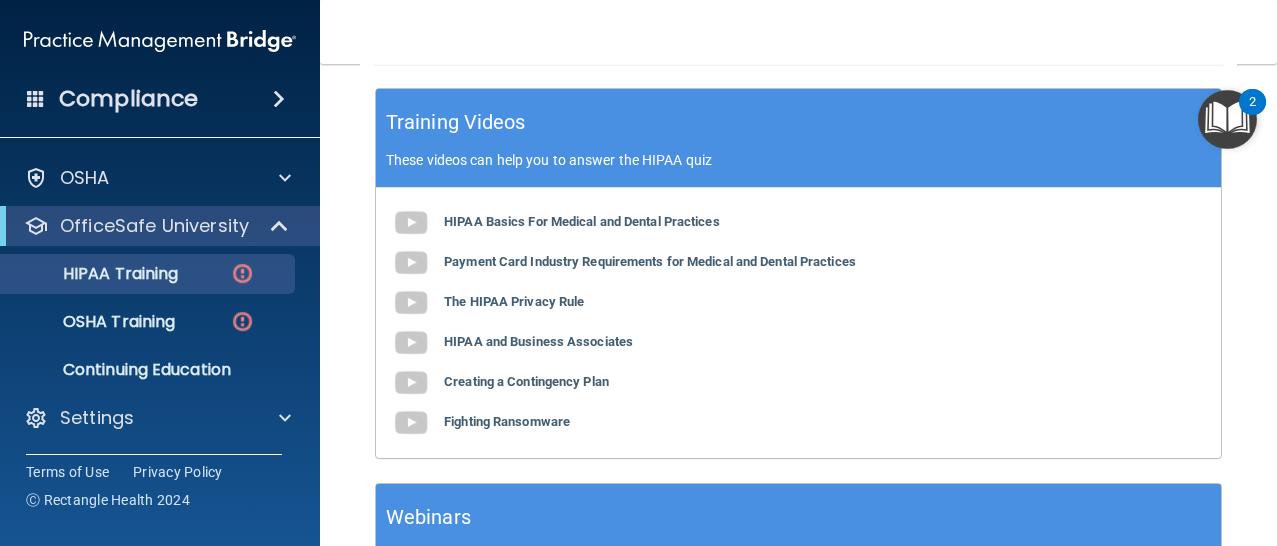 scroll, scrollTop: 745, scrollLeft: 0, axis: vertical 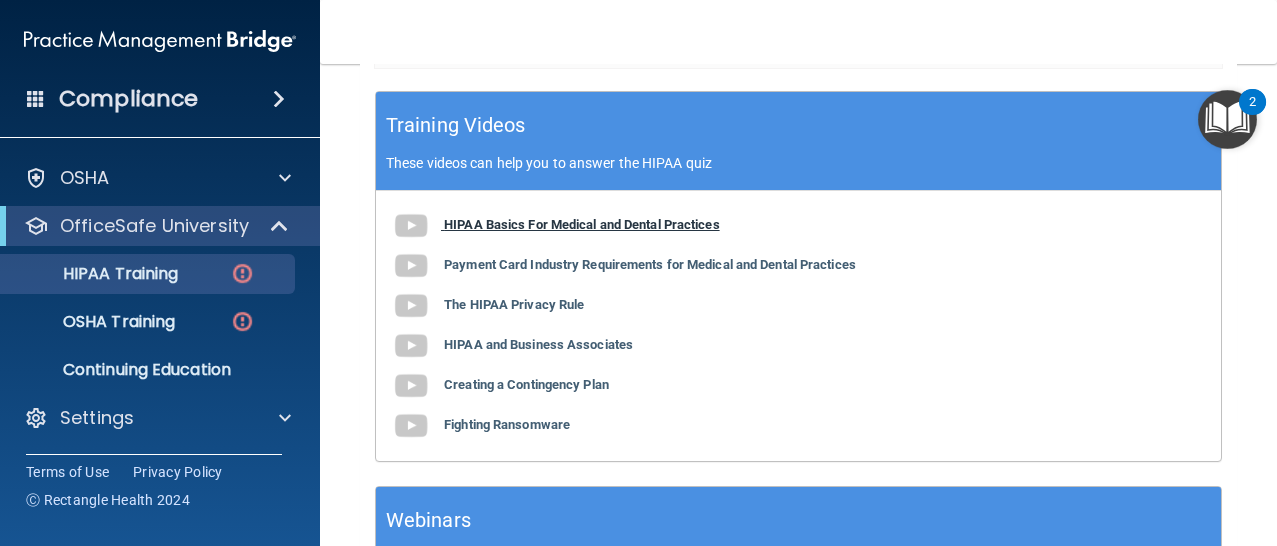 click on "HIPAA Basics For Medical and Dental Practices" at bounding box center (582, 224) 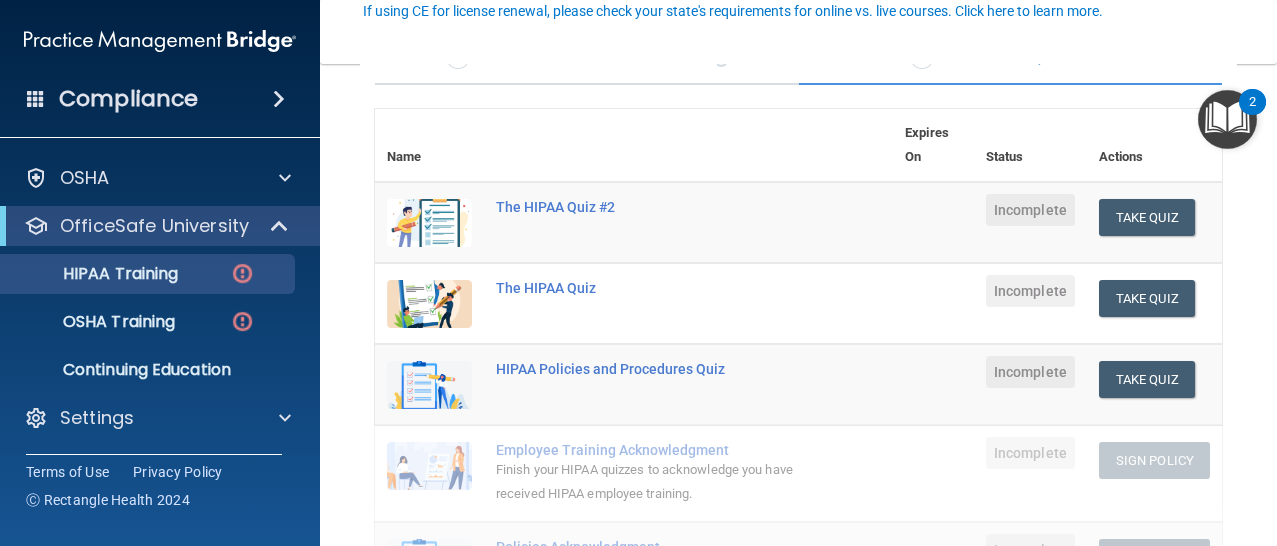 scroll, scrollTop: 200, scrollLeft: 0, axis: vertical 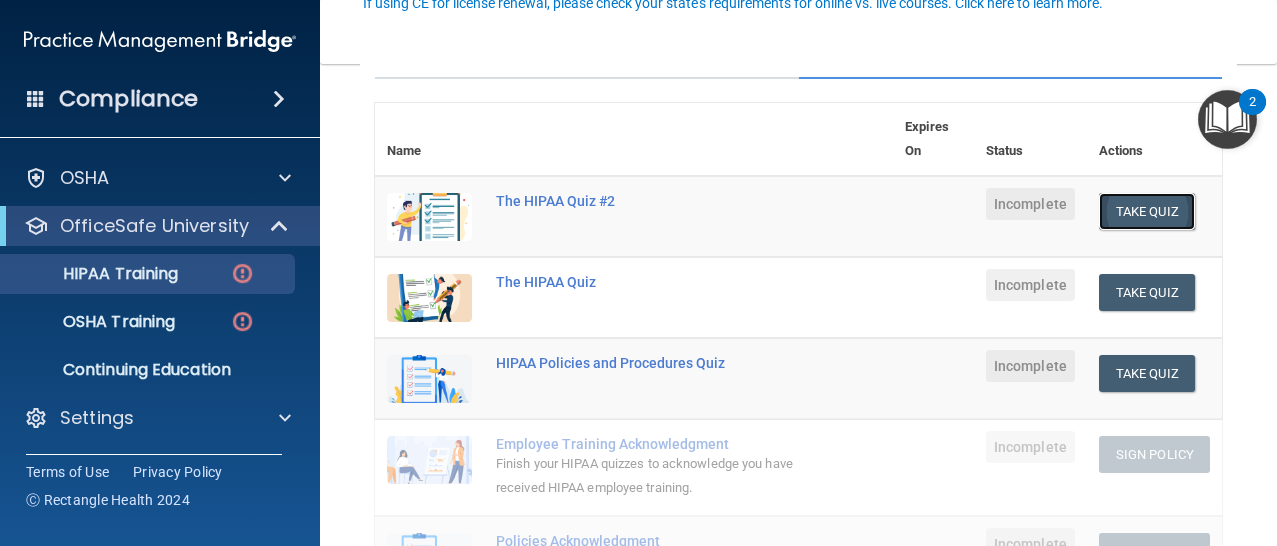 click on "Take Quiz" at bounding box center [1147, 211] 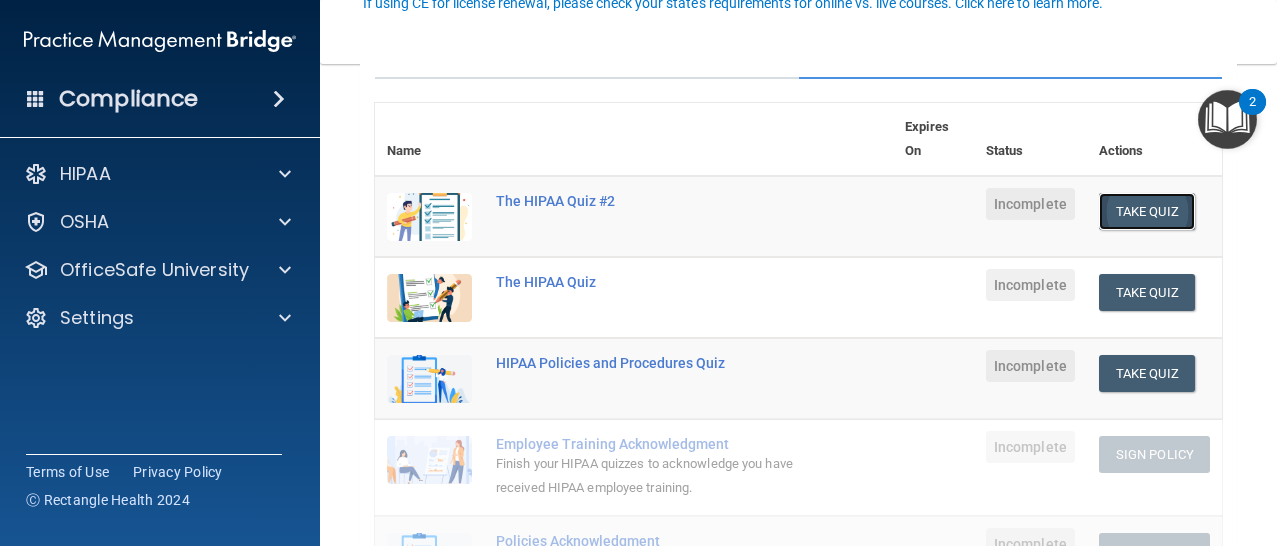 scroll, scrollTop: 0, scrollLeft: 0, axis: both 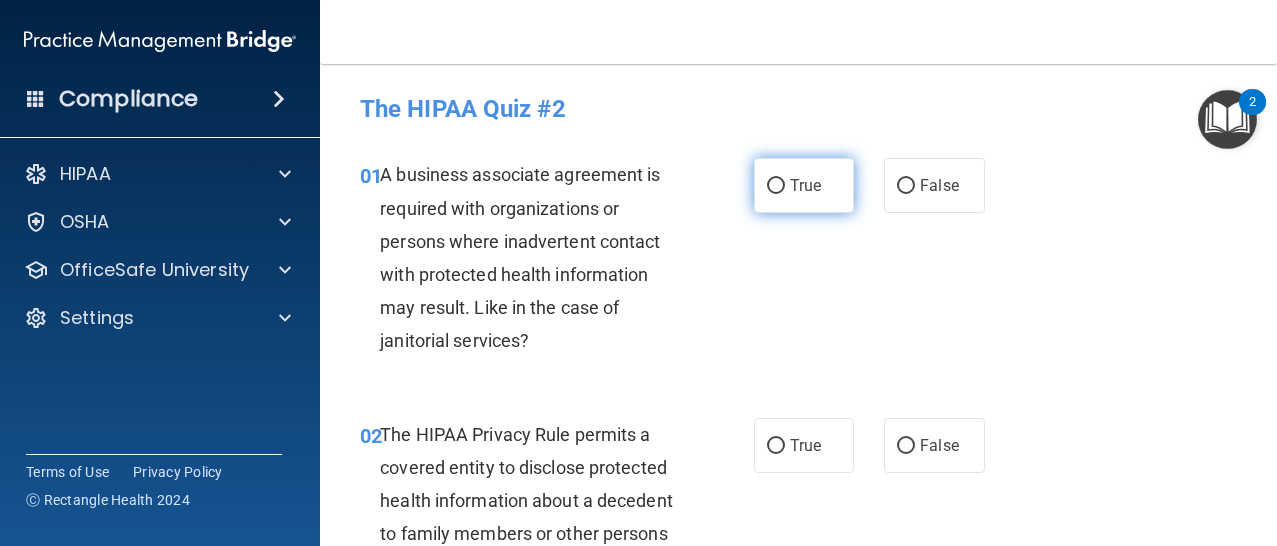 click on "True" at bounding box center [805, 185] 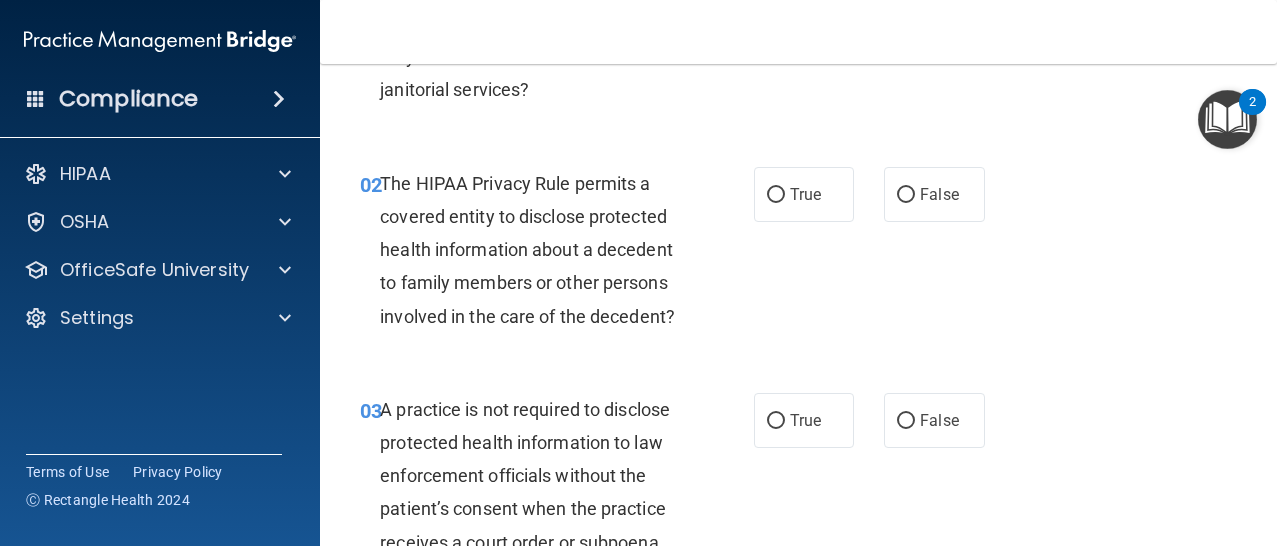 scroll, scrollTop: 257, scrollLeft: 0, axis: vertical 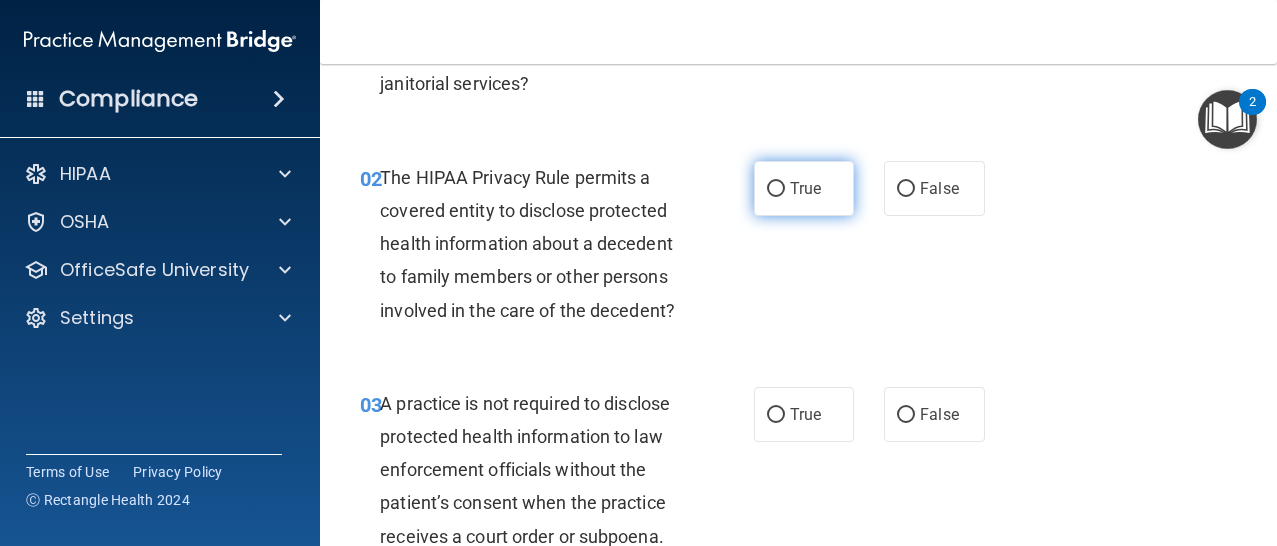 click on "True" at bounding box center (804, 188) 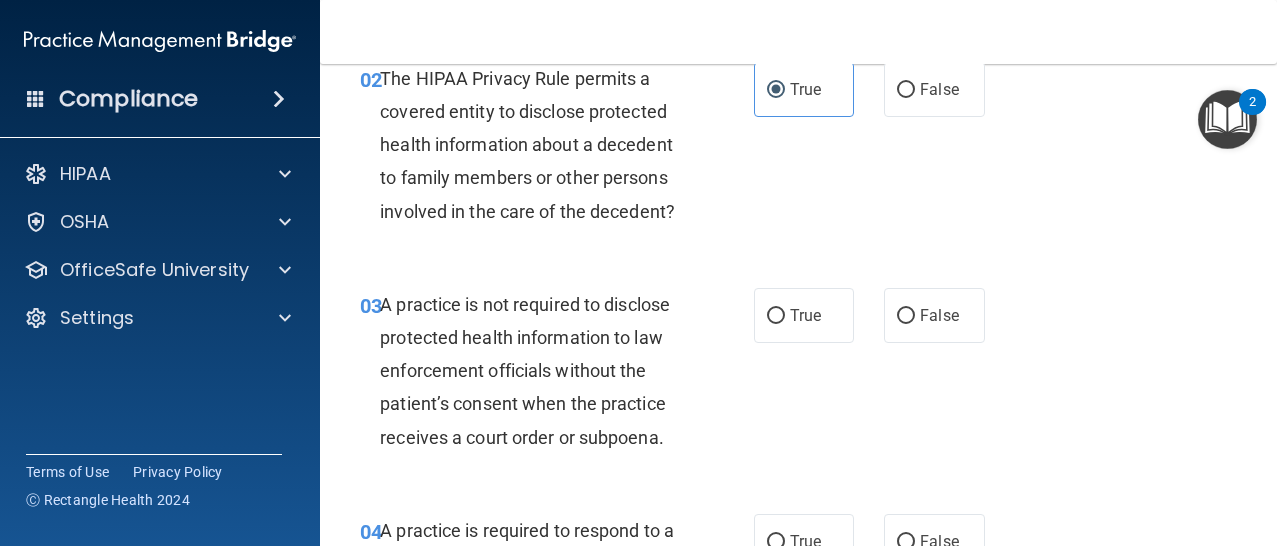 scroll, scrollTop: 357, scrollLeft: 0, axis: vertical 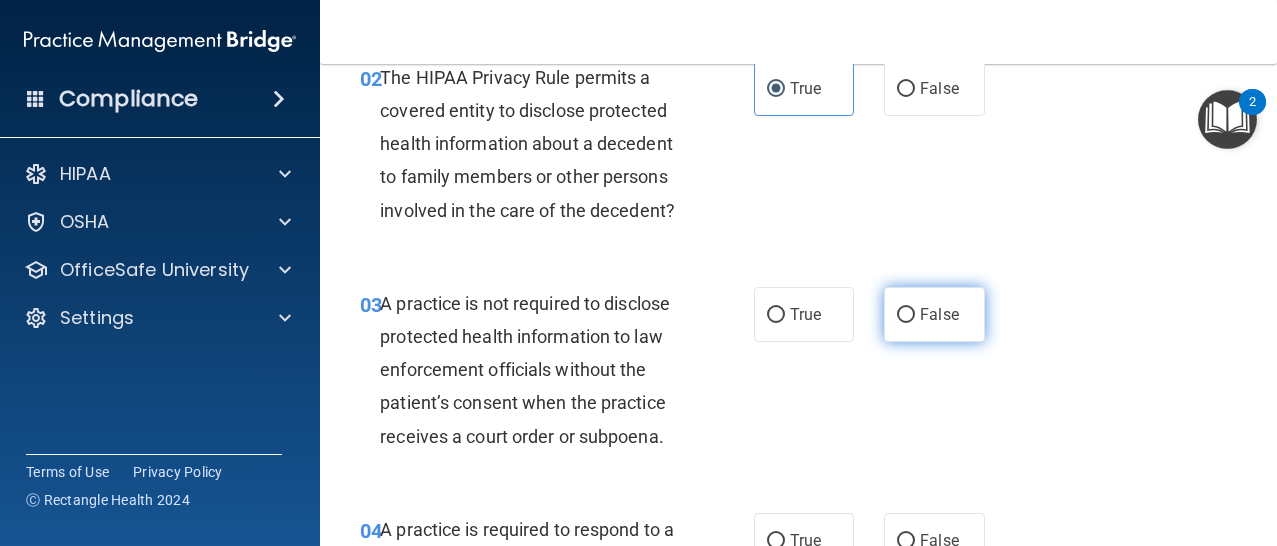 click on "False" at bounding box center (906, 315) 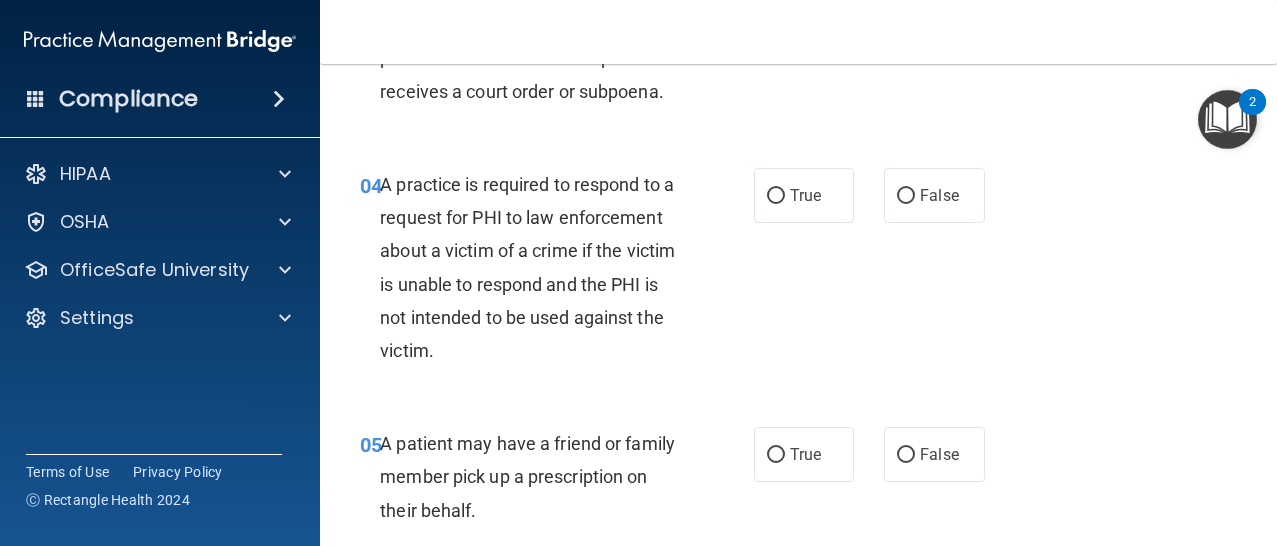 scroll, scrollTop: 703, scrollLeft: 0, axis: vertical 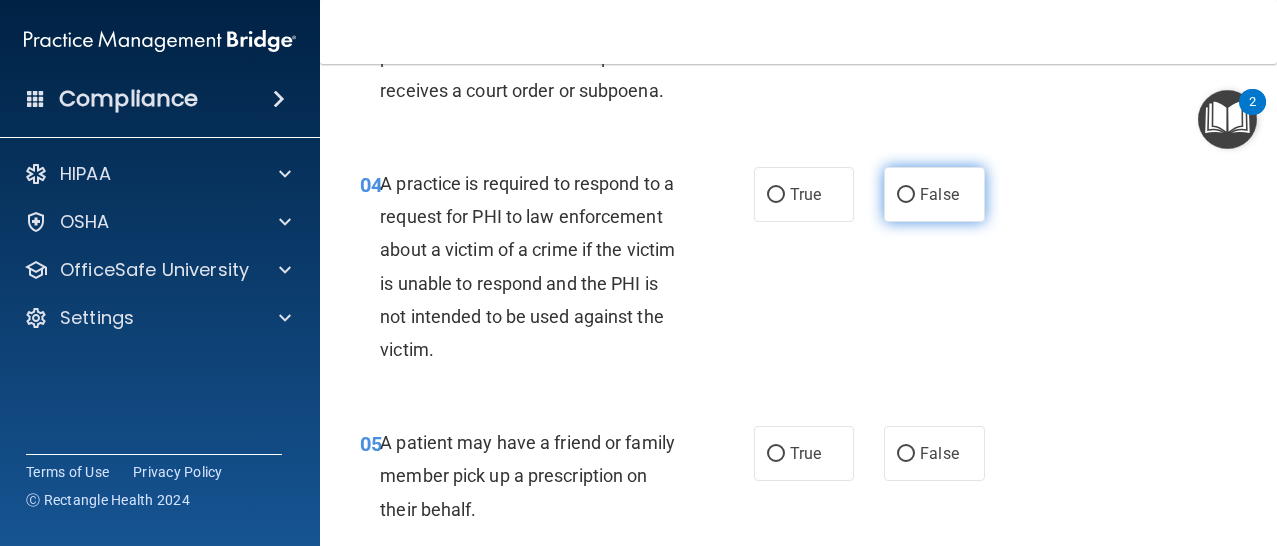 click on "False" at bounding box center [906, 195] 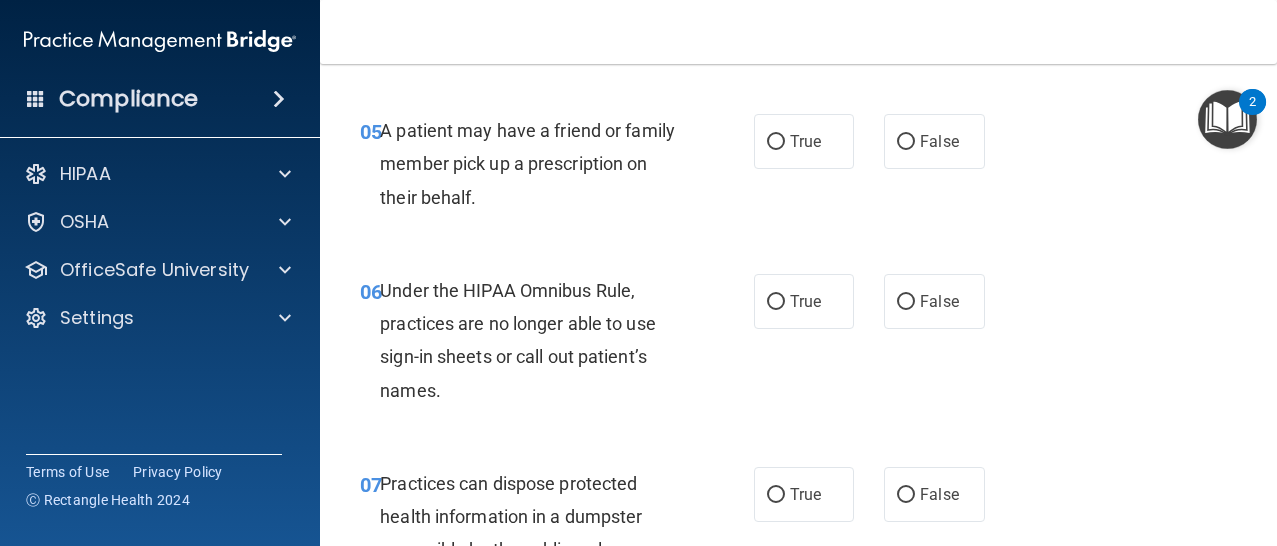 scroll, scrollTop: 980, scrollLeft: 0, axis: vertical 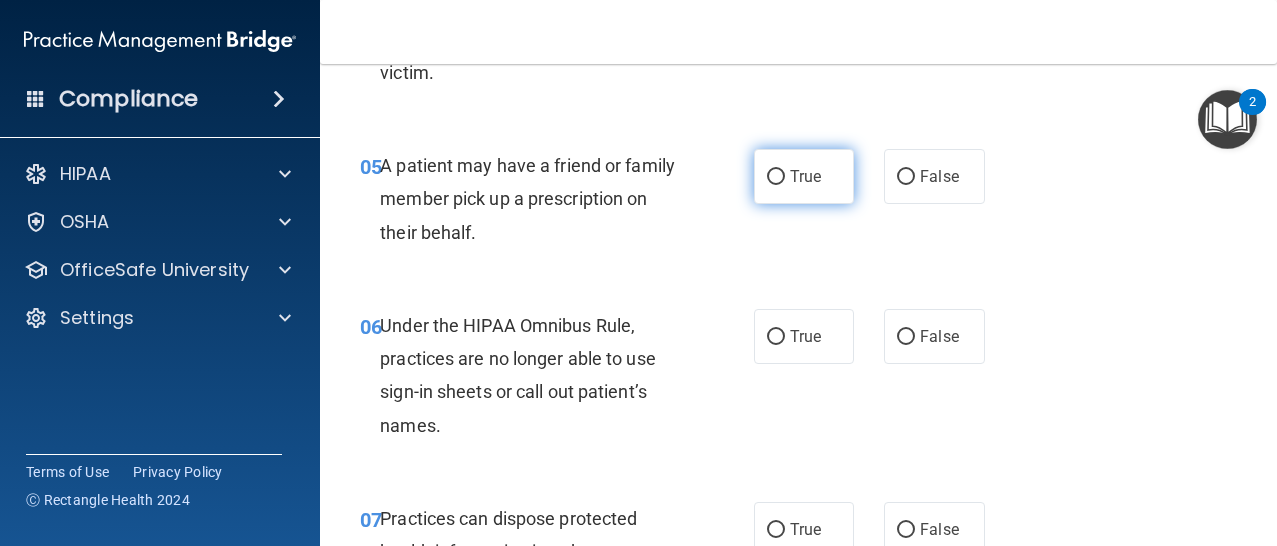 click on "True" at bounding box center (804, 176) 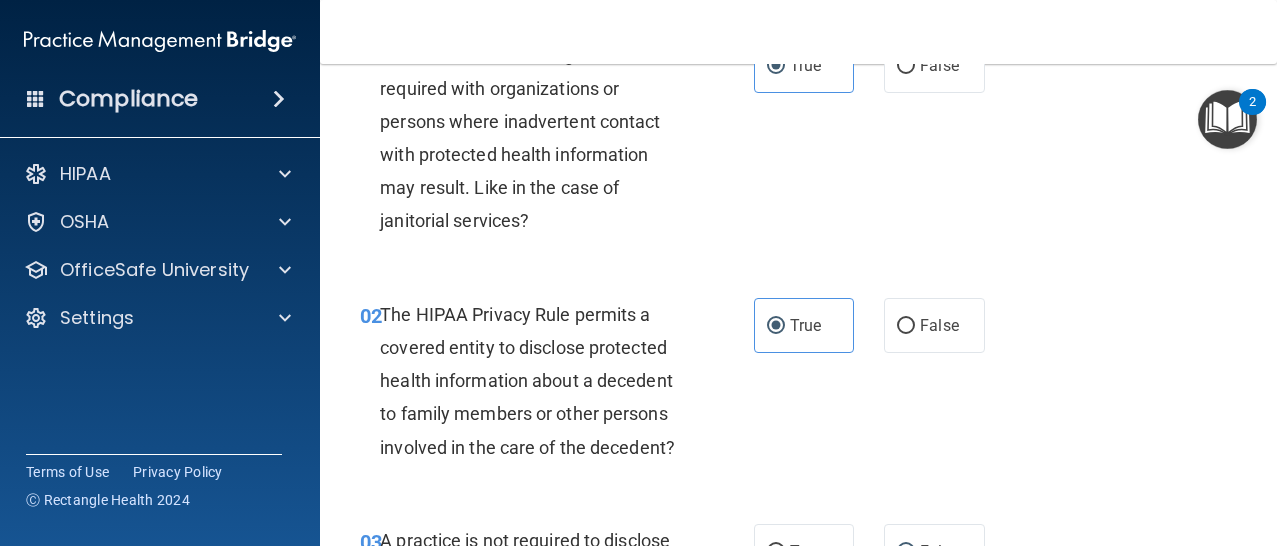 scroll, scrollTop: 0, scrollLeft: 0, axis: both 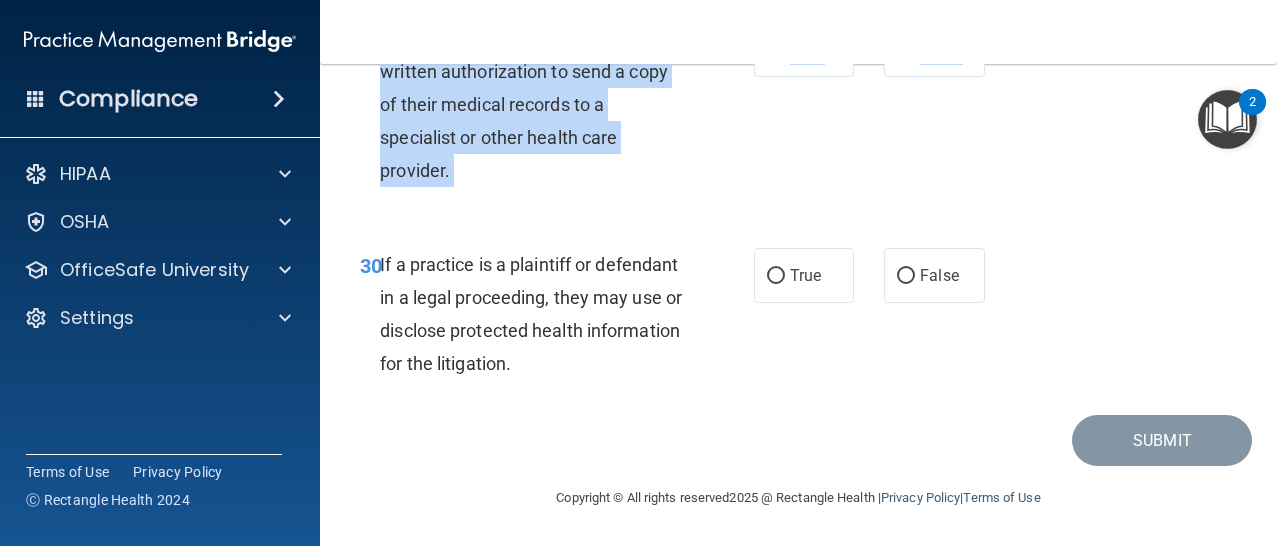 drag, startPoint x: 361, startPoint y: 104, endPoint x: 647, endPoint y: 383, distance: 399.546 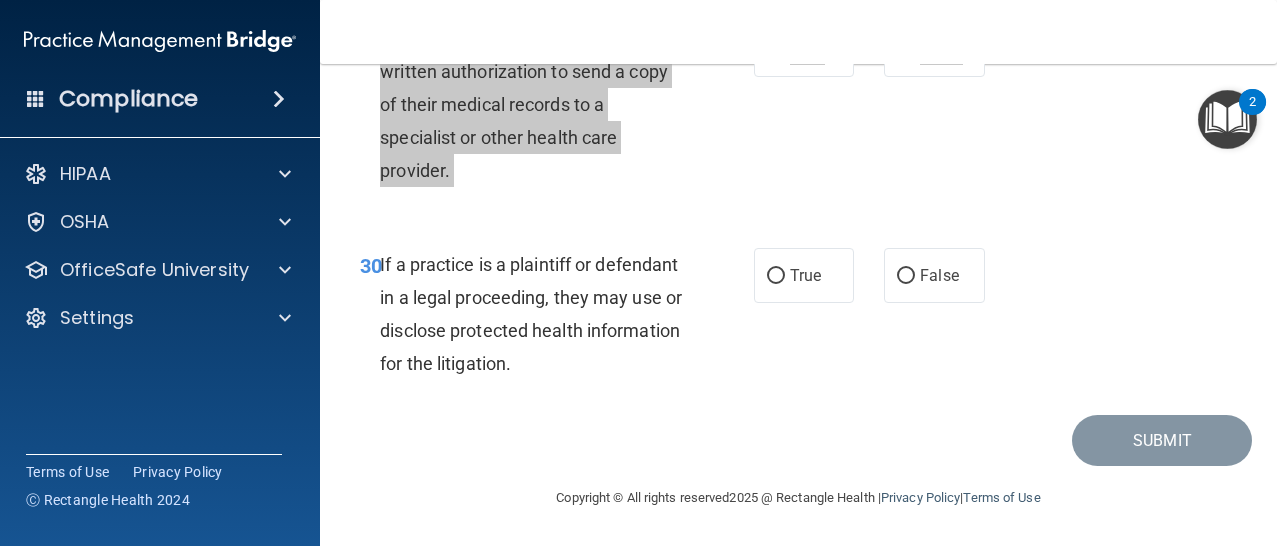 drag, startPoint x: 429, startPoint y: 133, endPoint x: 1032, endPoint y: 0, distance: 617.49335 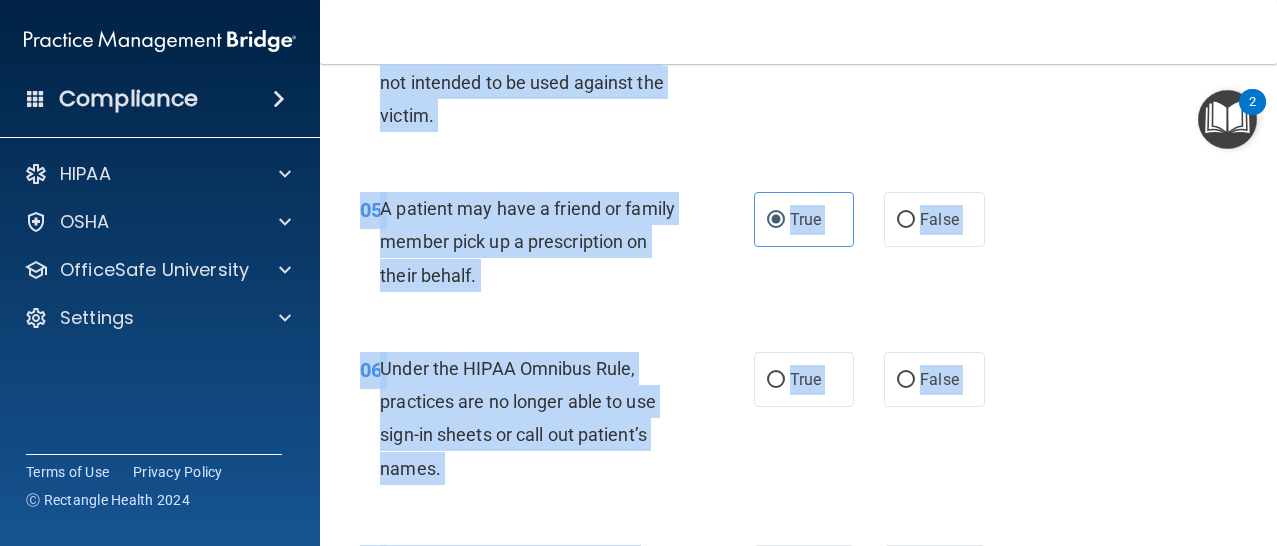 scroll, scrollTop: 0, scrollLeft: 0, axis: both 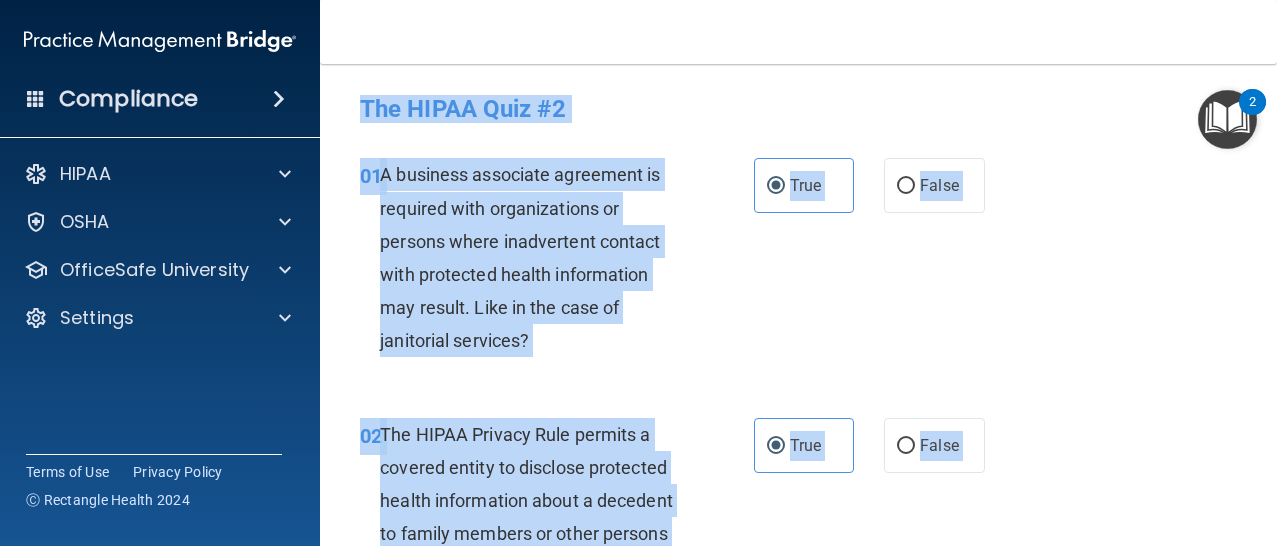 click on "A business associate agreement is required with organizations or persons where inadvertent contact with protected health information may result.  Like in the case of janitorial services?" at bounding box center [539, 257] 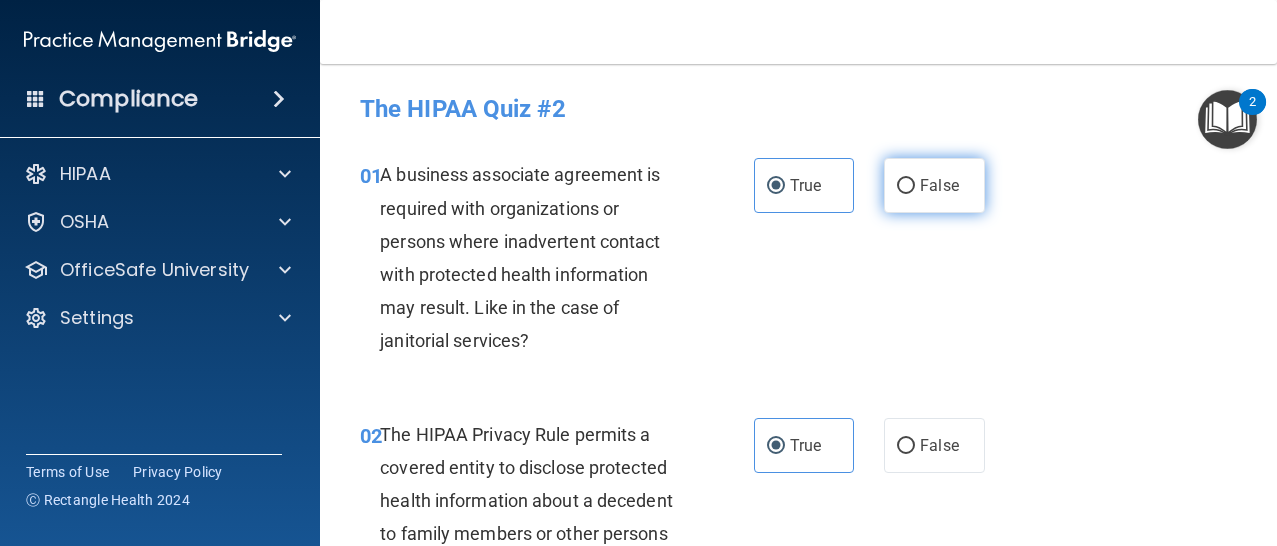 click on "False" at bounding box center [906, 186] 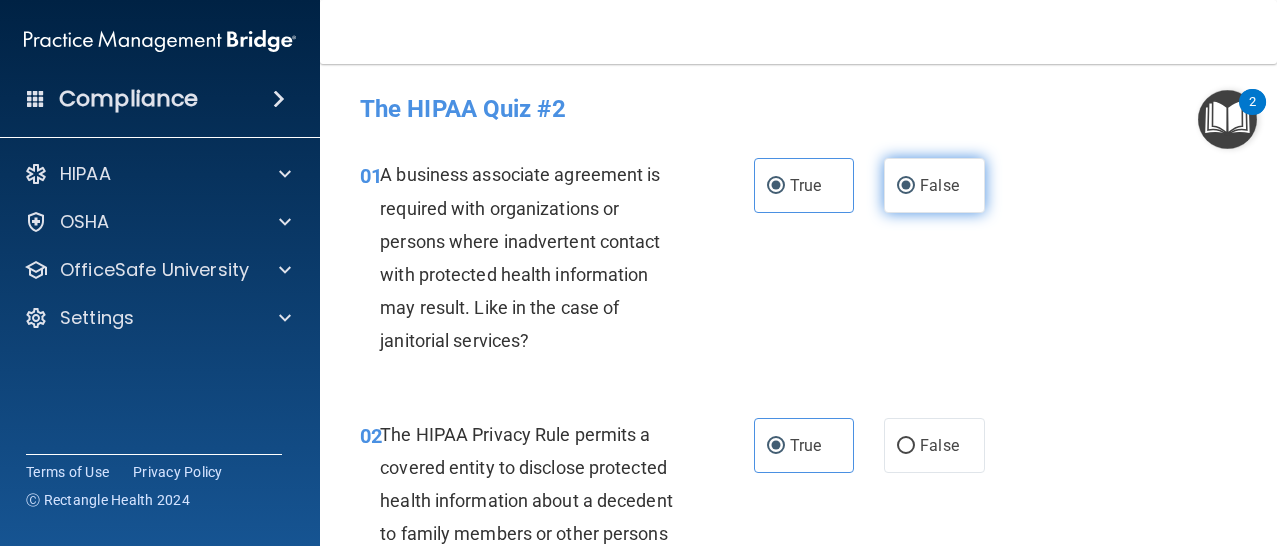 radio on "false" 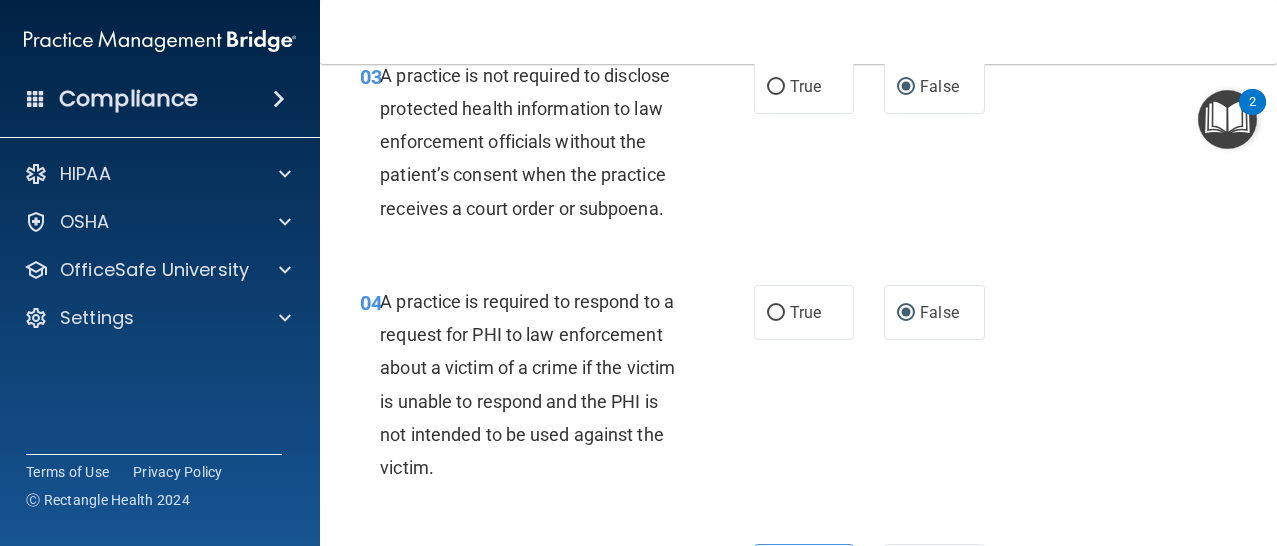 scroll, scrollTop: 583, scrollLeft: 0, axis: vertical 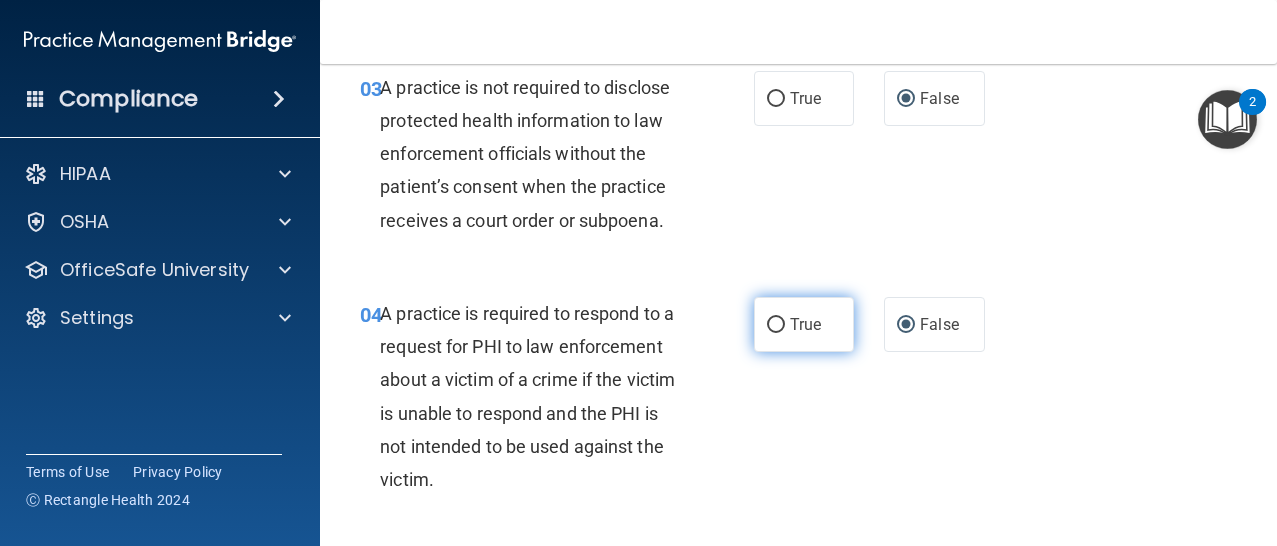 click on "True" at bounding box center [805, 324] 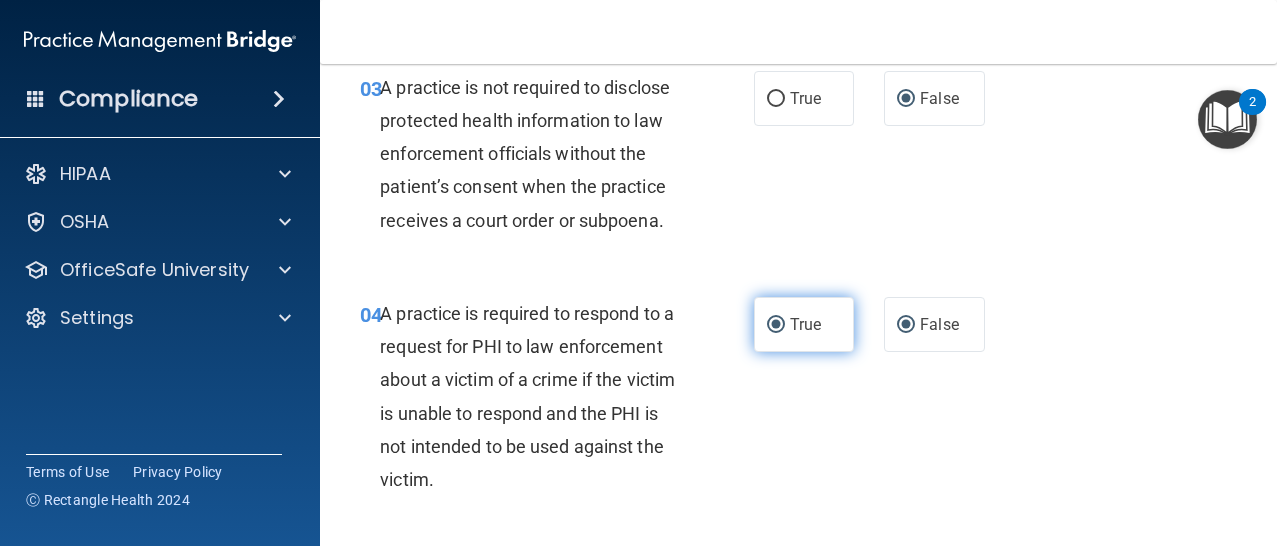 radio on "false" 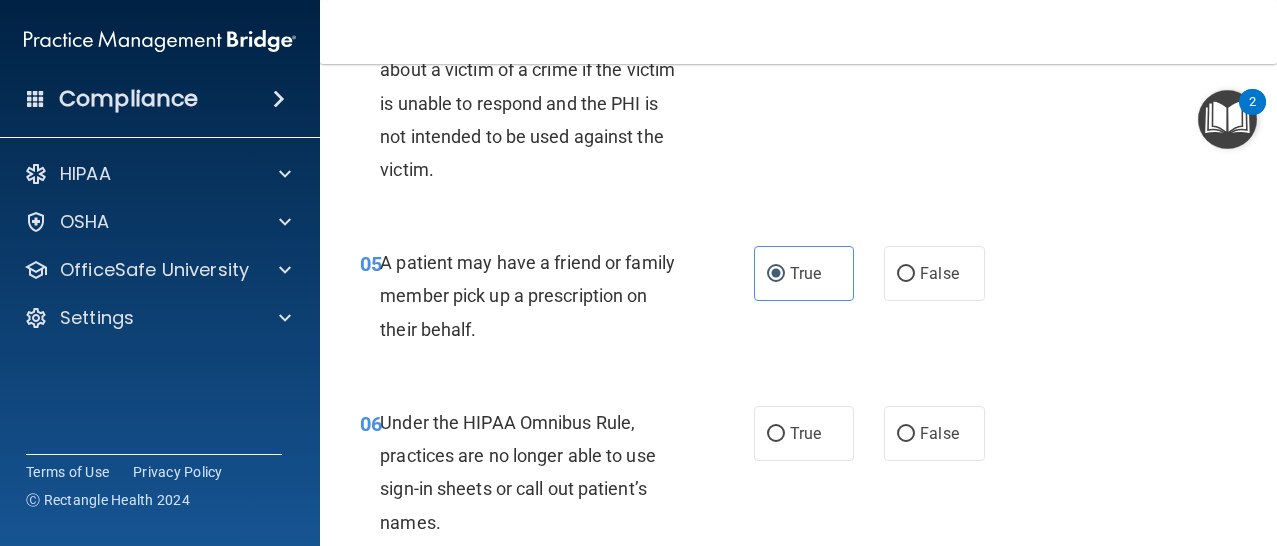 scroll, scrollTop: 889, scrollLeft: 0, axis: vertical 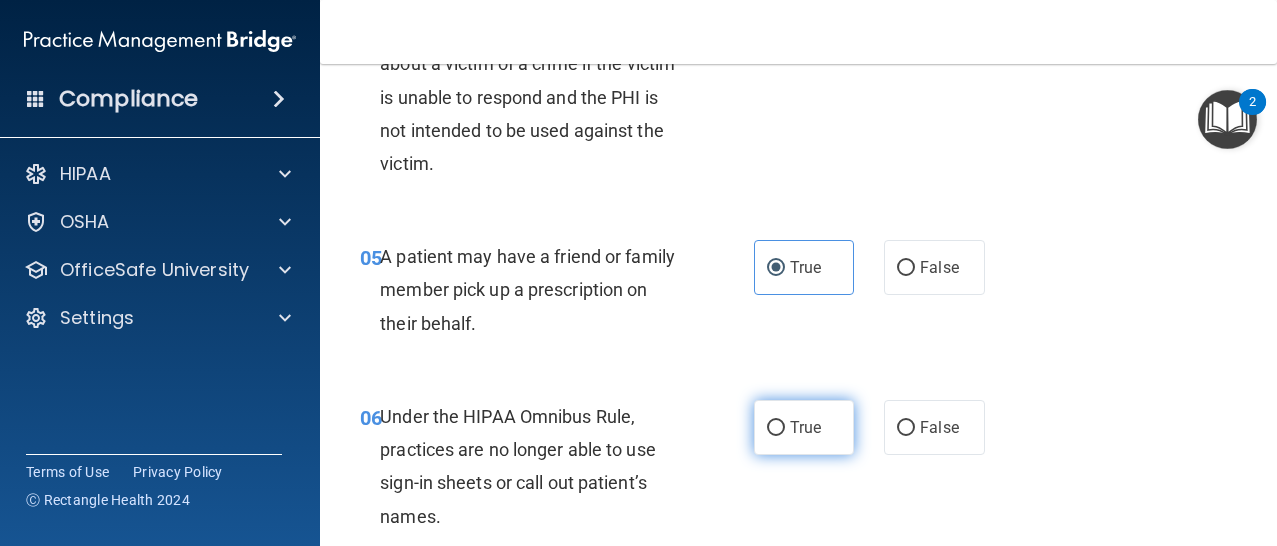 click on "True" at bounding box center (805, 427) 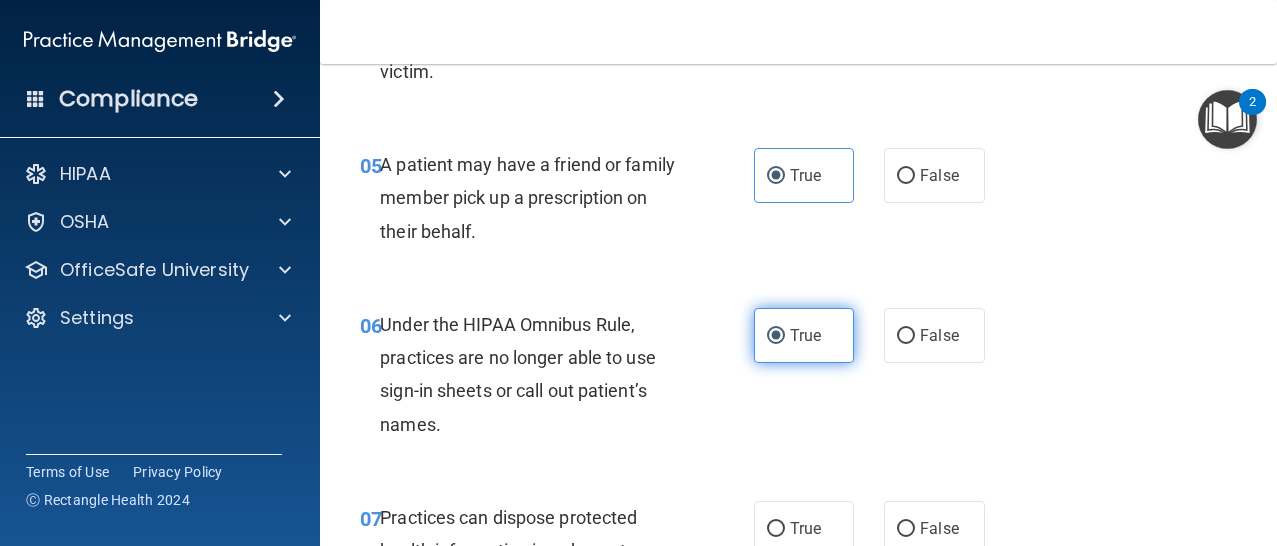 scroll, scrollTop: 980, scrollLeft: 0, axis: vertical 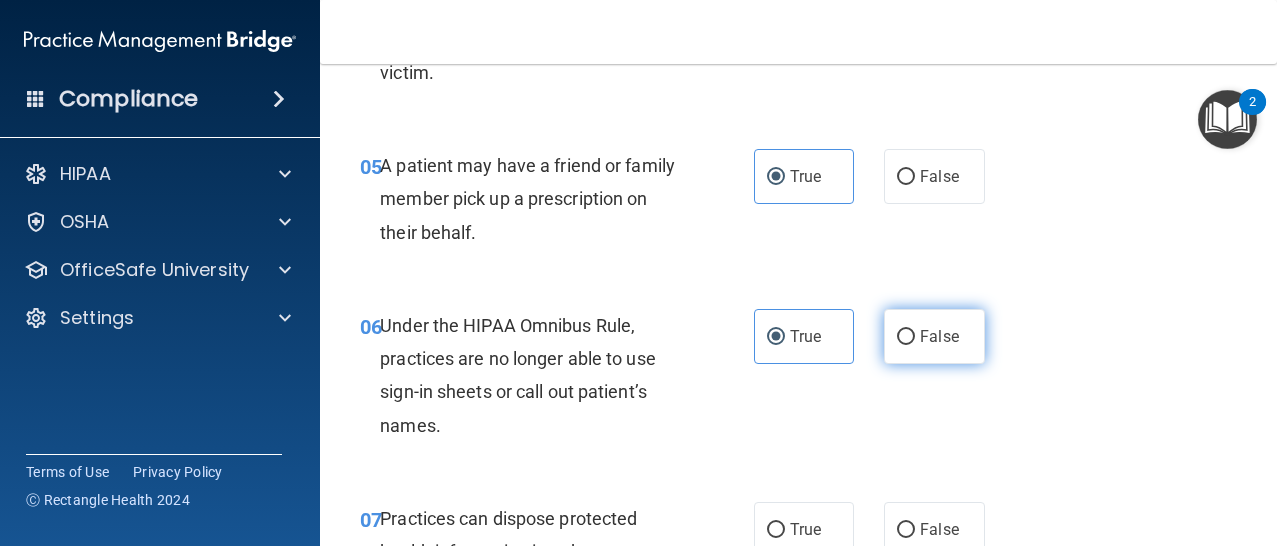 click on "False" at bounding box center (906, 337) 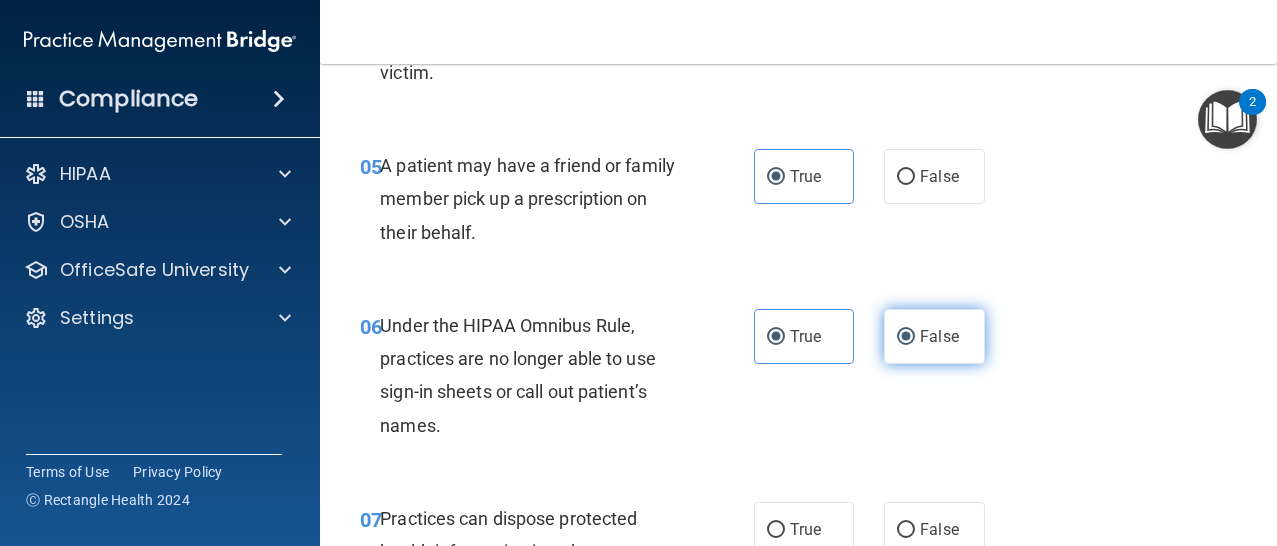radio on "false" 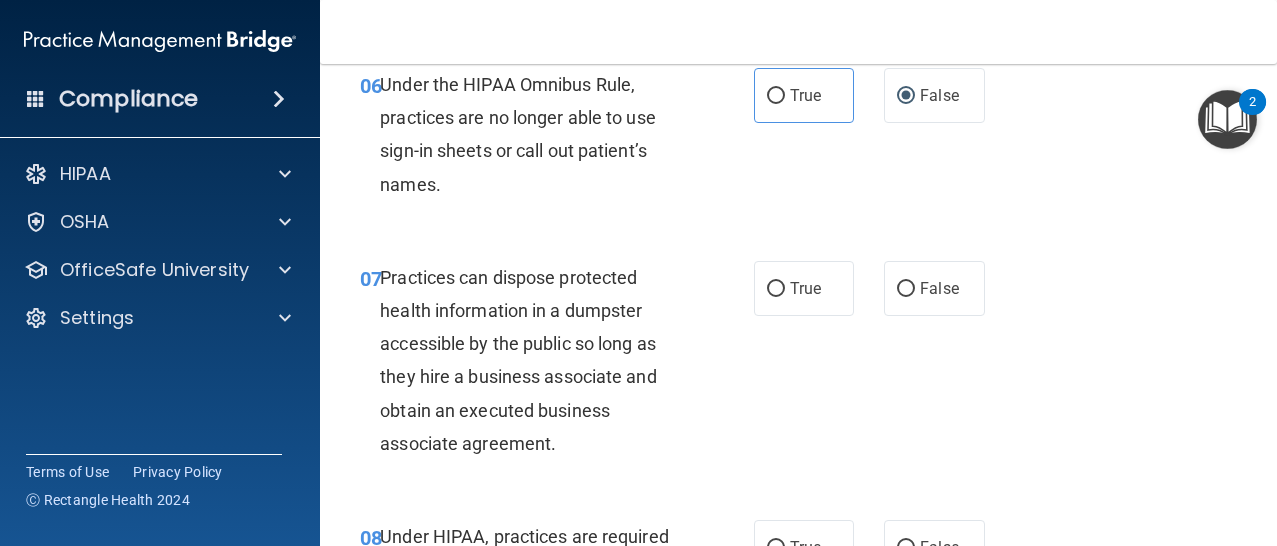 scroll, scrollTop: 1223, scrollLeft: 0, axis: vertical 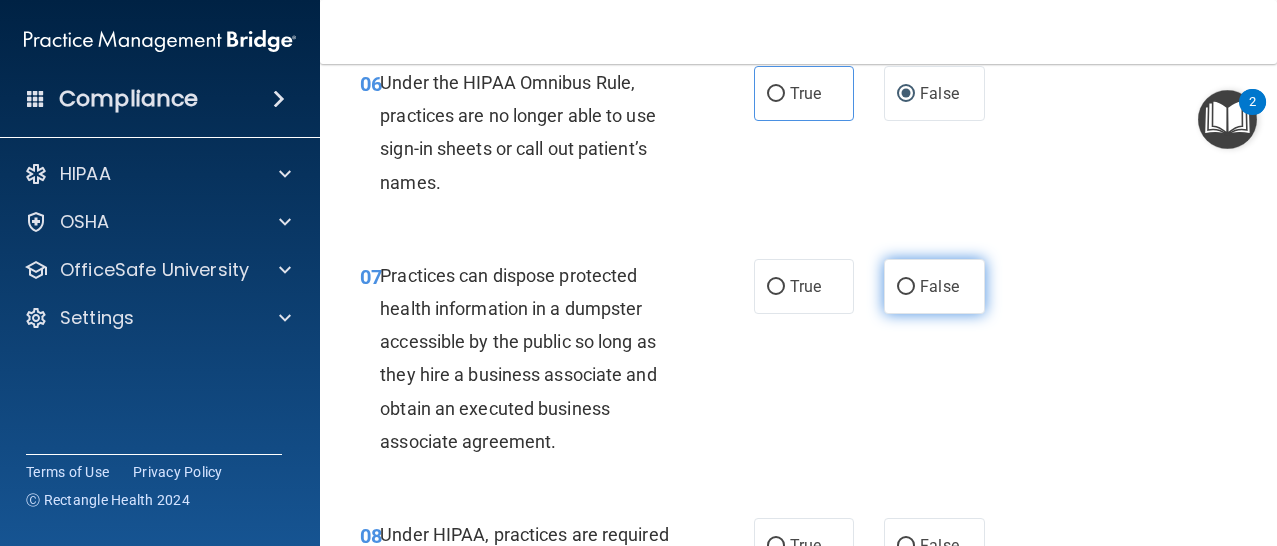 click on "False" at bounding box center (934, 286) 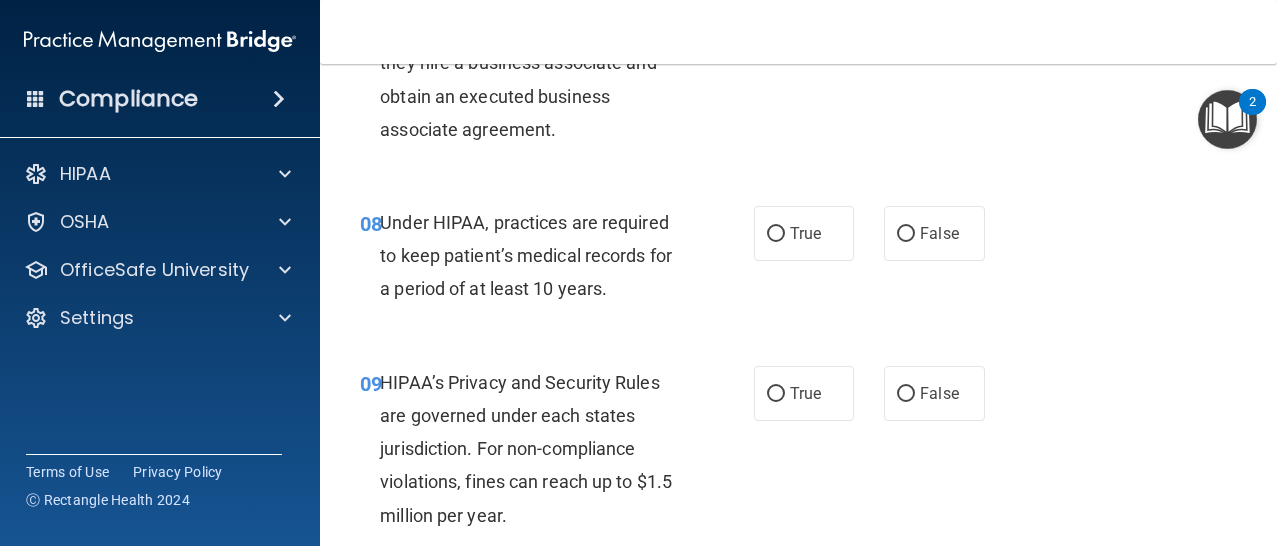 scroll, scrollTop: 1537, scrollLeft: 0, axis: vertical 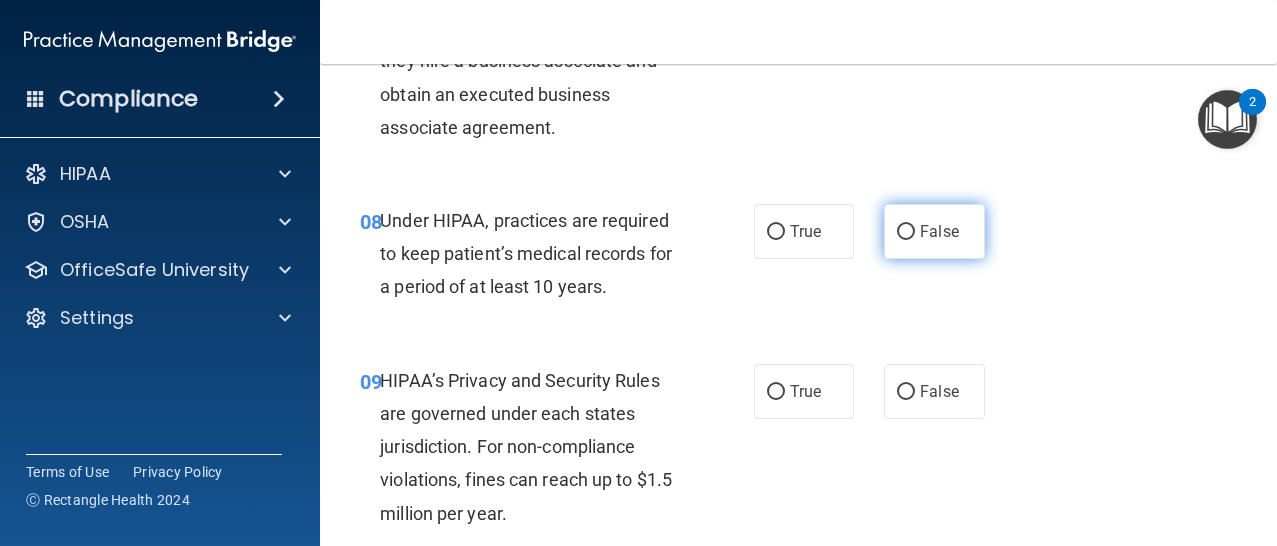 click on "False" at bounding box center [934, 231] 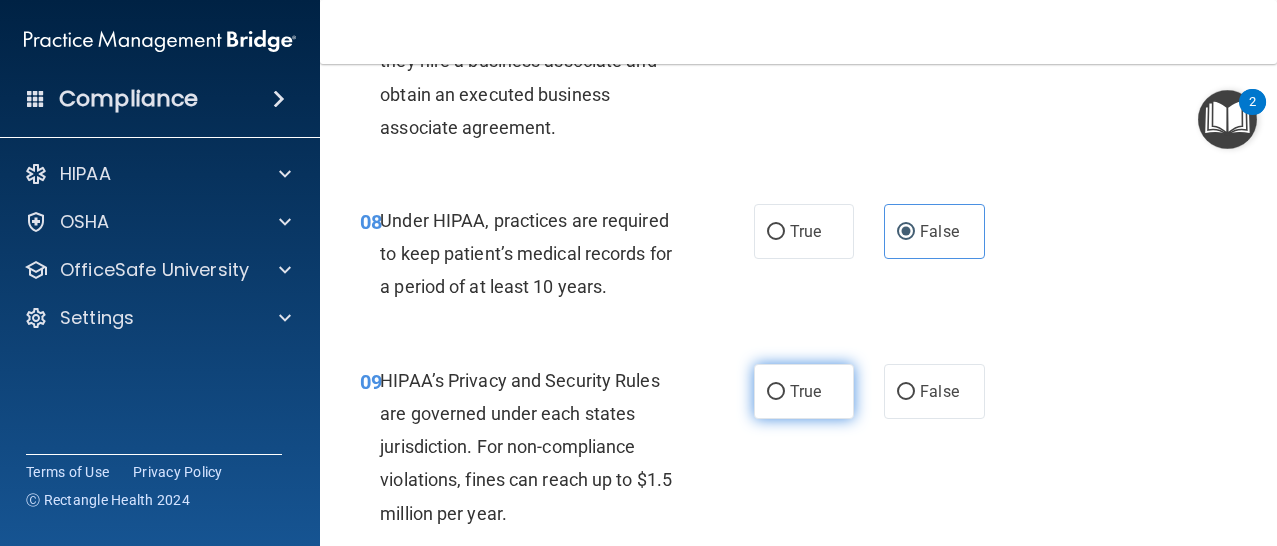 click on "True" at bounding box center (776, 392) 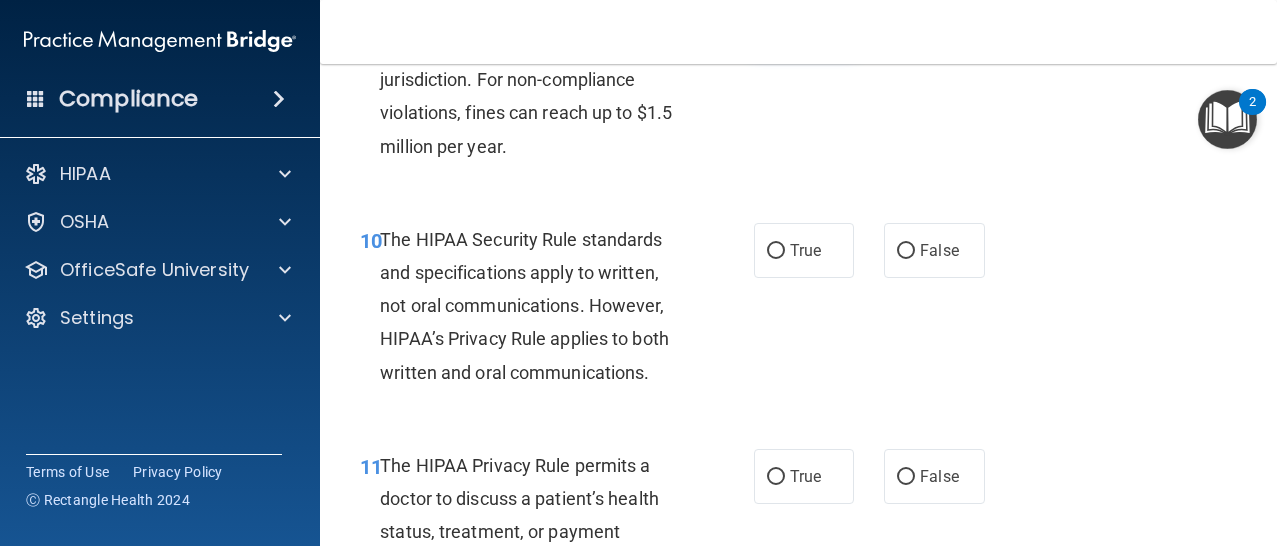 scroll, scrollTop: 1925, scrollLeft: 0, axis: vertical 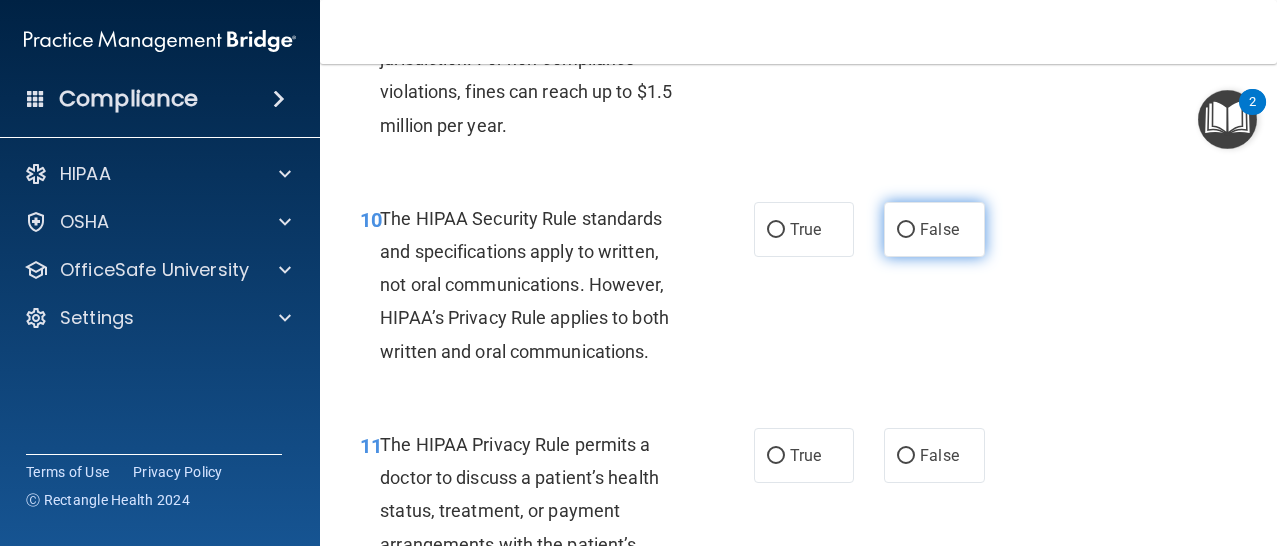 click on "False" at bounding box center [906, 230] 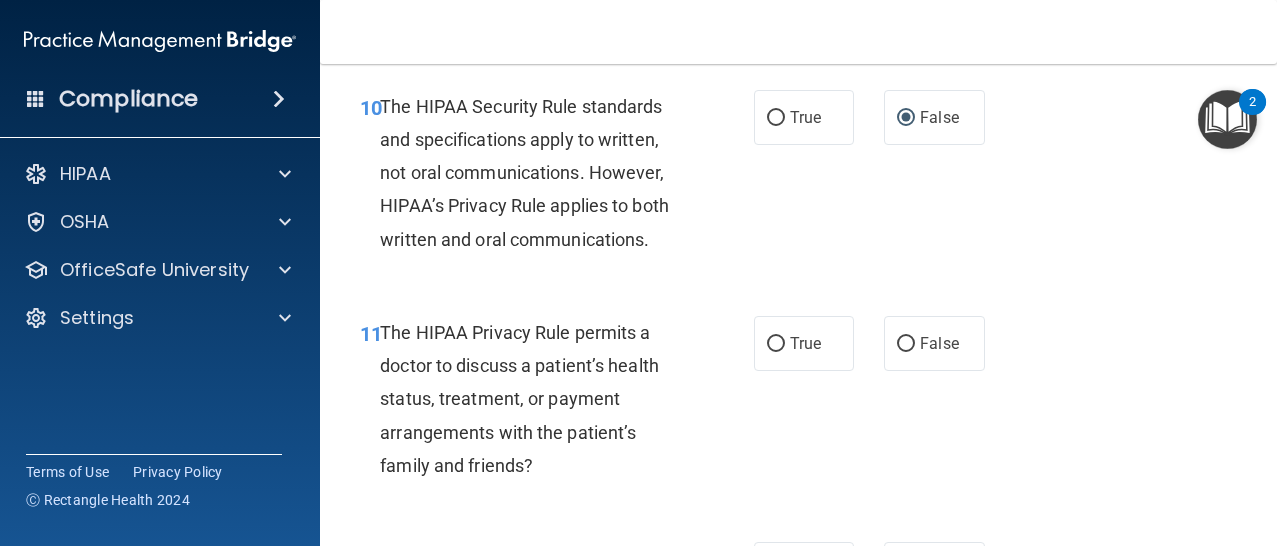 scroll, scrollTop: 2049, scrollLeft: 0, axis: vertical 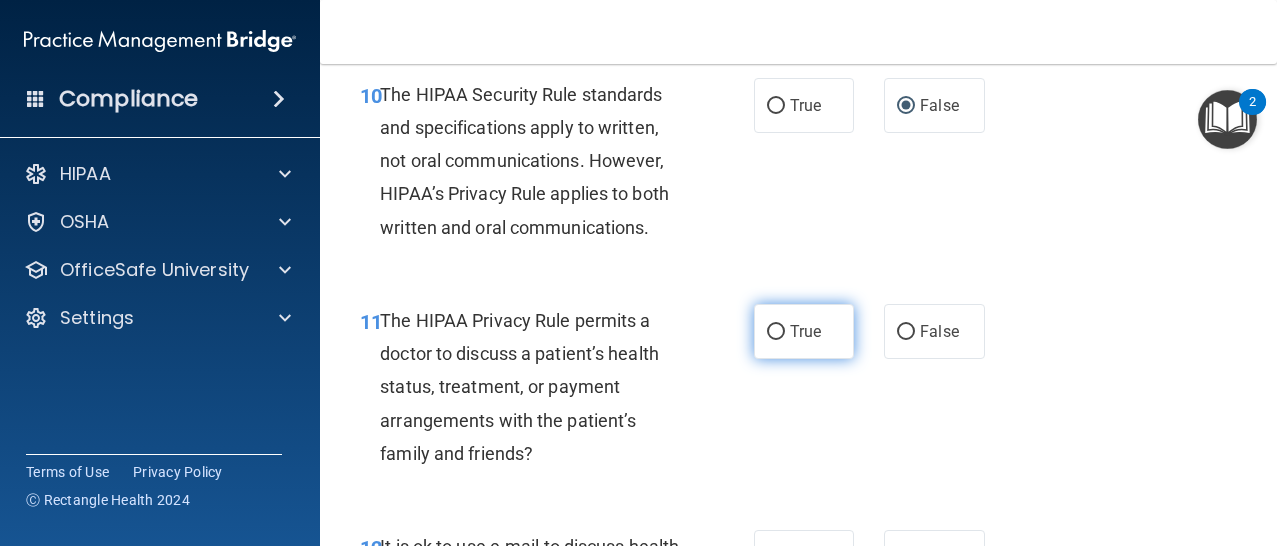 click on "True" at bounding box center [776, 332] 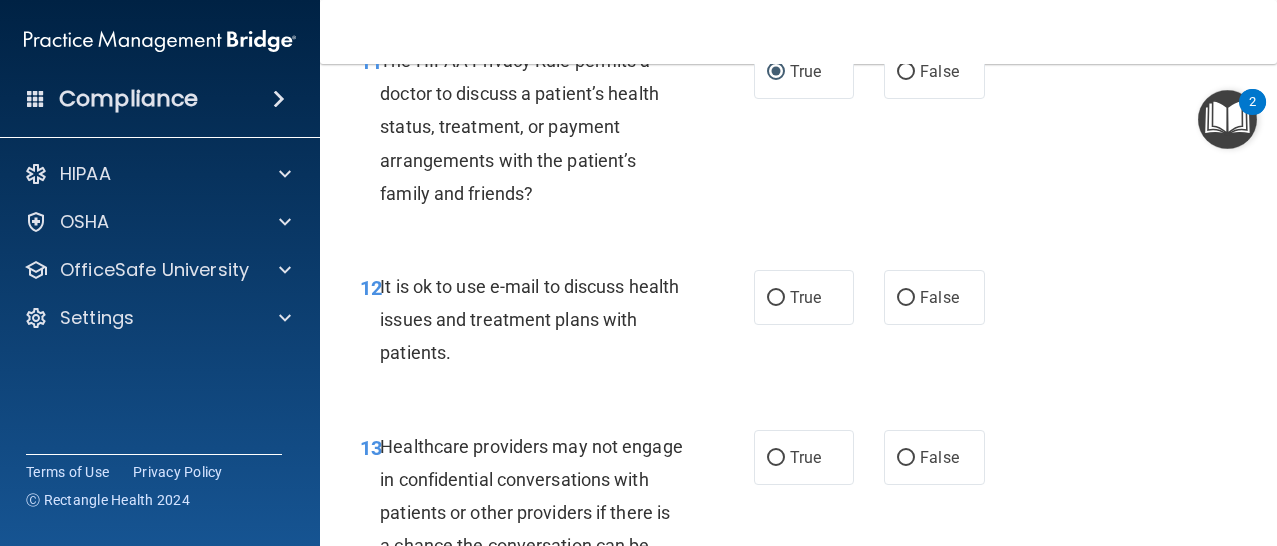 scroll, scrollTop: 2315, scrollLeft: 0, axis: vertical 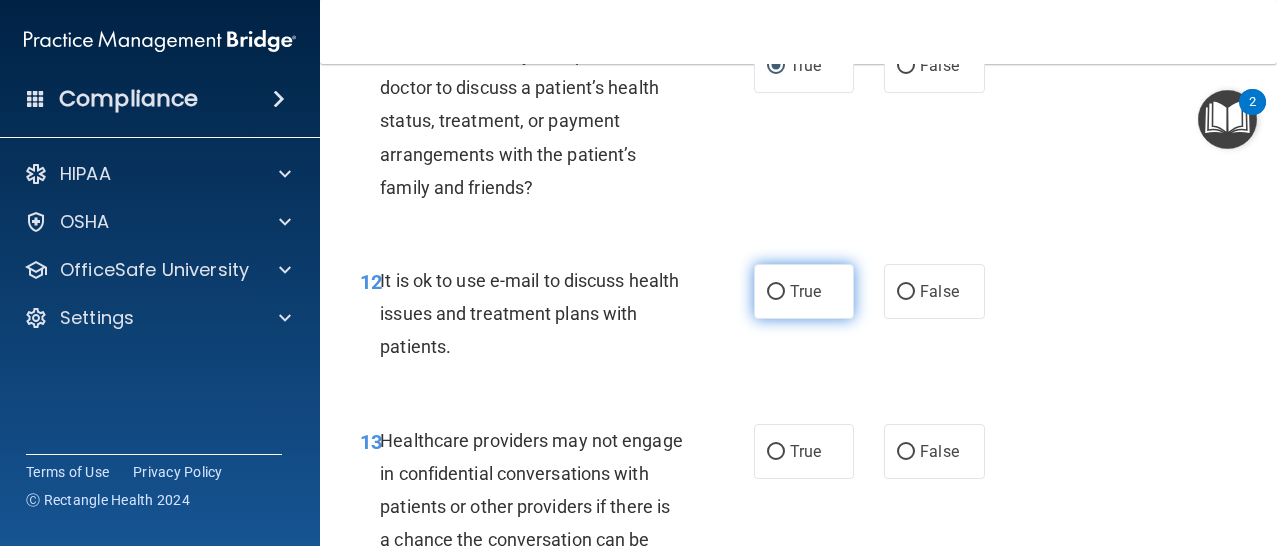 click on "True" at bounding box center (776, 292) 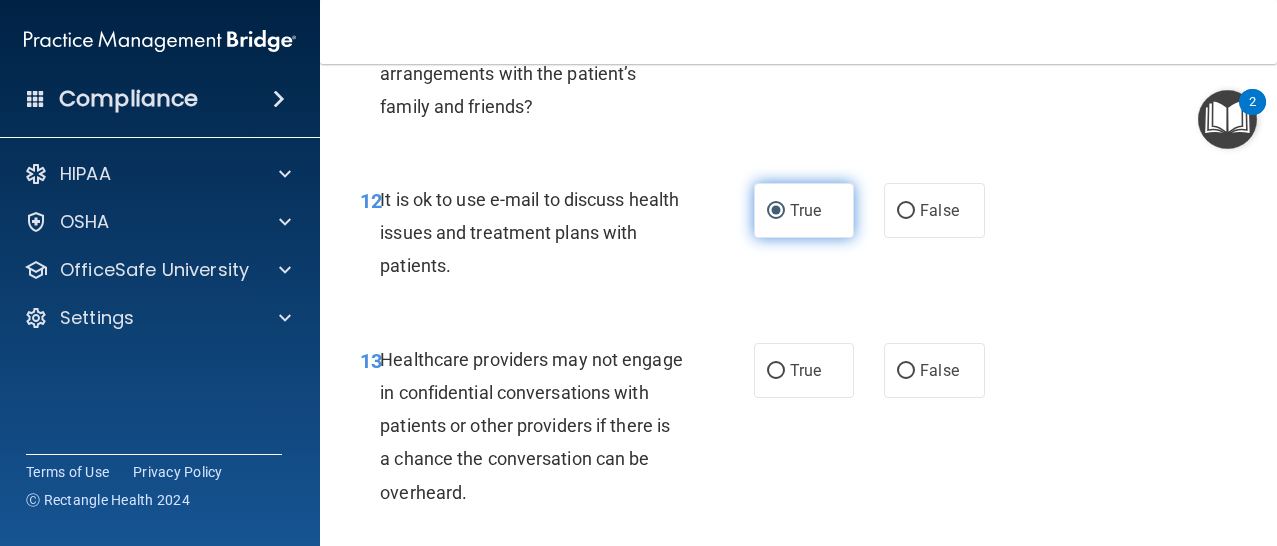 scroll, scrollTop: 2410, scrollLeft: 0, axis: vertical 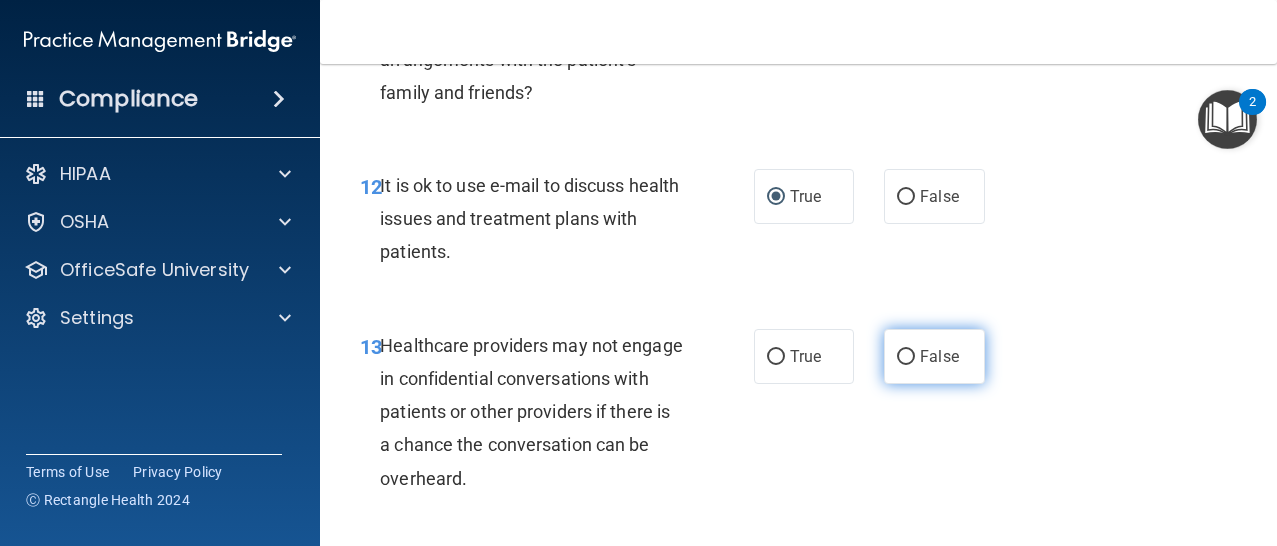click on "False" at bounding box center (906, 357) 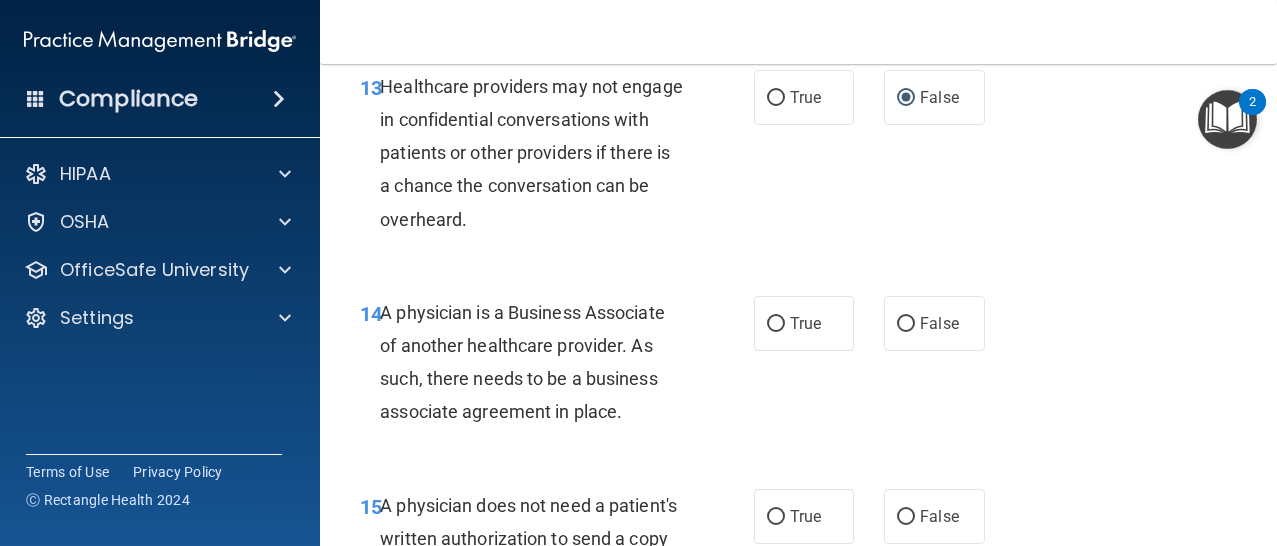 scroll, scrollTop: 2674, scrollLeft: 0, axis: vertical 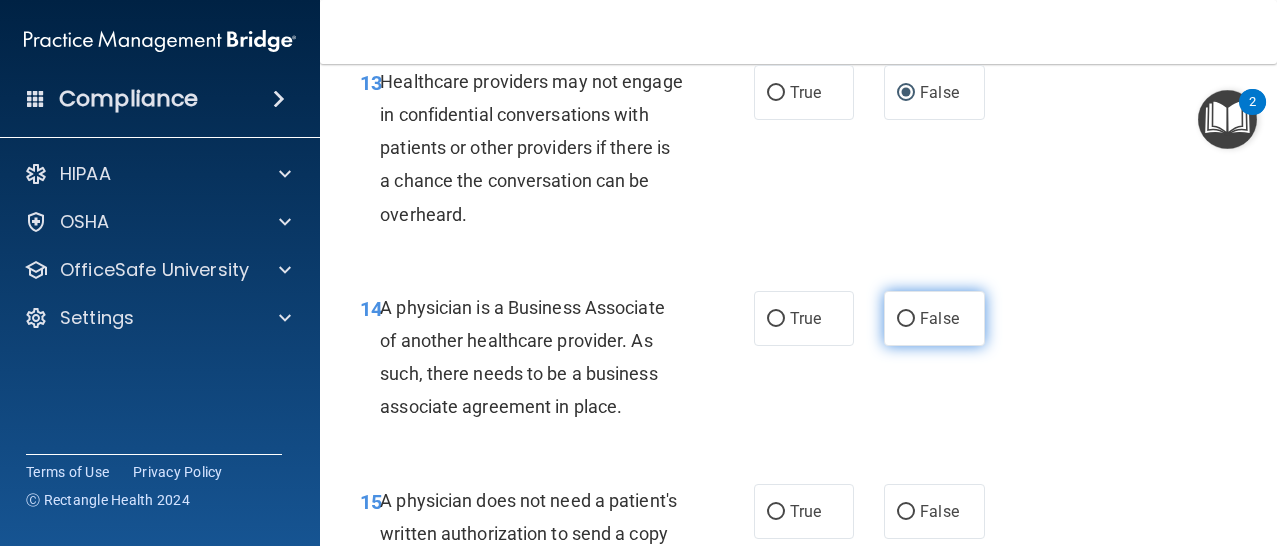 click on "False" at bounding box center [906, 319] 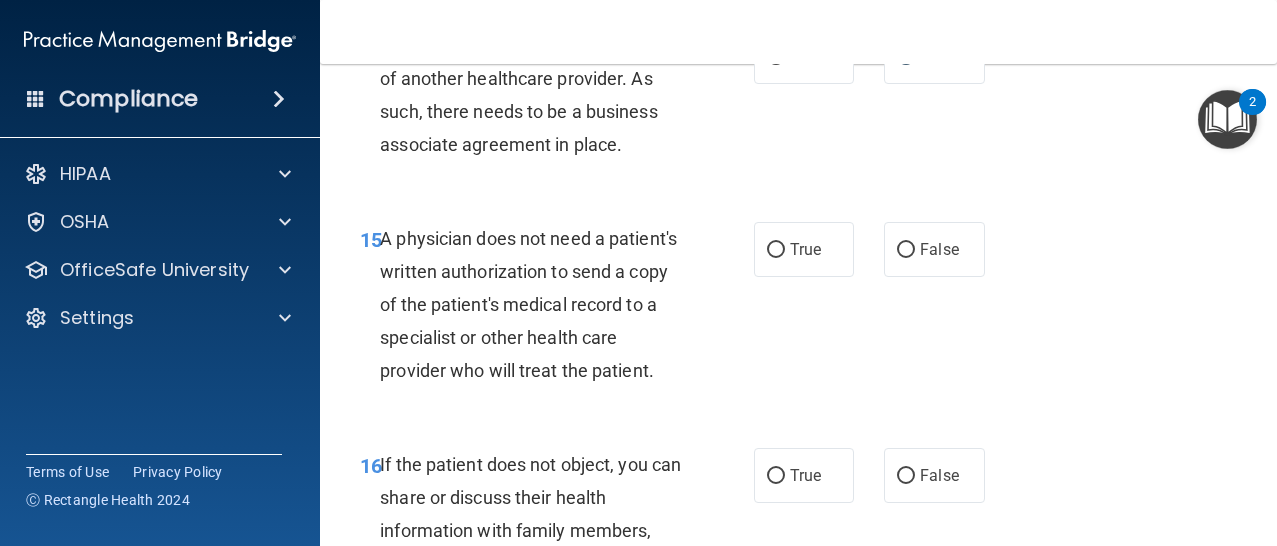 scroll, scrollTop: 2953, scrollLeft: 0, axis: vertical 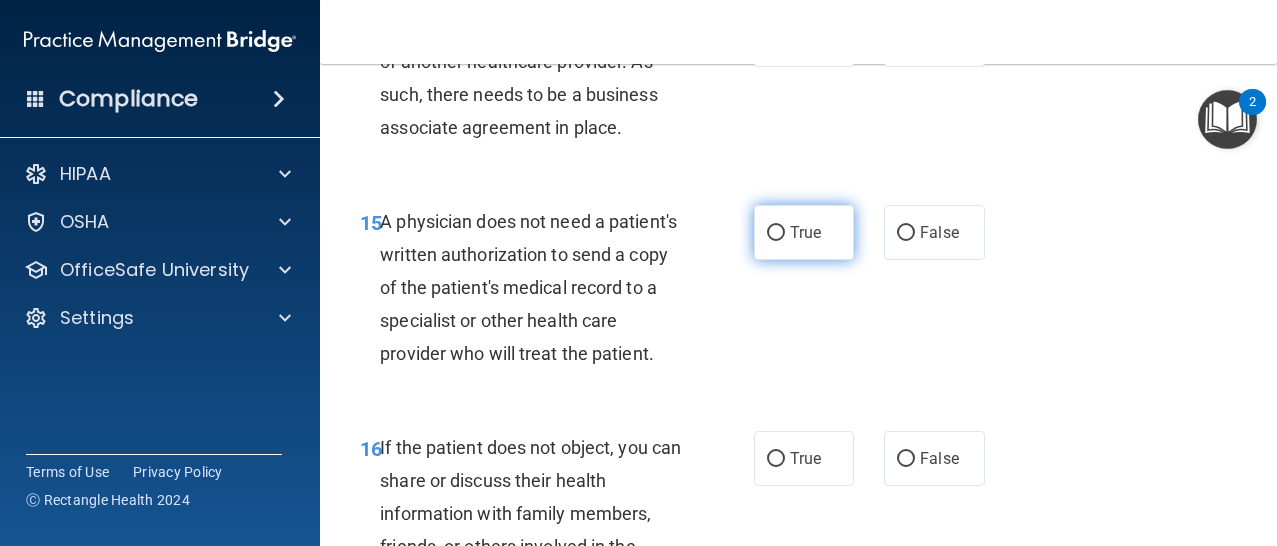 click on "True" at bounding box center [805, 232] 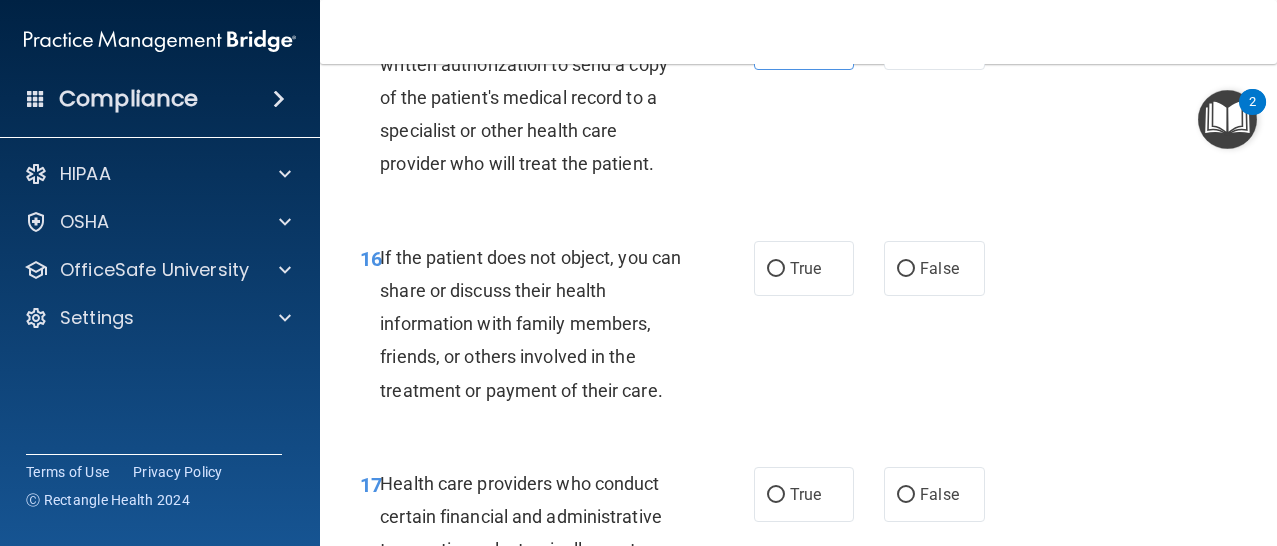 scroll, scrollTop: 3160, scrollLeft: 0, axis: vertical 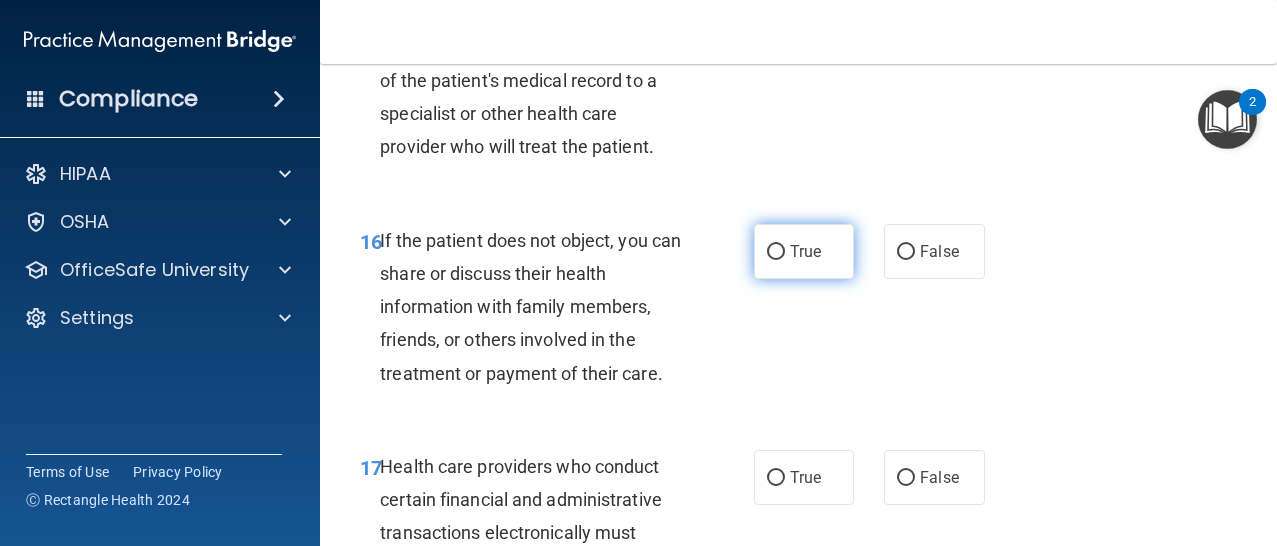 click on "True" at bounding box center (804, 251) 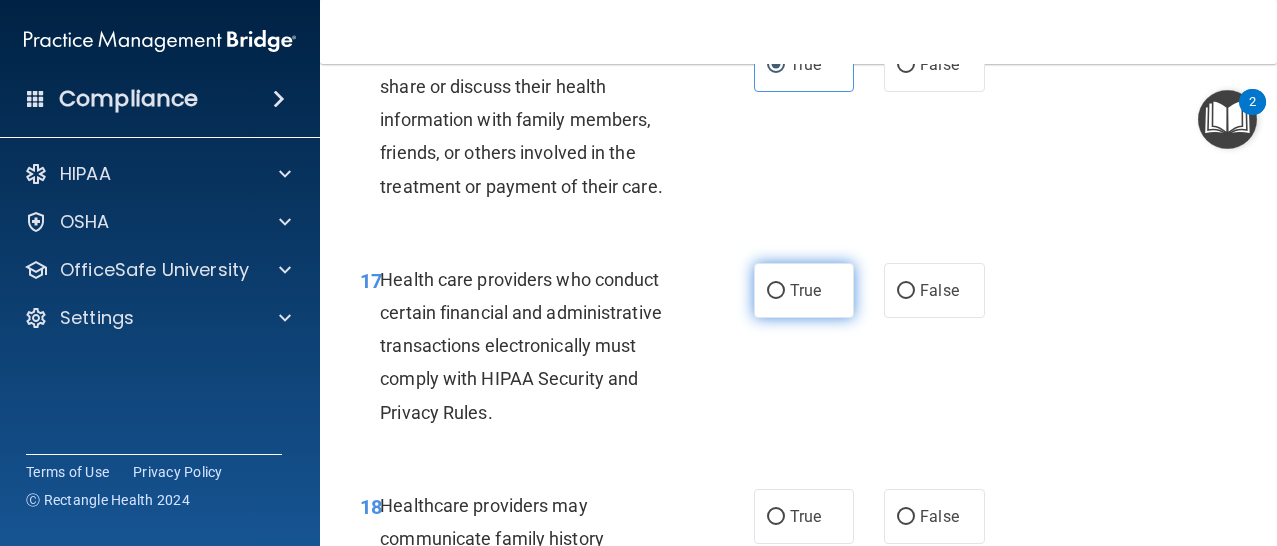click on "True" at bounding box center (804, 290) 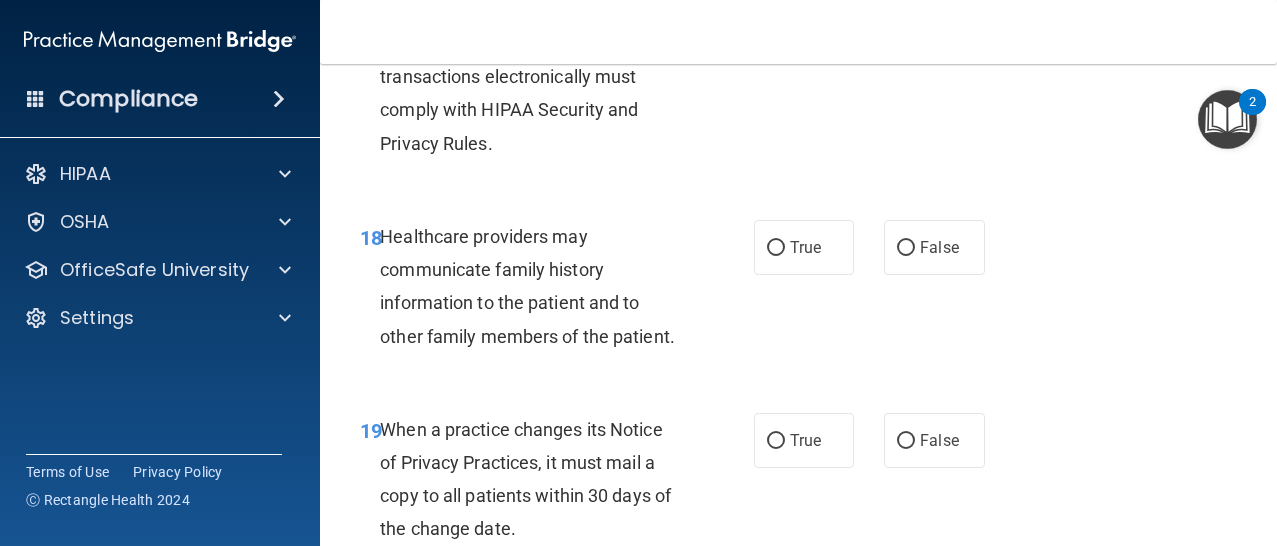 scroll, scrollTop: 3619, scrollLeft: 0, axis: vertical 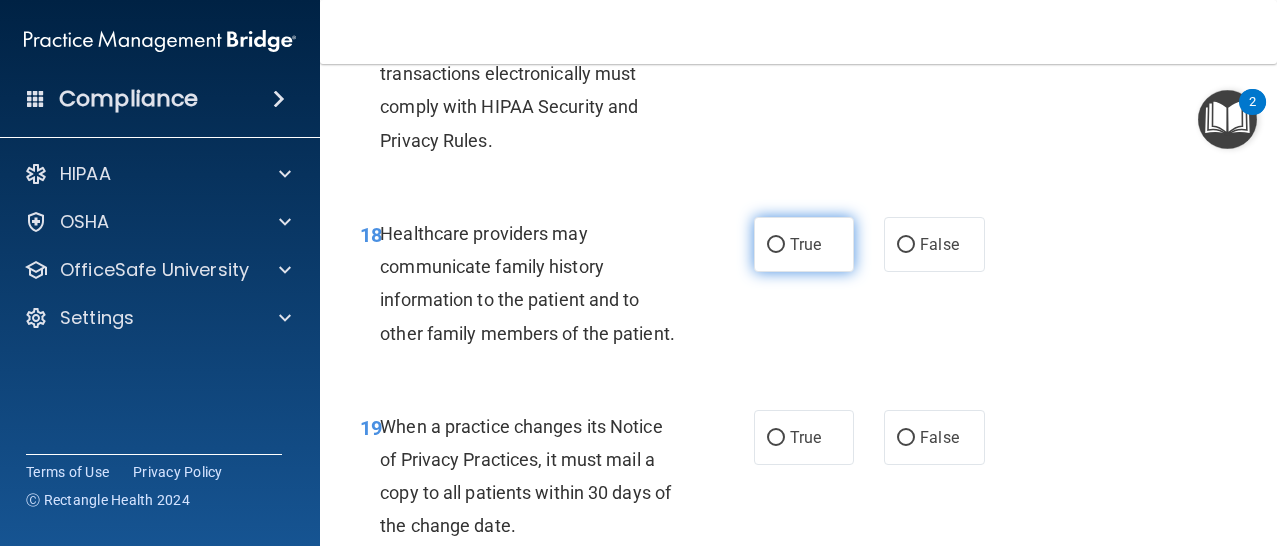 click on "True" at bounding box center (805, 244) 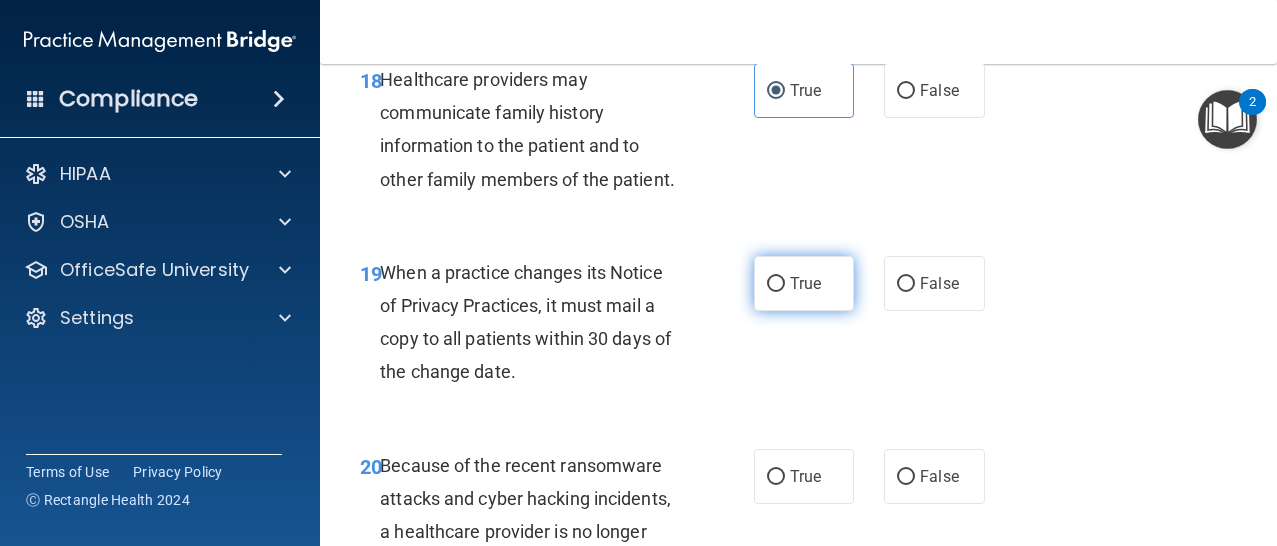 scroll, scrollTop: 3779, scrollLeft: 0, axis: vertical 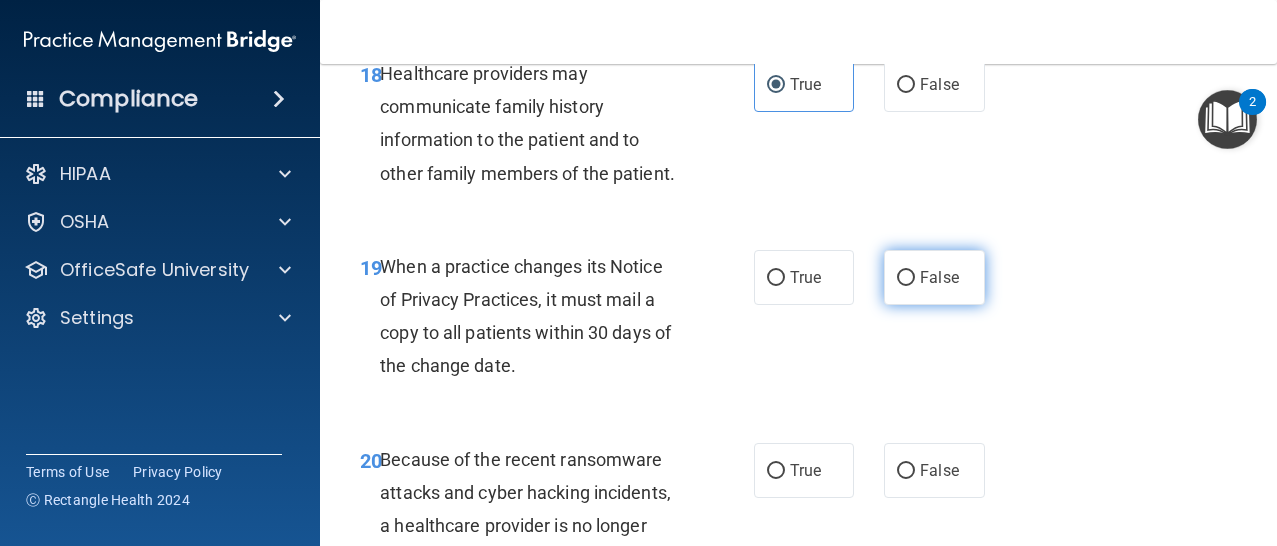 click on "False" at bounding box center (934, 277) 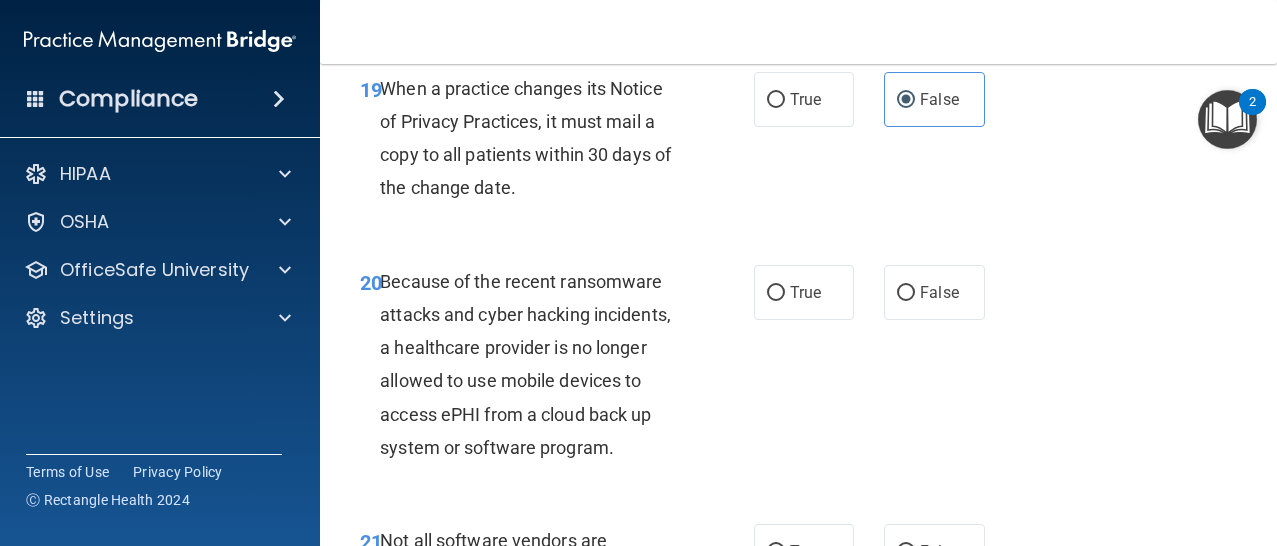 scroll, scrollTop: 3962, scrollLeft: 0, axis: vertical 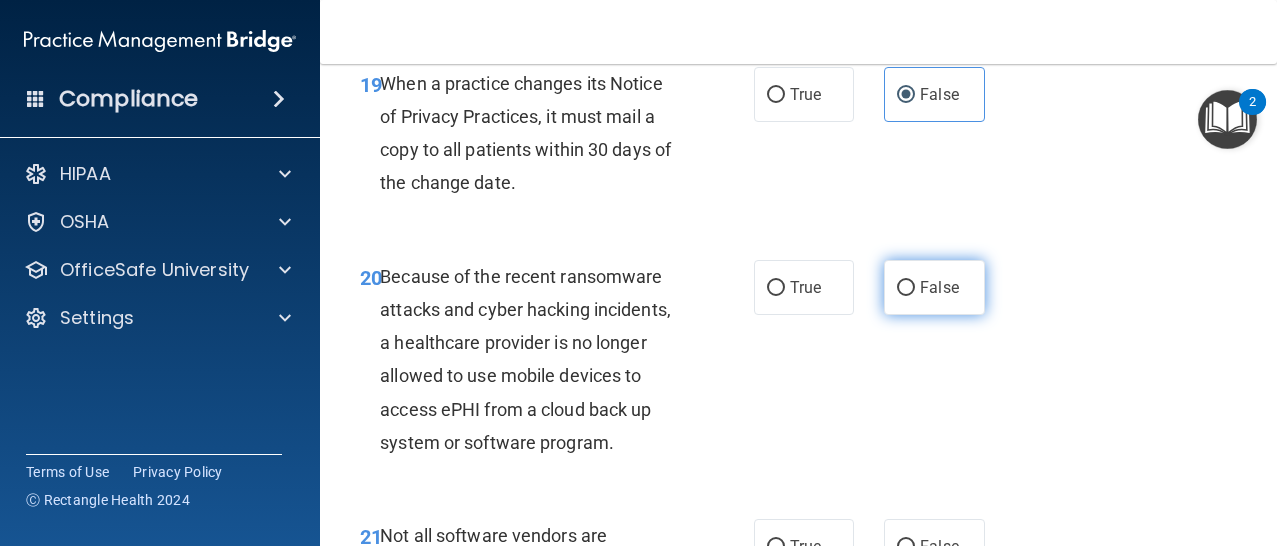 click on "False" at bounding box center (934, 287) 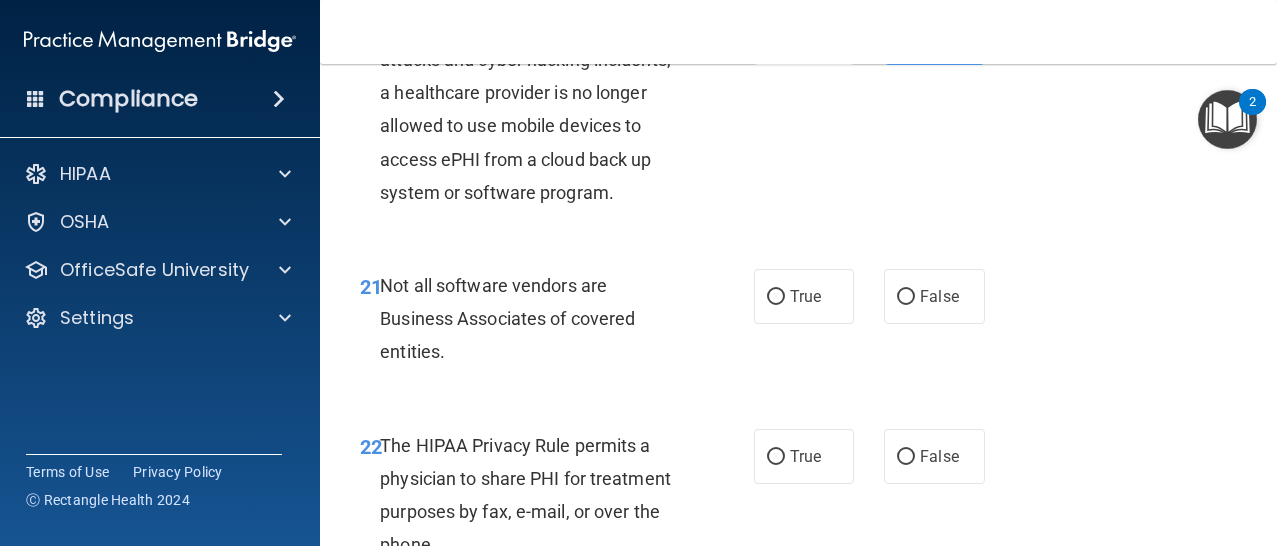 scroll, scrollTop: 4244, scrollLeft: 0, axis: vertical 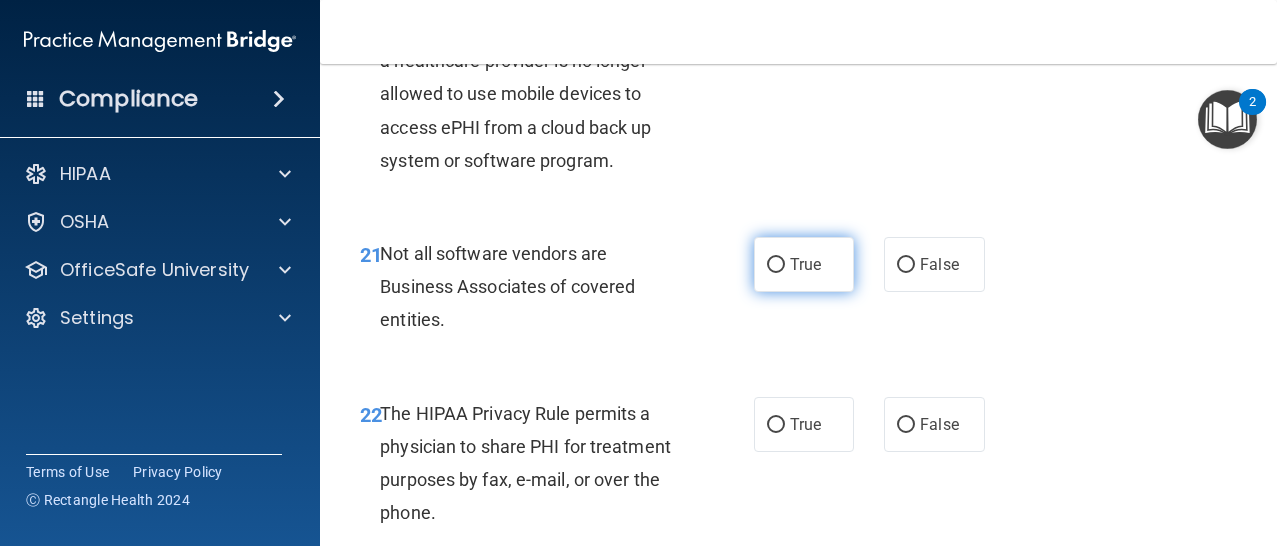 click on "True" at bounding box center (804, 264) 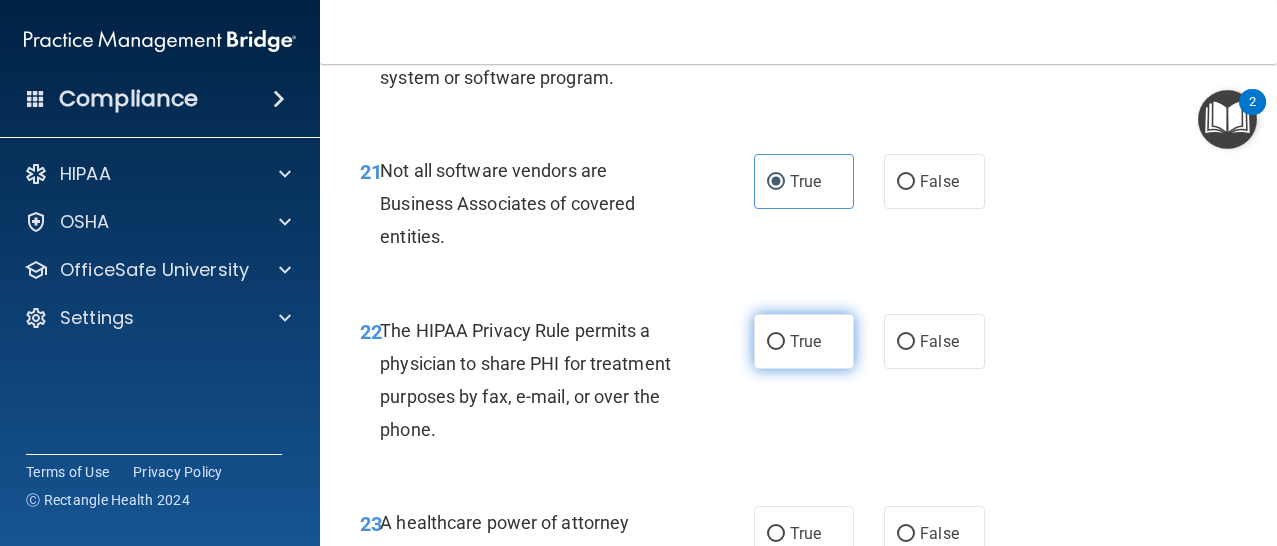 scroll, scrollTop: 4348, scrollLeft: 0, axis: vertical 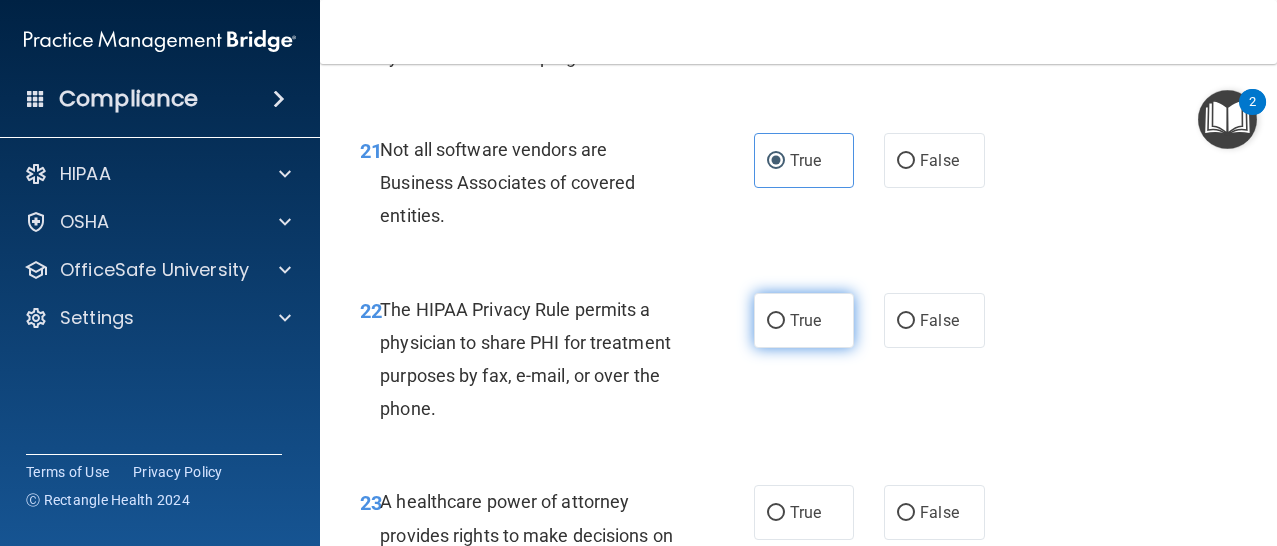 click on "True" at bounding box center (805, 320) 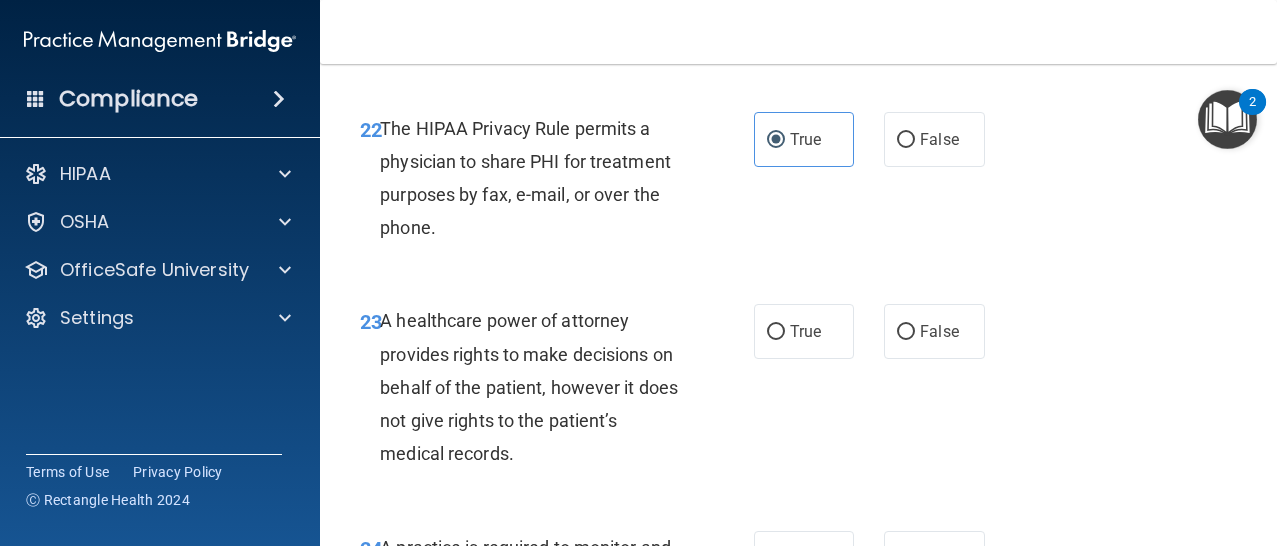 scroll, scrollTop: 4533, scrollLeft: 0, axis: vertical 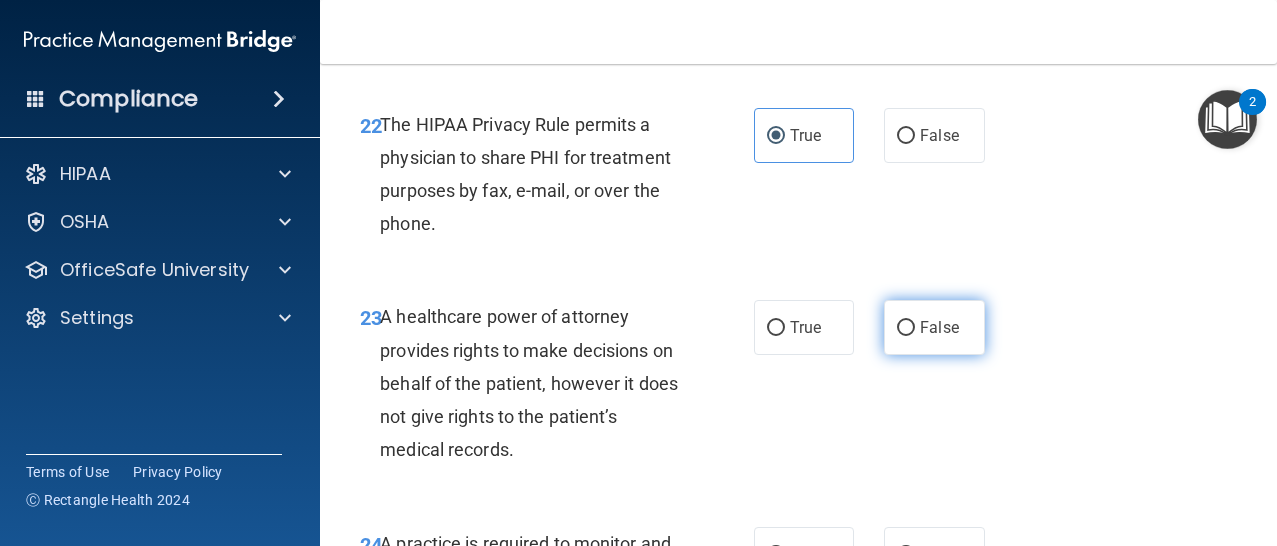 click on "False" at bounding box center (906, 328) 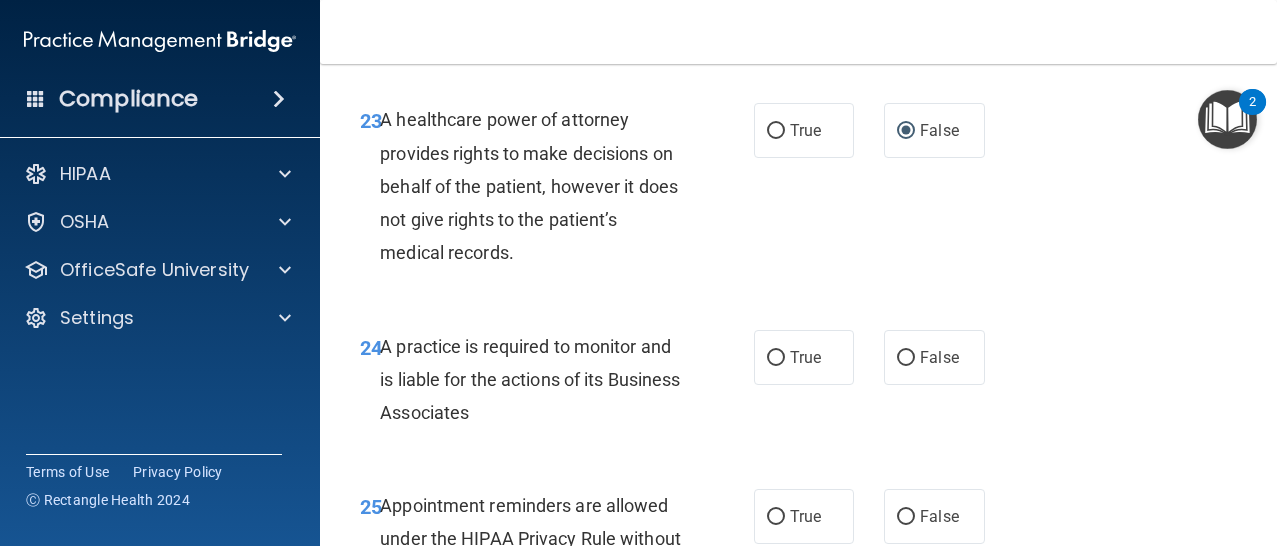 scroll, scrollTop: 4742, scrollLeft: 0, axis: vertical 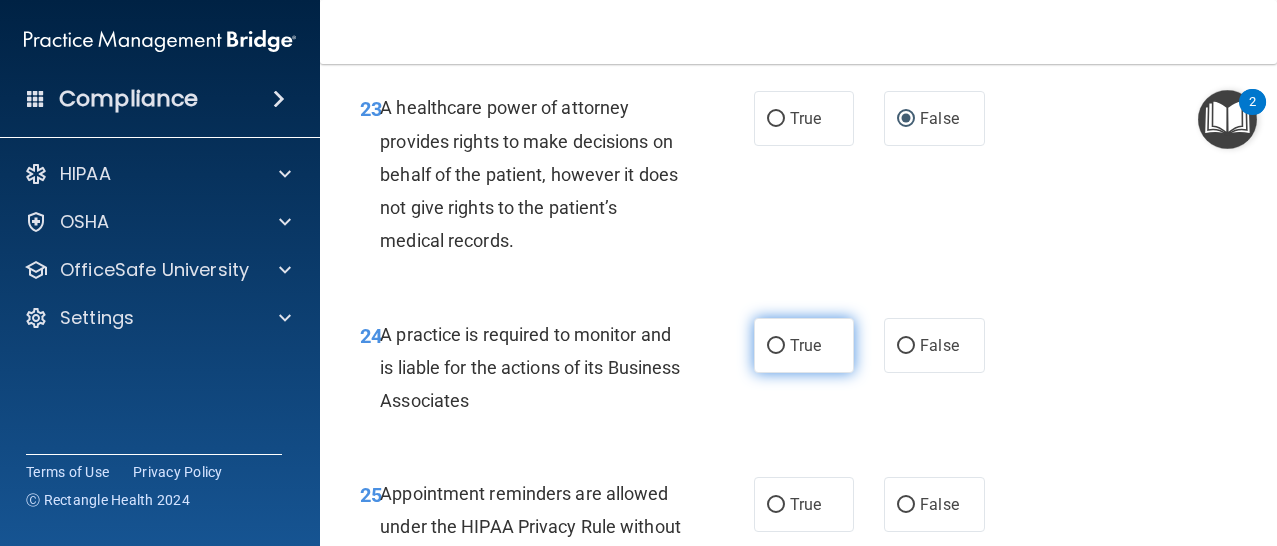 click on "True" at bounding box center (804, 345) 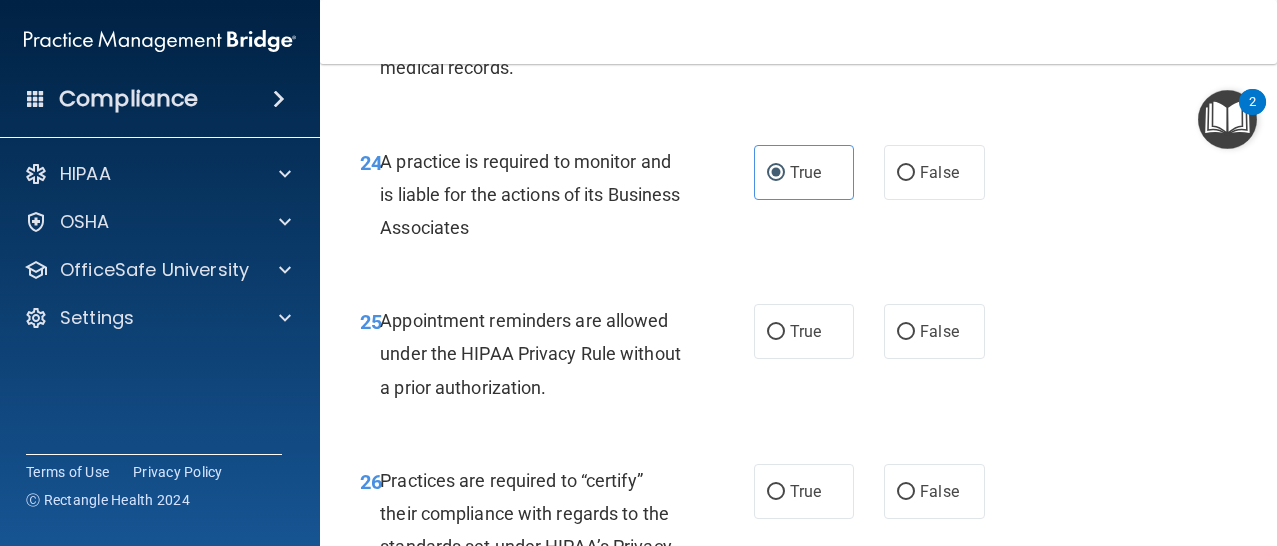 scroll, scrollTop: 4937, scrollLeft: 0, axis: vertical 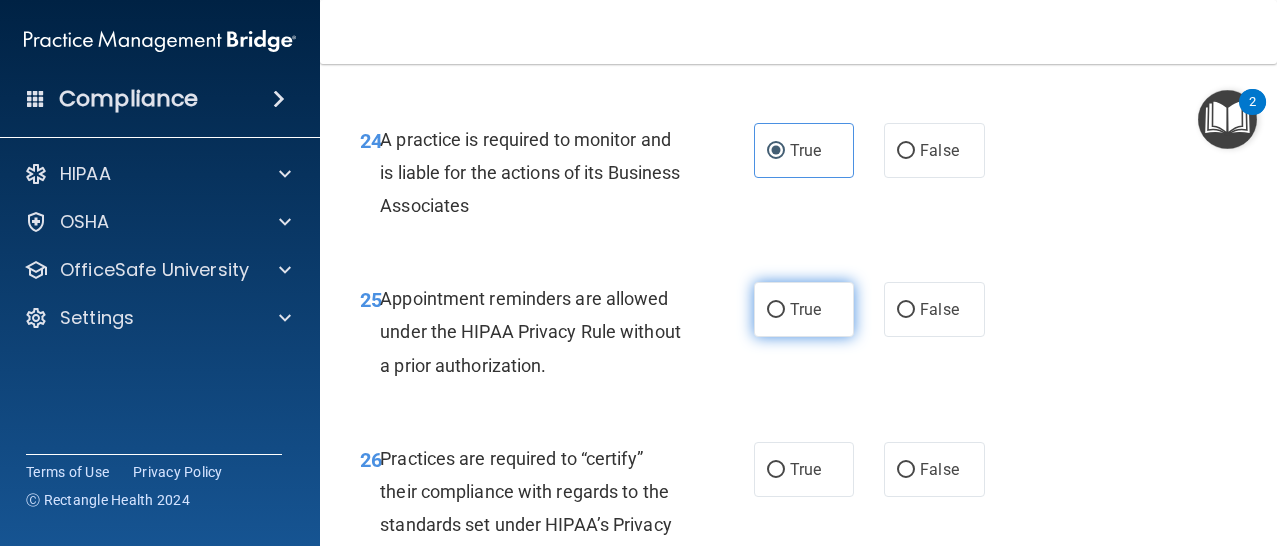 click on "True" at bounding box center (805, 309) 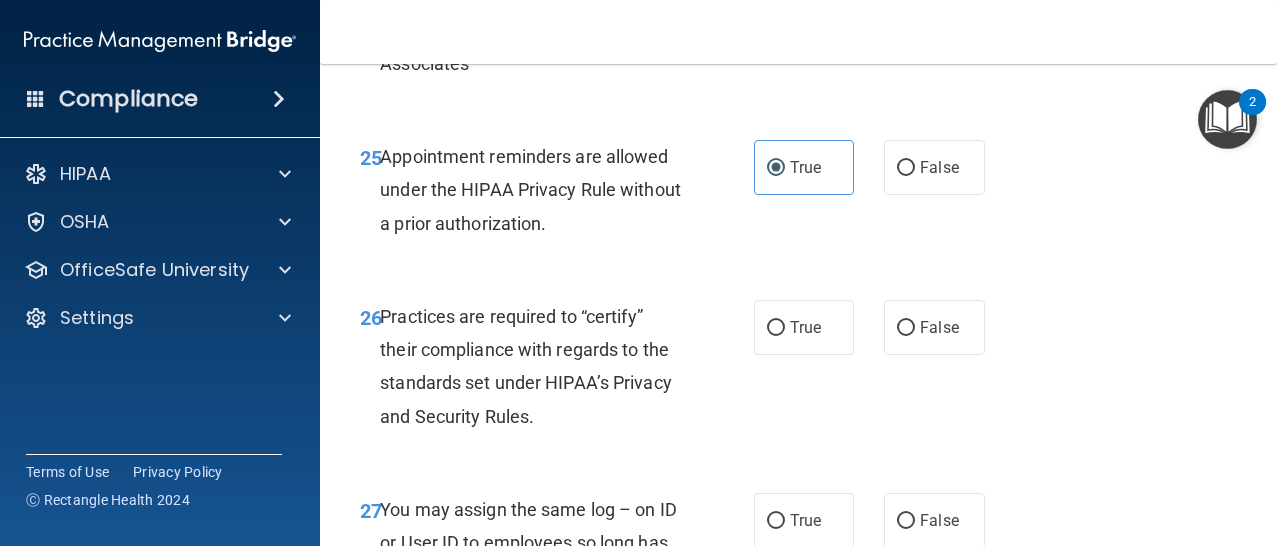 scroll, scrollTop: 5081, scrollLeft: 0, axis: vertical 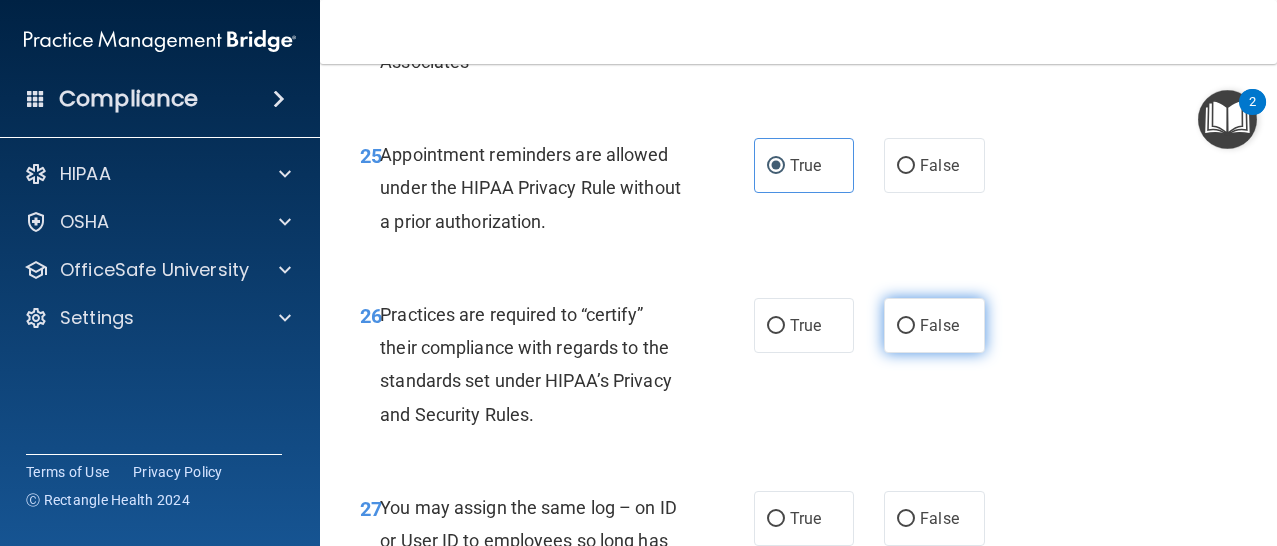 click on "False" at bounding box center [934, 325] 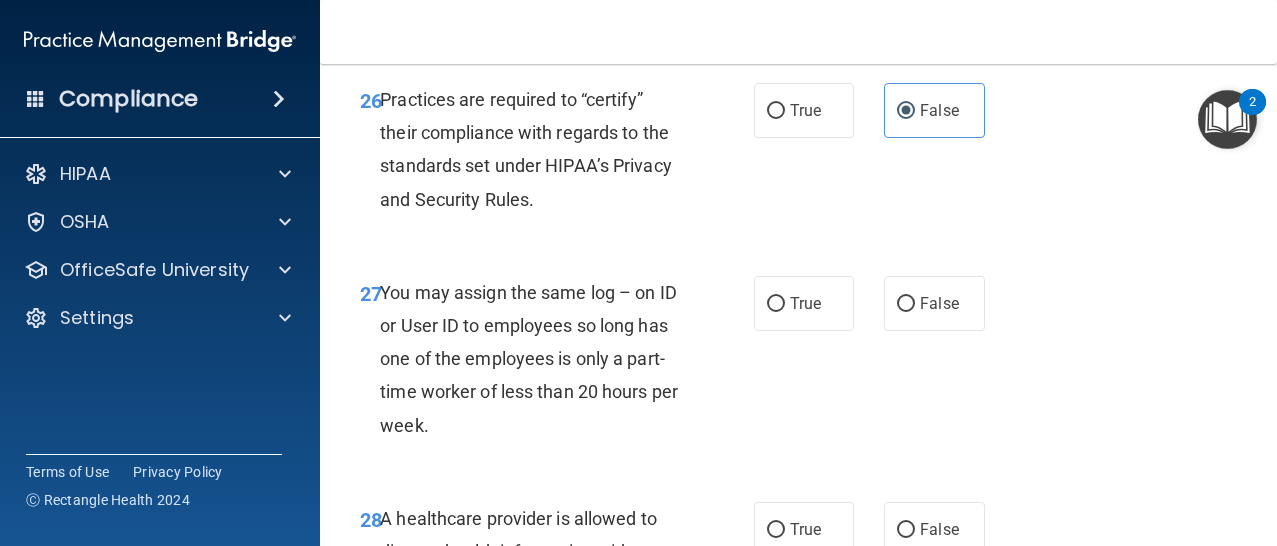 scroll, scrollTop: 5298, scrollLeft: 0, axis: vertical 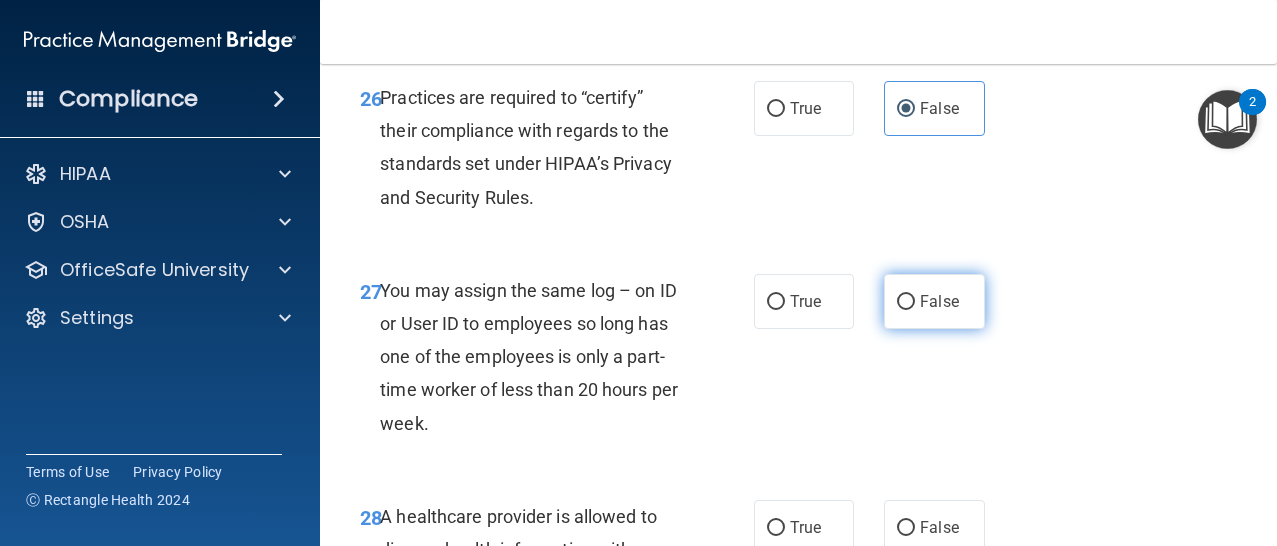 click on "False" at bounding box center [906, 302] 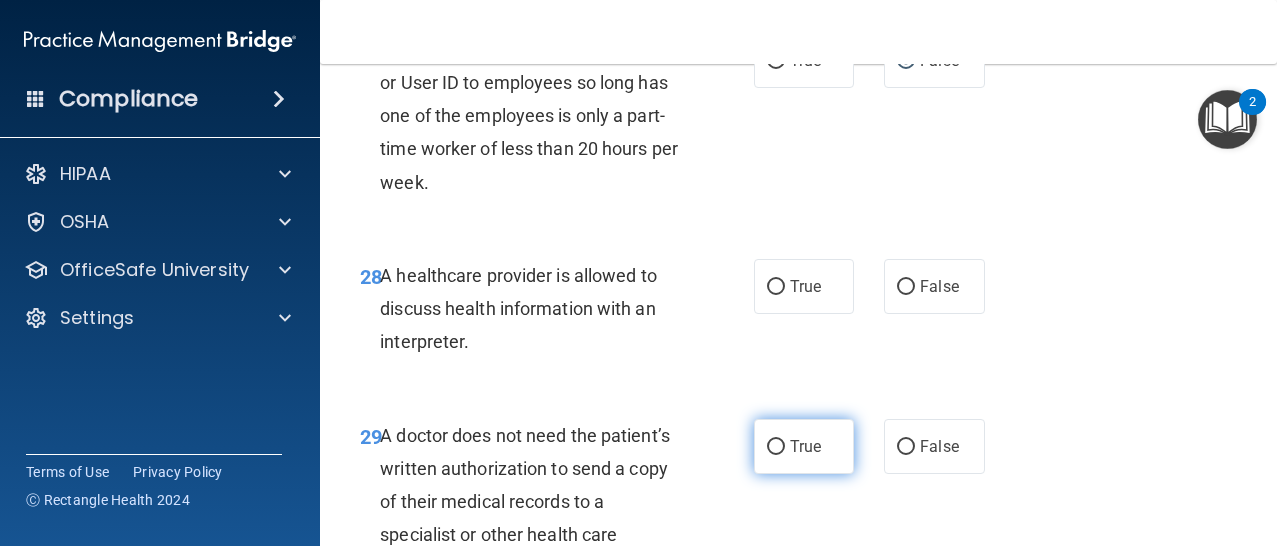 scroll, scrollTop: 5559, scrollLeft: 0, axis: vertical 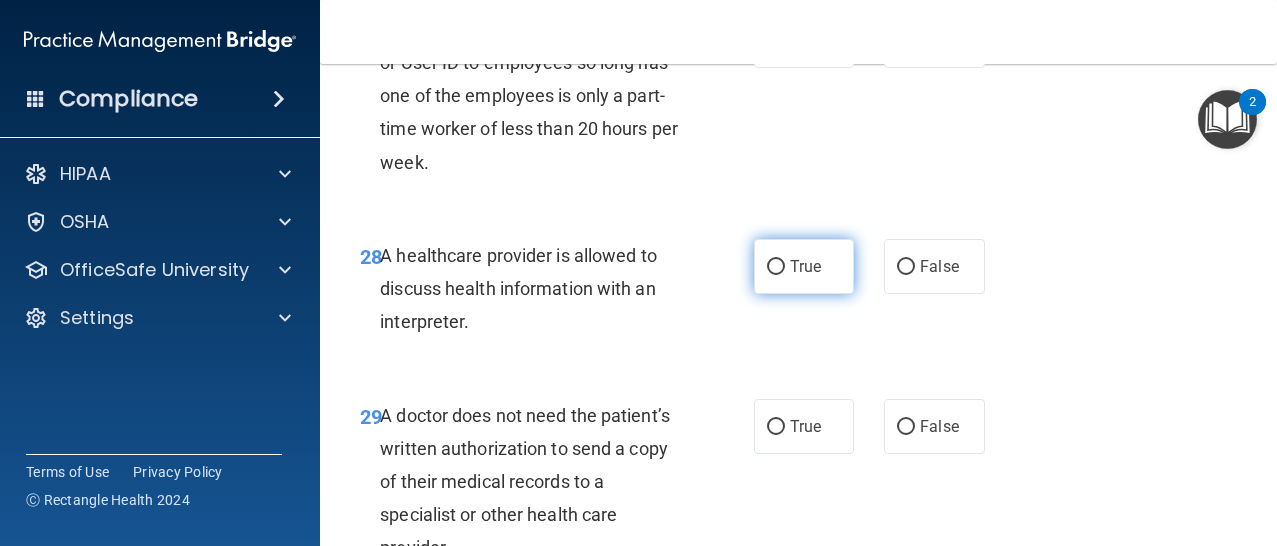 click on "True" at bounding box center [804, 266] 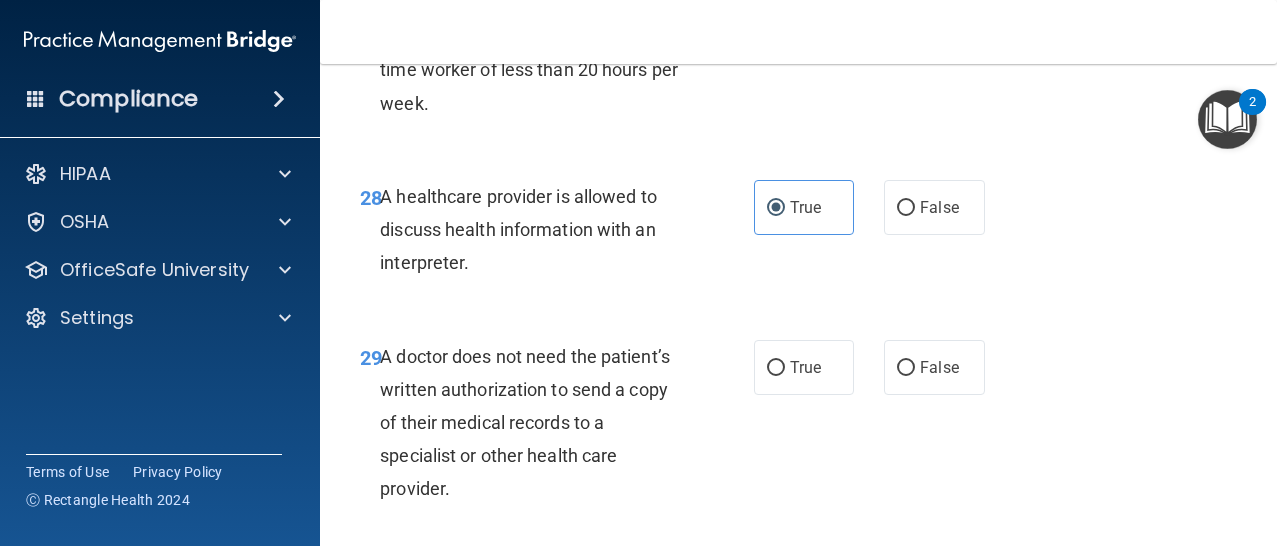scroll, scrollTop: 5645, scrollLeft: 0, axis: vertical 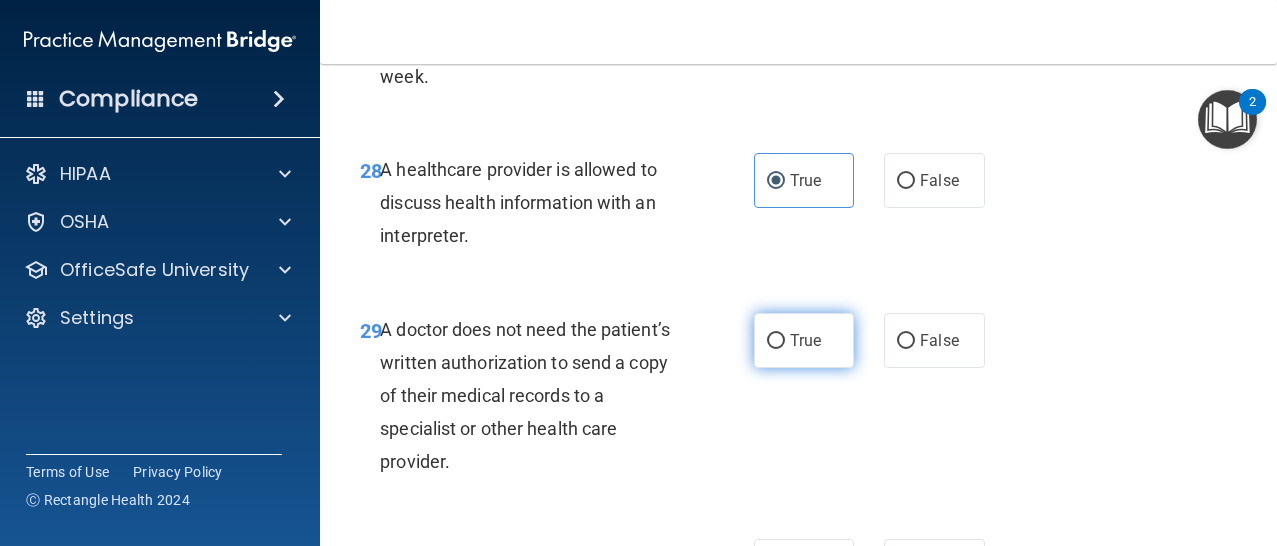 click on "True" at bounding box center [804, 340] 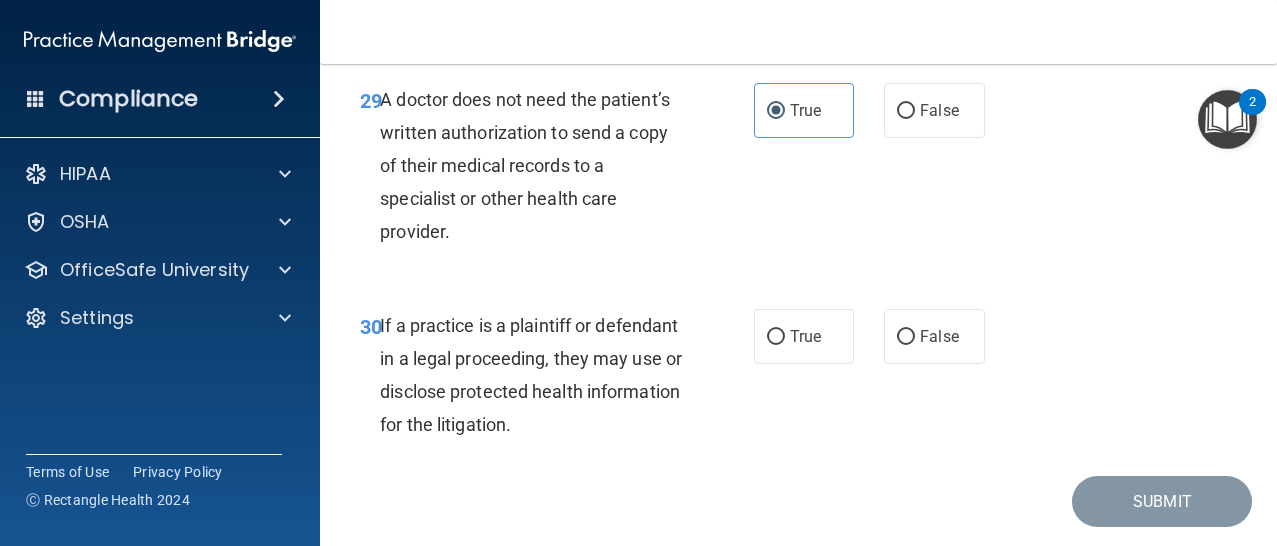 scroll, scrollTop: 5880, scrollLeft: 0, axis: vertical 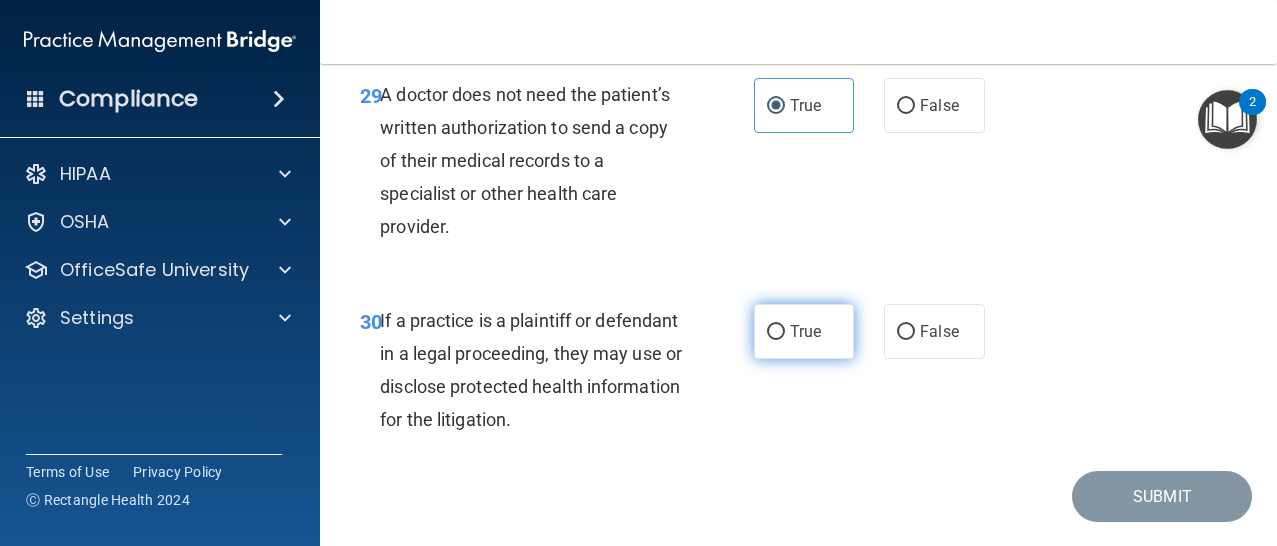 click on "True" at bounding box center [804, 331] 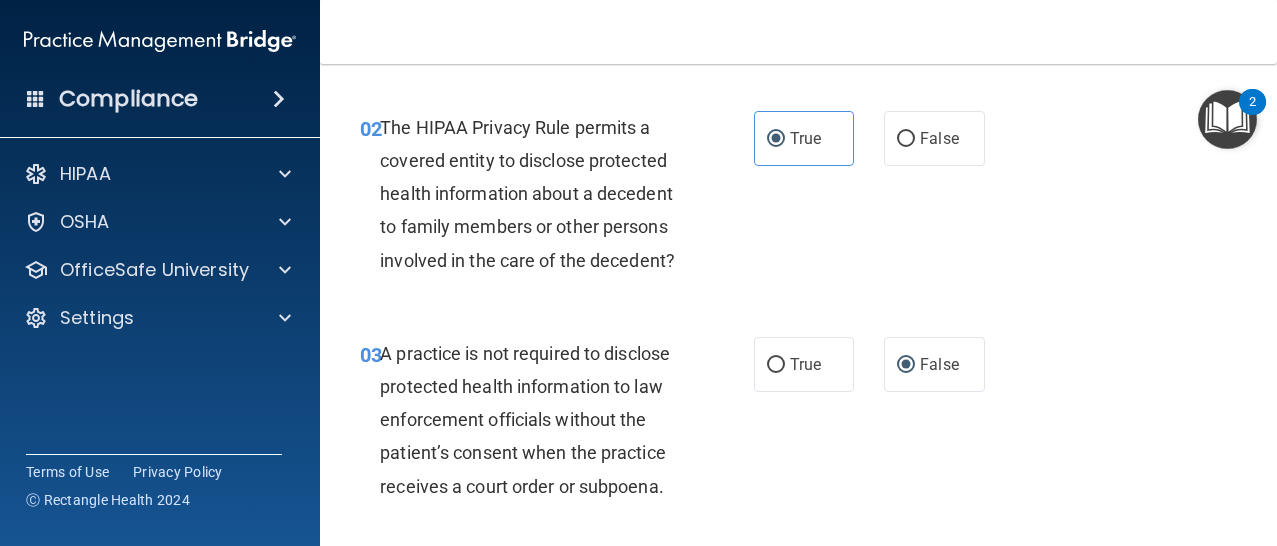 scroll, scrollTop: 0, scrollLeft: 0, axis: both 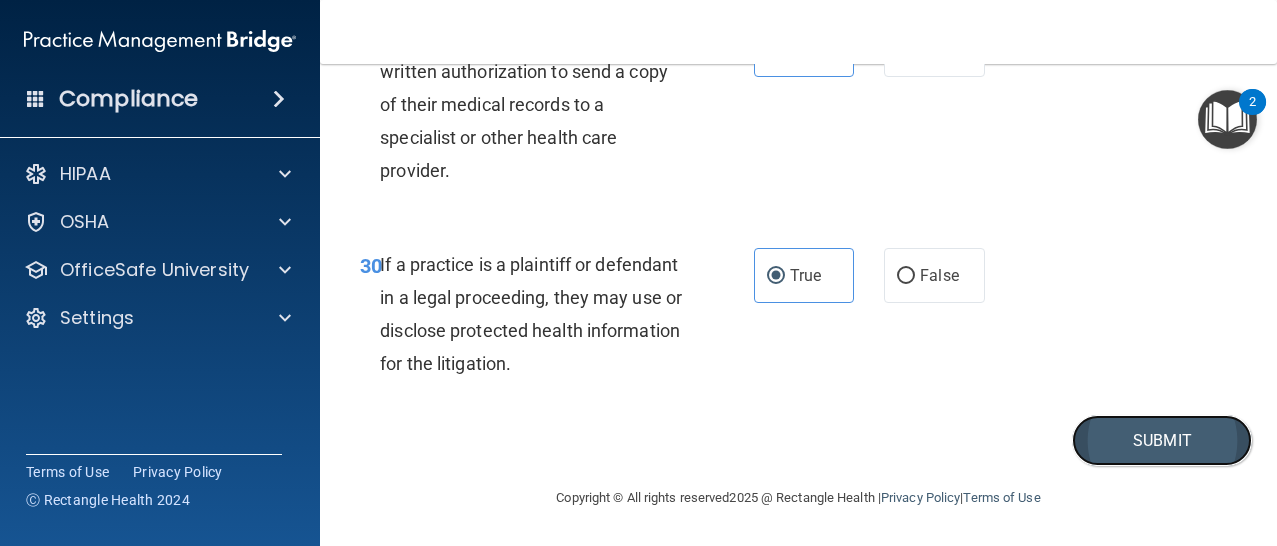 click on "Submit" at bounding box center (1162, 440) 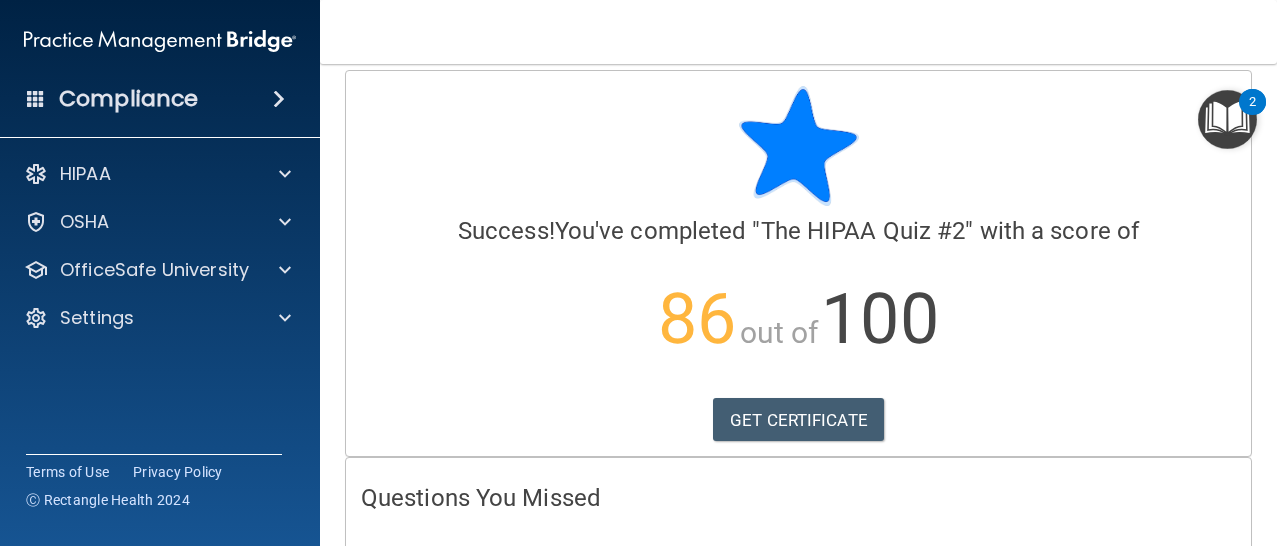 scroll, scrollTop: 0, scrollLeft: 0, axis: both 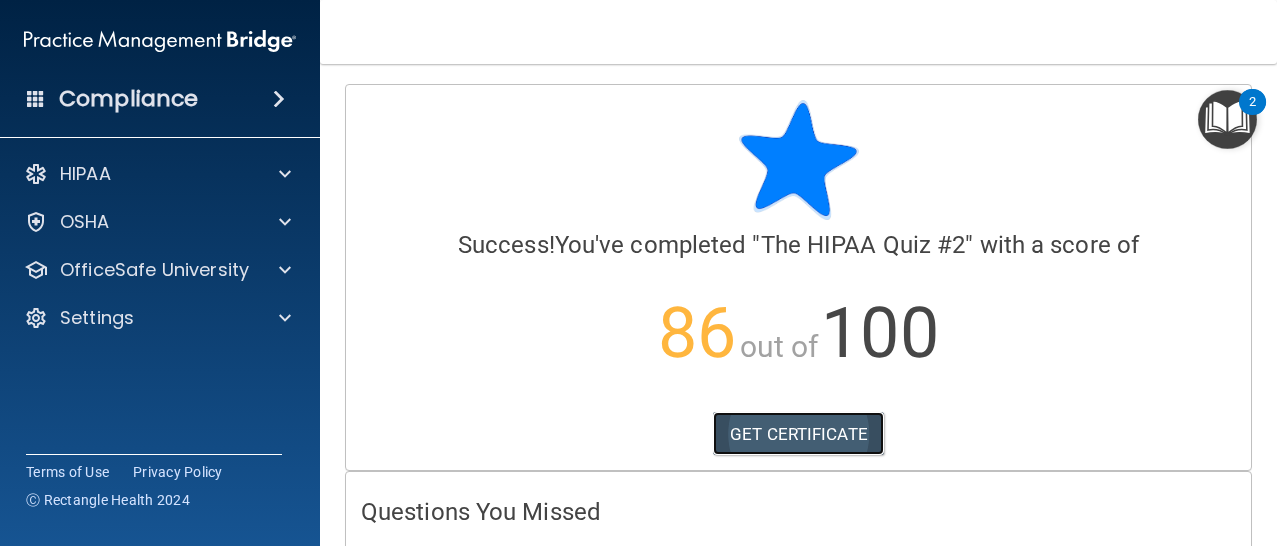 click on "GET CERTIFICATE" at bounding box center (798, 434) 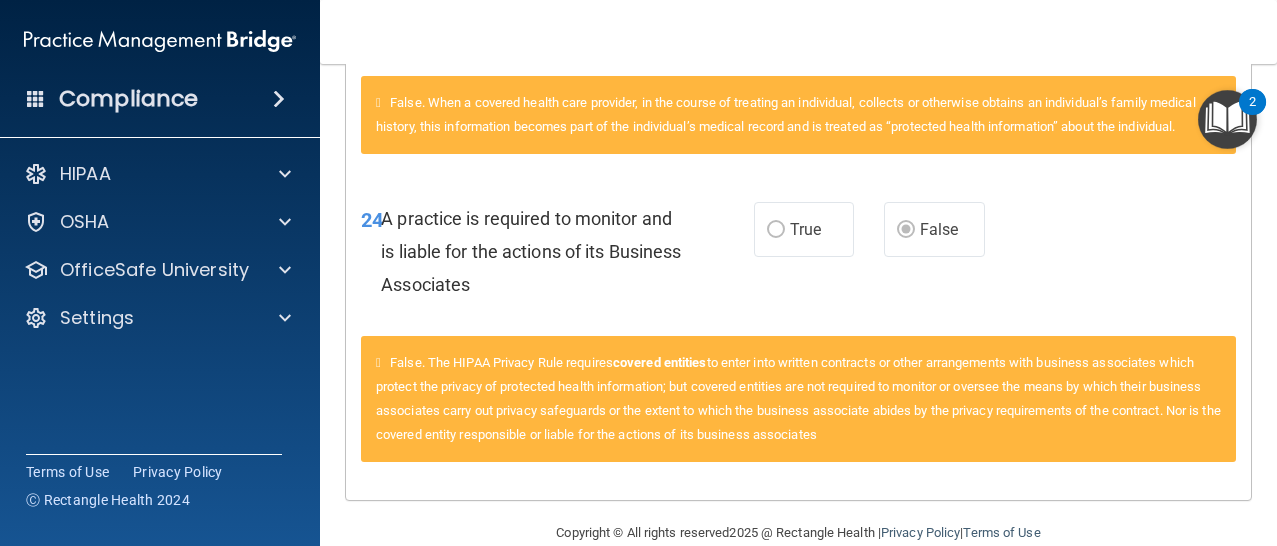 scroll, scrollTop: 1415, scrollLeft: 0, axis: vertical 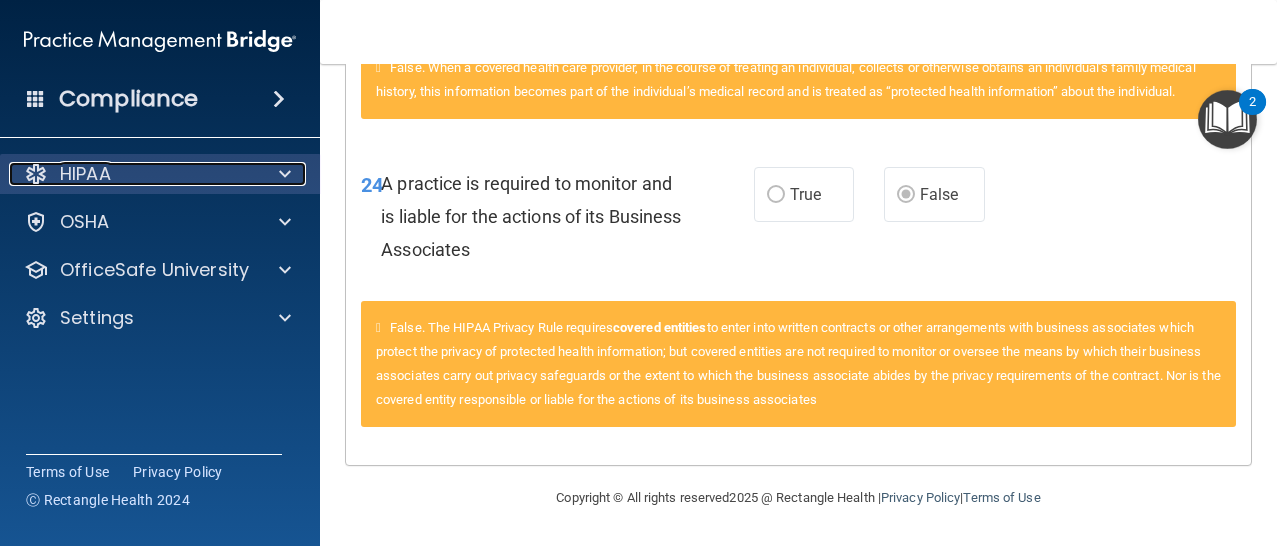 click at bounding box center (282, 174) 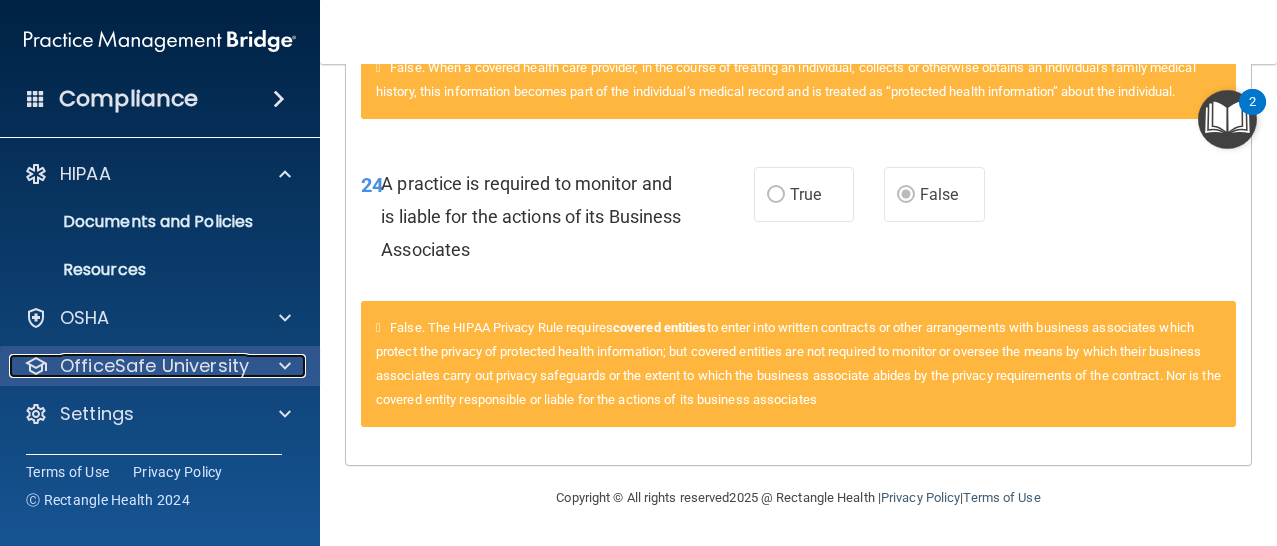 click at bounding box center (282, 366) 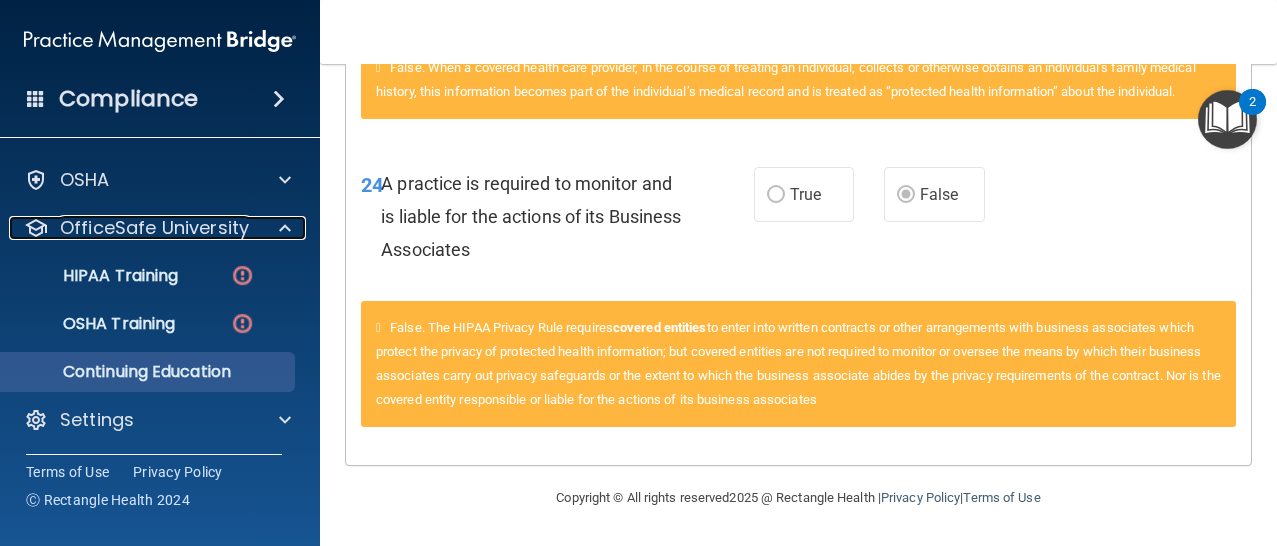 scroll, scrollTop: 139, scrollLeft: 0, axis: vertical 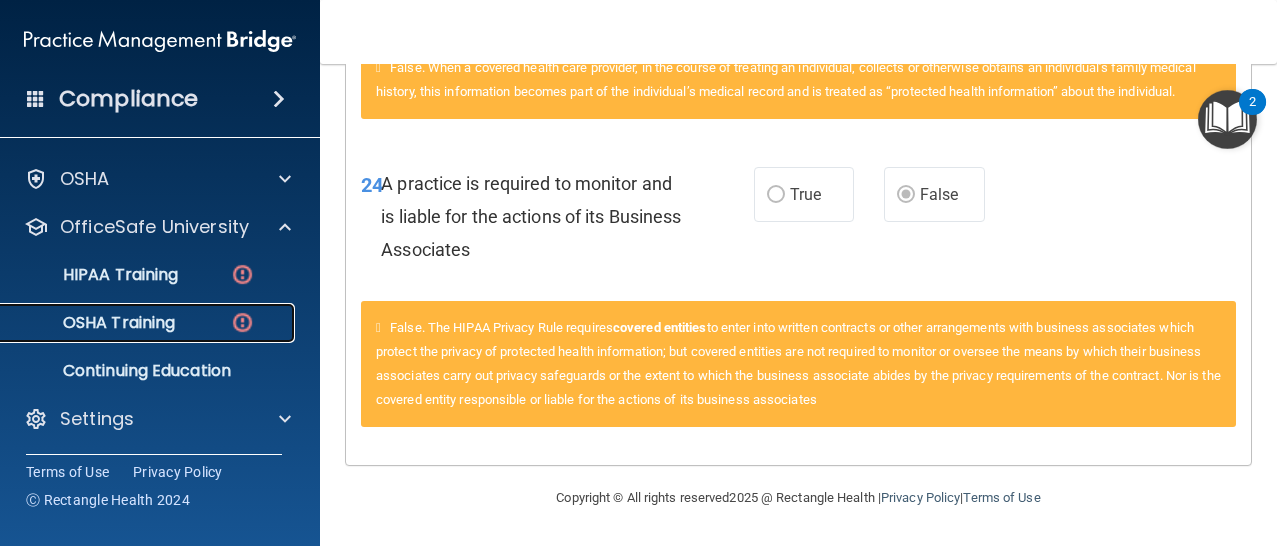 click on "OSHA Training" at bounding box center [149, 323] 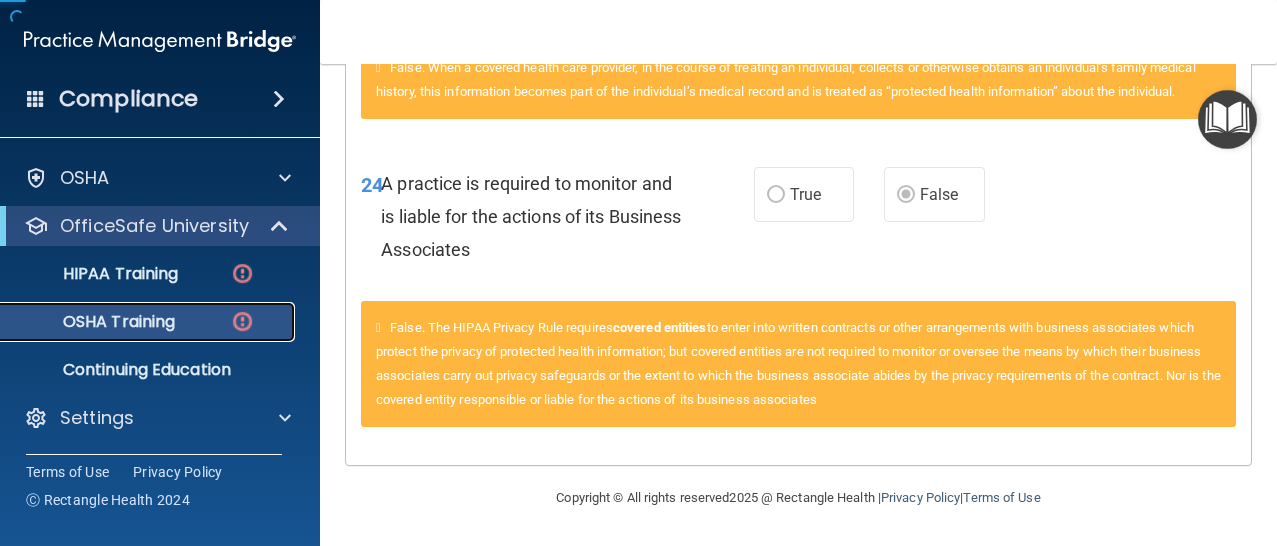 scroll, scrollTop: 44, scrollLeft: 0, axis: vertical 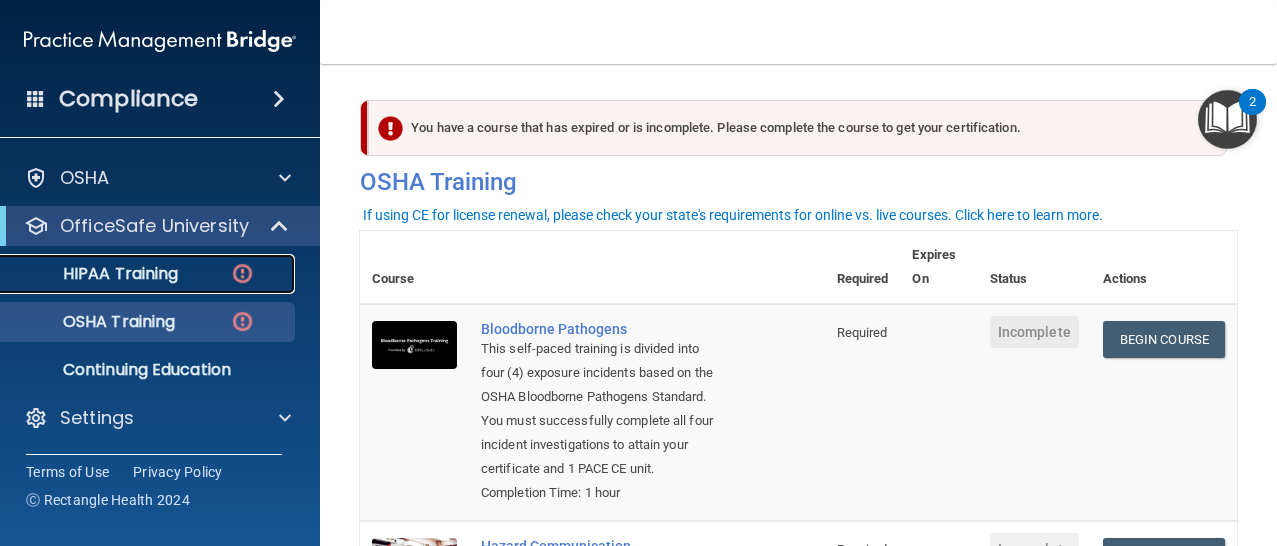 click on "HIPAA Training" at bounding box center (95, 274) 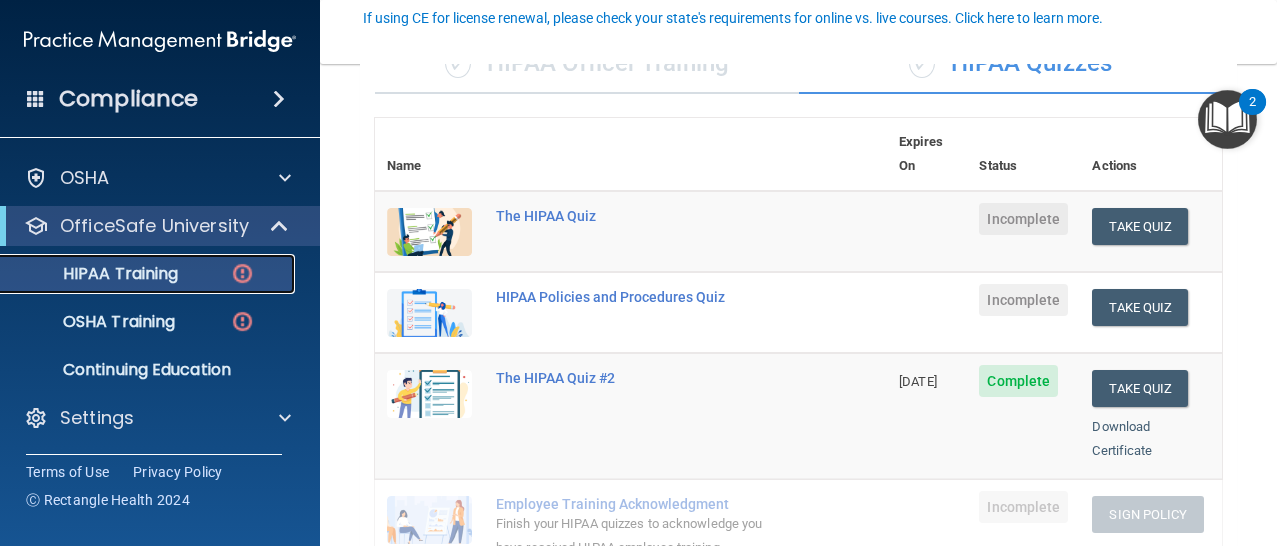 scroll, scrollTop: 186, scrollLeft: 0, axis: vertical 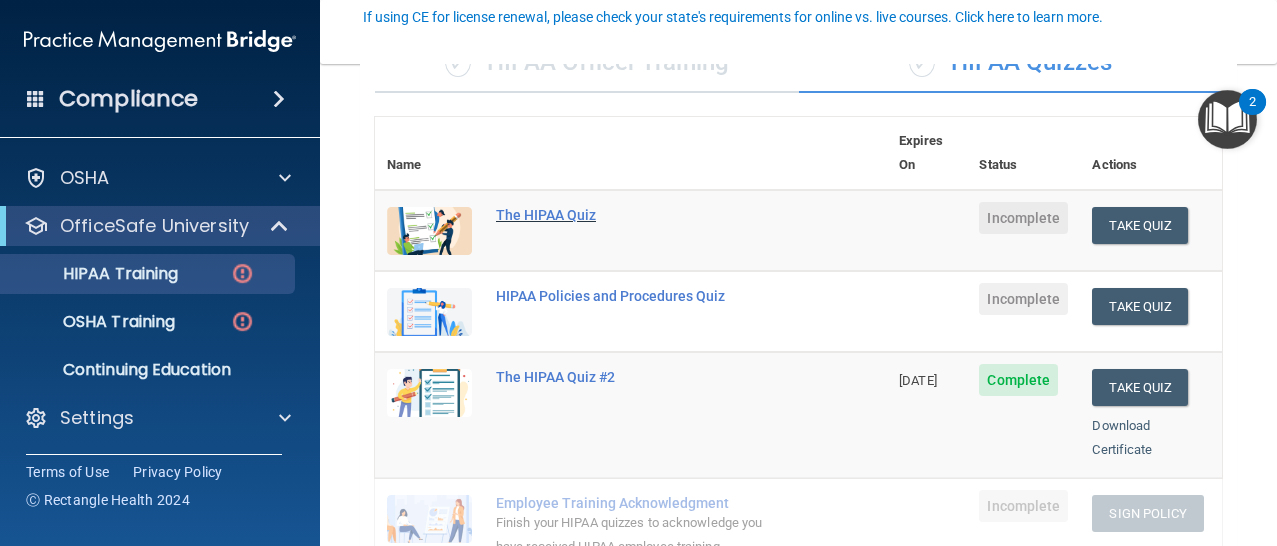 click on "The HIPAA Quiz" at bounding box center (641, 215) 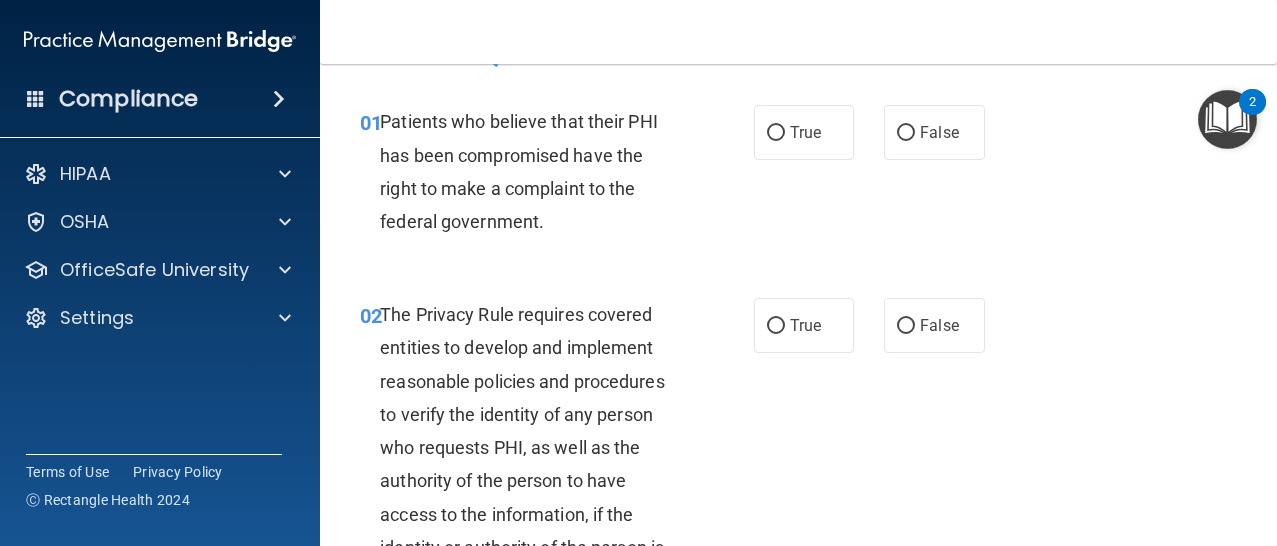 scroll, scrollTop: 0, scrollLeft: 0, axis: both 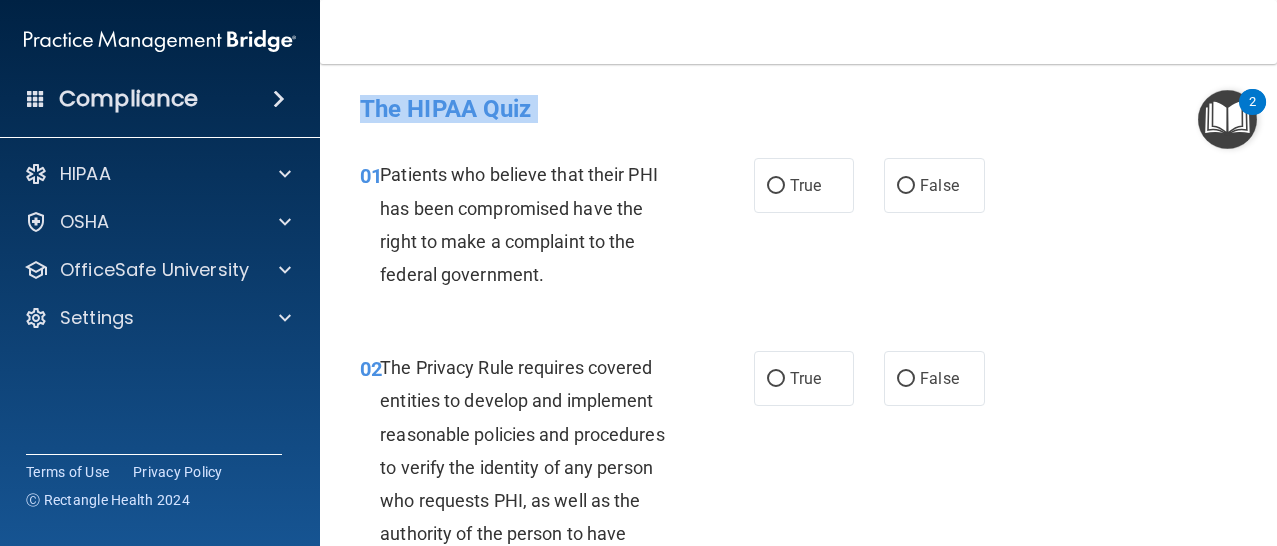 drag, startPoint x: 361, startPoint y: 103, endPoint x: 1035, endPoint y: 321, distance: 708.3784 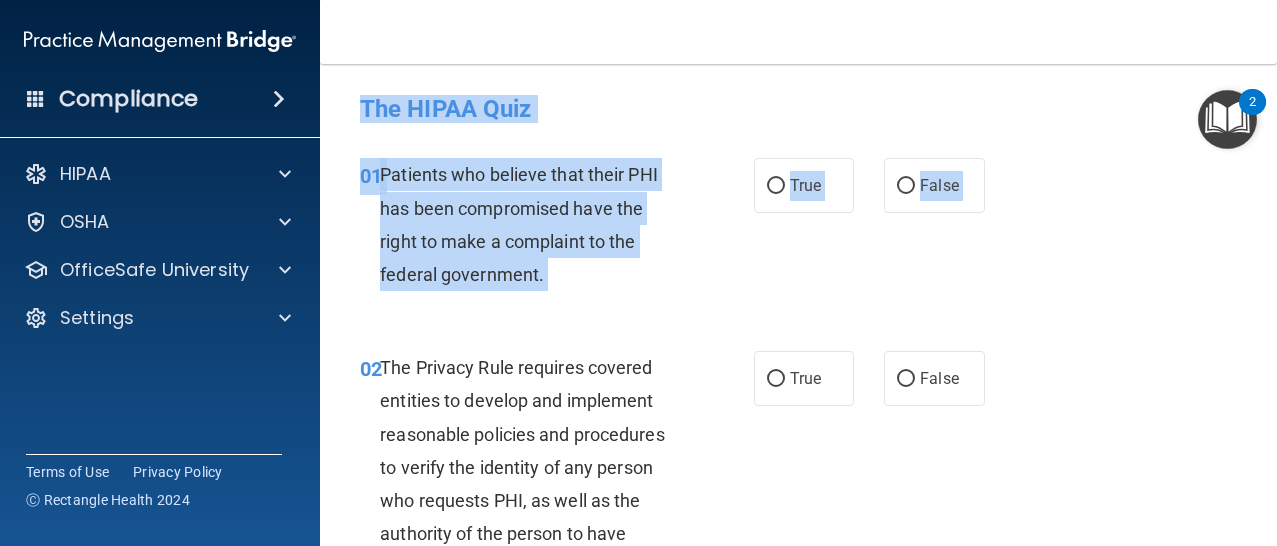 scroll, scrollTop: 6, scrollLeft: 0, axis: vertical 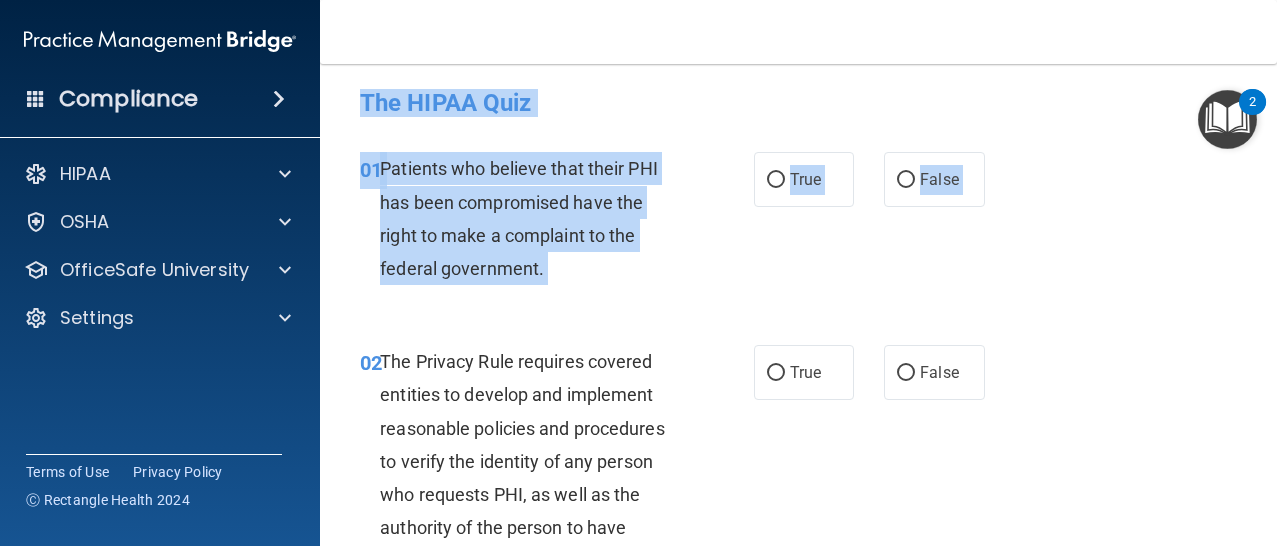 drag, startPoint x: 360, startPoint y: 97, endPoint x: 922, endPoint y: 429, distance: 652.73883 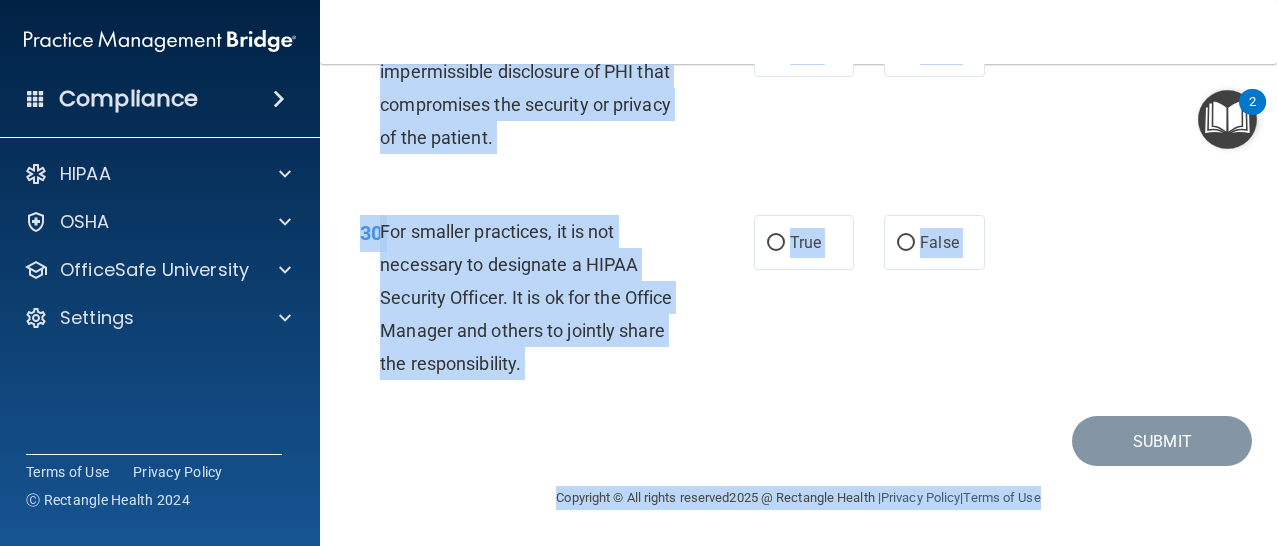 scroll, scrollTop: 6003, scrollLeft: 0, axis: vertical 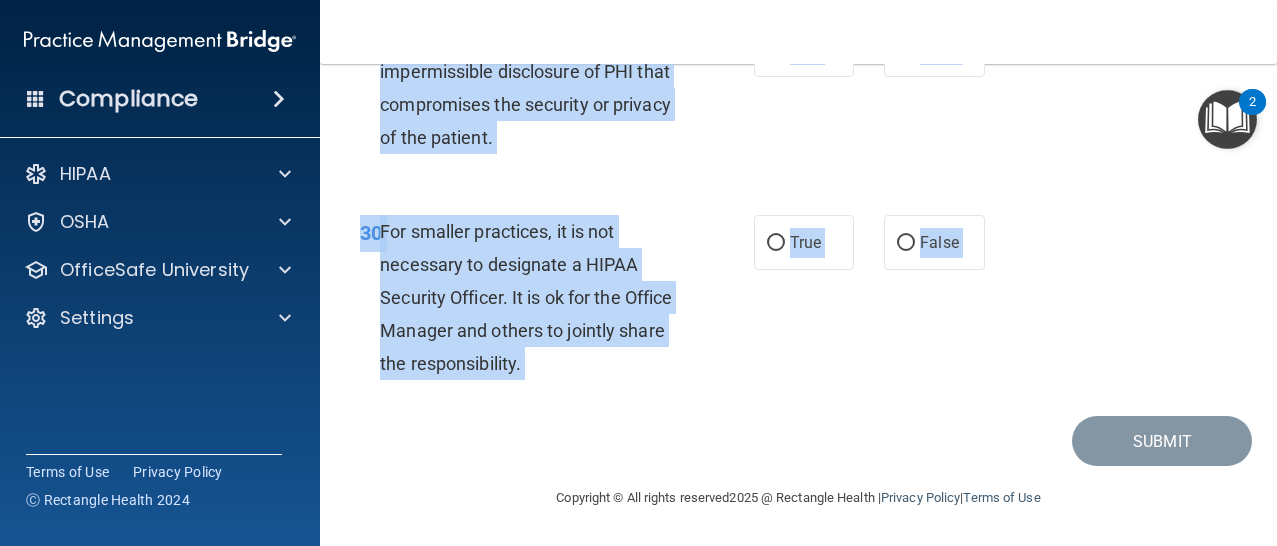 drag, startPoint x: 358, startPoint y: 95, endPoint x: 813, endPoint y: 426, distance: 562.6597 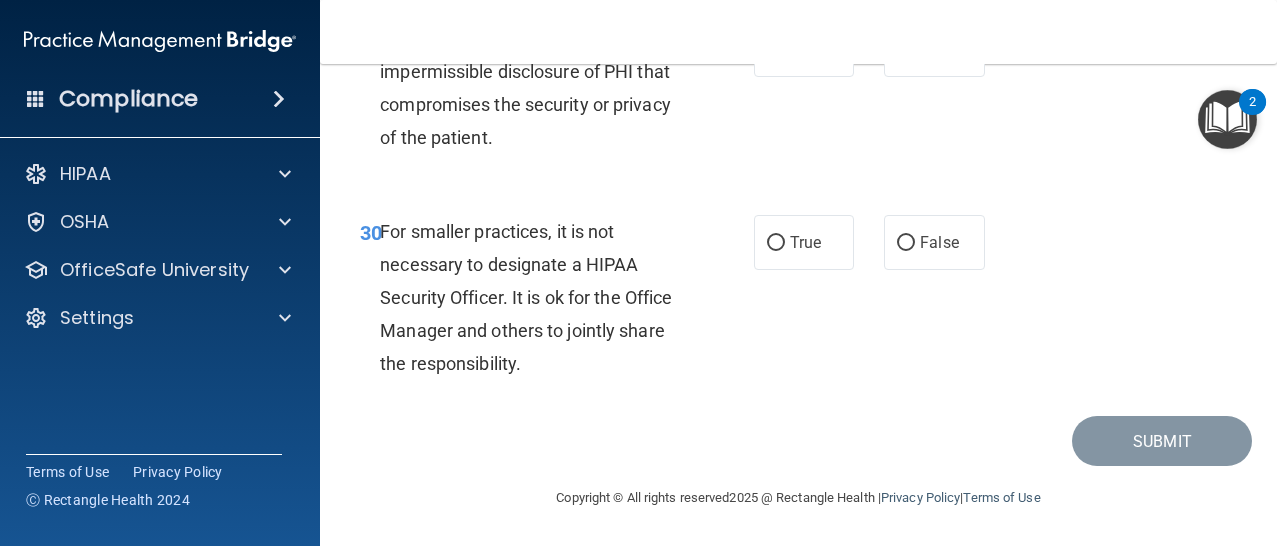 click on "For smaller practices, it is not necessary to designate a HIPAA Security Officer.  It is ok for the Office Manager and others to jointly share the responsibility." at bounding box center [526, 298] 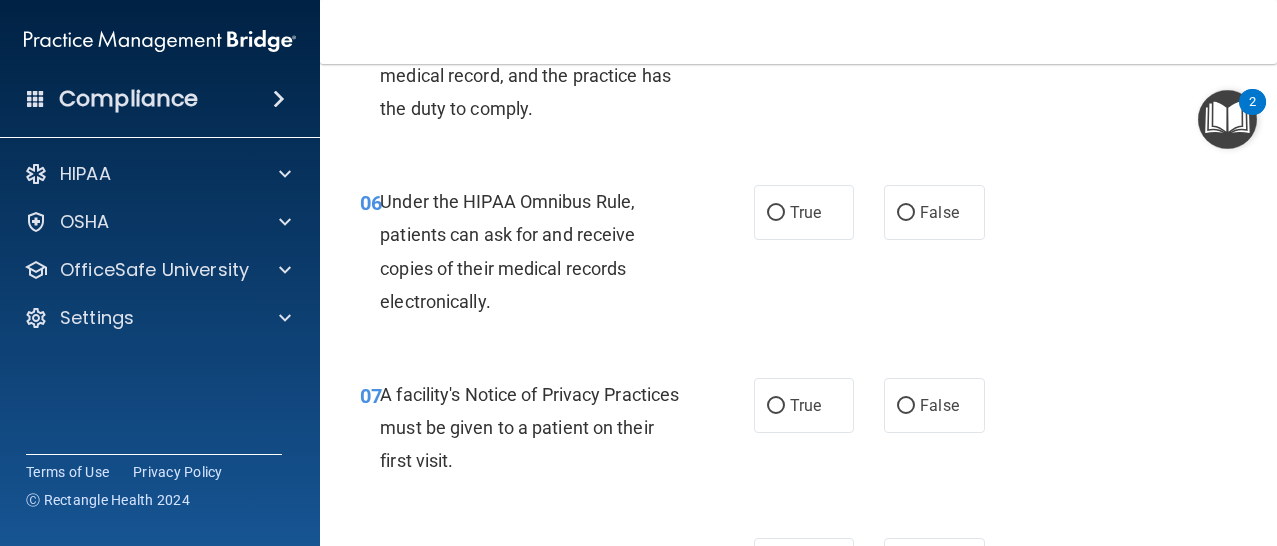 scroll, scrollTop: 0, scrollLeft: 0, axis: both 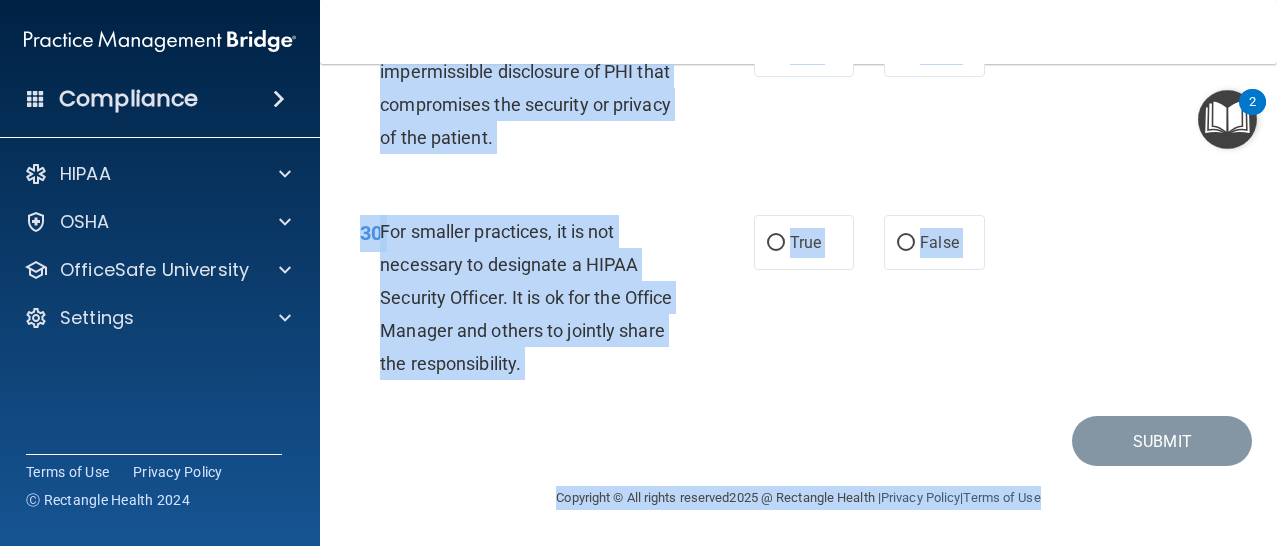 drag, startPoint x: 361, startPoint y: 101, endPoint x: 740, endPoint y: 549, distance: 586.80914 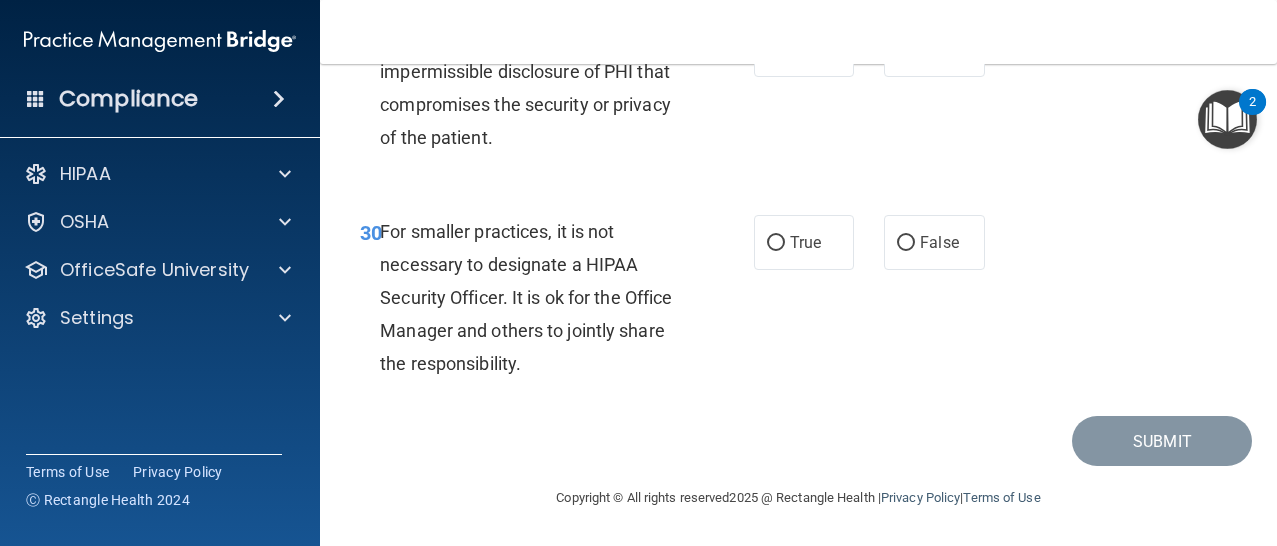 click on "For smaller practices, it is not necessary to designate a HIPAA Security Officer.  It is ok for the Office Manager and others to jointly share the responsibility." at bounding box center (526, 298) 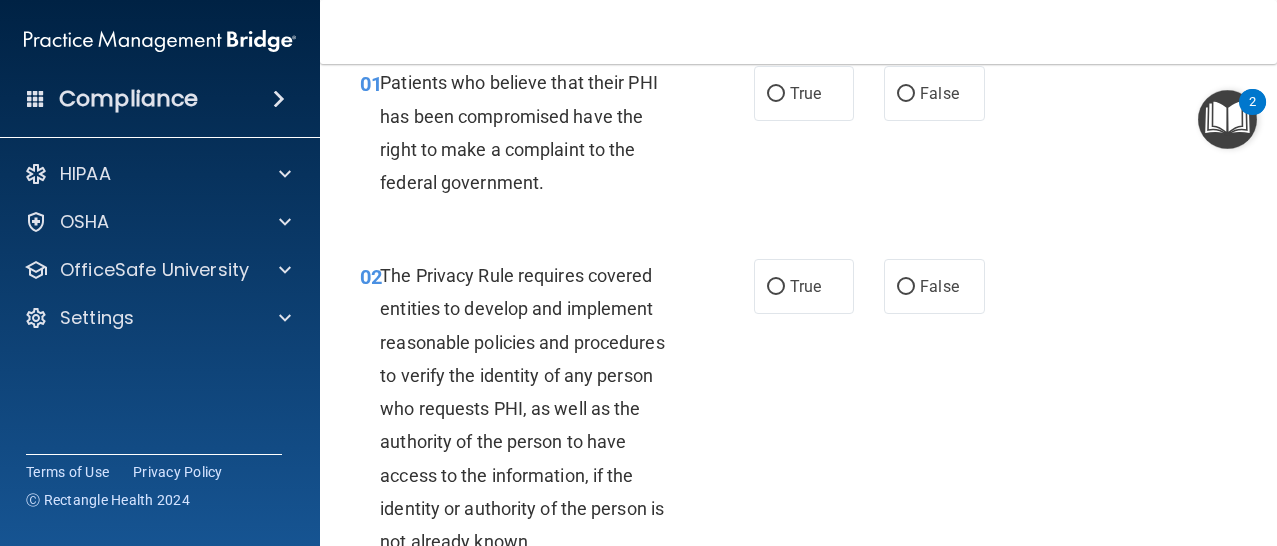 scroll, scrollTop: 0, scrollLeft: 0, axis: both 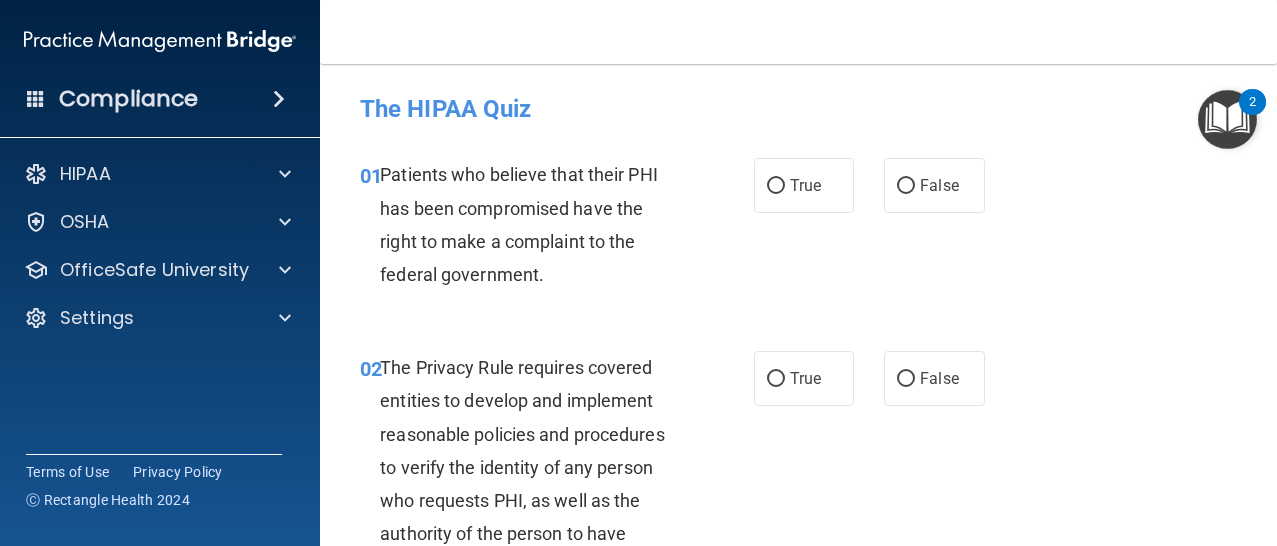 click on "The HIPAA Quiz" at bounding box center [798, 108] 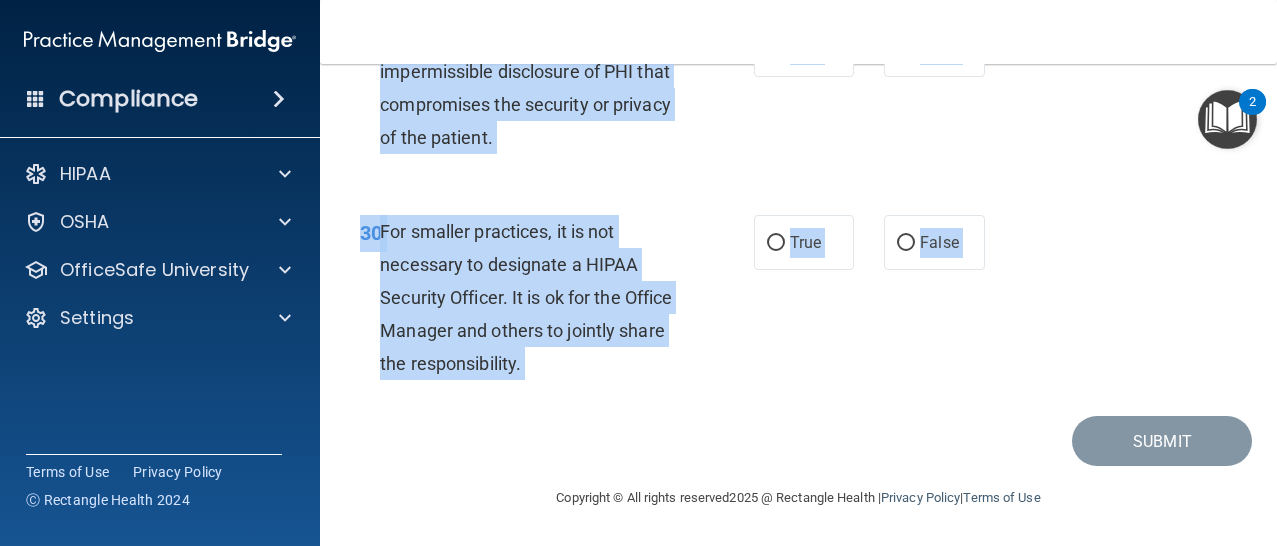 scroll, scrollTop: 6003, scrollLeft: 0, axis: vertical 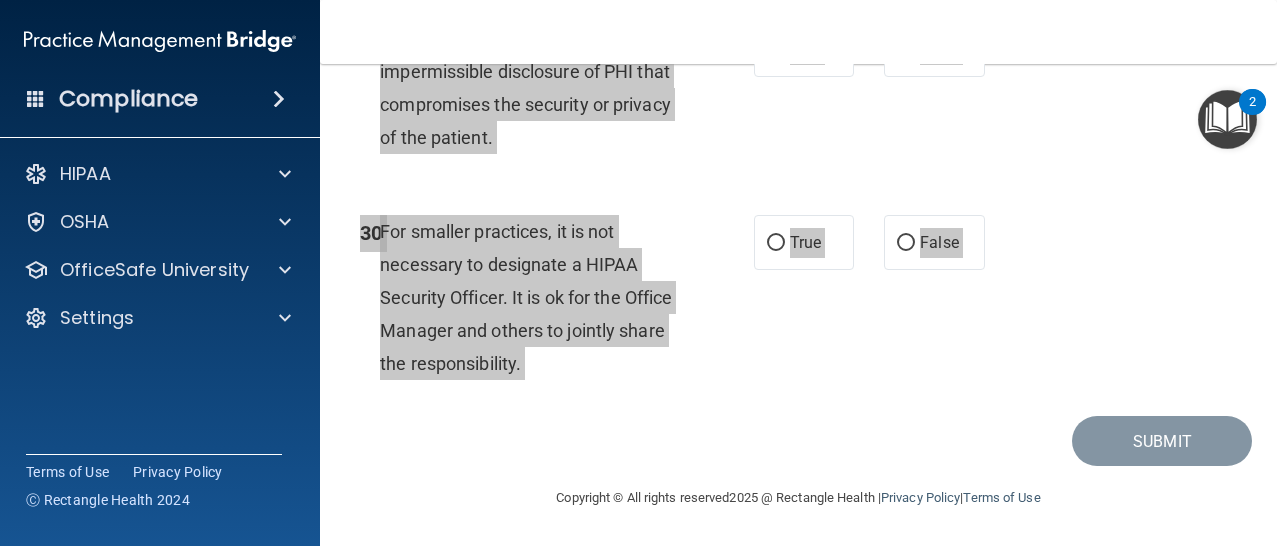 drag, startPoint x: 526, startPoint y: 289, endPoint x: 1276, endPoint y: 2, distance: 803.03735 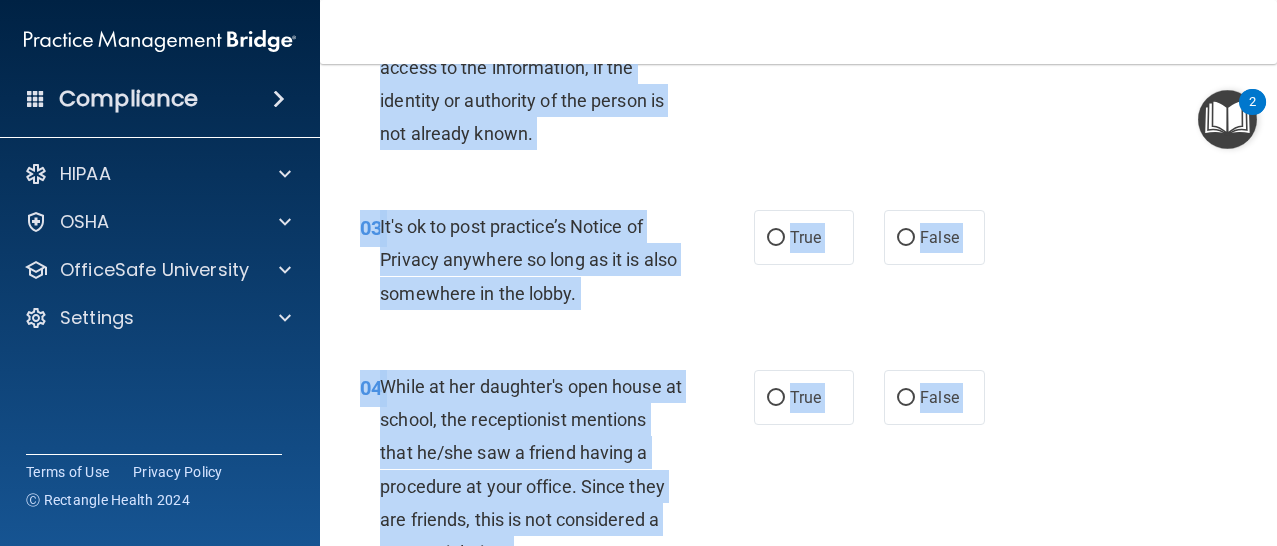scroll, scrollTop: 0, scrollLeft: 0, axis: both 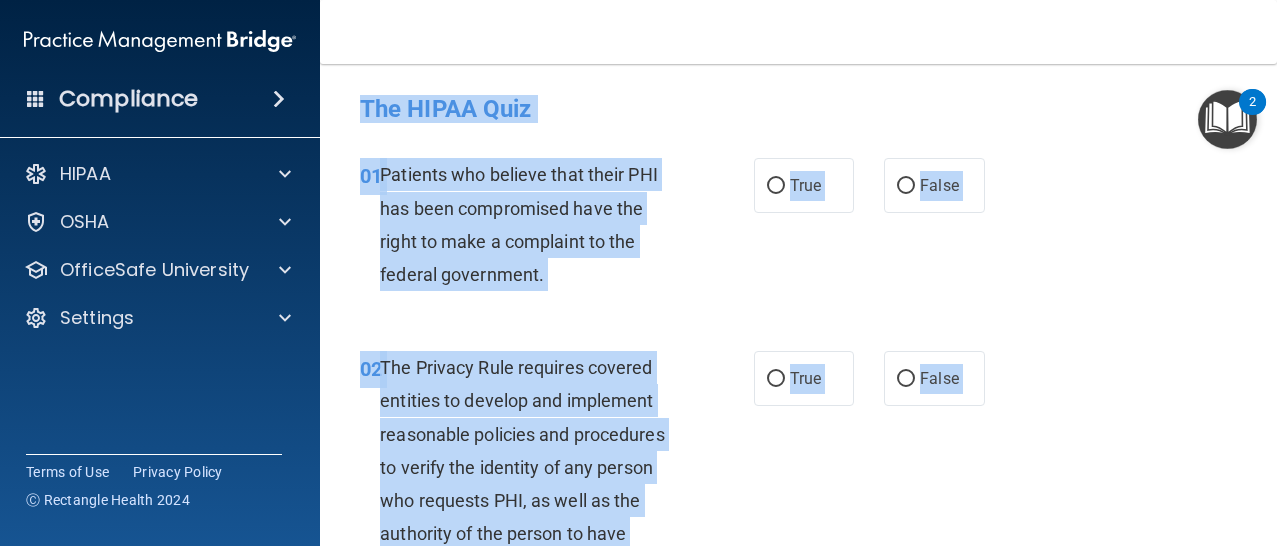 click on "02       The Privacy Rule requires covered entities to develop and implement reasonable policies and procedures to verify the identity of any person who requests PHI, as well as the authority of the person to have access to the information, if the identity or authority of the person is not already known.                 True           False" at bounding box center [798, 505] 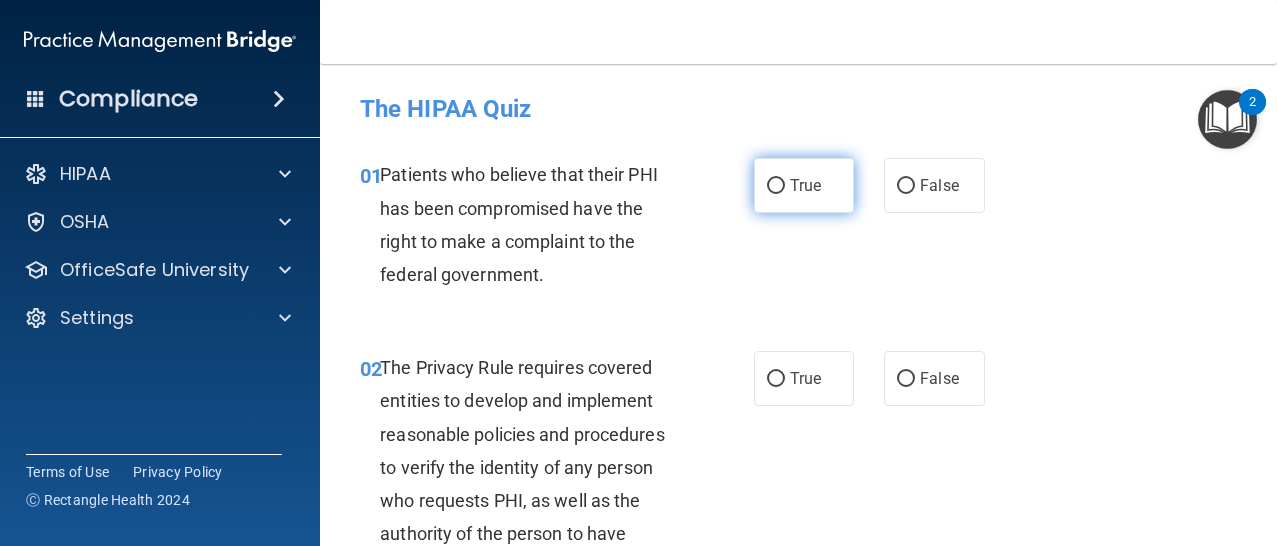 click on "True" at bounding box center [776, 186] 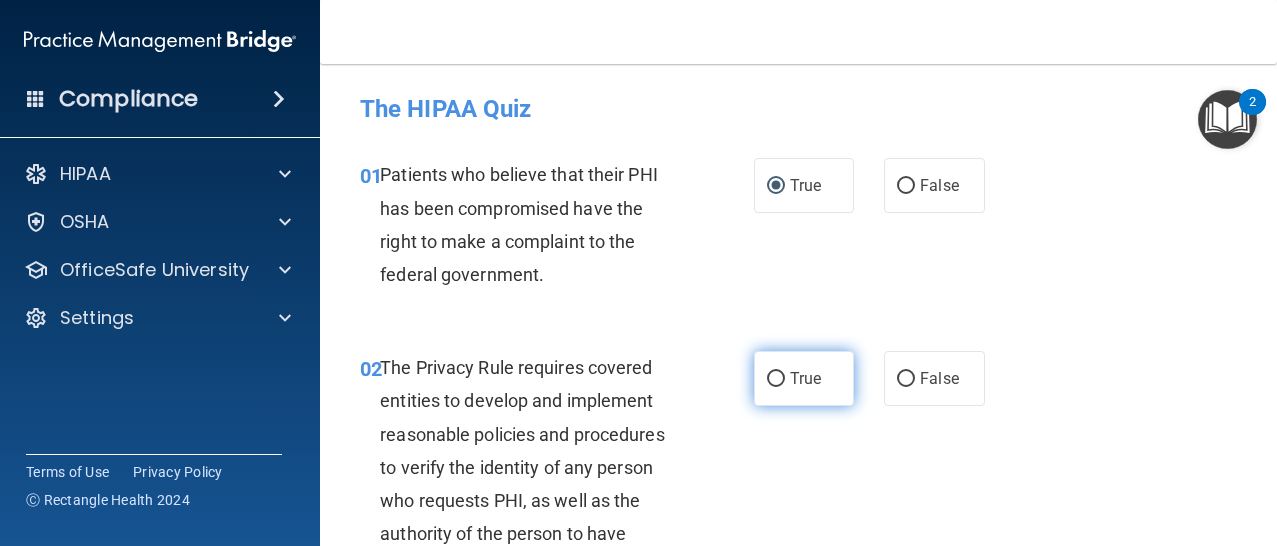 click on "True" at bounding box center [776, 379] 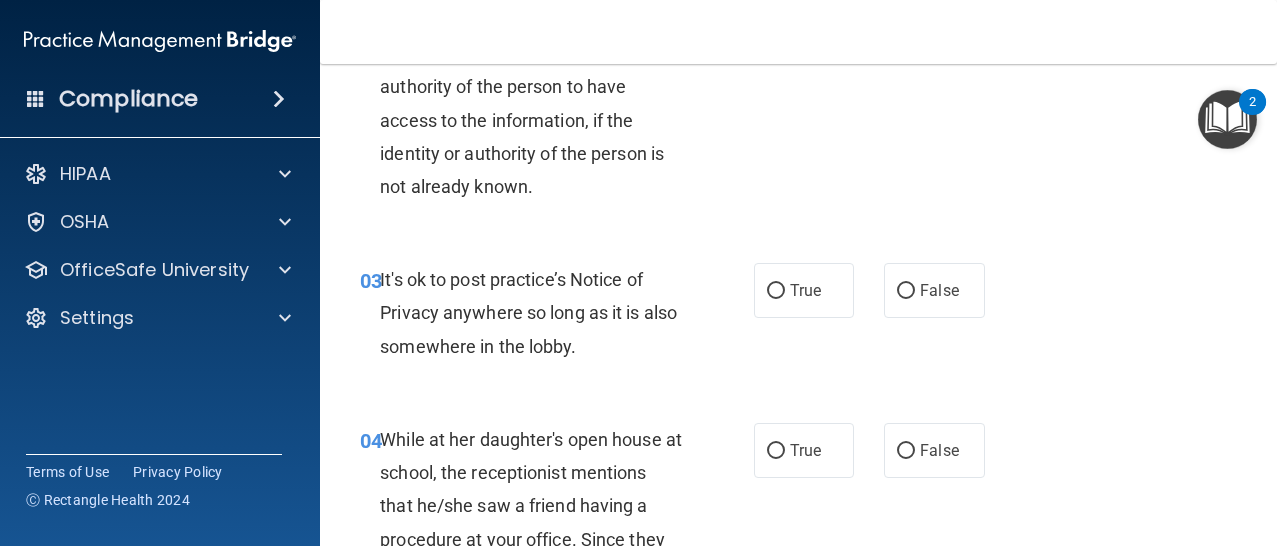 scroll, scrollTop: 450, scrollLeft: 0, axis: vertical 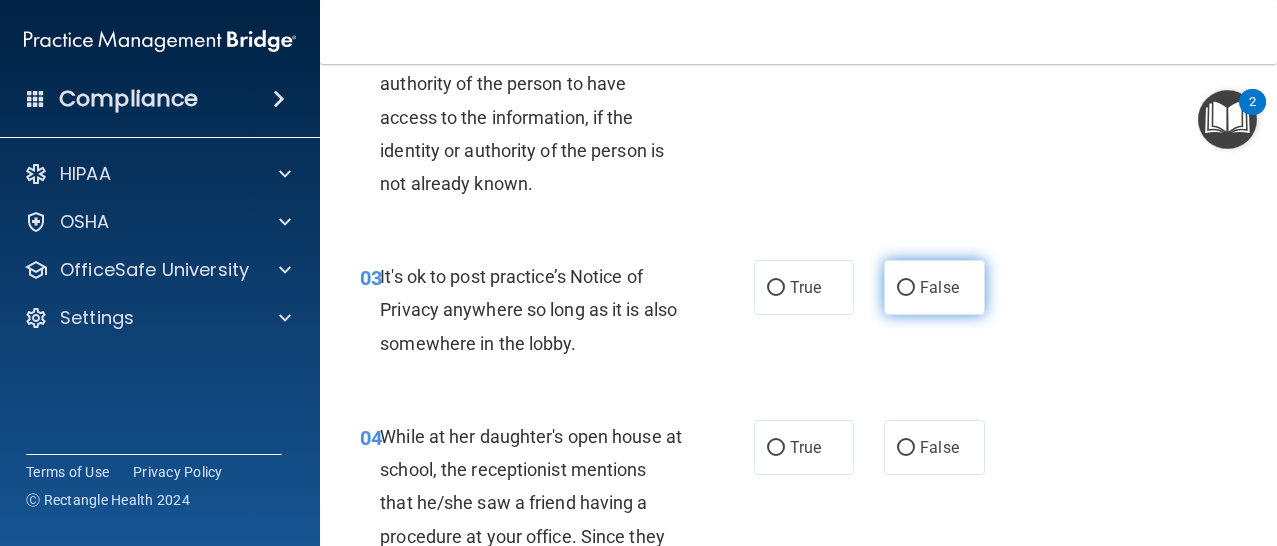click on "False" at bounding box center (906, 288) 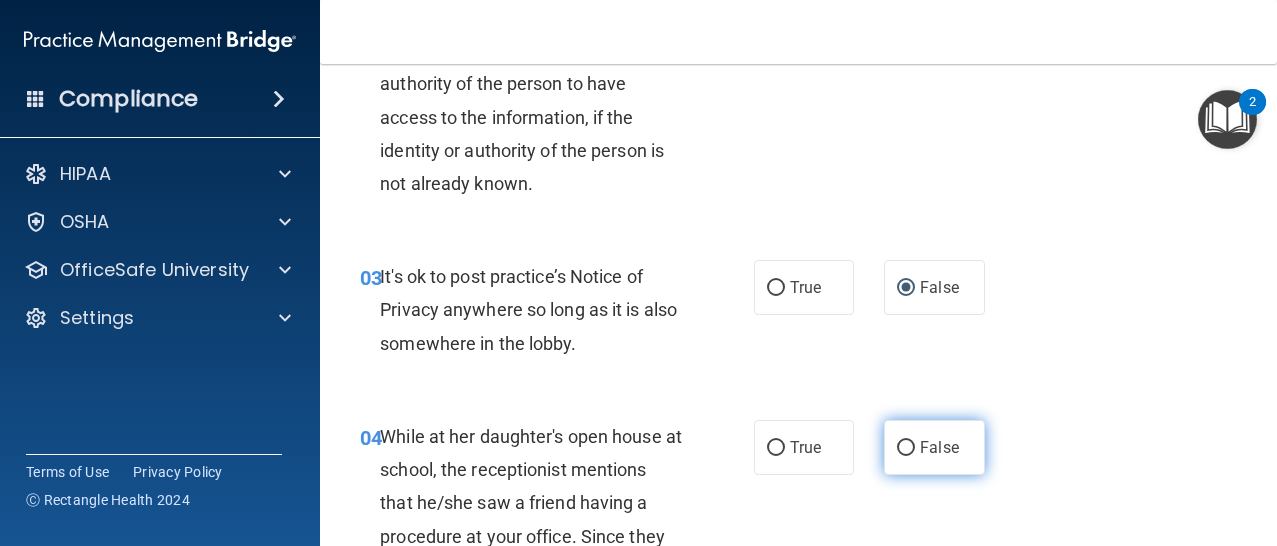 click on "False" at bounding box center (934, 447) 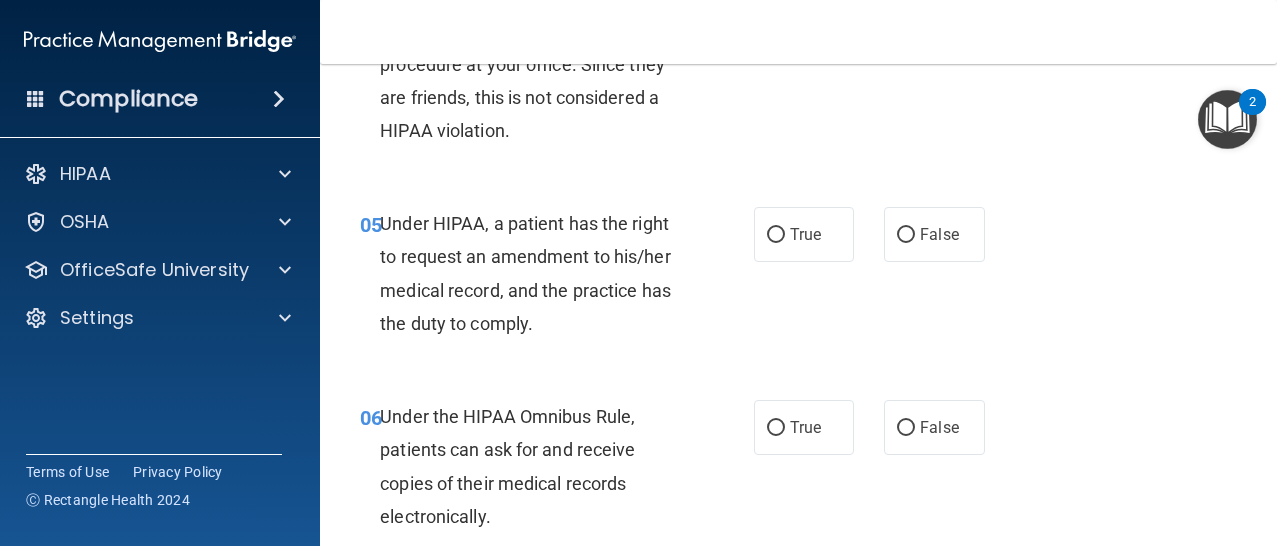 scroll, scrollTop: 933, scrollLeft: 0, axis: vertical 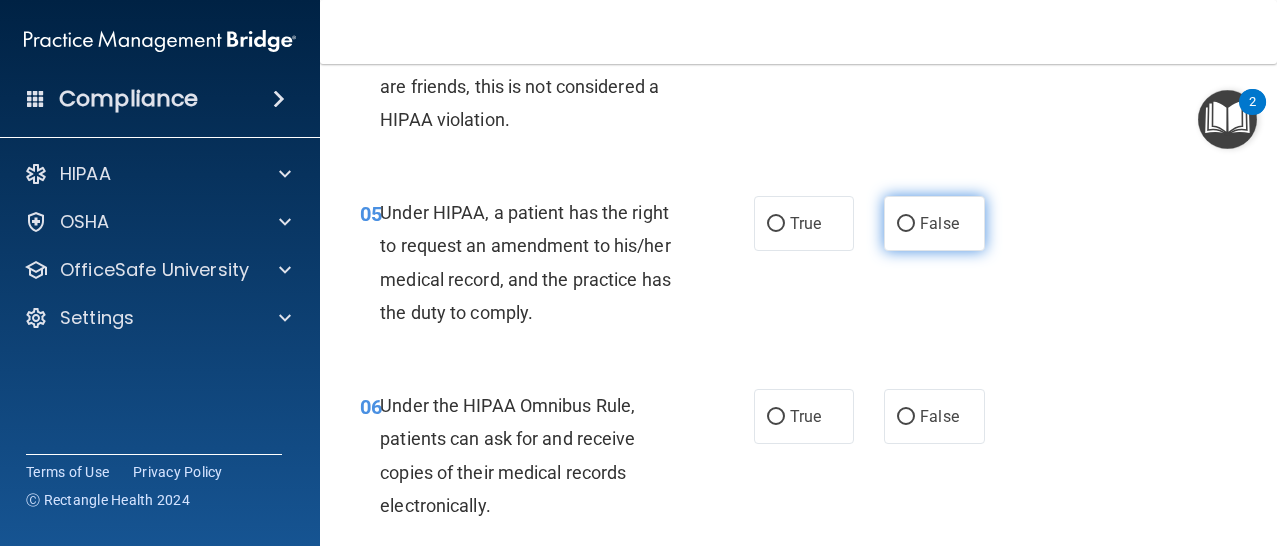 click on "False" at bounding box center [934, 223] 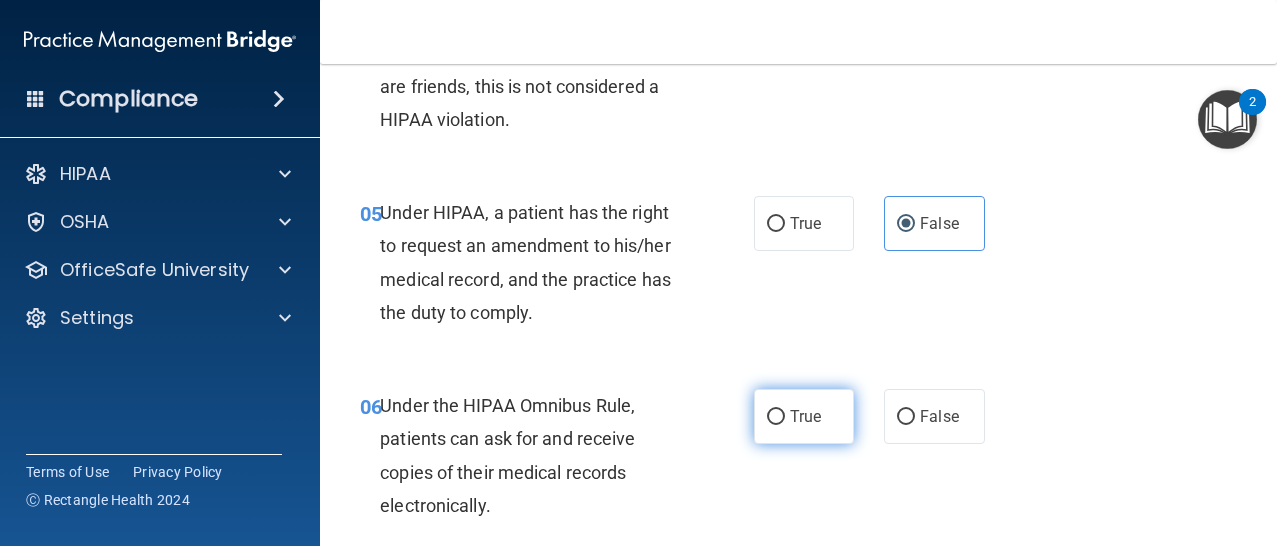click on "True" at bounding box center [805, 416] 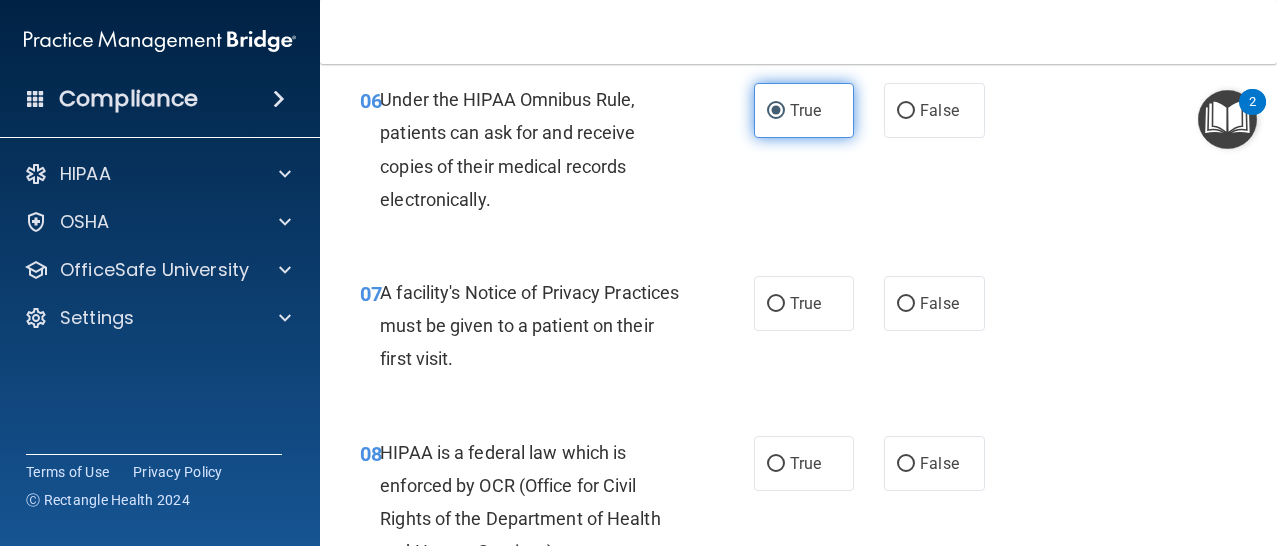 scroll, scrollTop: 1240, scrollLeft: 0, axis: vertical 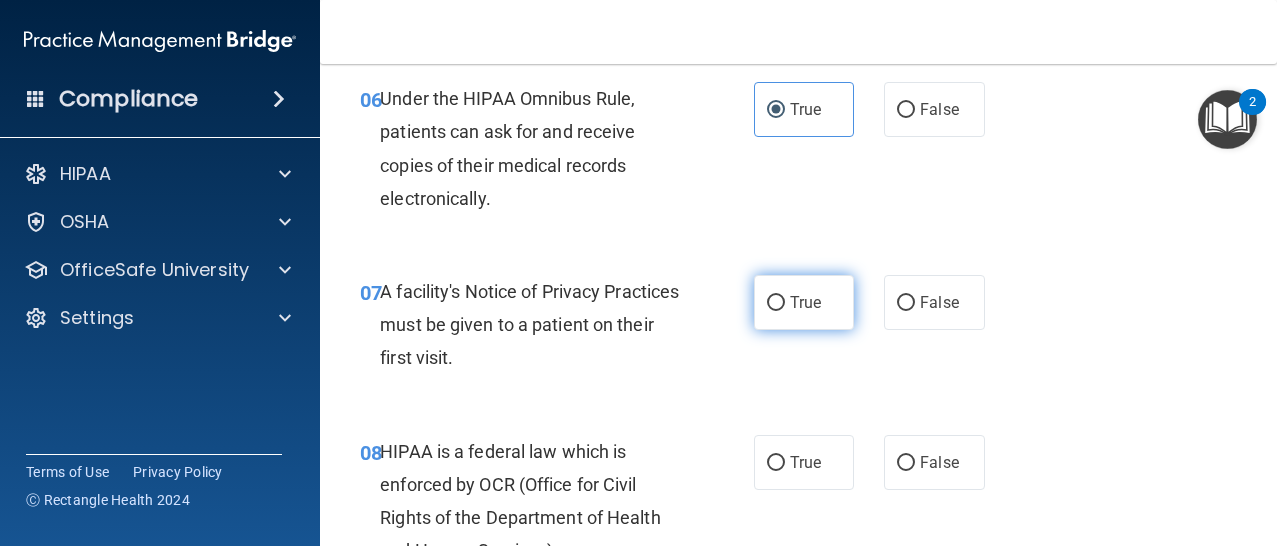 click on "True" at bounding box center (804, 302) 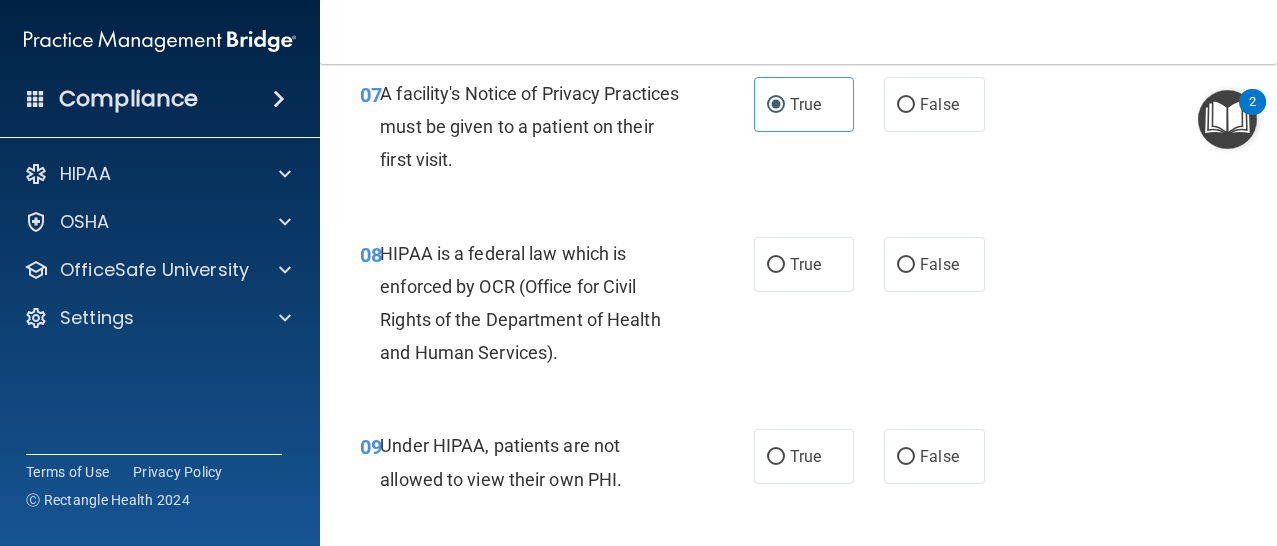scroll, scrollTop: 1432, scrollLeft: 0, axis: vertical 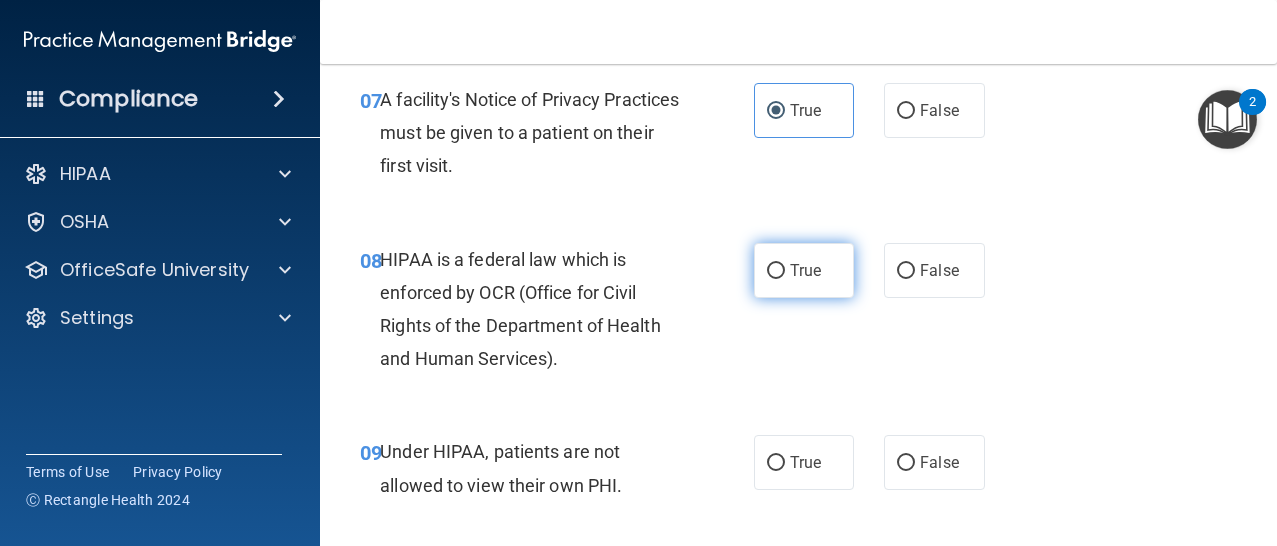 click on "True" at bounding box center (804, 270) 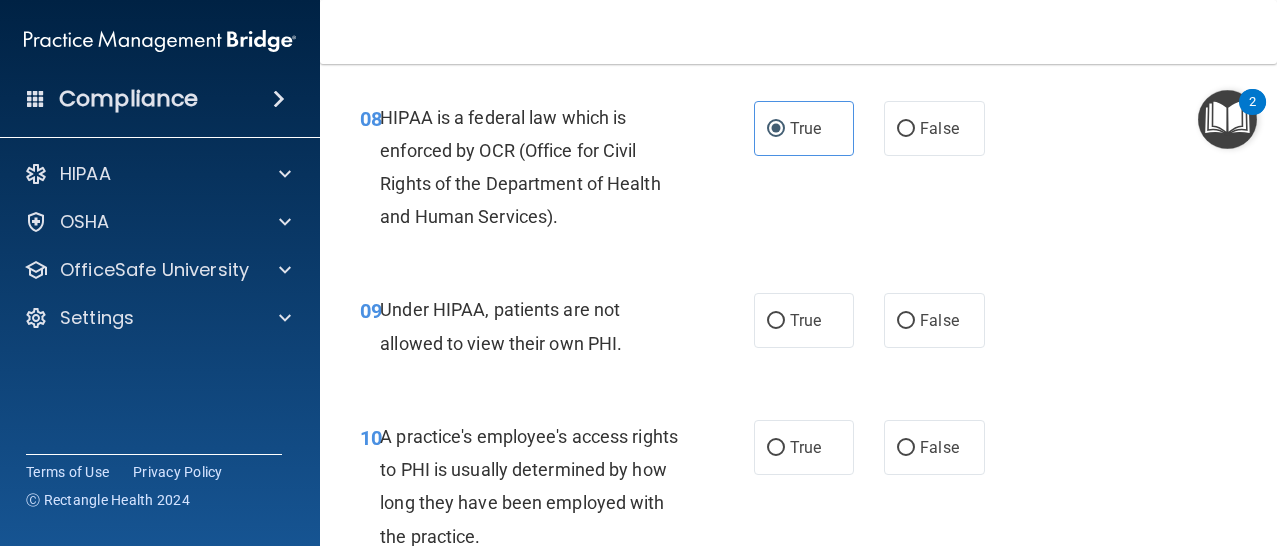 scroll, scrollTop: 1599, scrollLeft: 0, axis: vertical 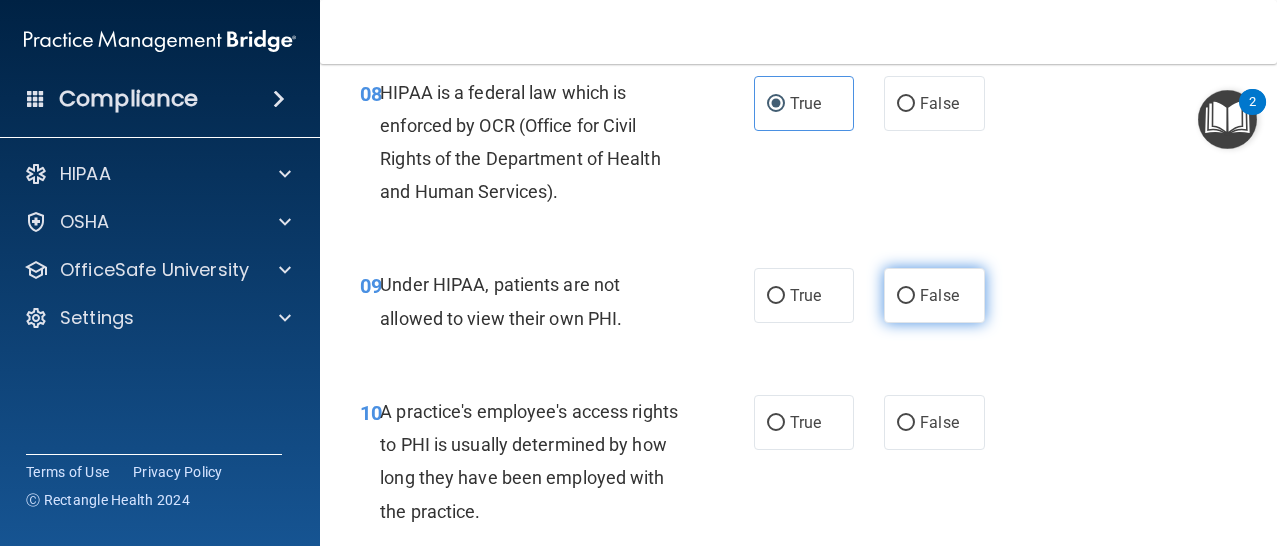 click on "False" at bounding box center (934, 295) 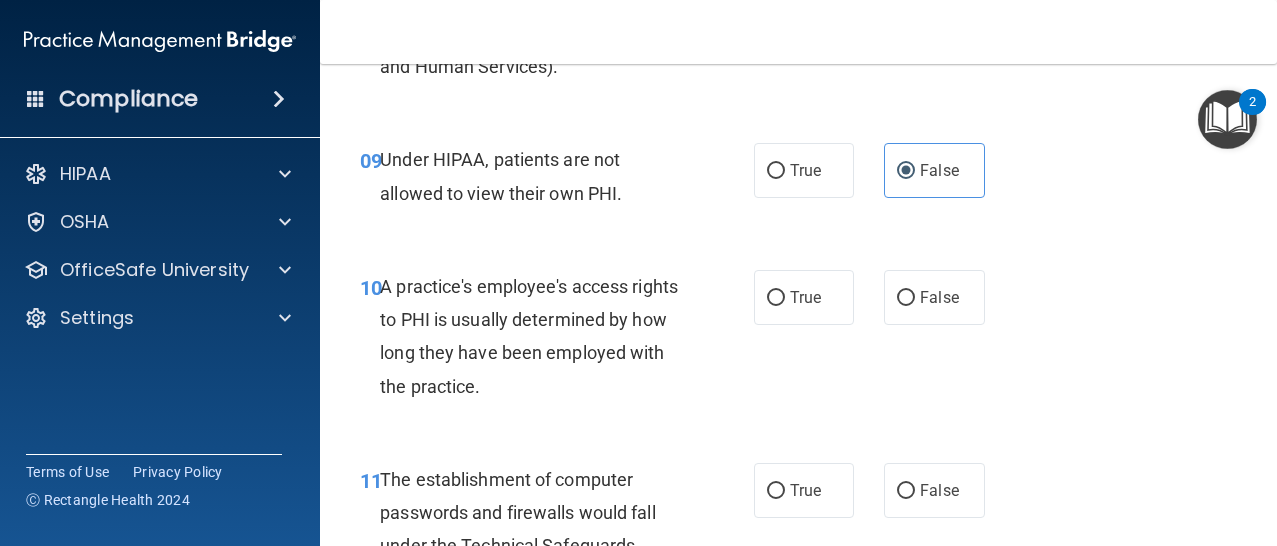 scroll, scrollTop: 1727, scrollLeft: 0, axis: vertical 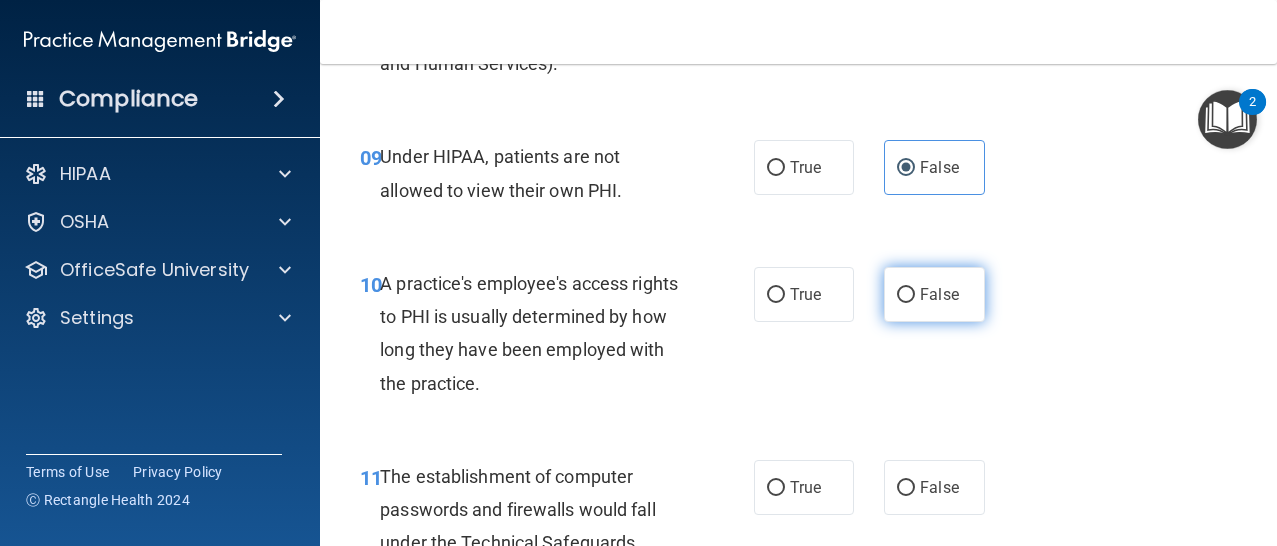 click on "False" at bounding box center (906, 295) 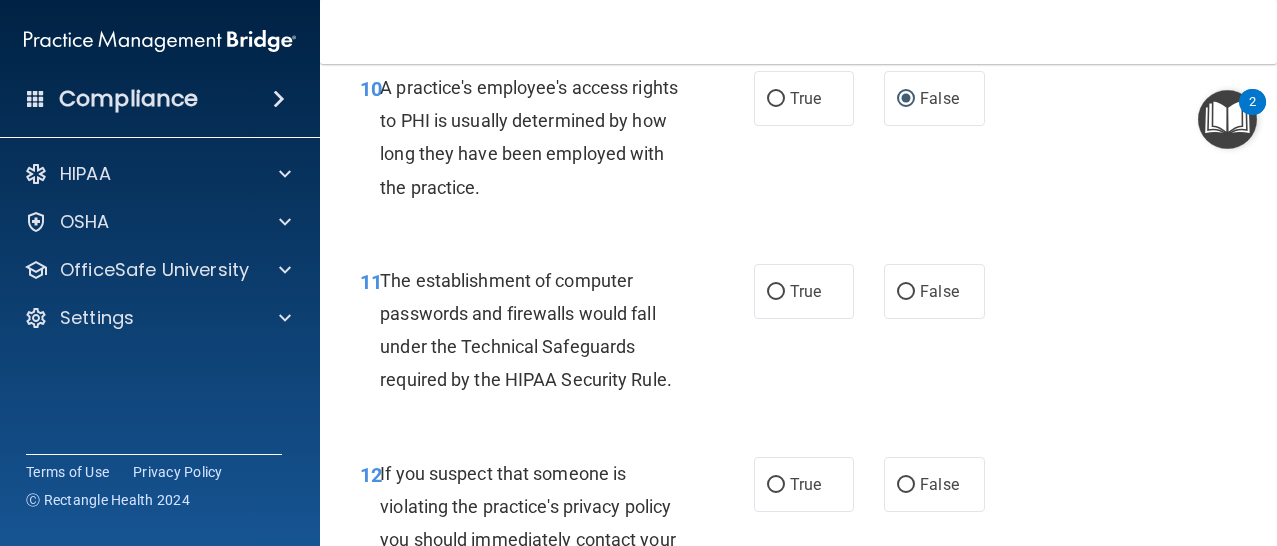 scroll, scrollTop: 1932, scrollLeft: 0, axis: vertical 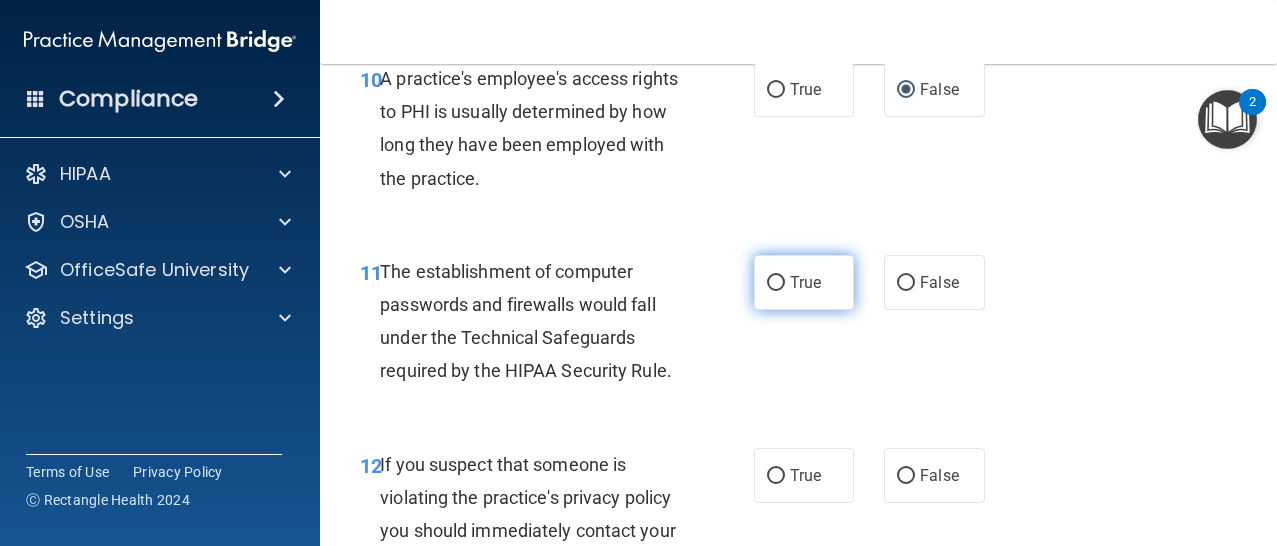click on "True" at bounding box center (804, 282) 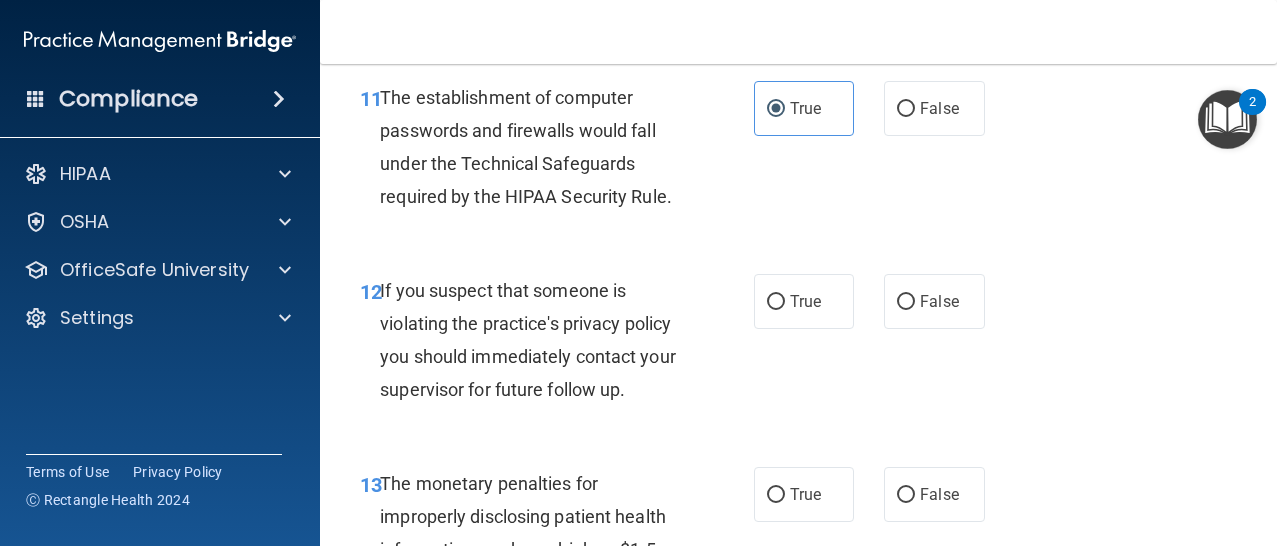 scroll, scrollTop: 2135, scrollLeft: 0, axis: vertical 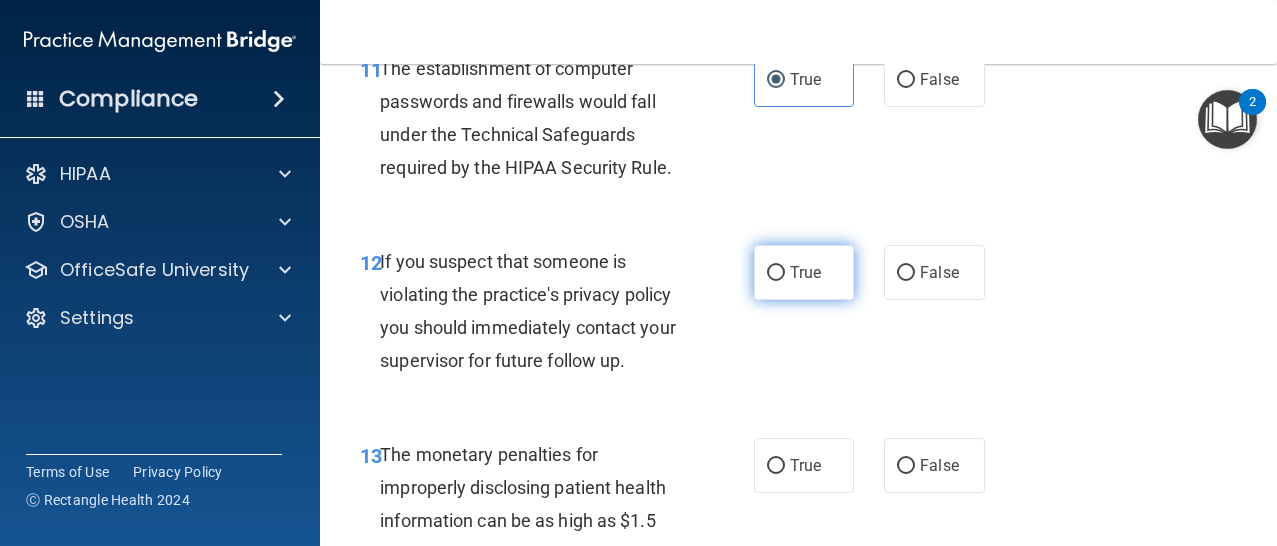 click on "True" at bounding box center (804, 272) 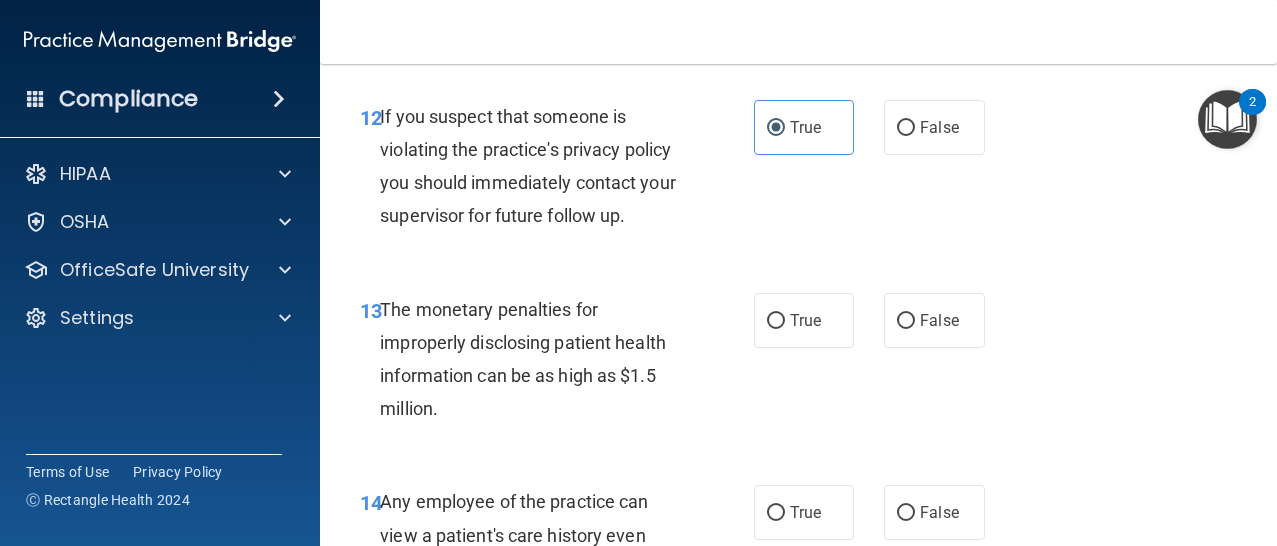 scroll, scrollTop: 2306, scrollLeft: 0, axis: vertical 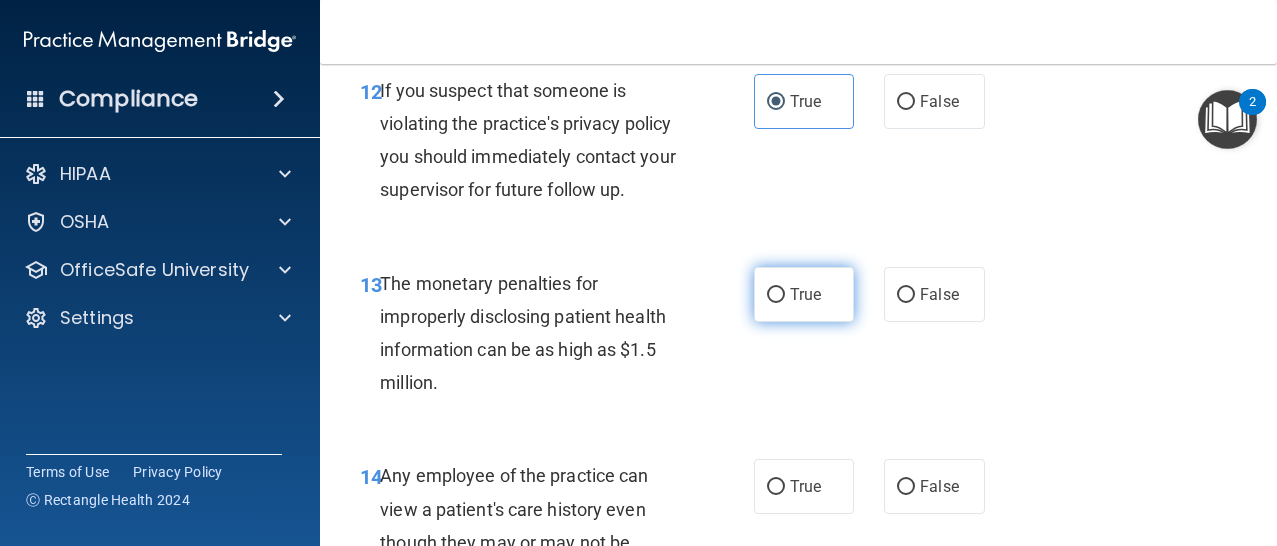 click on "True" at bounding box center [804, 294] 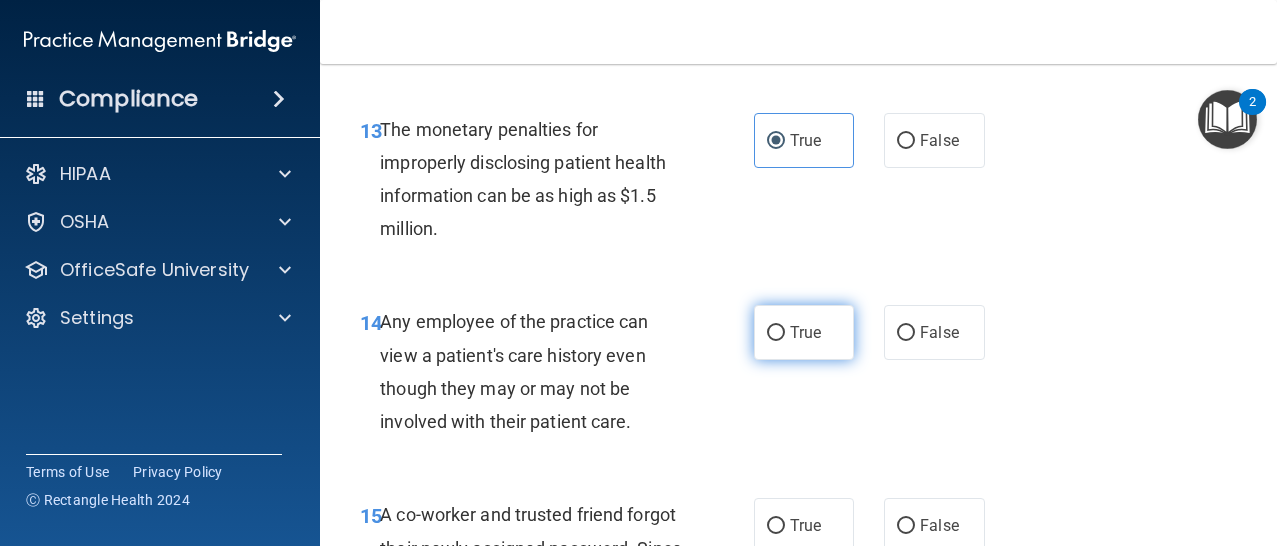 scroll, scrollTop: 2471, scrollLeft: 0, axis: vertical 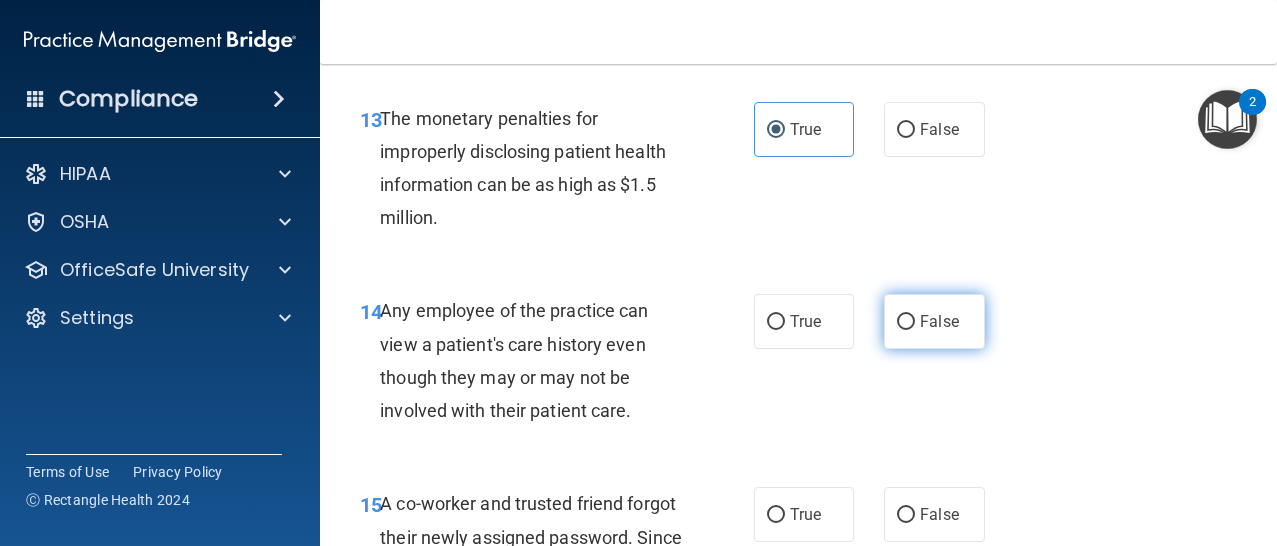 click on "False" at bounding box center [934, 321] 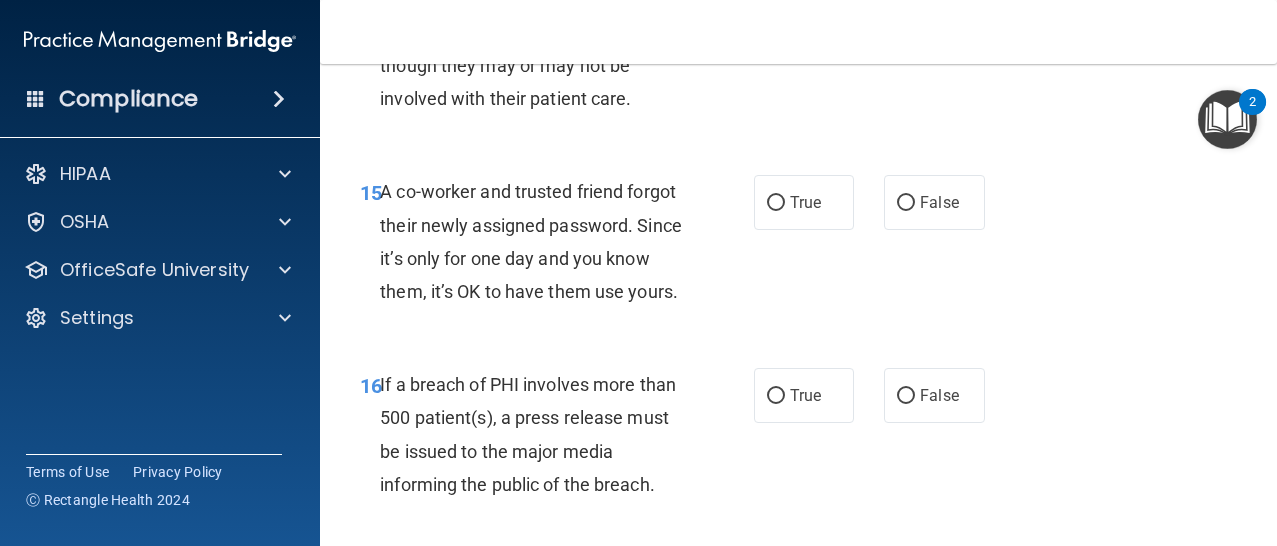scroll, scrollTop: 2799, scrollLeft: 0, axis: vertical 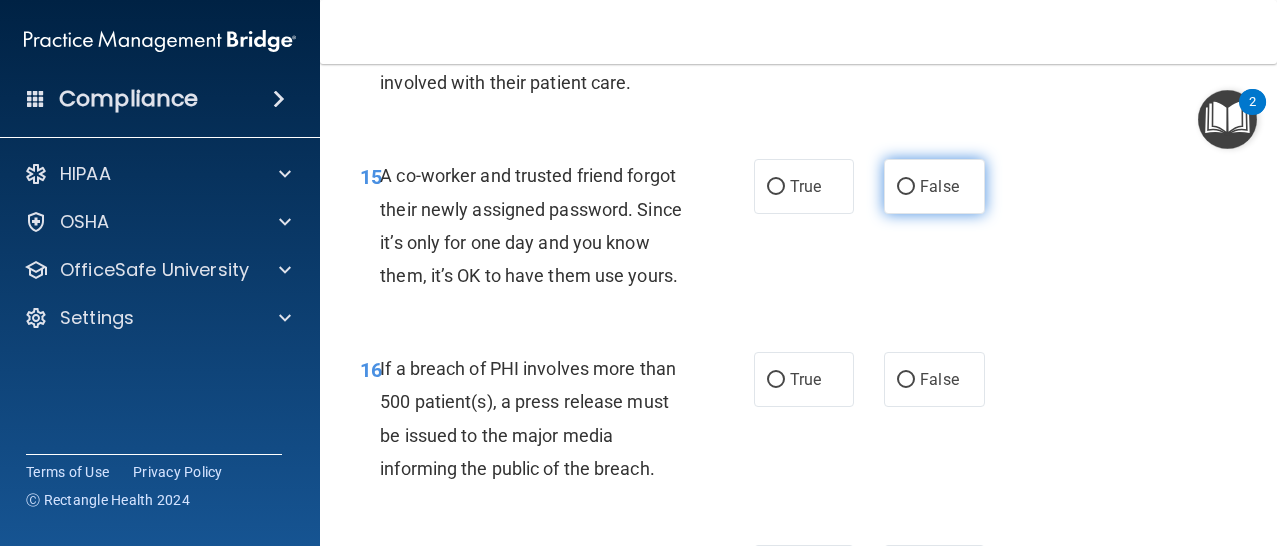 click on "False" at bounding box center [906, 187] 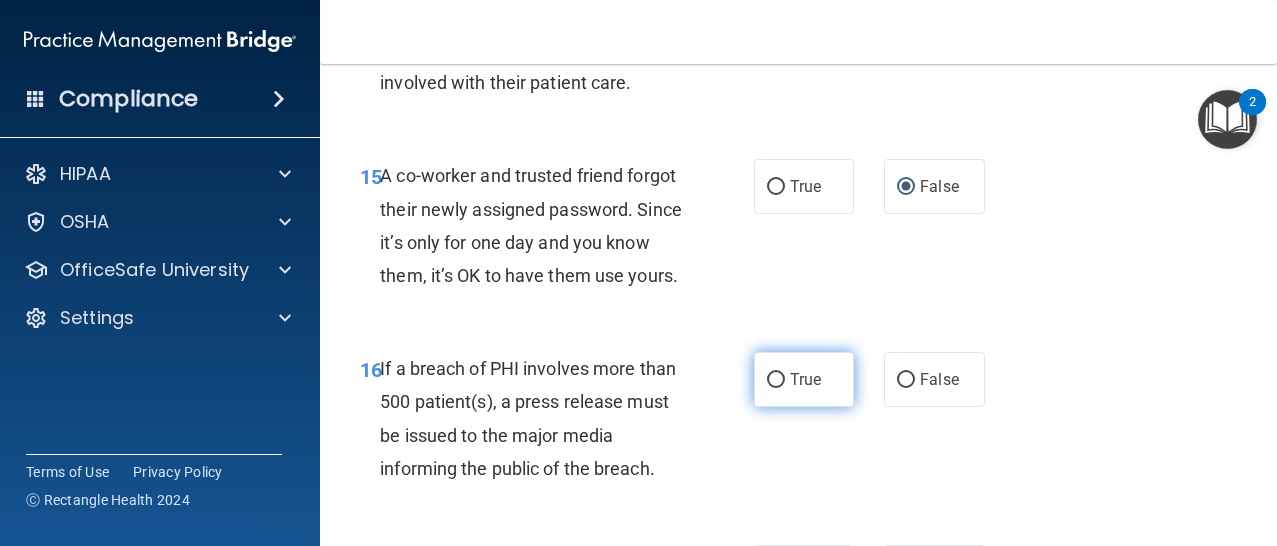click on "True" at bounding box center (804, 379) 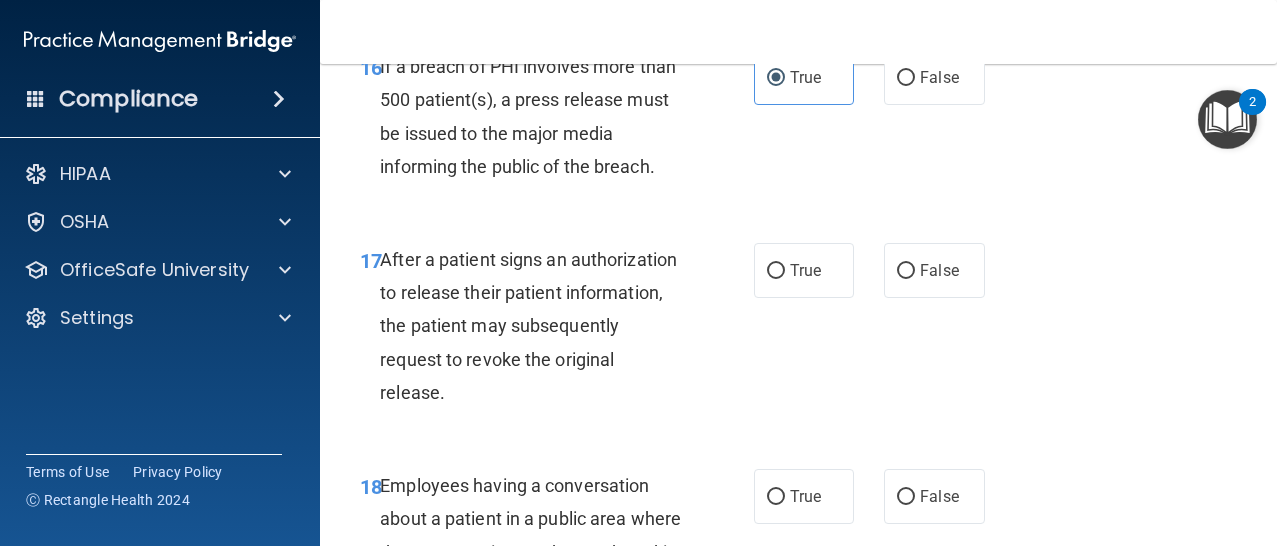 scroll, scrollTop: 3113, scrollLeft: 0, axis: vertical 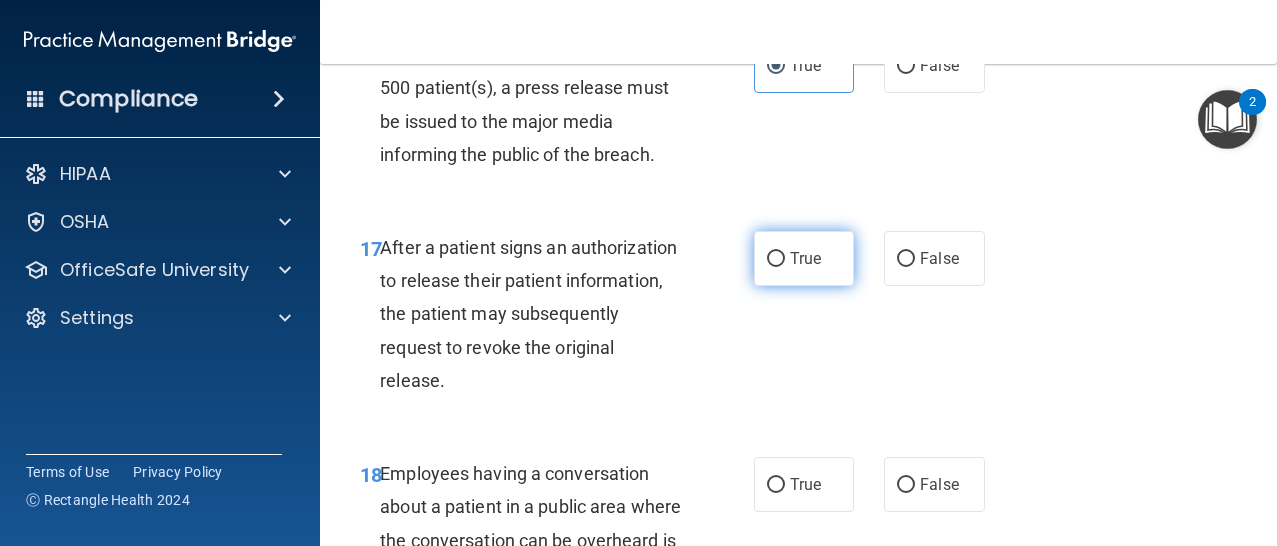 click on "True" at bounding box center [805, 258] 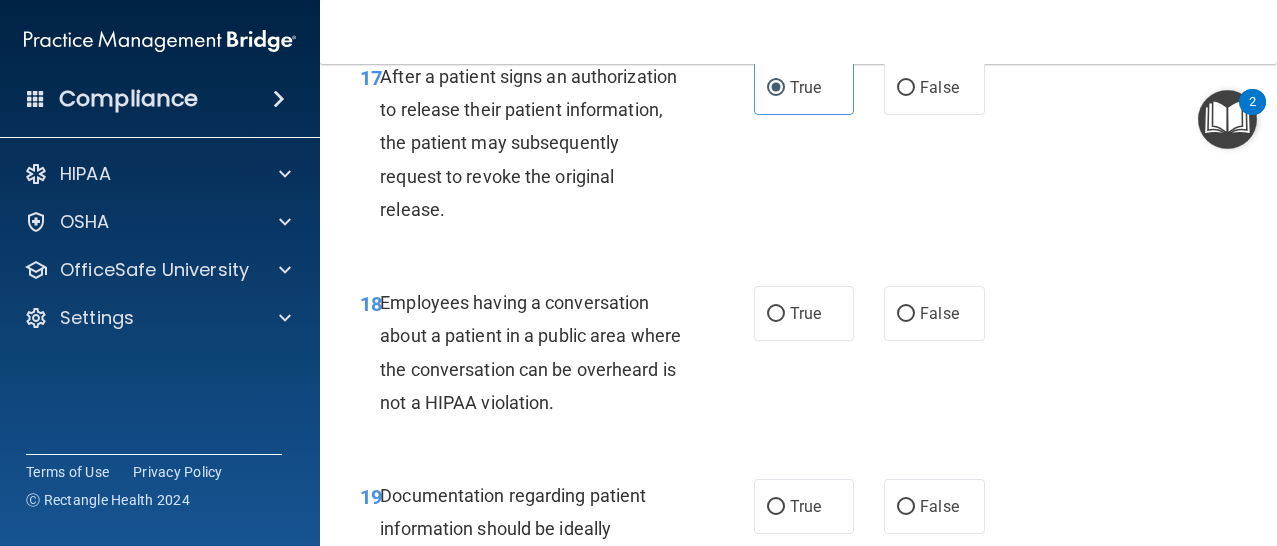 scroll, scrollTop: 3289, scrollLeft: 0, axis: vertical 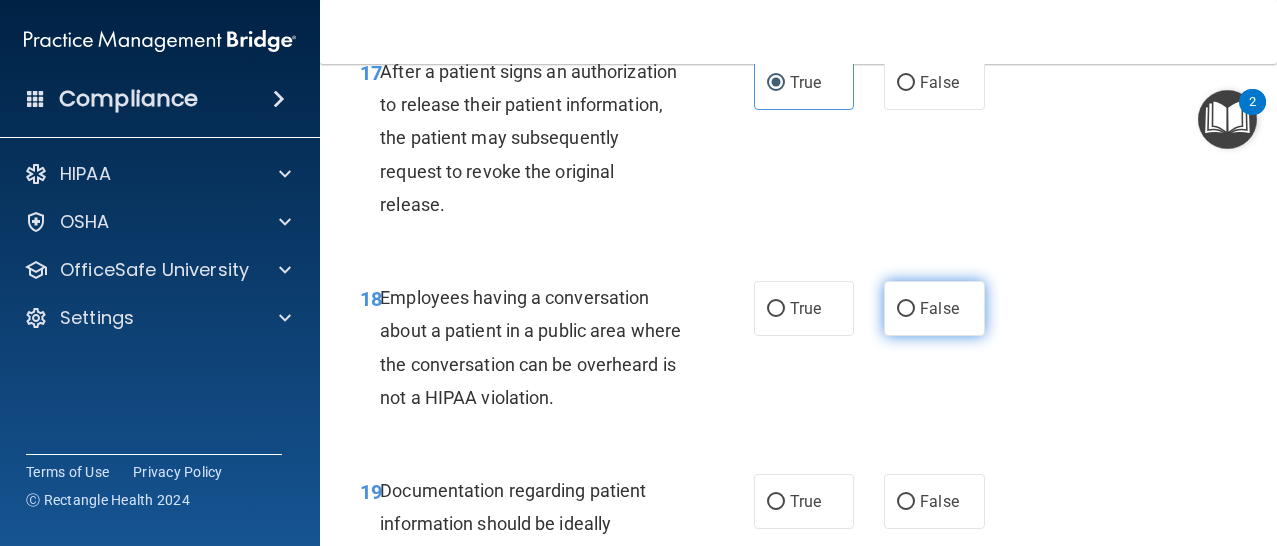 click on "False" at bounding box center [906, 309] 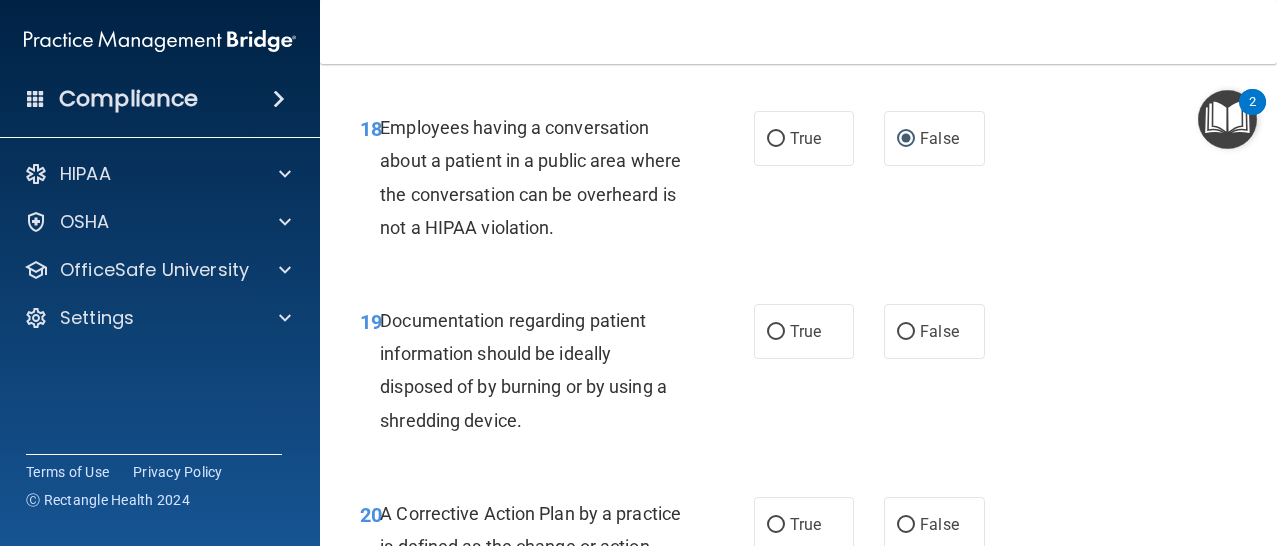 scroll, scrollTop: 3473, scrollLeft: 0, axis: vertical 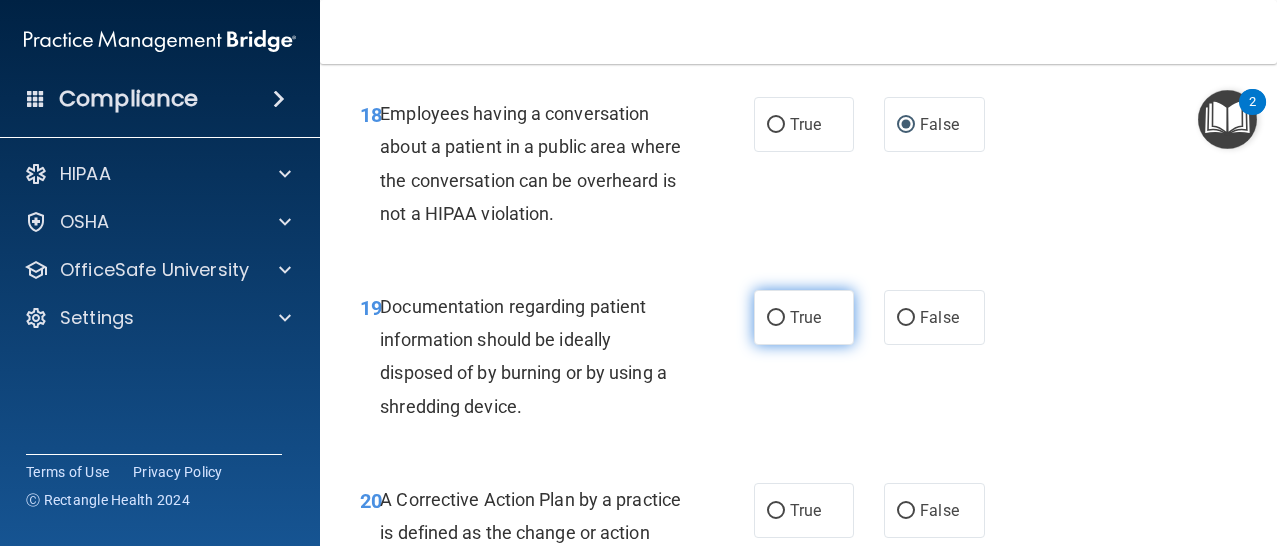 click on "True" at bounding box center [805, 317] 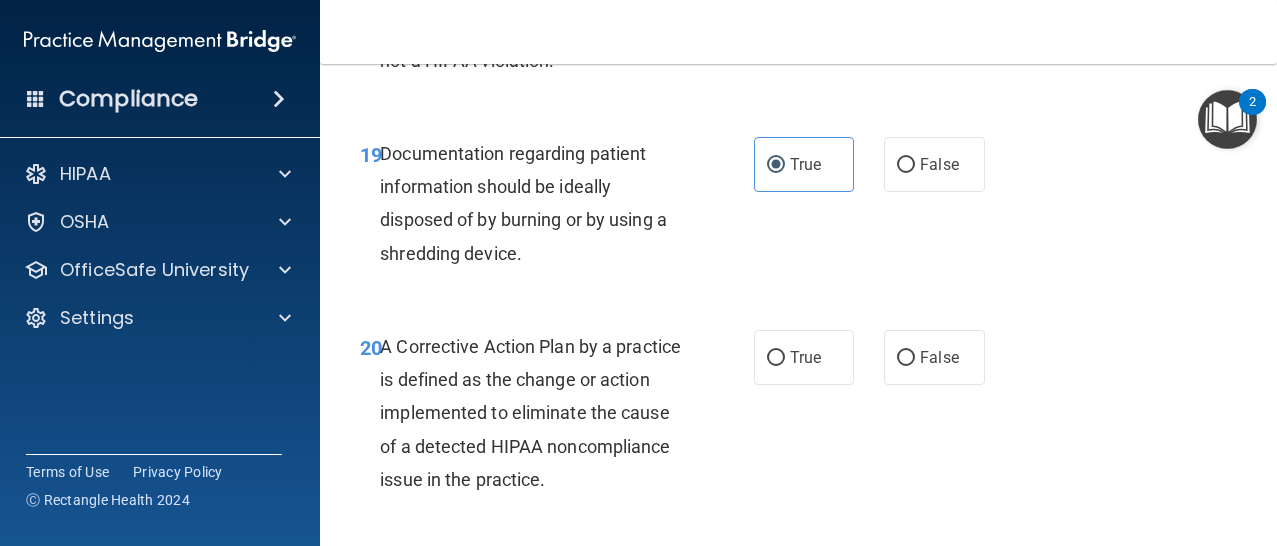 scroll, scrollTop: 3631, scrollLeft: 0, axis: vertical 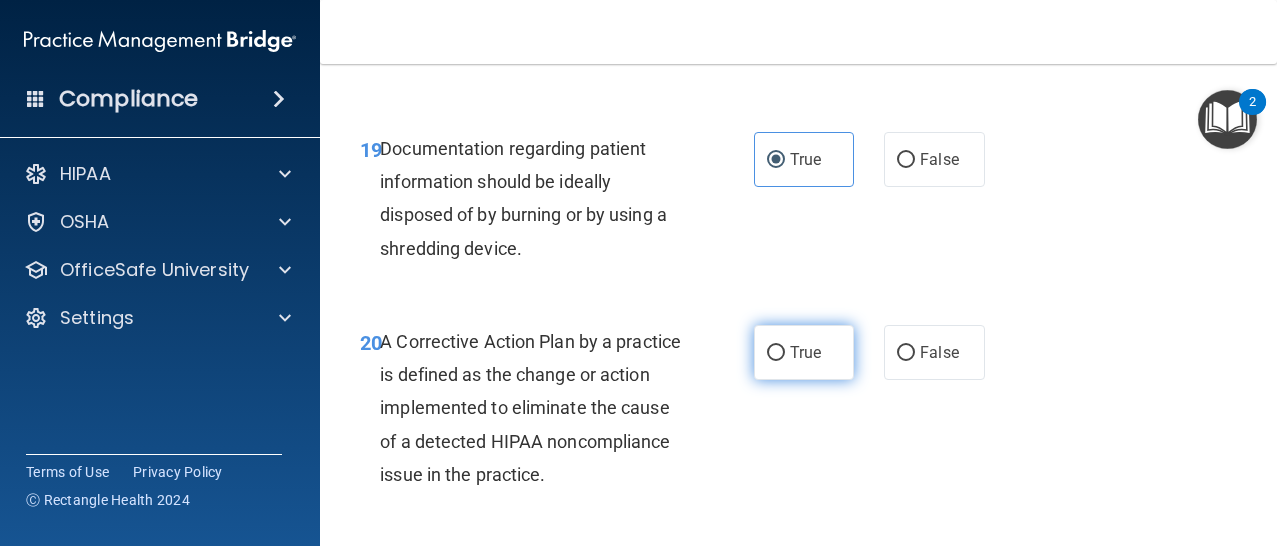 click on "True" at bounding box center (805, 352) 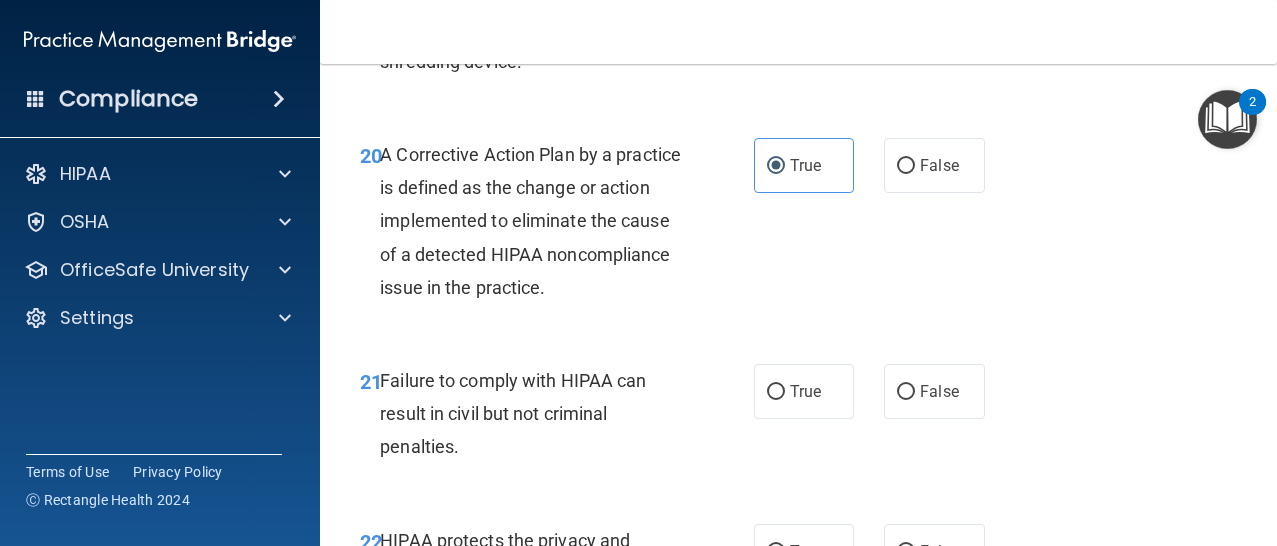 scroll, scrollTop: 3863, scrollLeft: 0, axis: vertical 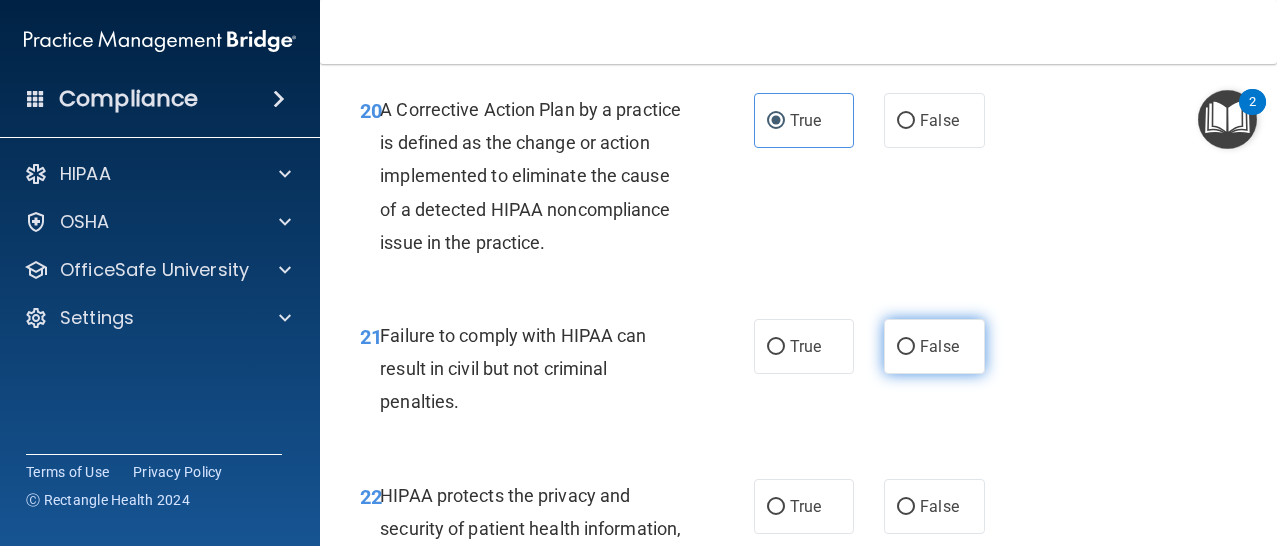 click on "False" at bounding box center (939, 346) 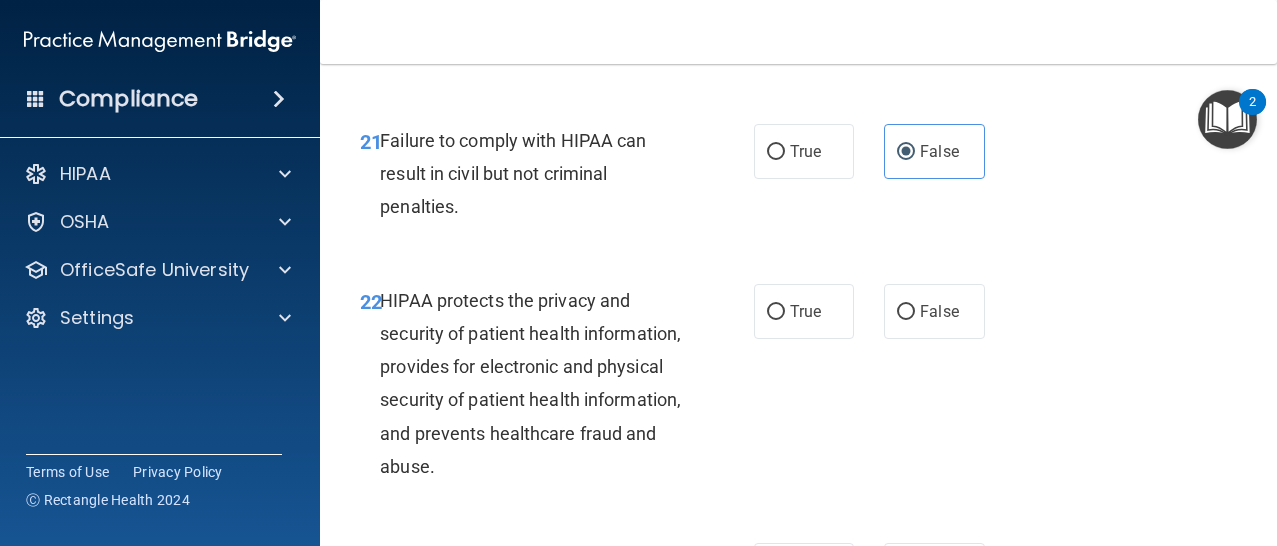 scroll, scrollTop: 4059, scrollLeft: 0, axis: vertical 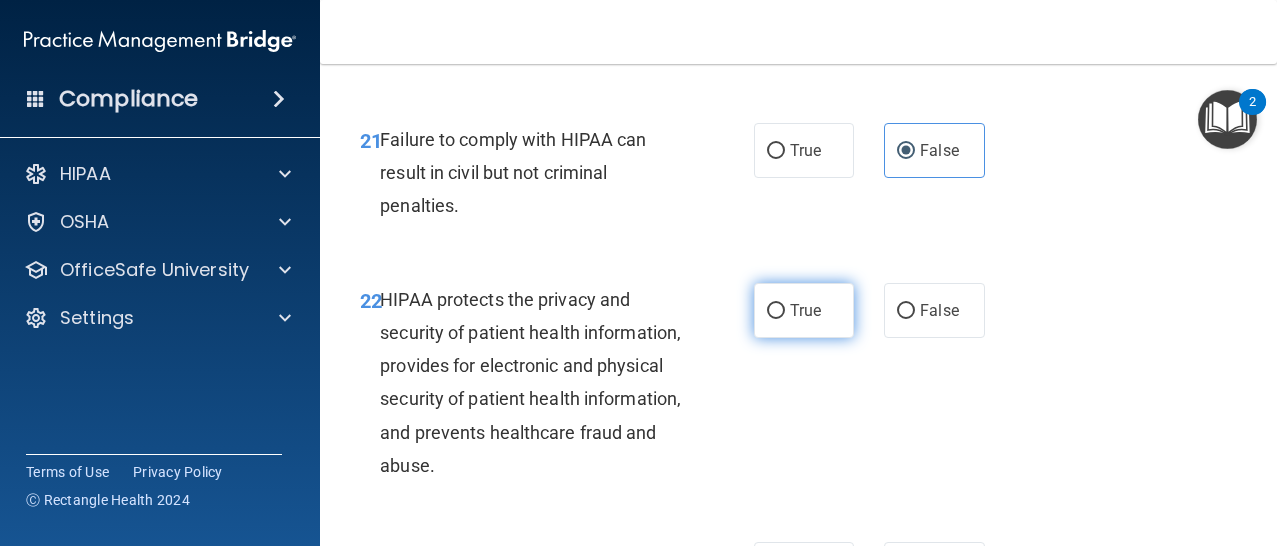click on "True" at bounding box center [804, 310] 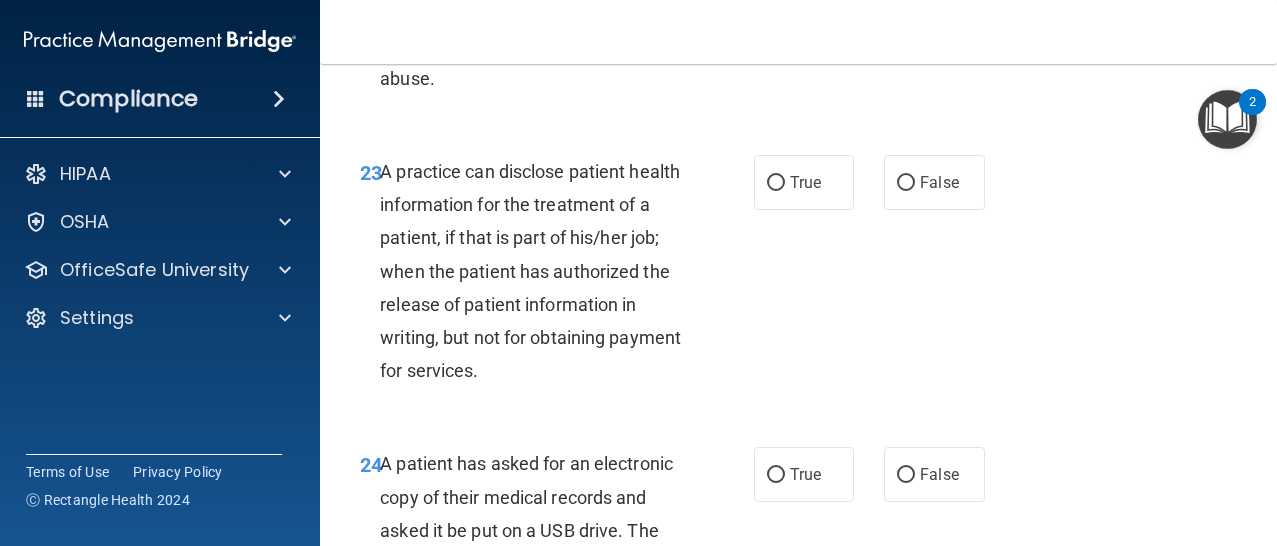 scroll, scrollTop: 4451, scrollLeft: 0, axis: vertical 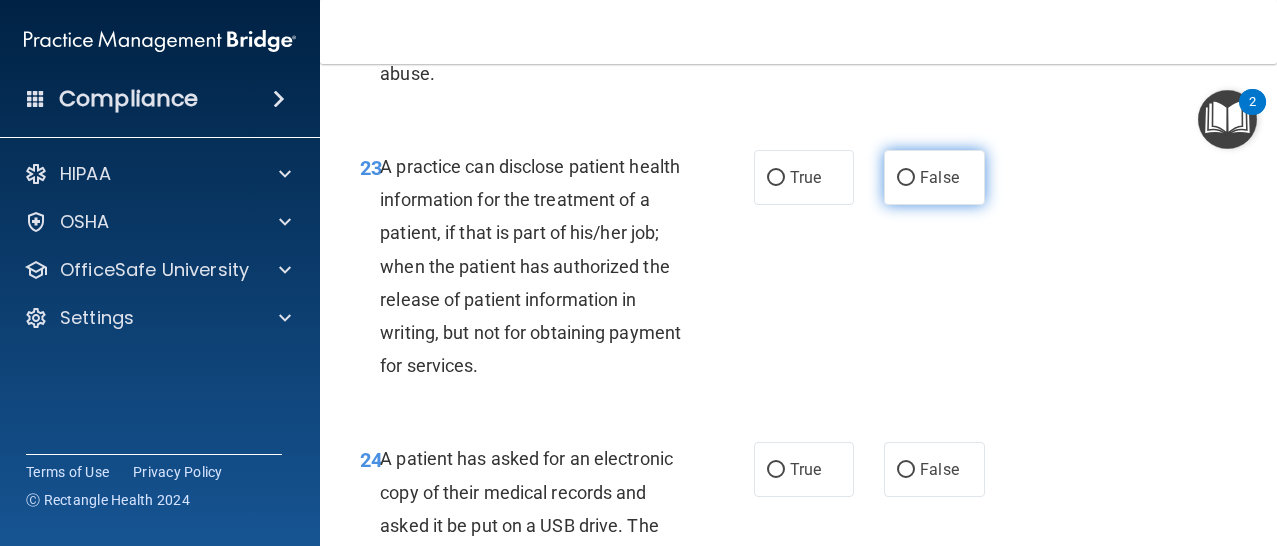 click on "False" at bounding box center [939, 177] 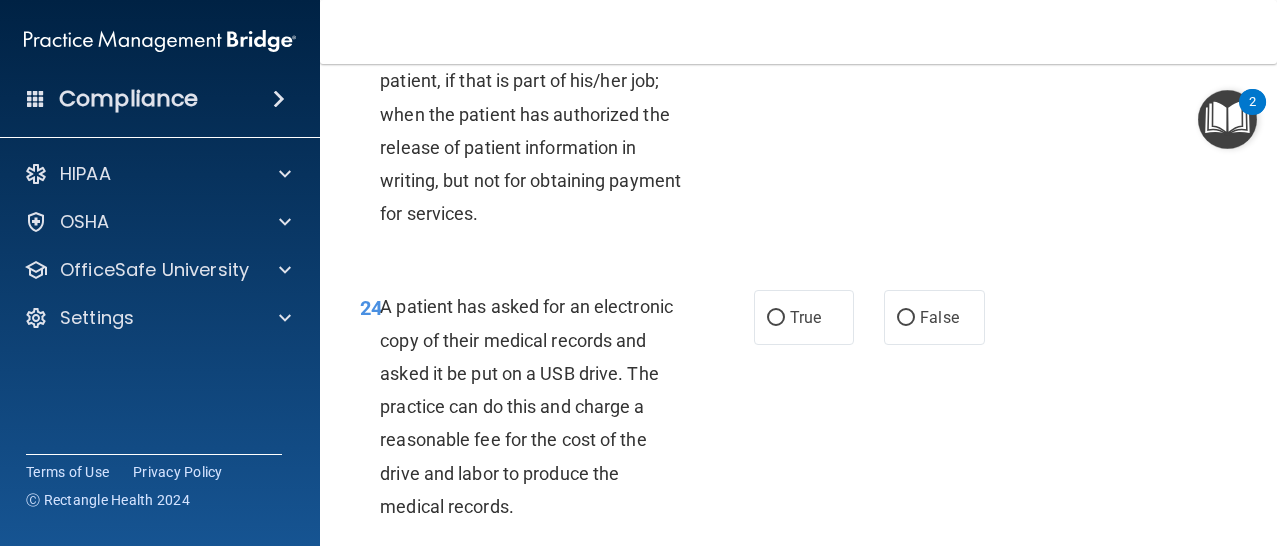 scroll, scrollTop: 4627, scrollLeft: 0, axis: vertical 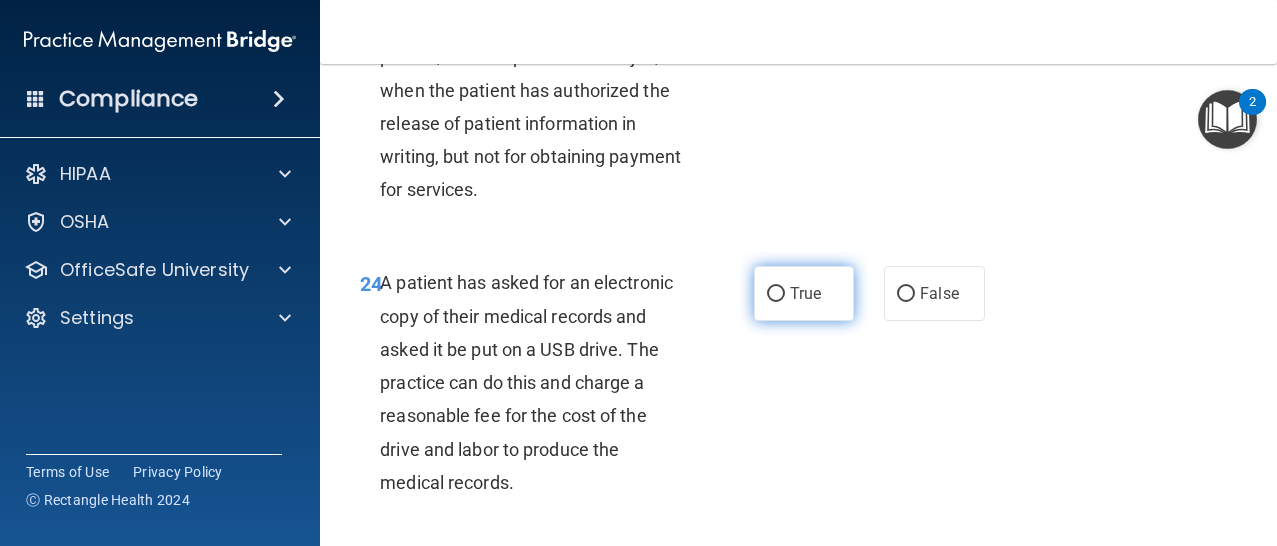 click on "True" at bounding box center (804, 293) 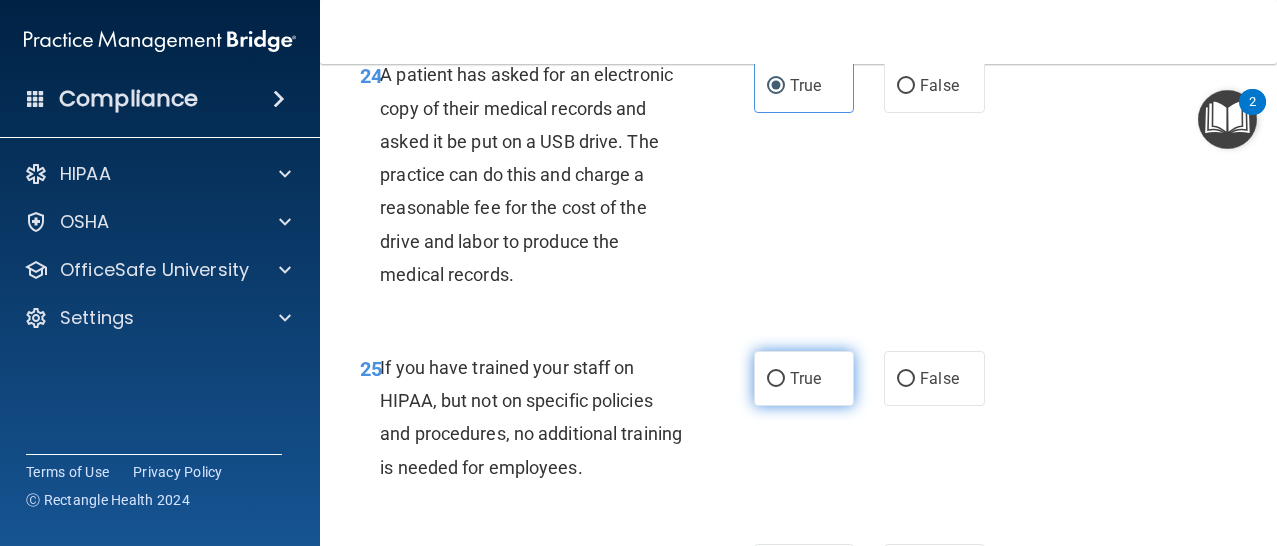 scroll, scrollTop: 4854, scrollLeft: 0, axis: vertical 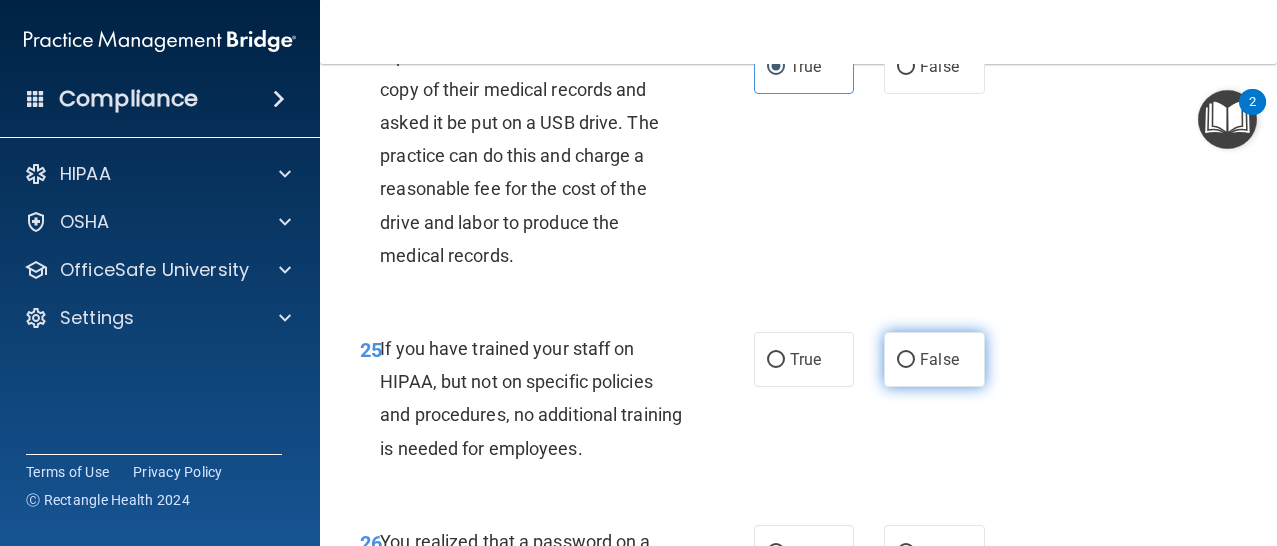 click on "False" at bounding box center (934, 359) 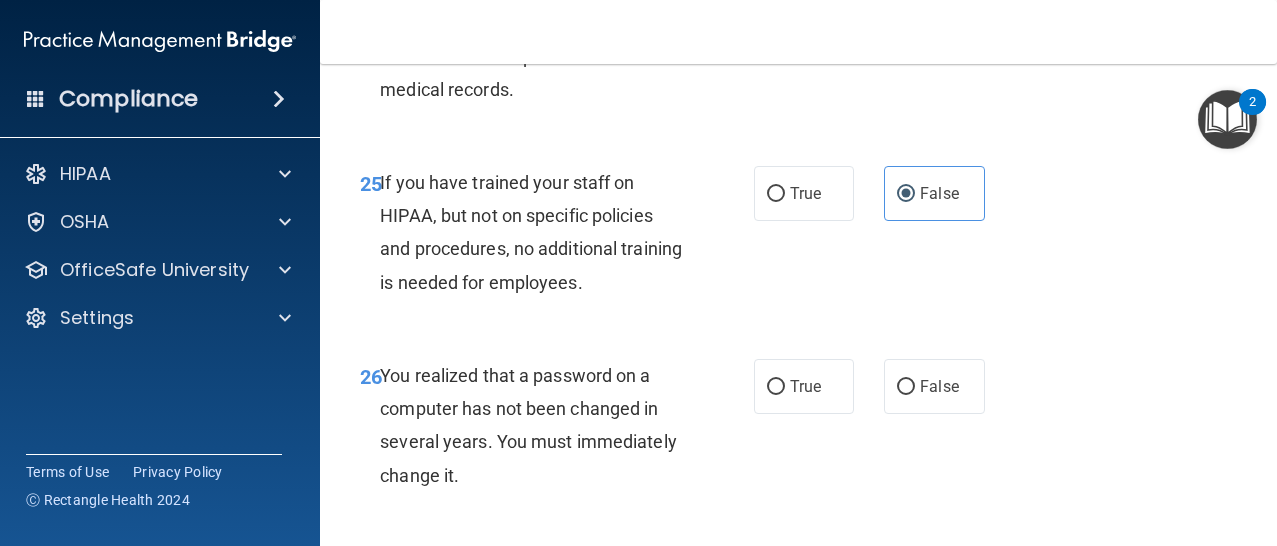 scroll, scrollTop: 5030, scrollLeft: 0, axis: vertical 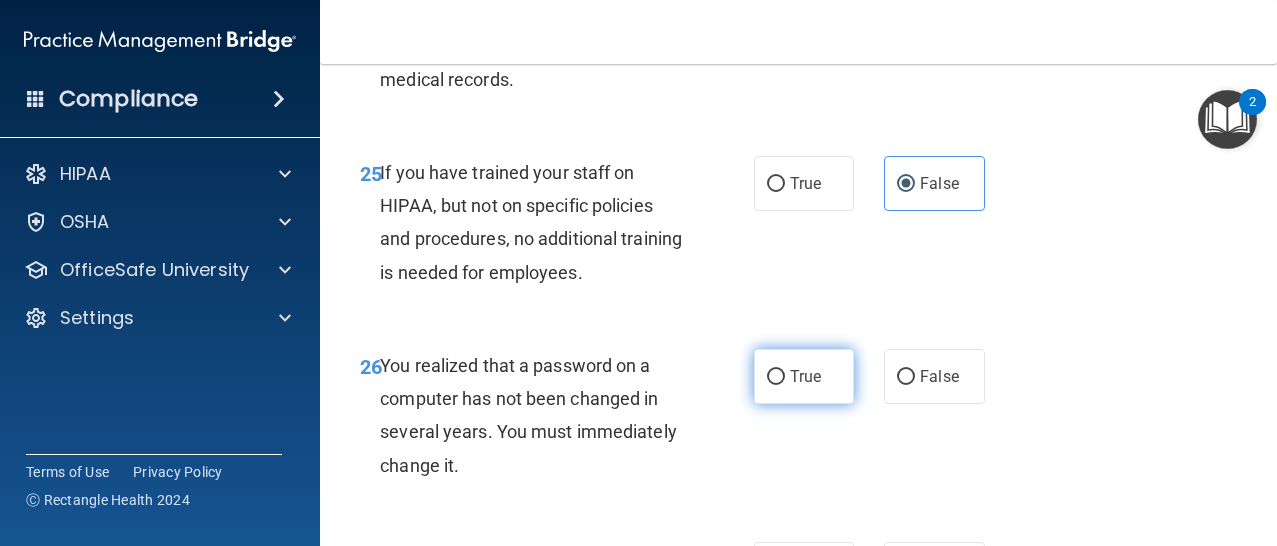 click on "True" at bounding box center [804, 376] 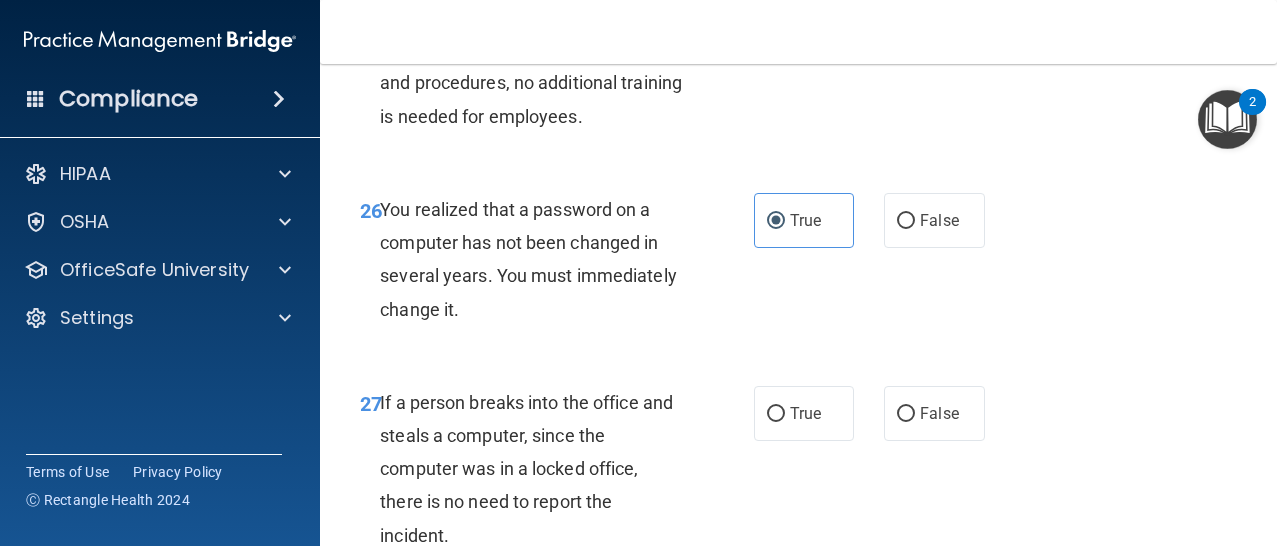 scroll, scrollTop: 5196, scrollLeft: 0, axis: vertical 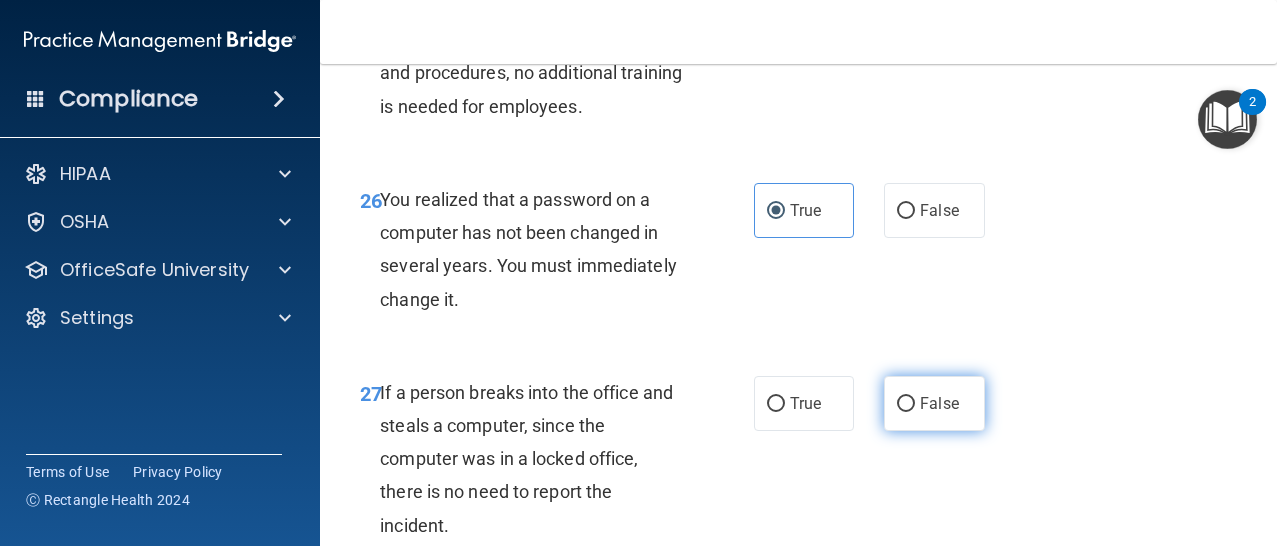 click on "False" at bounding box center [934, 403] 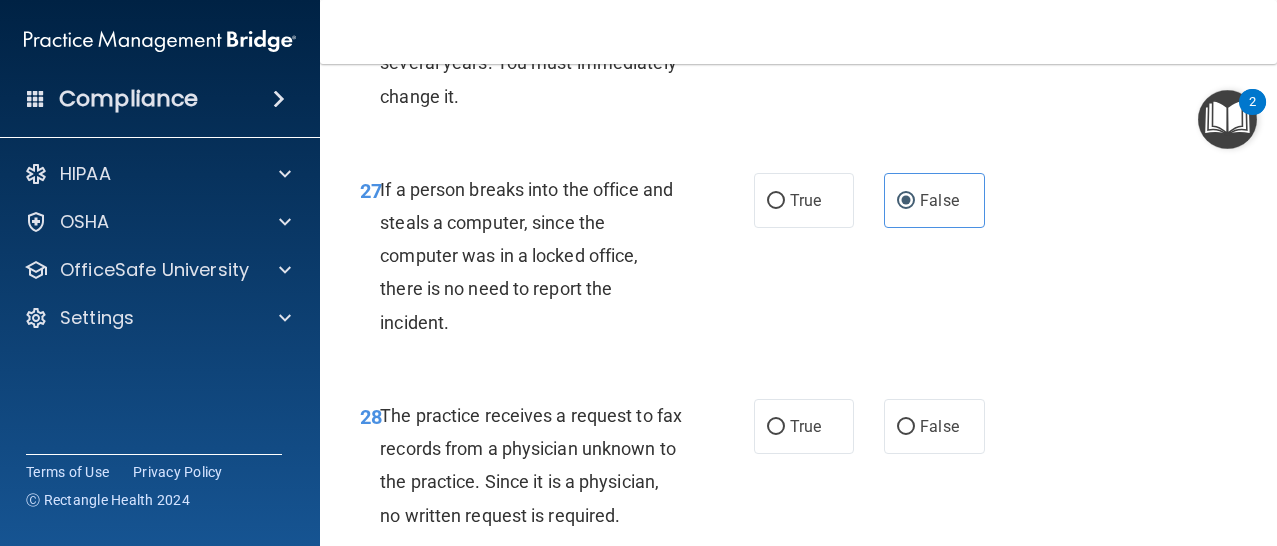 scroll, scrollTop: 5403, scrollLeft: 0, axis: vertical 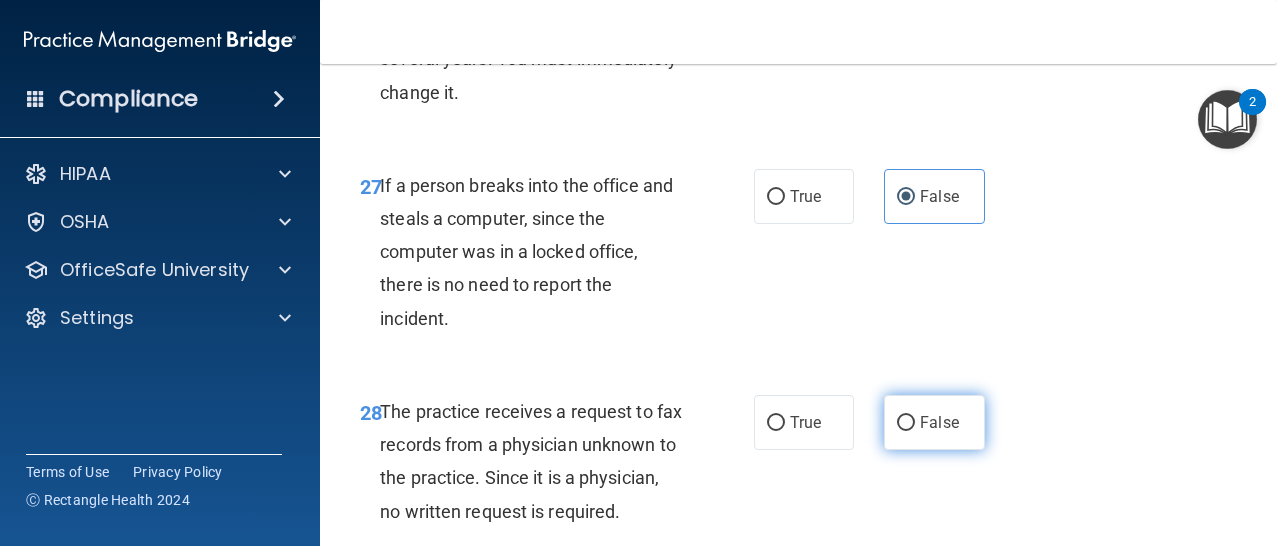 click on "False" at bounding box center (939, 422) 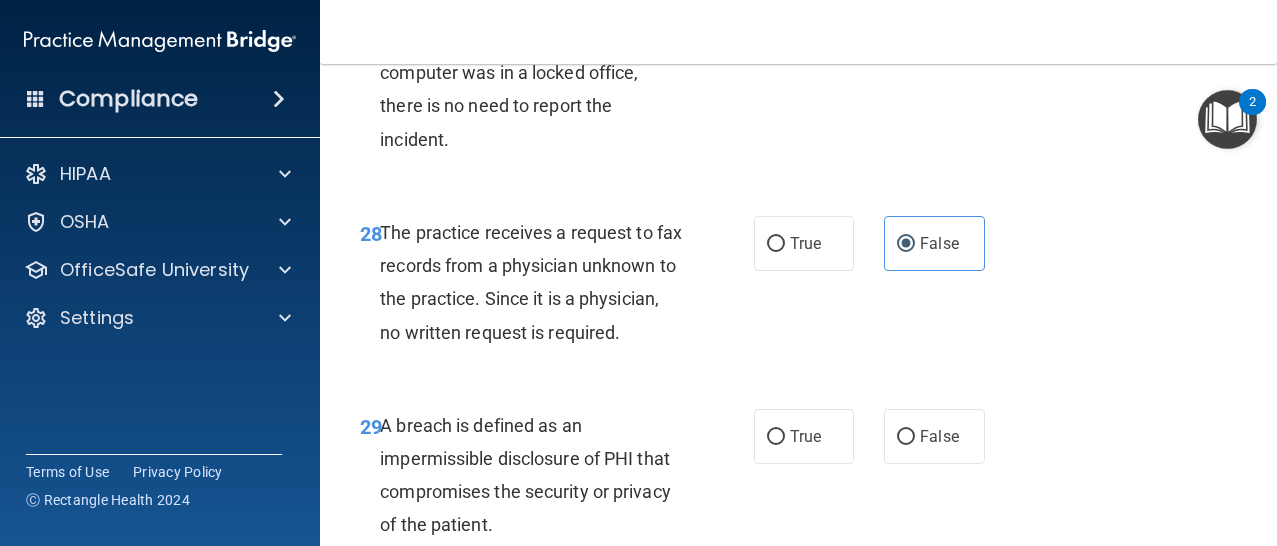 scroll, scrollTop: 5625, scrollLeft: 0, axis: vertical 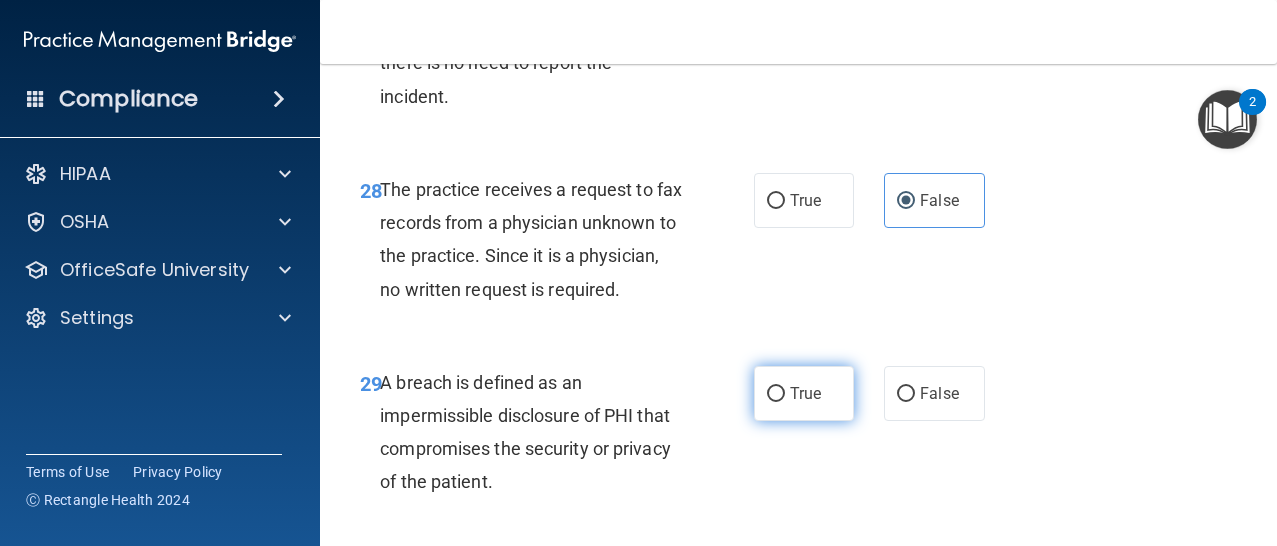 click on "True" at bounding box center [805, 393] 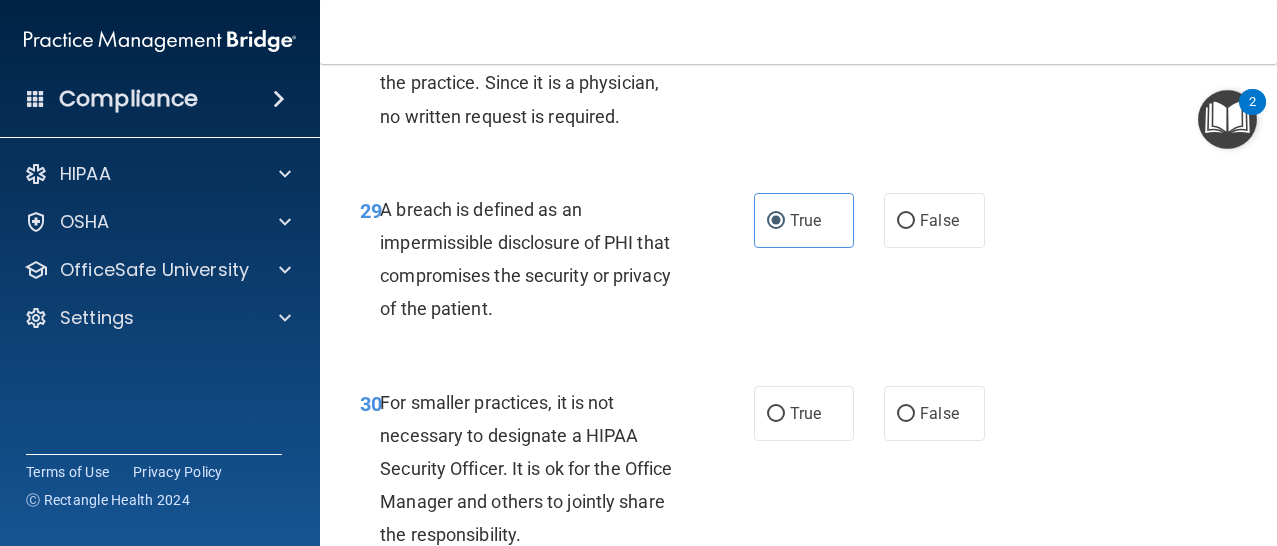 scroll, scrollTop: 5812, scrollLeft: 0, axis: vertical 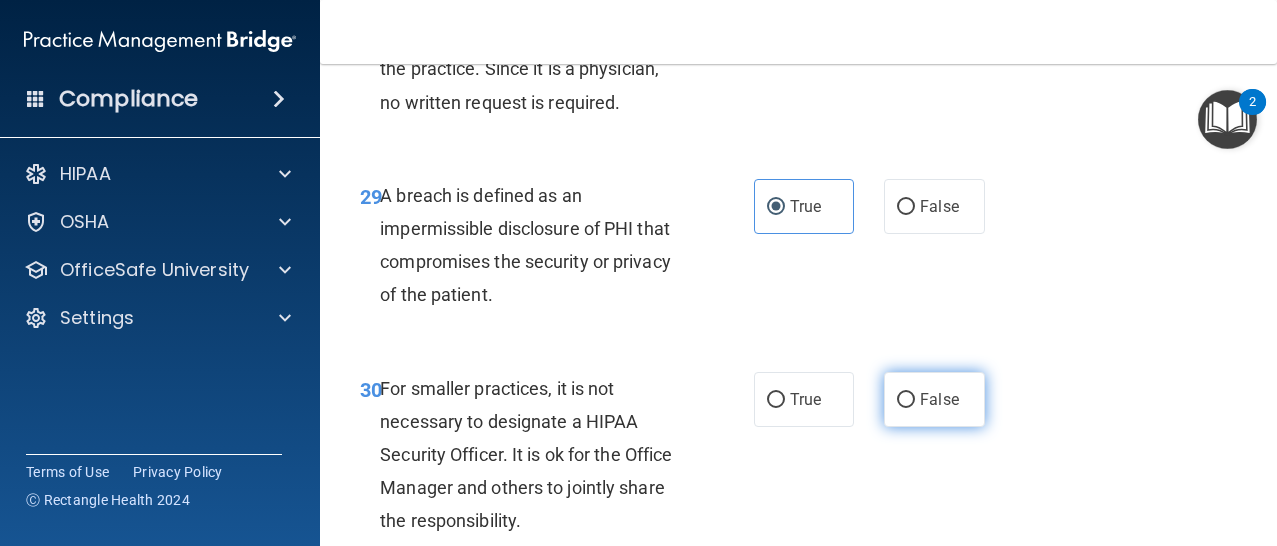 click on "False" at bounding box center [934, 399] 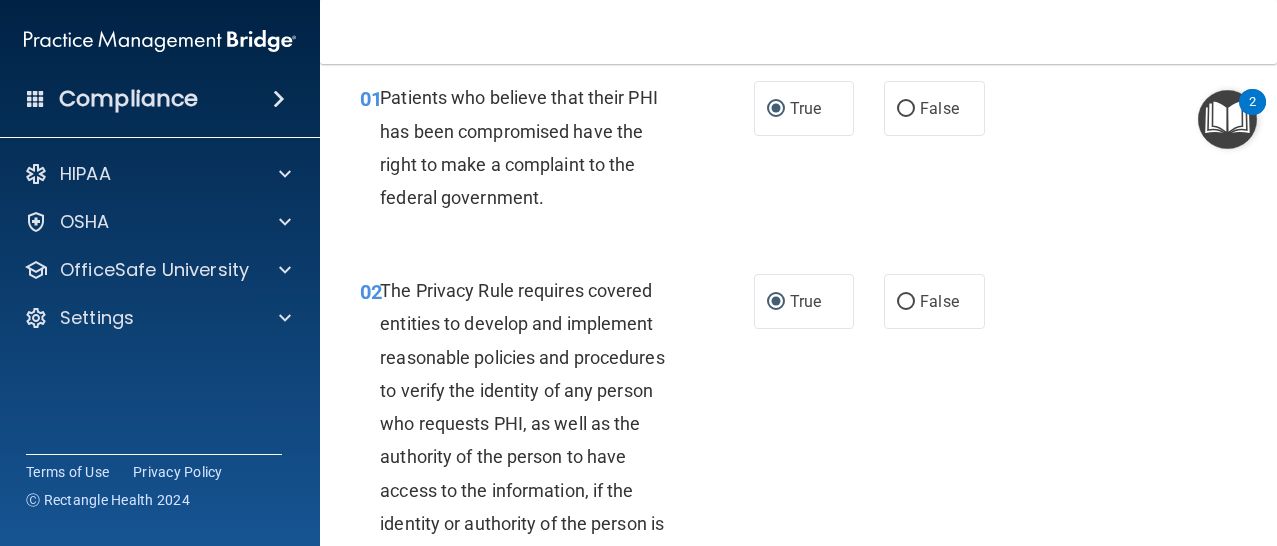 scroll, scrollTop: 0, scrollLeft: 0, axis: both 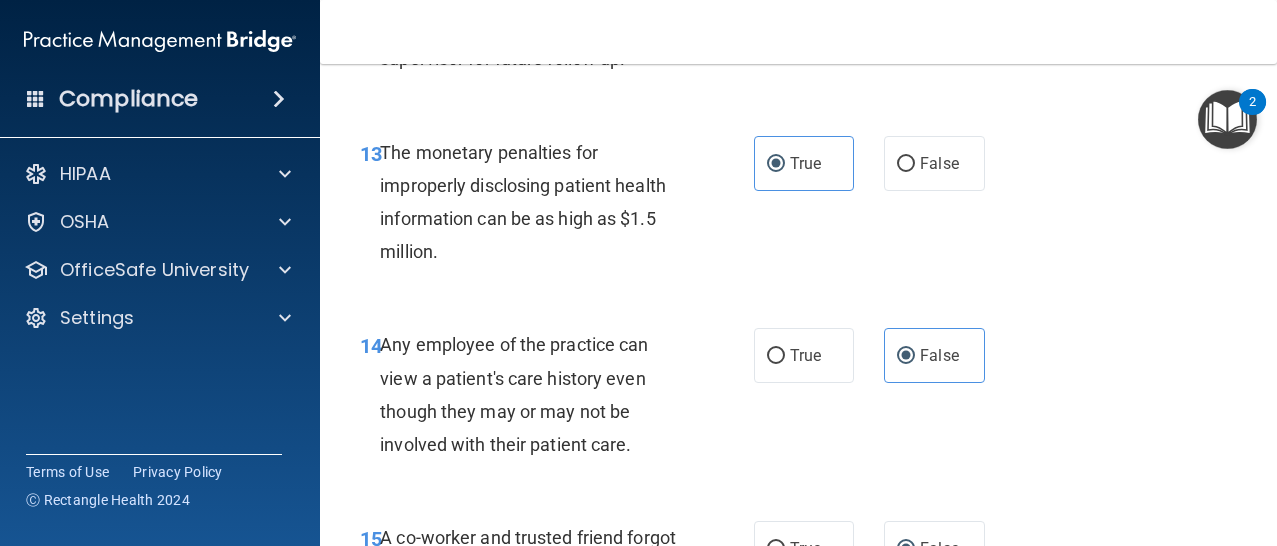 click on "14       Any employee of the practice can view a patient's care history even though they may or may not be involved with their patient care.                 True           False" at bounding box center [798, 399] 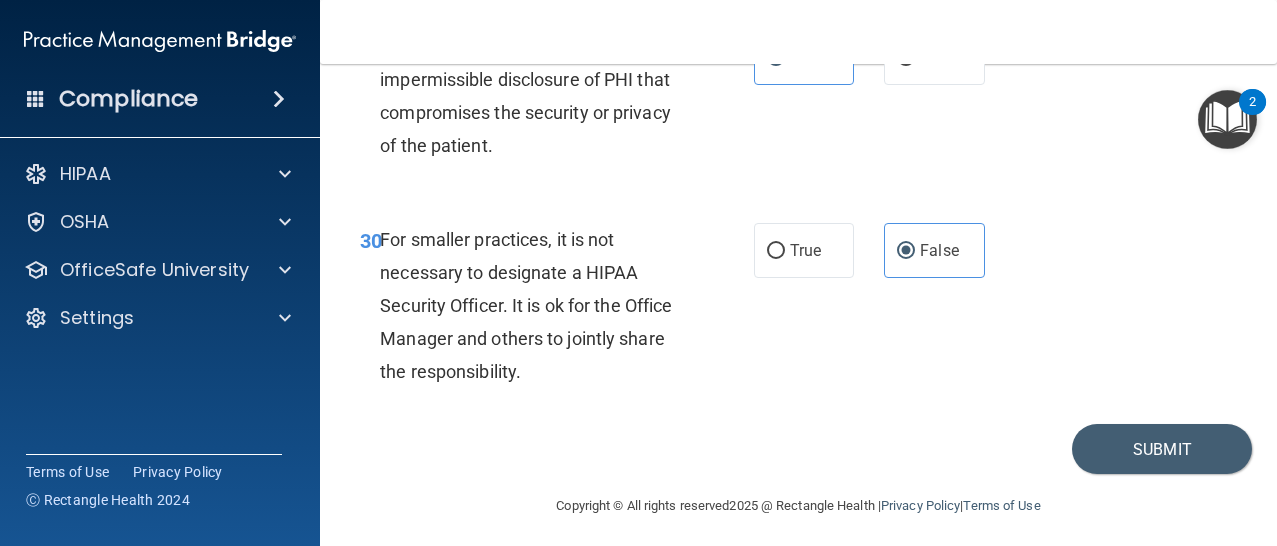 scroll, scrollTop: 6003, scrollLeft: 0, axis: vertical 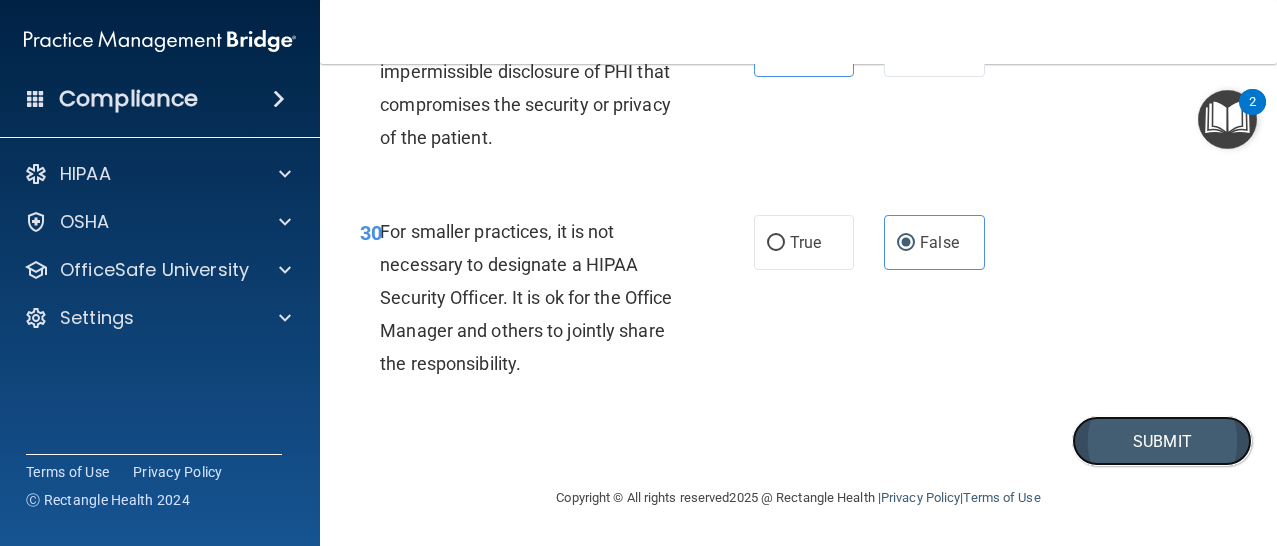 click on "Submit" at bounding box center [1162, 441] 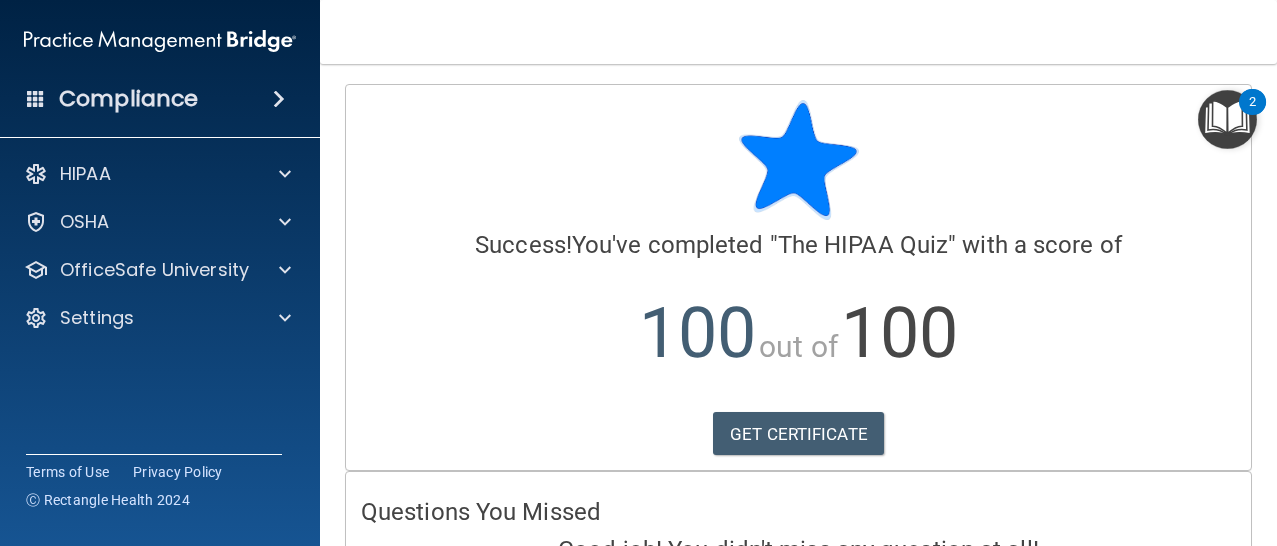 scroll, scrollTop: 124, scrollLeft: 0, axis: vertical 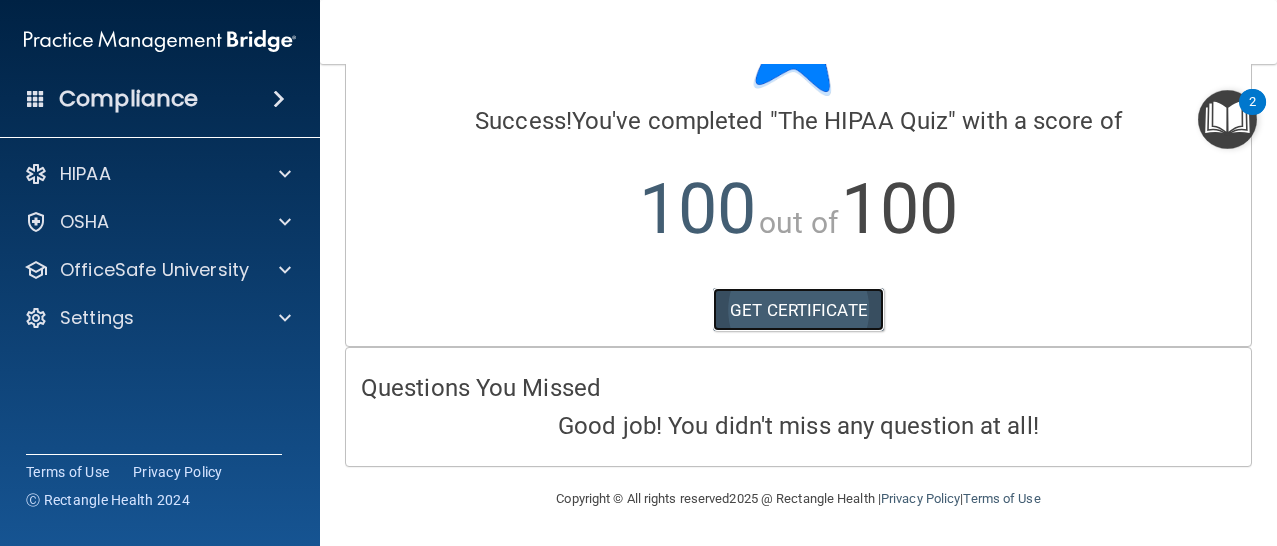 click on "GET CERTIFICATE" at bounding box center (798, 310) 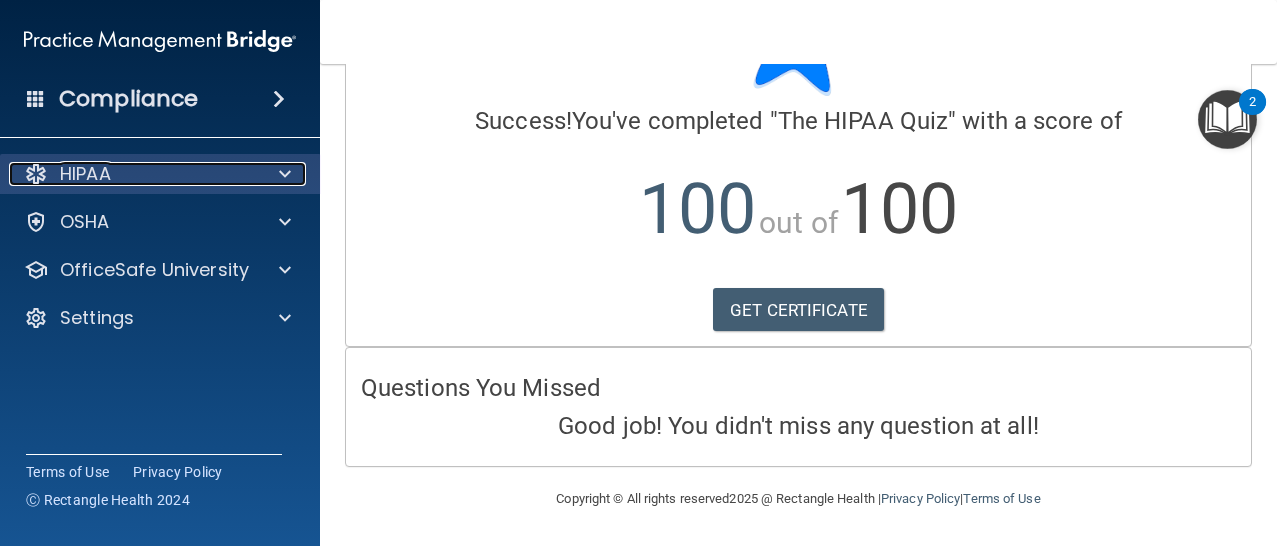 click on "HIPAA" at bounding box center [133, 174] 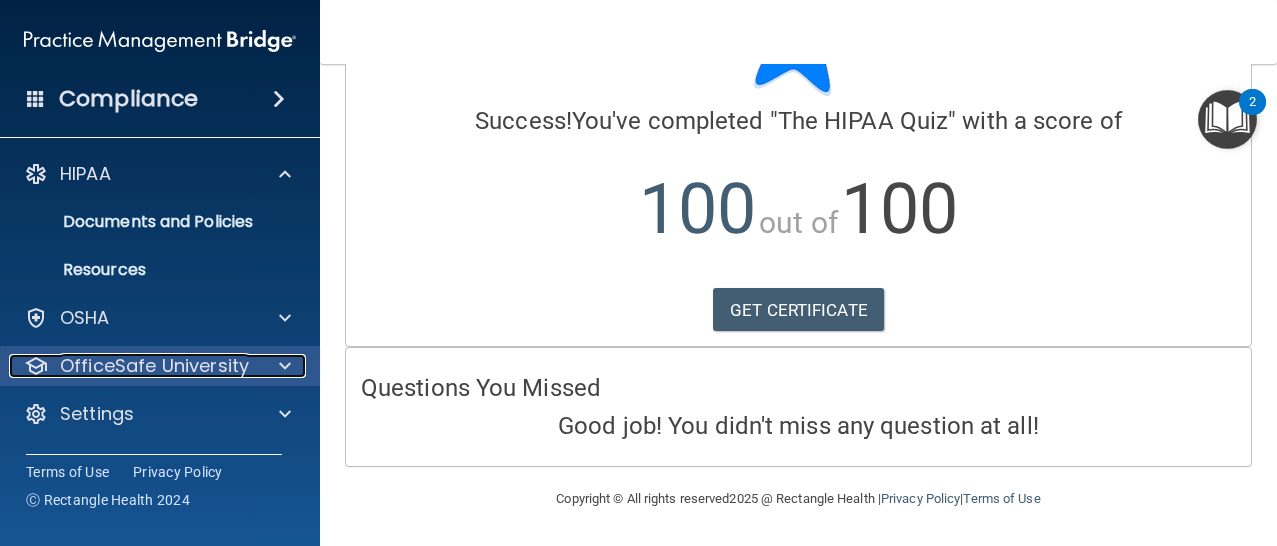 click on "OfficeSafe University" at bounding box center (133, 366) 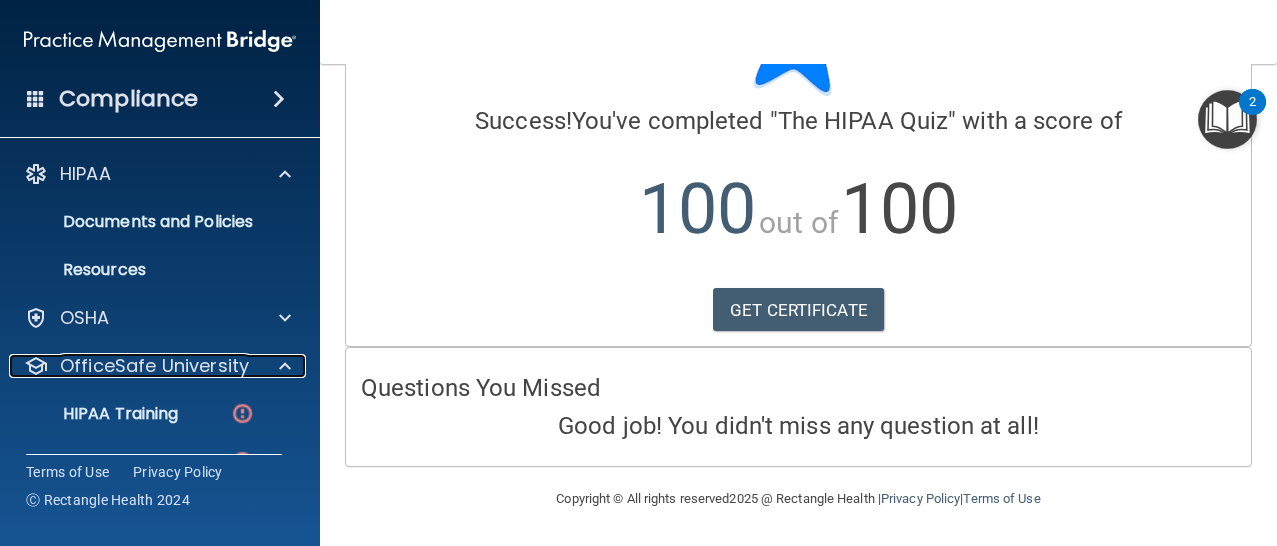 scroll, scrollTop: 124, scrollLeft: 0, axis: vertical 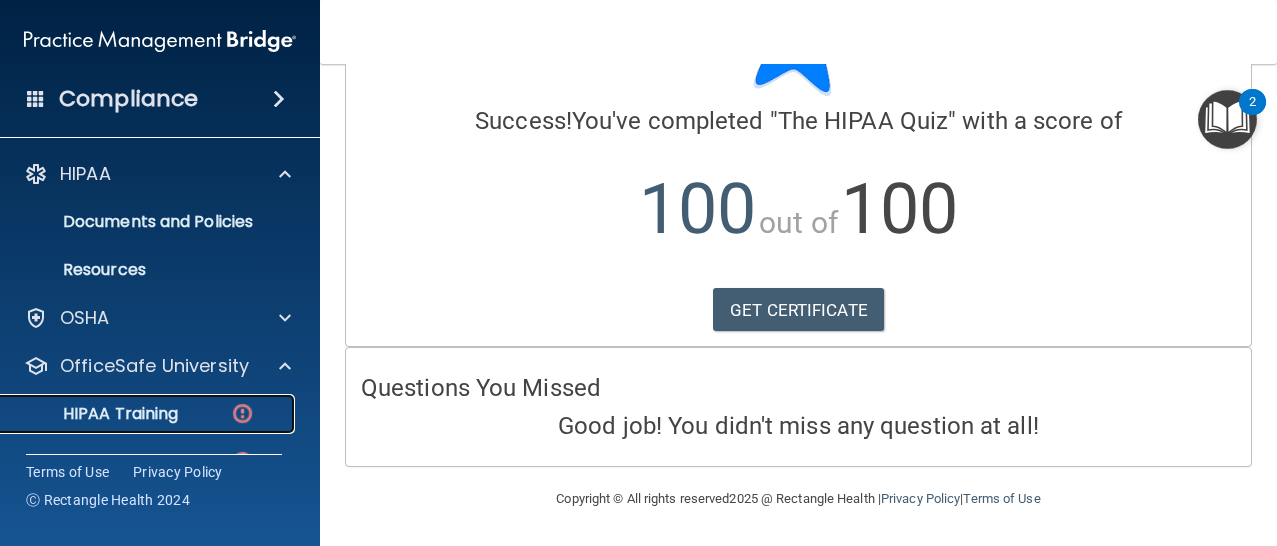 click on "HIPAA Training" at bounding box center (137, 414) 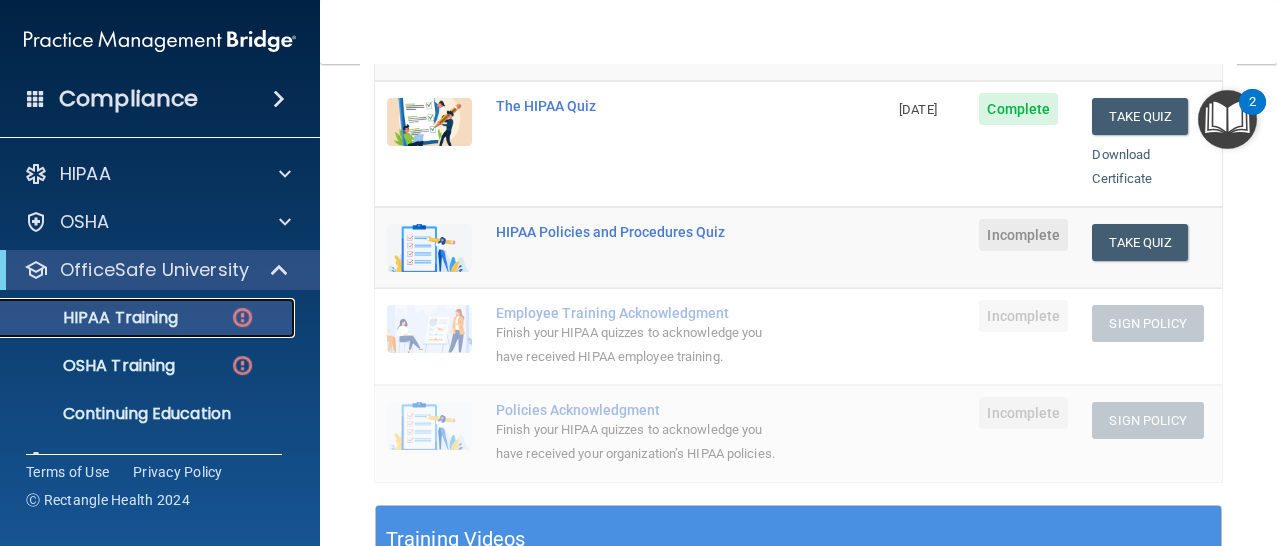 scroll, scrollTop: 419, scrollLeft: 0, axis: vertical 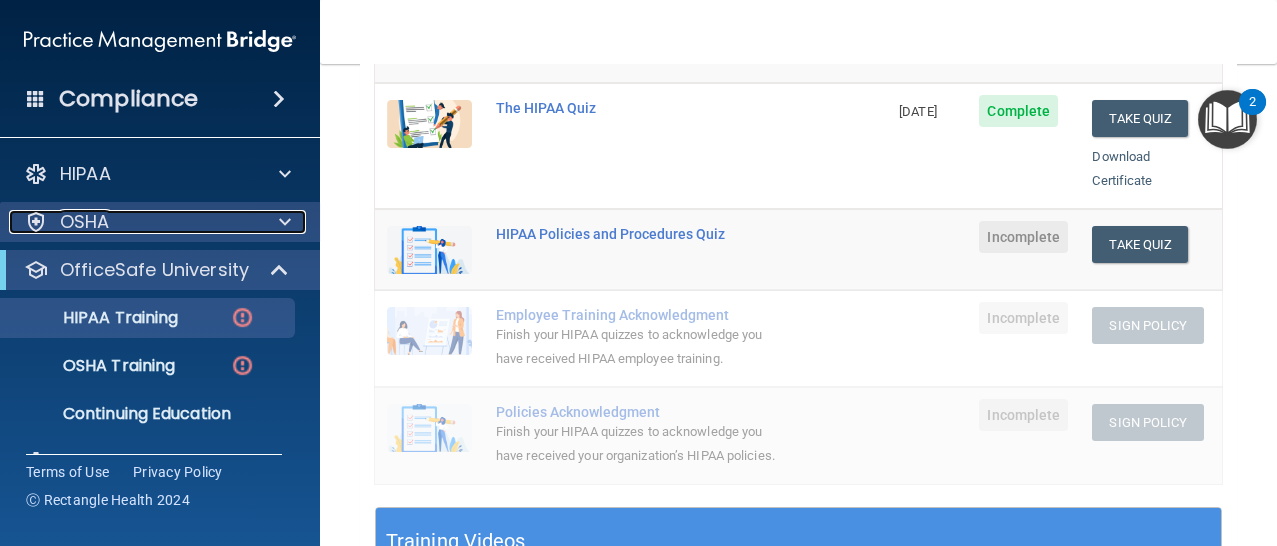 click on "OSHA" at bounding box center [133, 222] 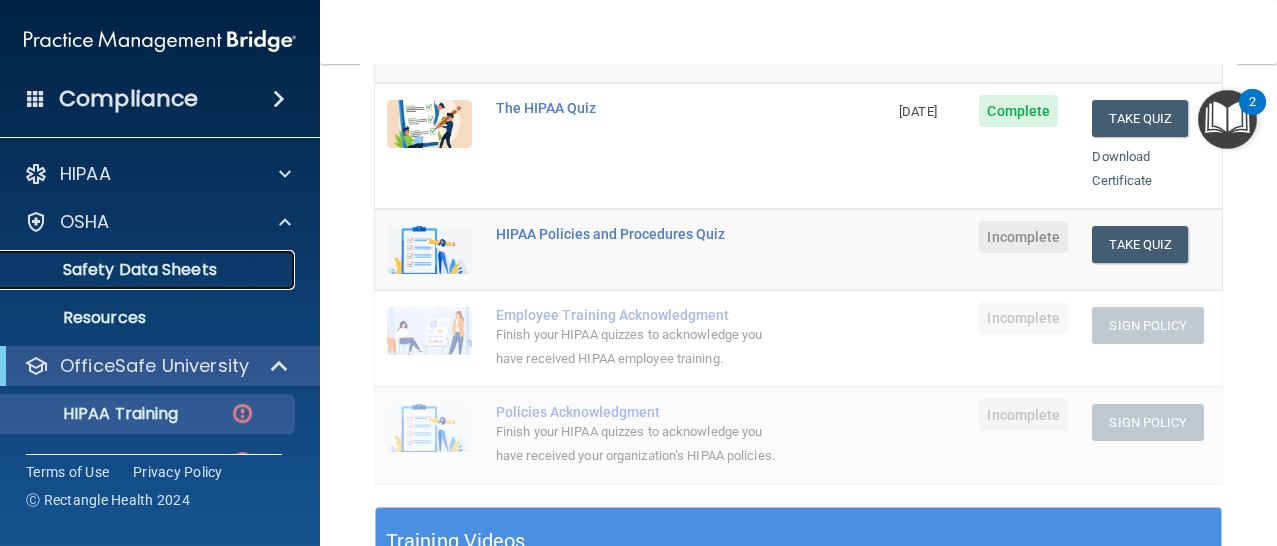 click on "Safety Data Sheets" at bounding box center [149, 270] 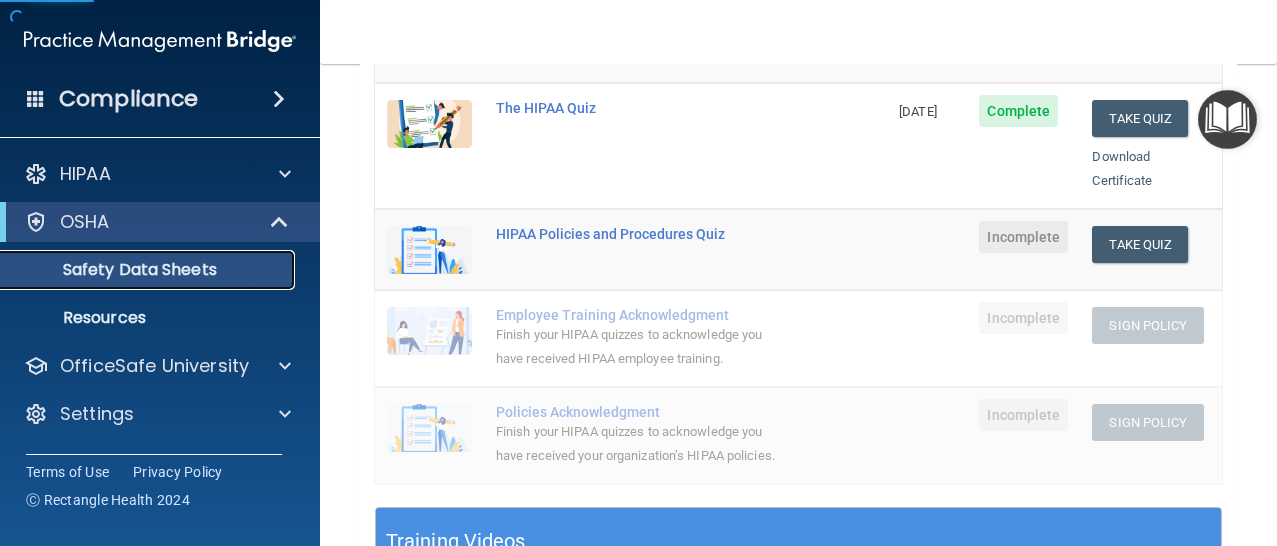 scroll, scrollTop: 0, scrollLeft: 0, axis: both 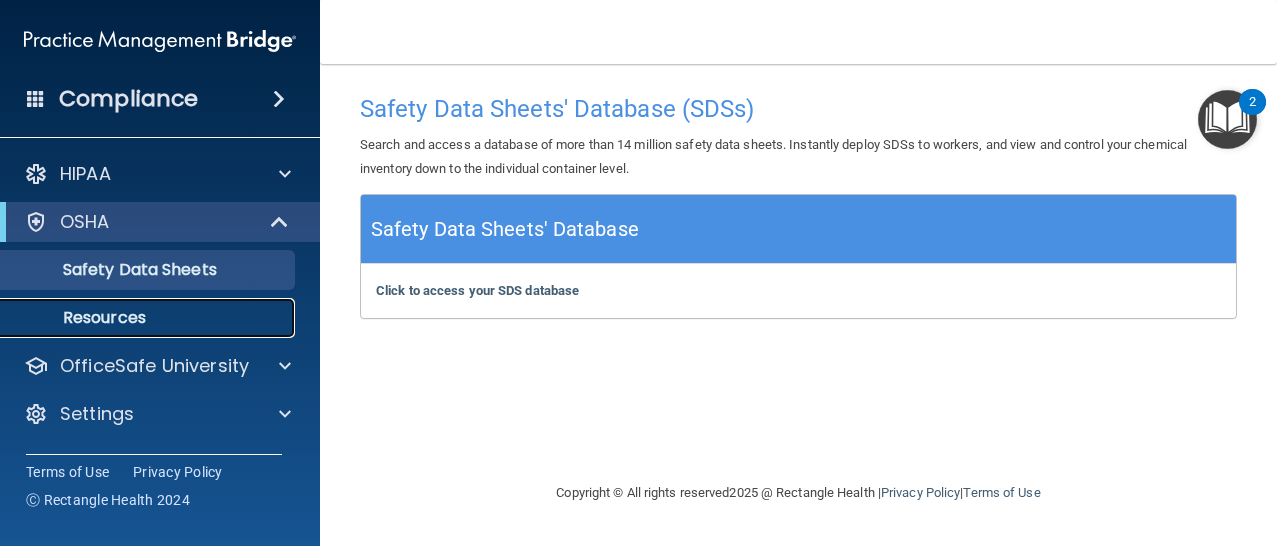 click on "Resources" at bounding box center [149, 318] 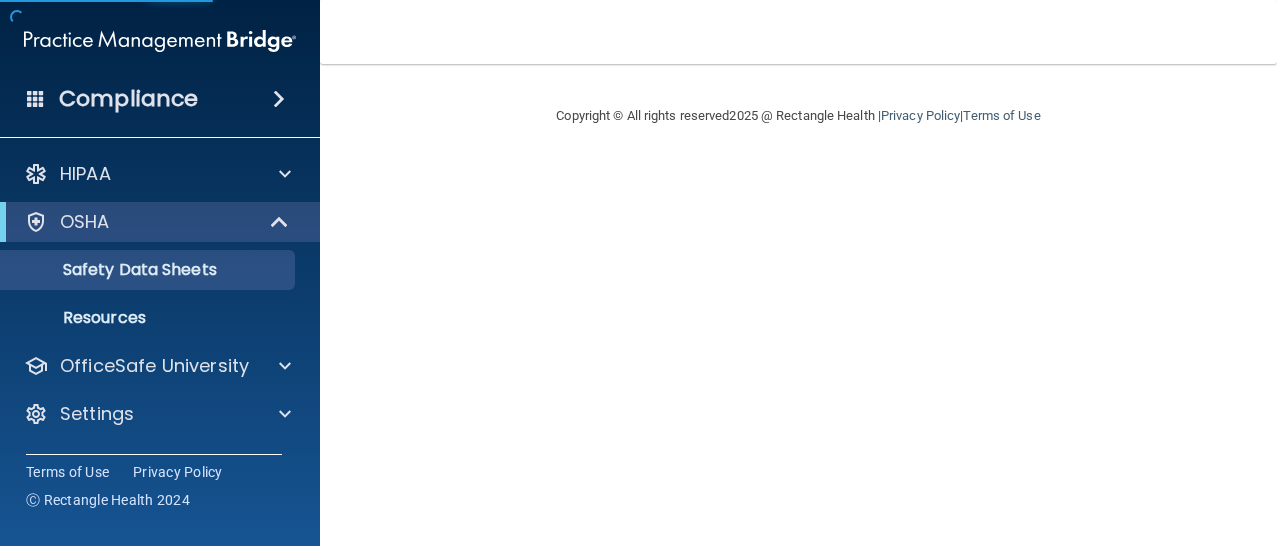 scroll, scrollTop: 0, scrollLeft: 0, axis: both 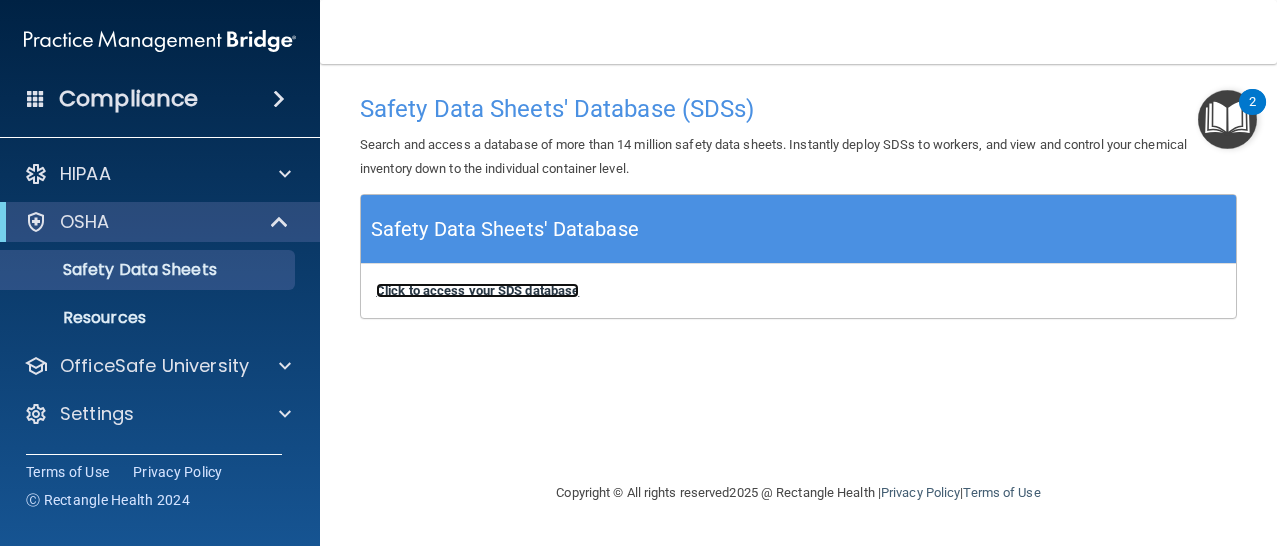 click on "Click to access your SDS database" at bounding box center [477, 290] 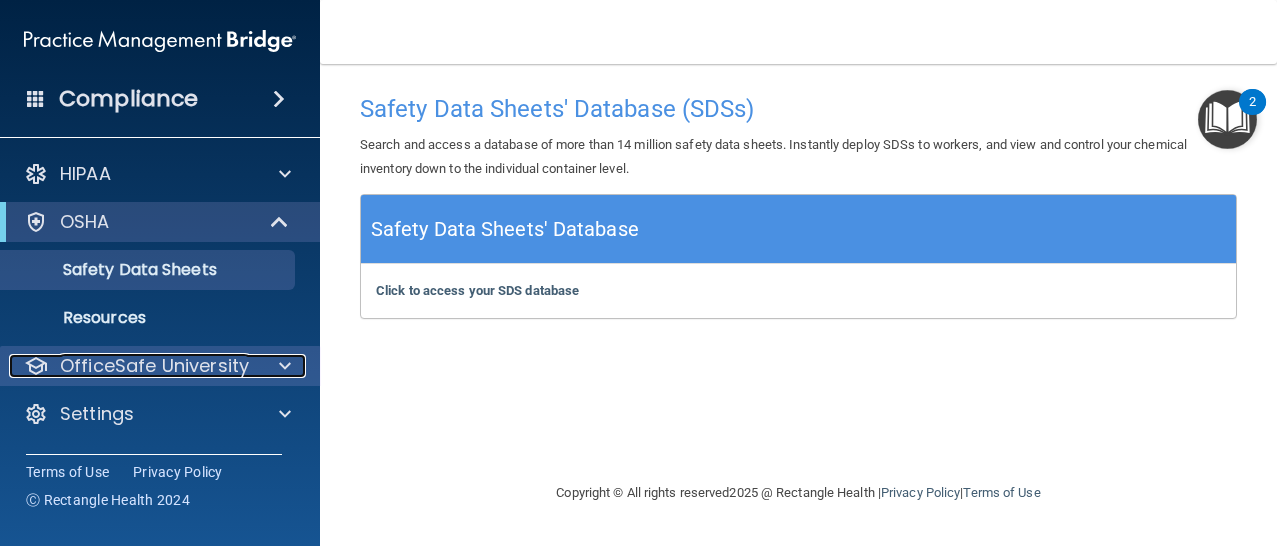 click at bounding box center (282, 366) 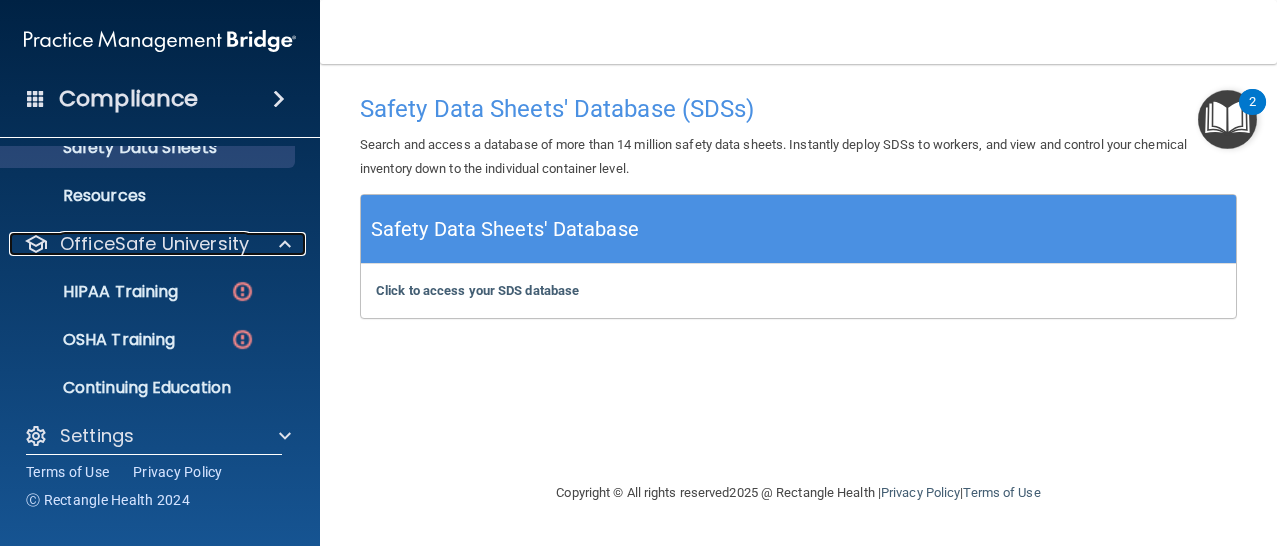 scroll, scrollTop: 139, scrollLeft: 0, axis: vertical 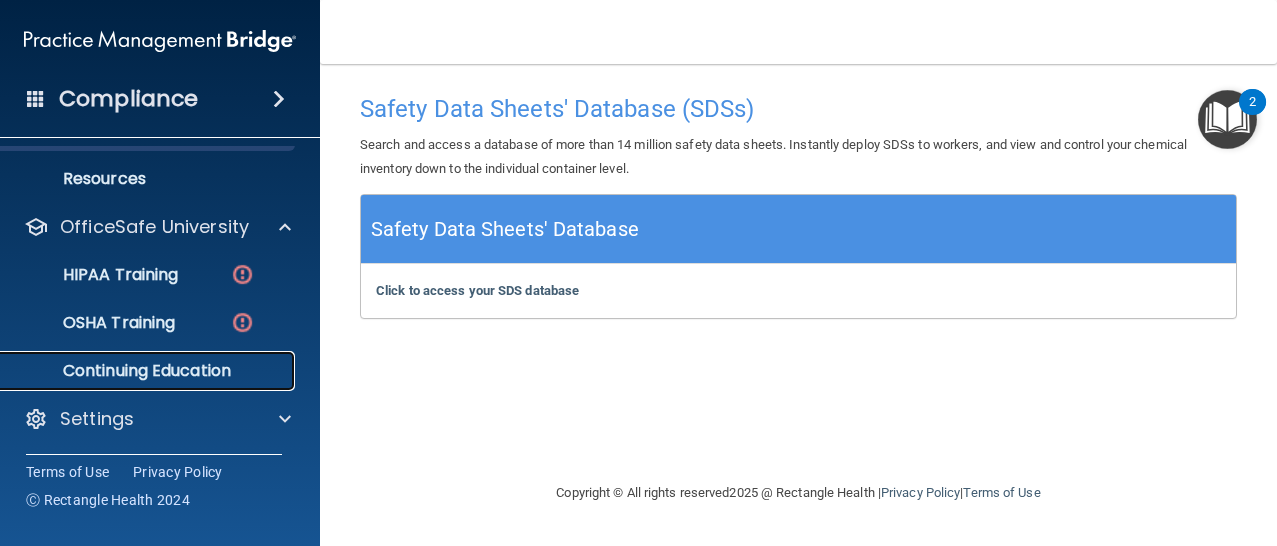 click on "Continuing Education" at bounding box center [149, 371] 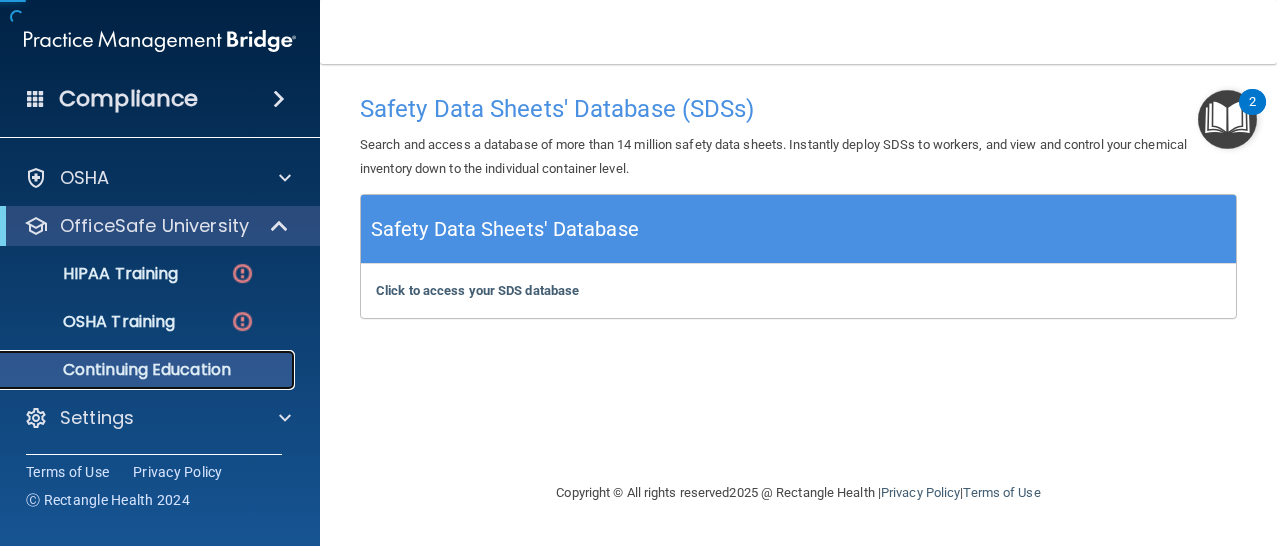scroll, scrollTop: 44, scrollLeft: 0, axis: vertical 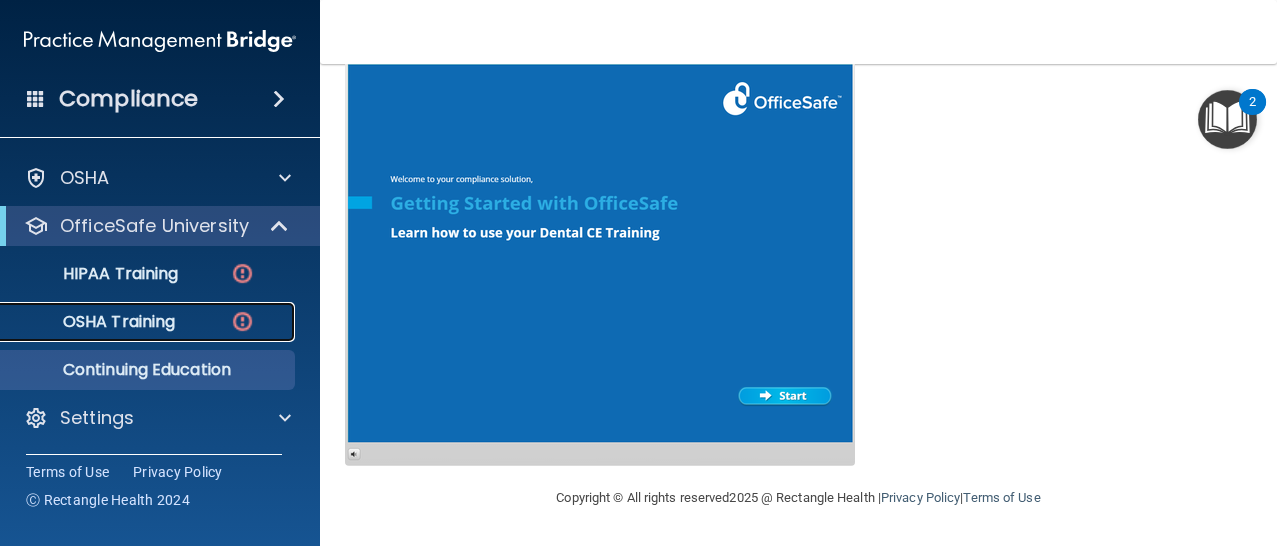 click on "OSHA Training" at bounding box center [94, 322] 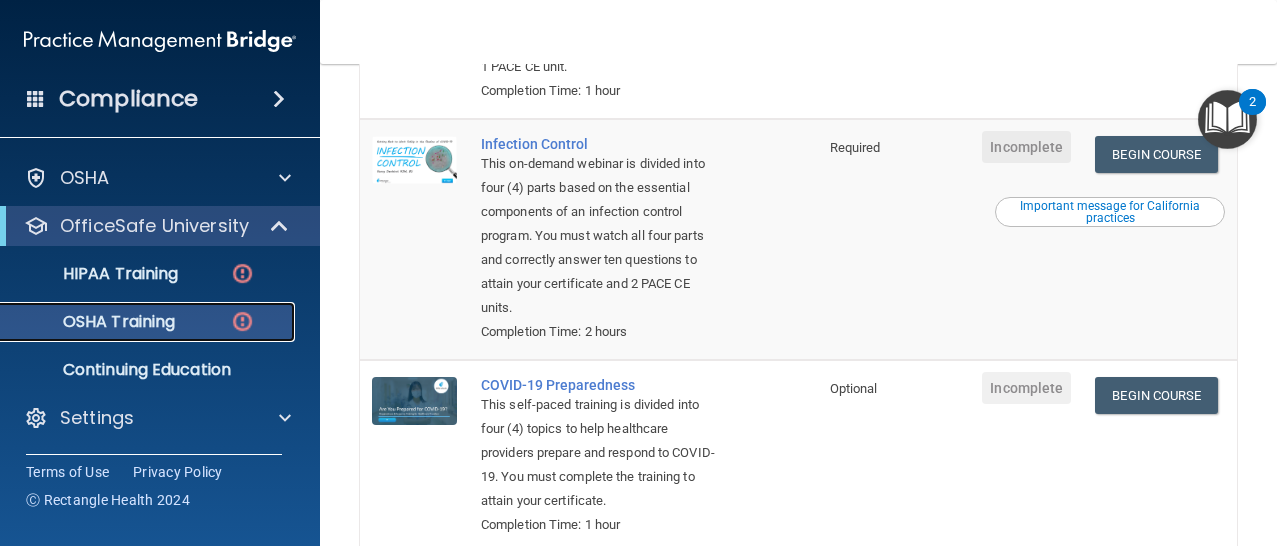 scroll, scrollTop: 649, scrollLeft: 0, axis: vertical 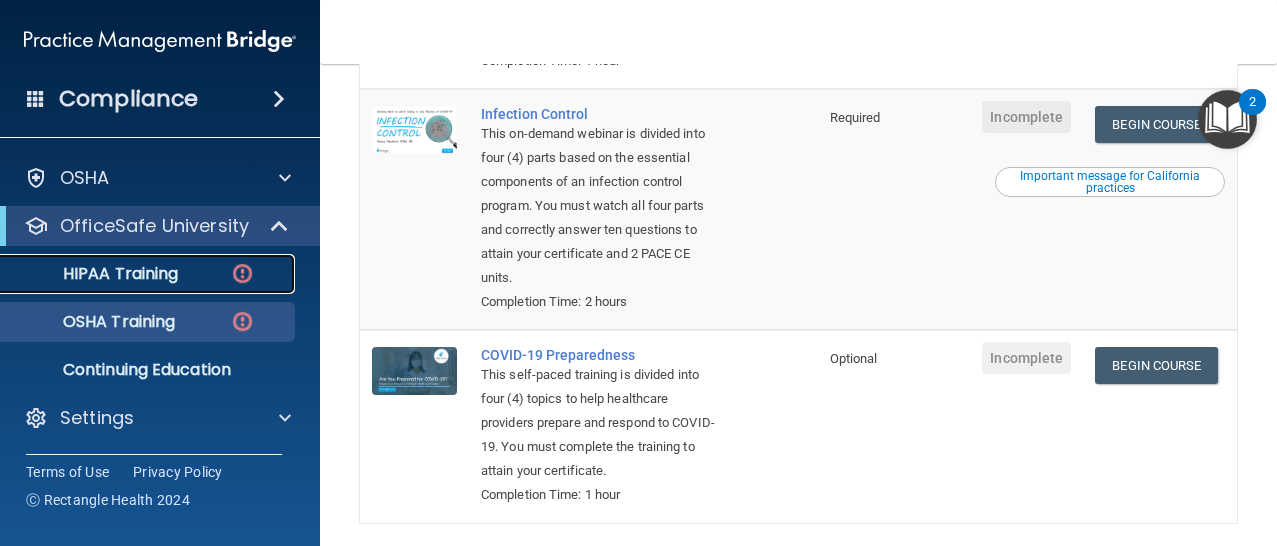 click on "HIPAA Training" at bounding box center [137, 274] 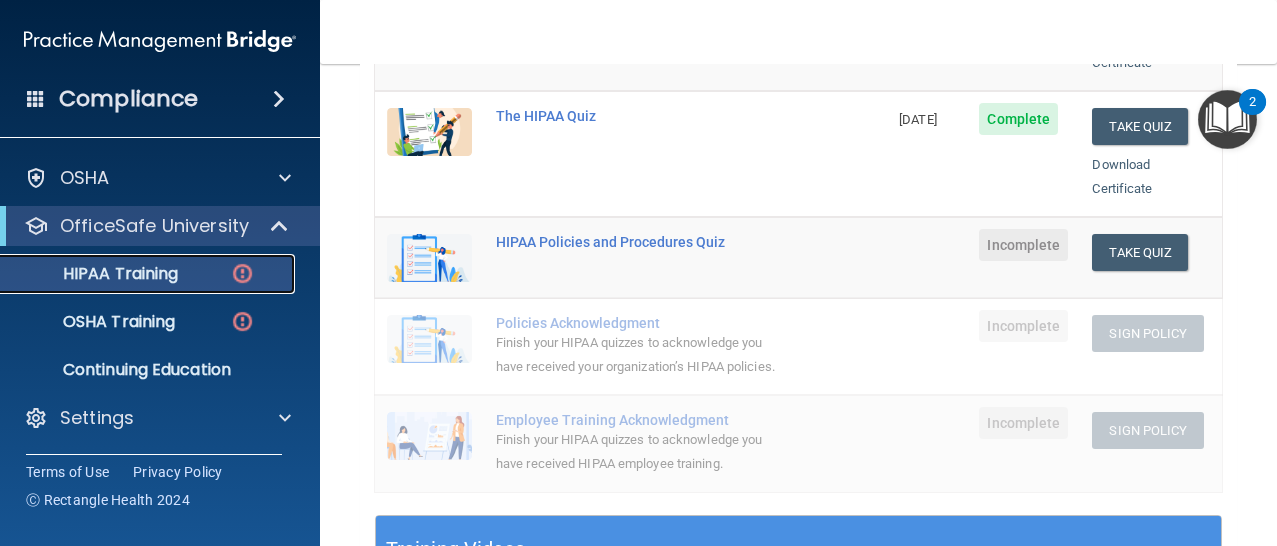 scroll, scrollTop: 442, scrollLeft: 0, axis: vertical 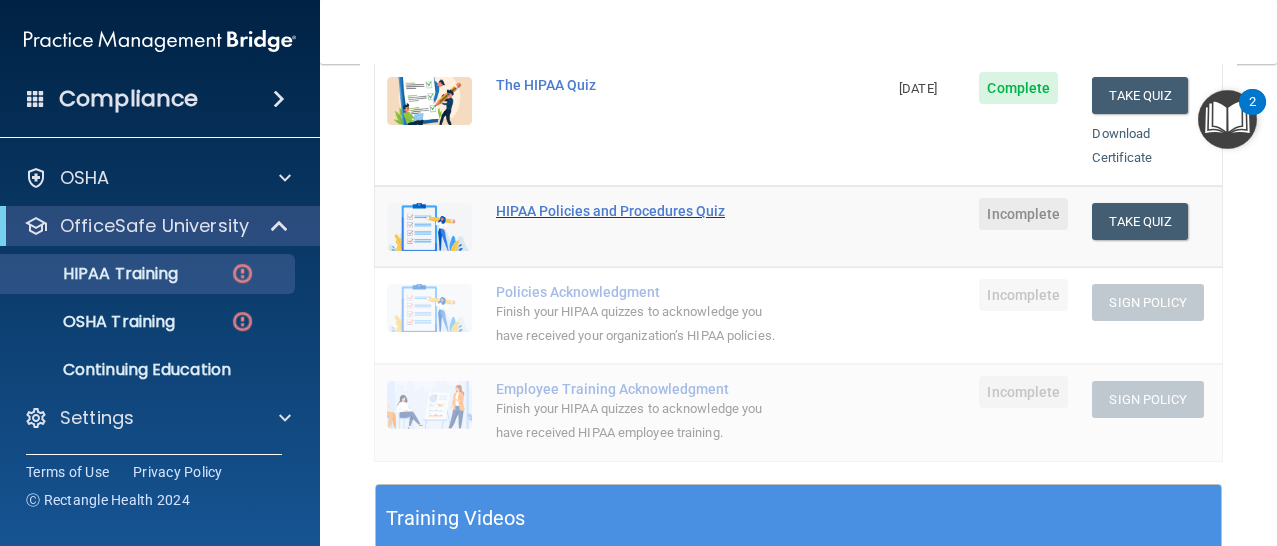 click on "HIPAA Policies and Procedures Quiz" at bounding box center [641, 211] 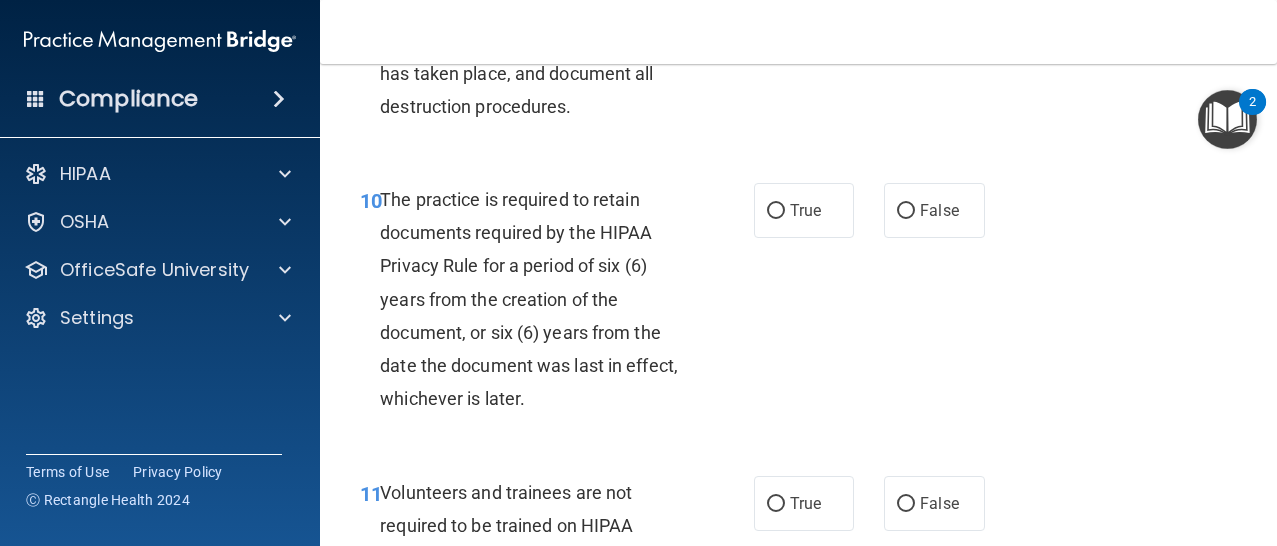 scroll, scrollTop: 0, scrollLeft: 0, axis: both 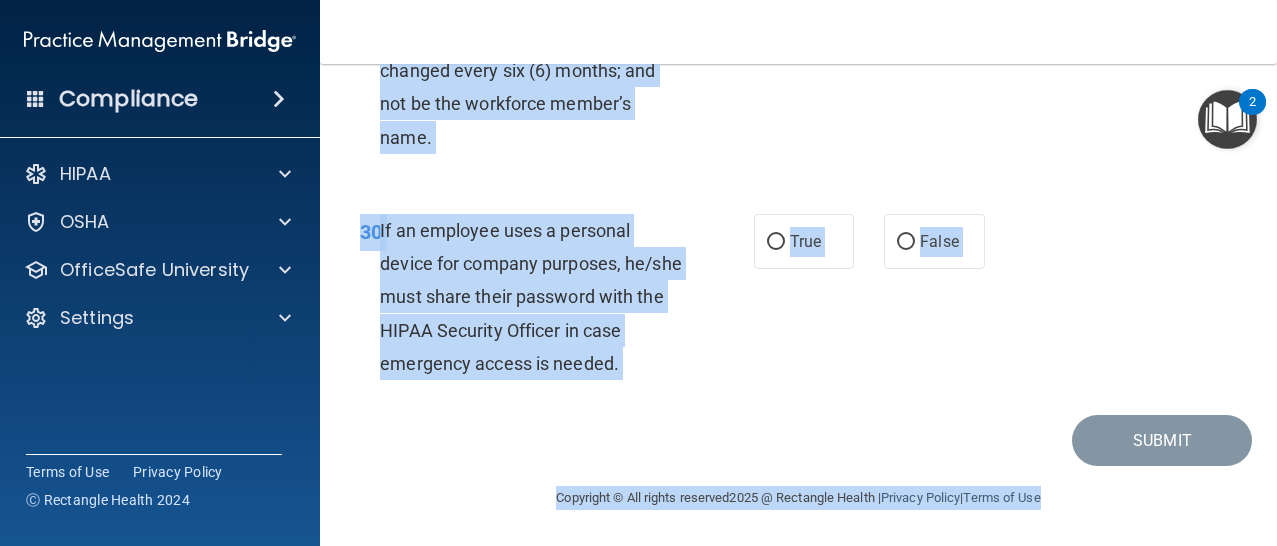 drag, startPoint x: 363, startPoint y: 104, endPoint x: 861, endPoint y: 543, distance: 663.8712 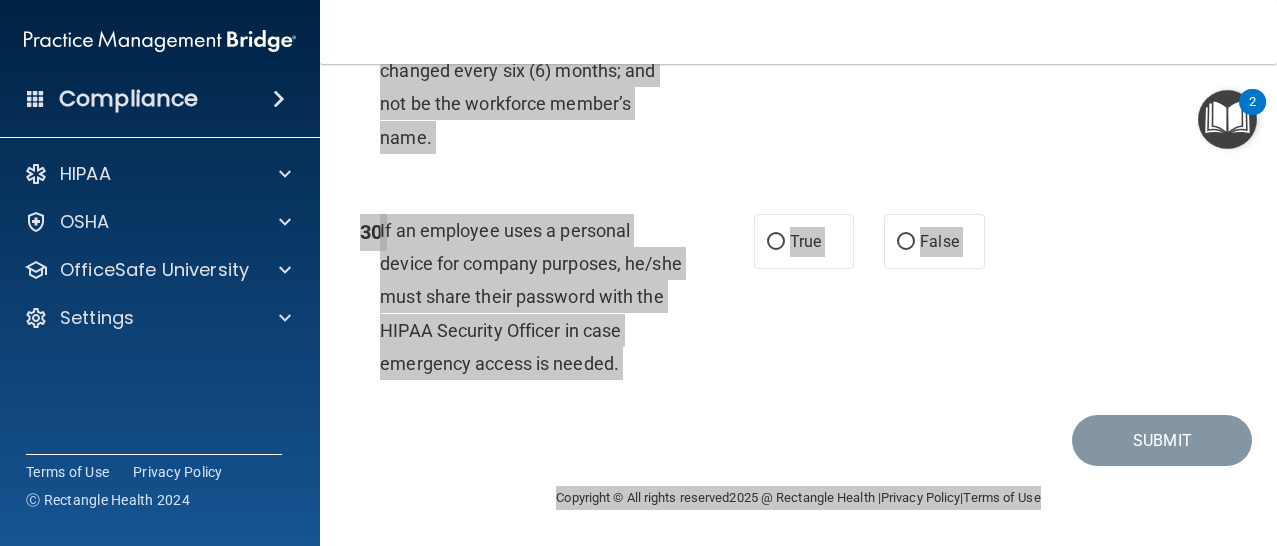 drag, startPoint x: 538, startPoint y: 346, endPoint x: 953, endPoint y: 3, distance: 538.3995 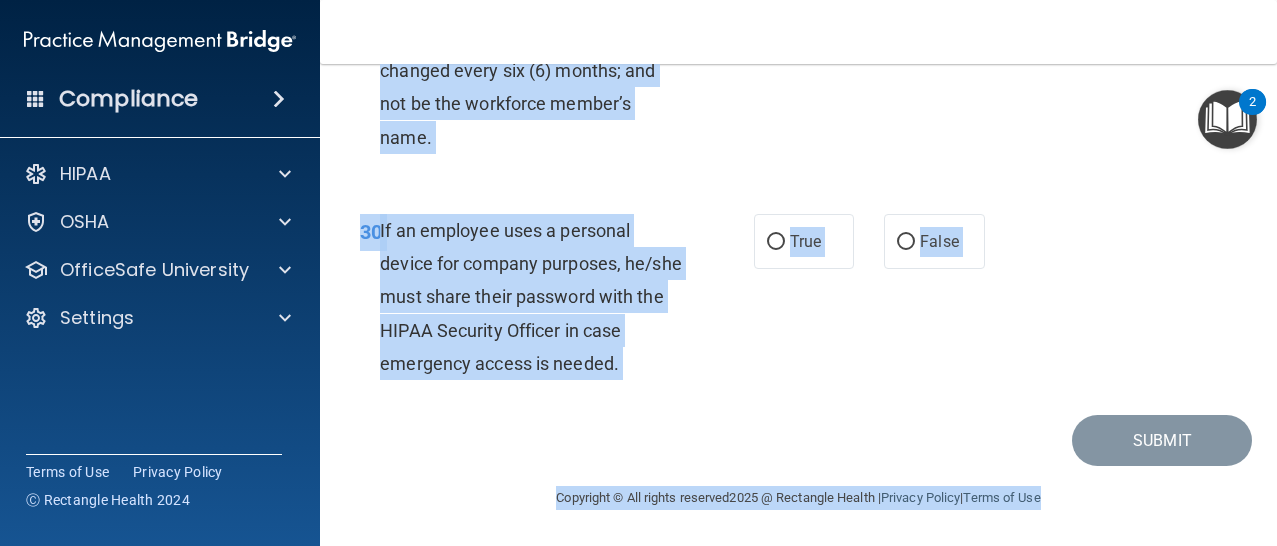 click on "30       If an employee uses a personal device for company purposes, he/she must share their password with the HIPAA Security Officer in case emergency access is needed." at bounding box center [557, 302] 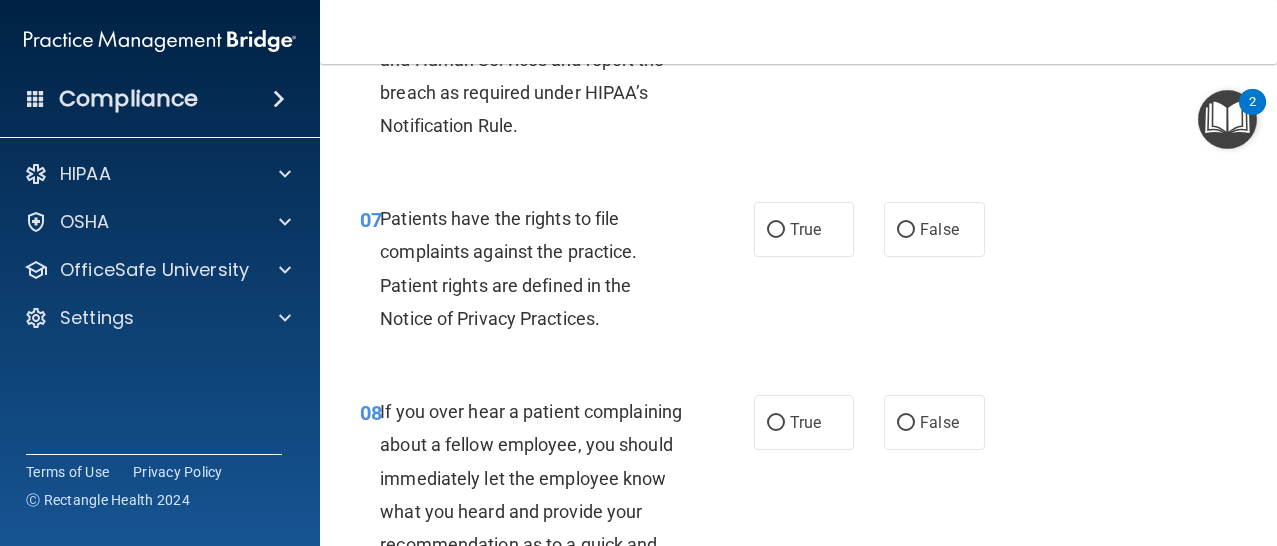 scroll, scrollTop: 0, scrollLeft: 0, axis: both 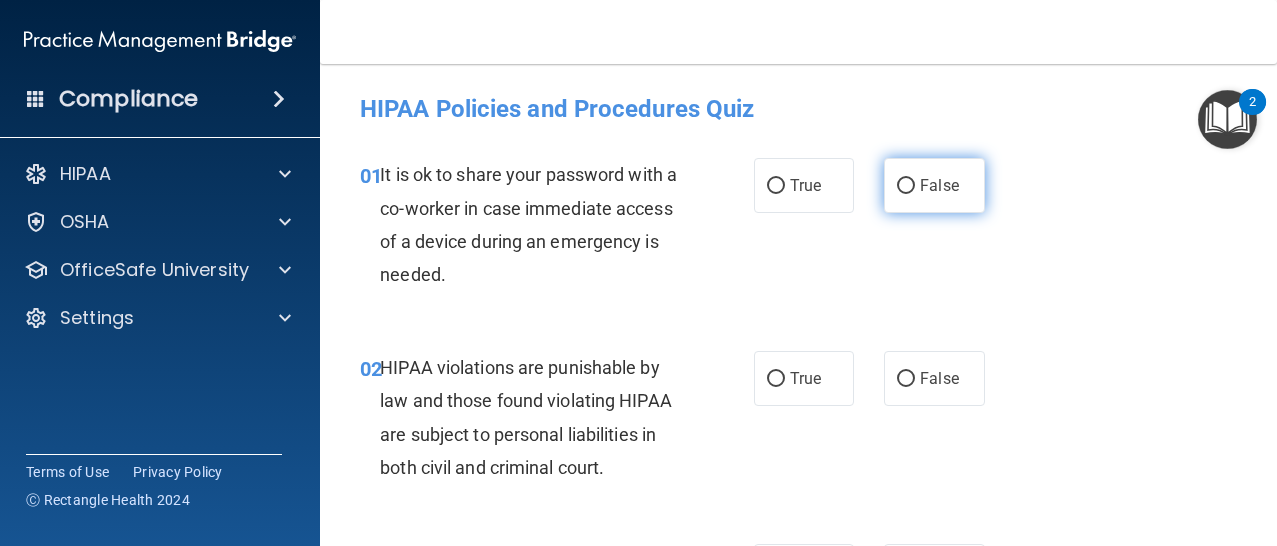 click on "False" at bounding box center [906, 186] 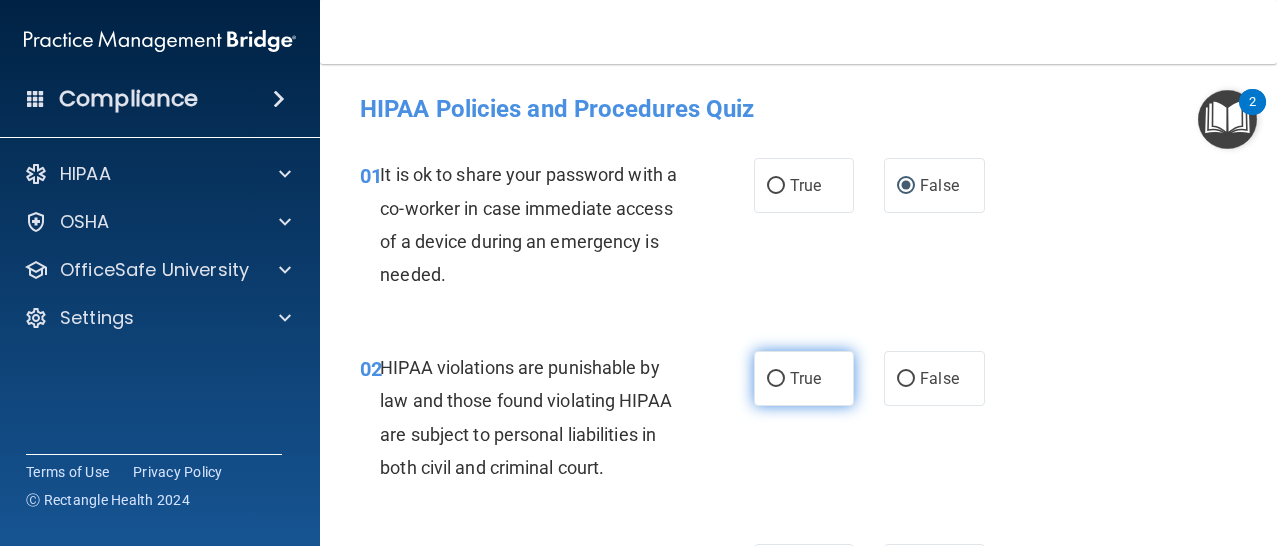 click on "True" at bounding box center (804, 378) 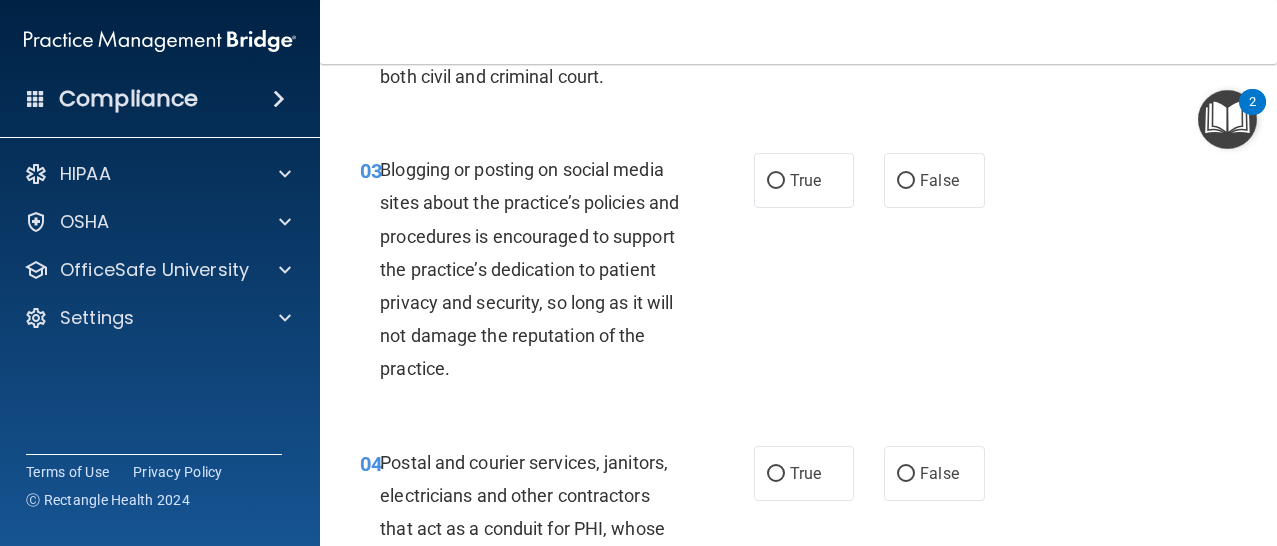 scroll, scrollTop: 408, scrollLeft: 0, axis: vertical 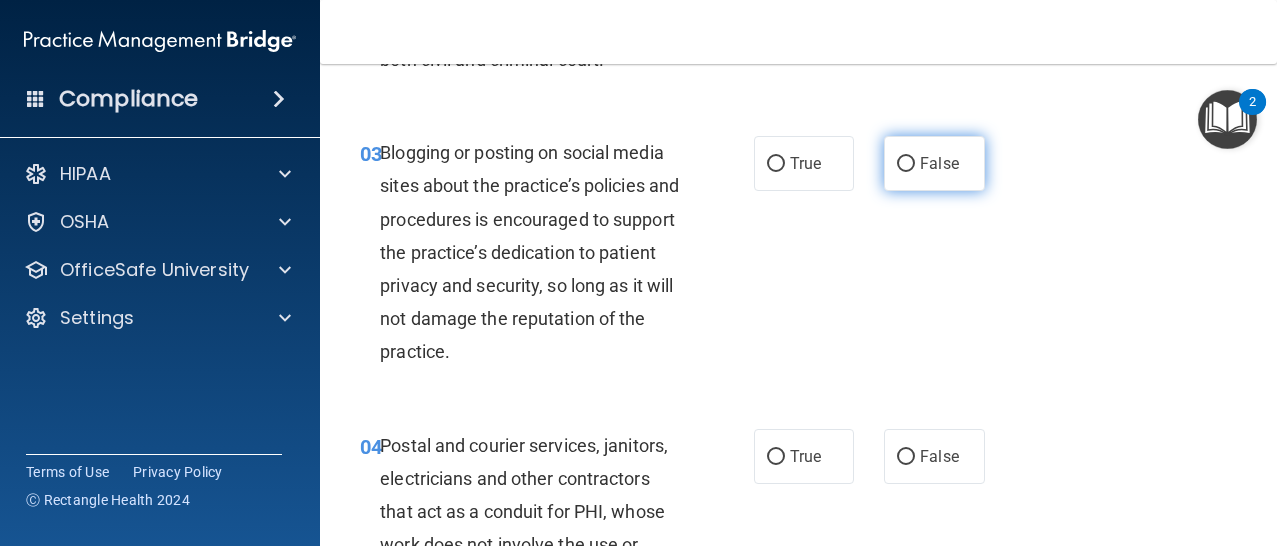 click on "False" at bounding box center [906, 164] 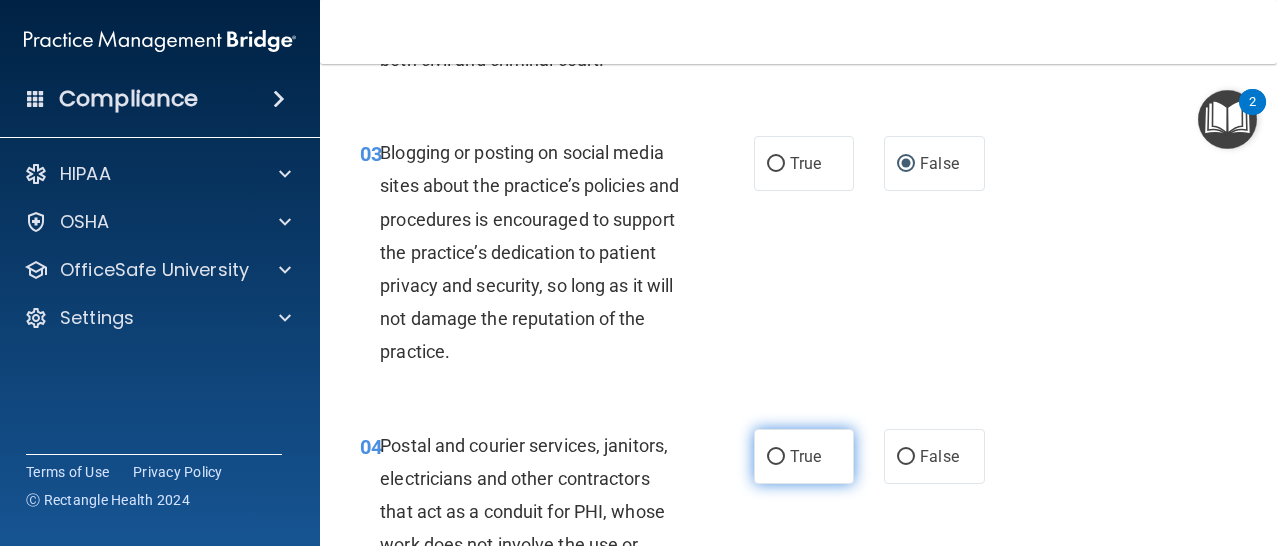 click on "True" at bounding box center (805, 456) 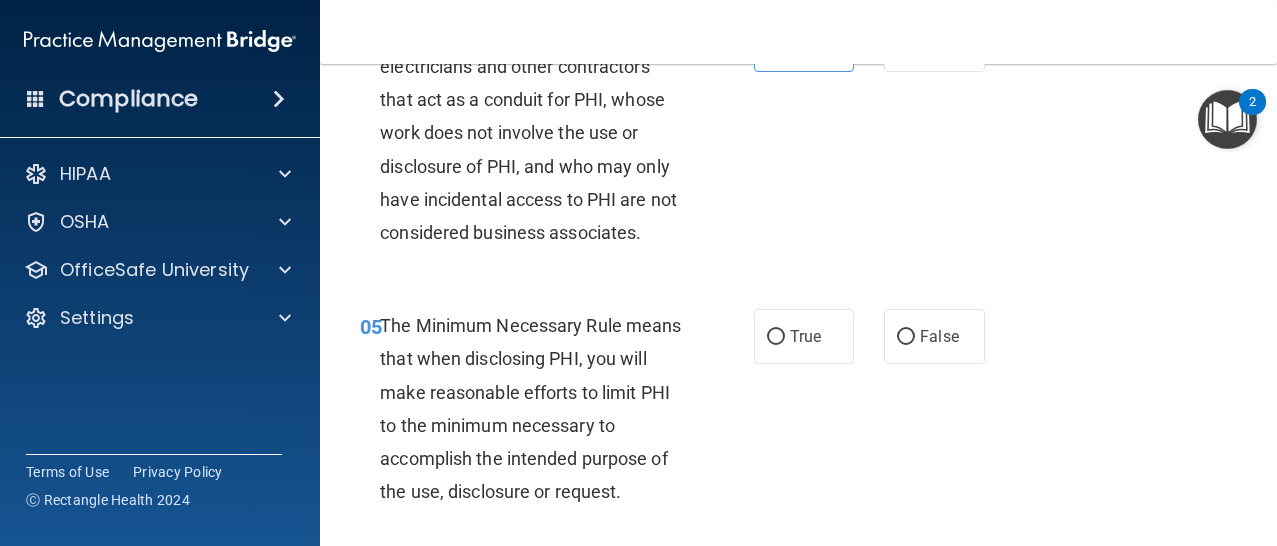 scroll, scrollTop: 847, scrollLeft: 0, axis: vertical 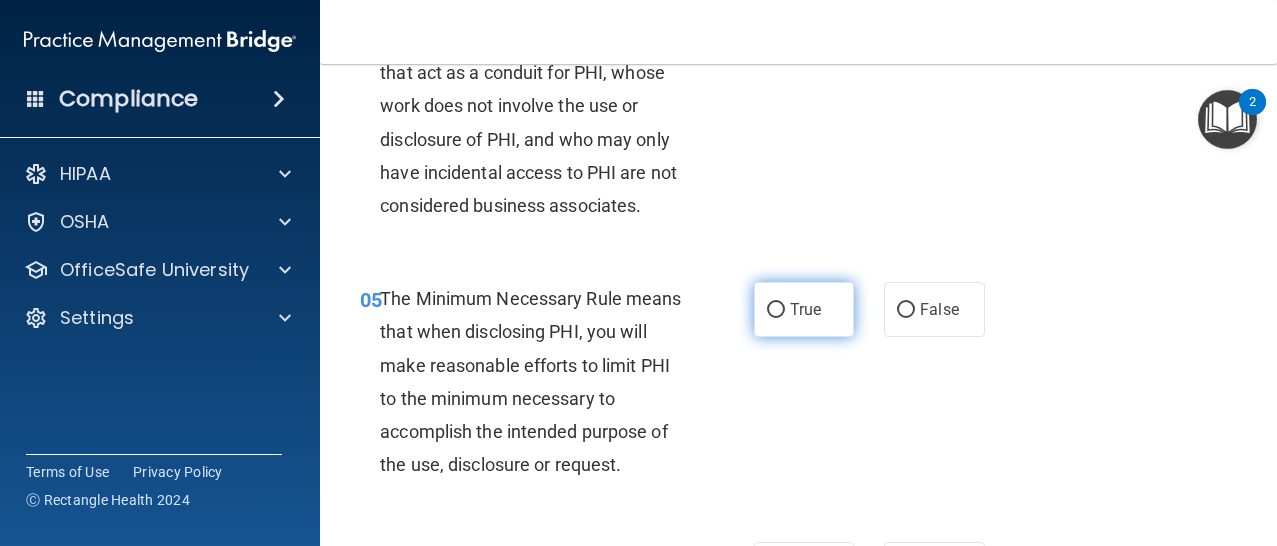 click on "True" at bounding box center (804, 309) 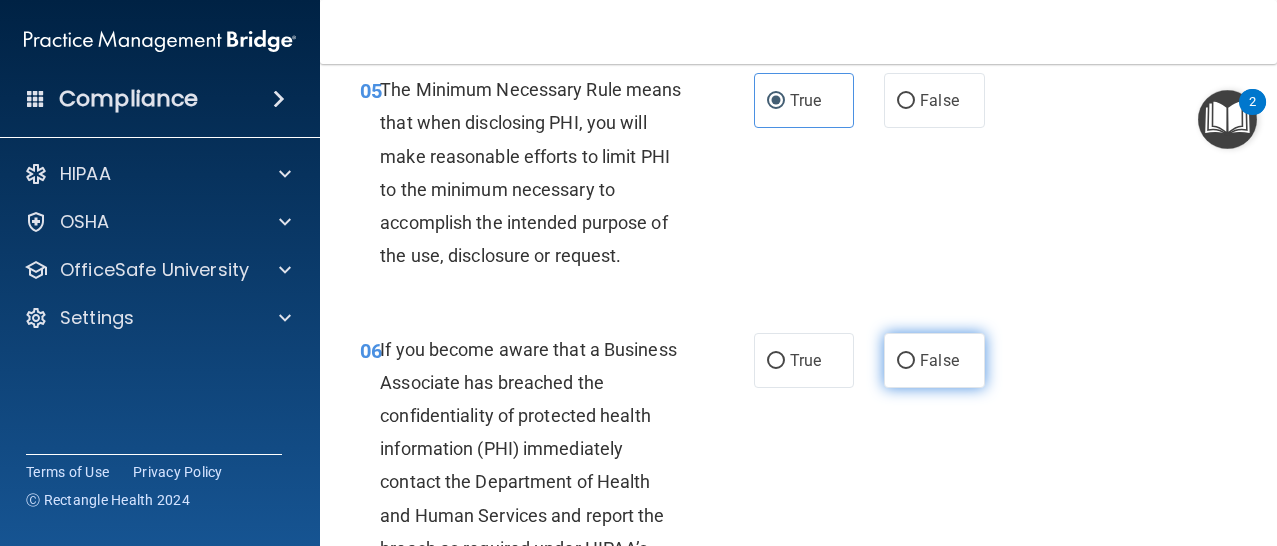 scroll, scrollTop: 1066, scrollLeft: 0, axis: vertical 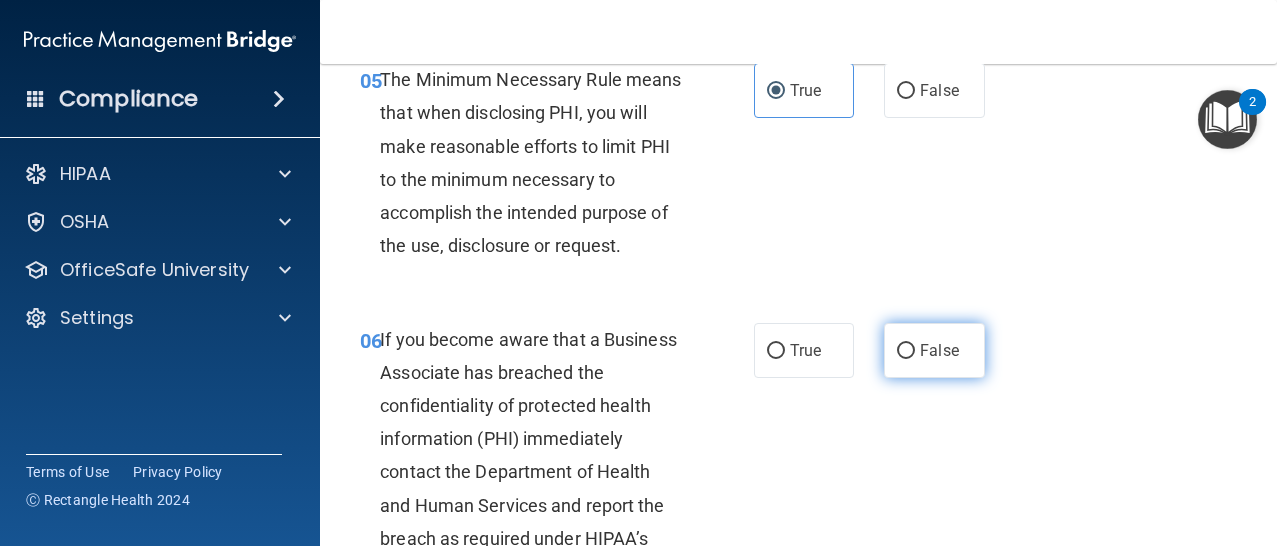 click on "False" at bounding box center [939, 350] 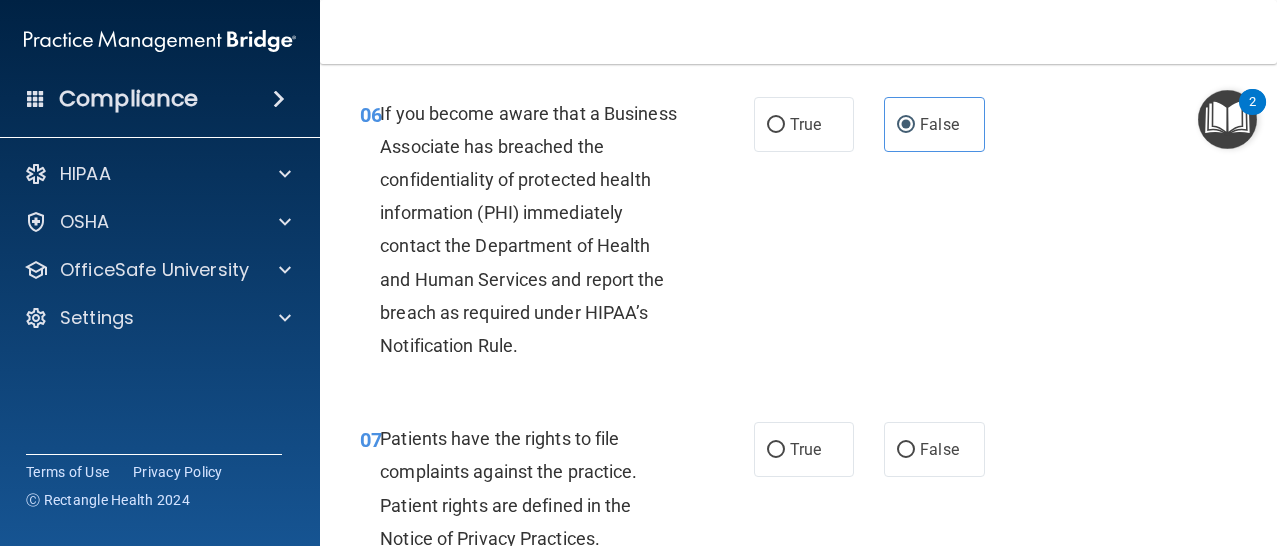 scroll, scrollTop: 1343, scrollLeft: 0, axis: vertical 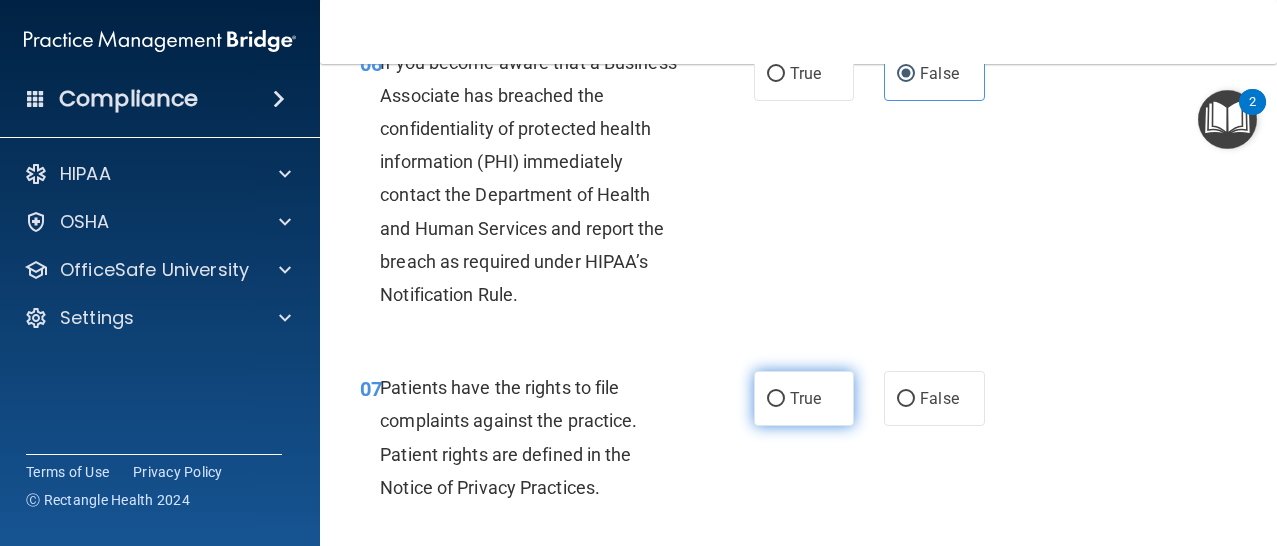 click on "True" at bounding box center (804, 398) 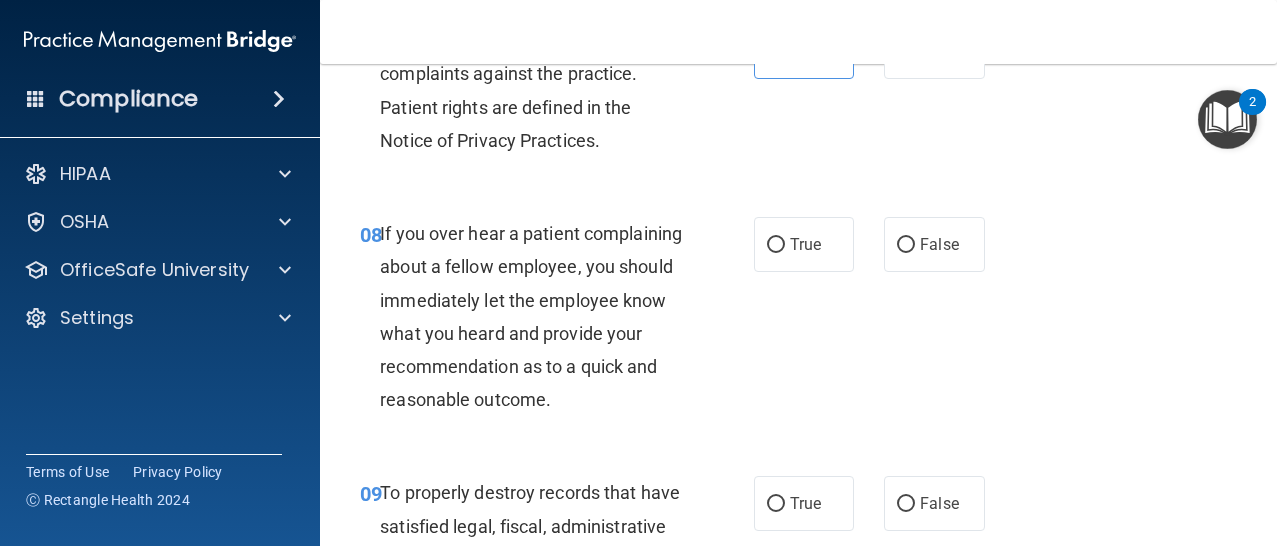 scroll, scrollTop: 1712, scrollLeft: 0, axis: vertical 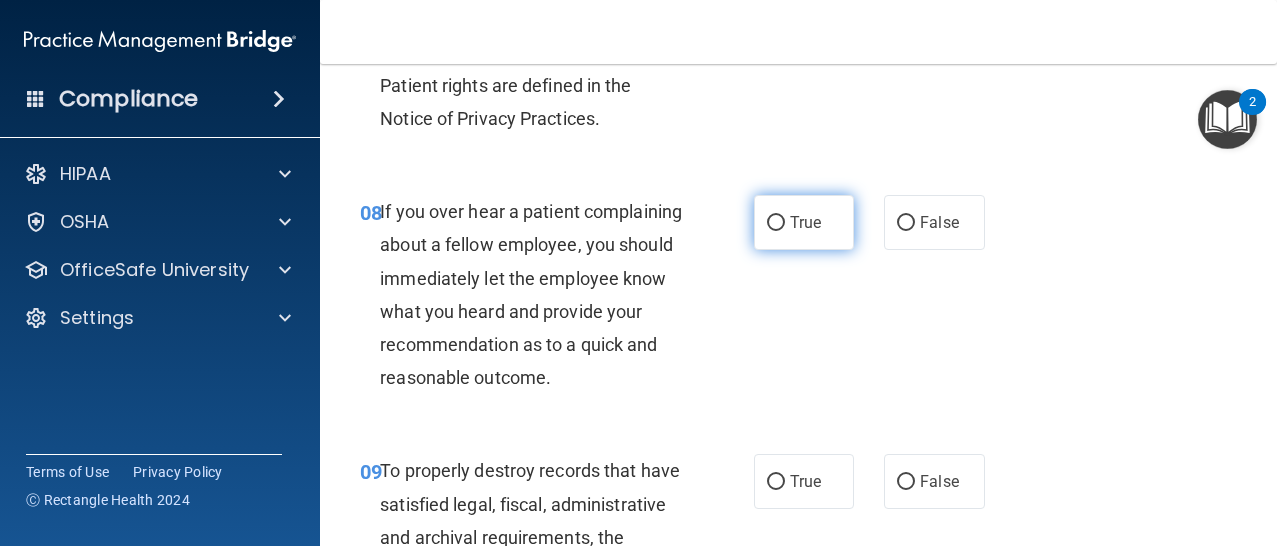 click on "True" at bounding box center (805, 222) 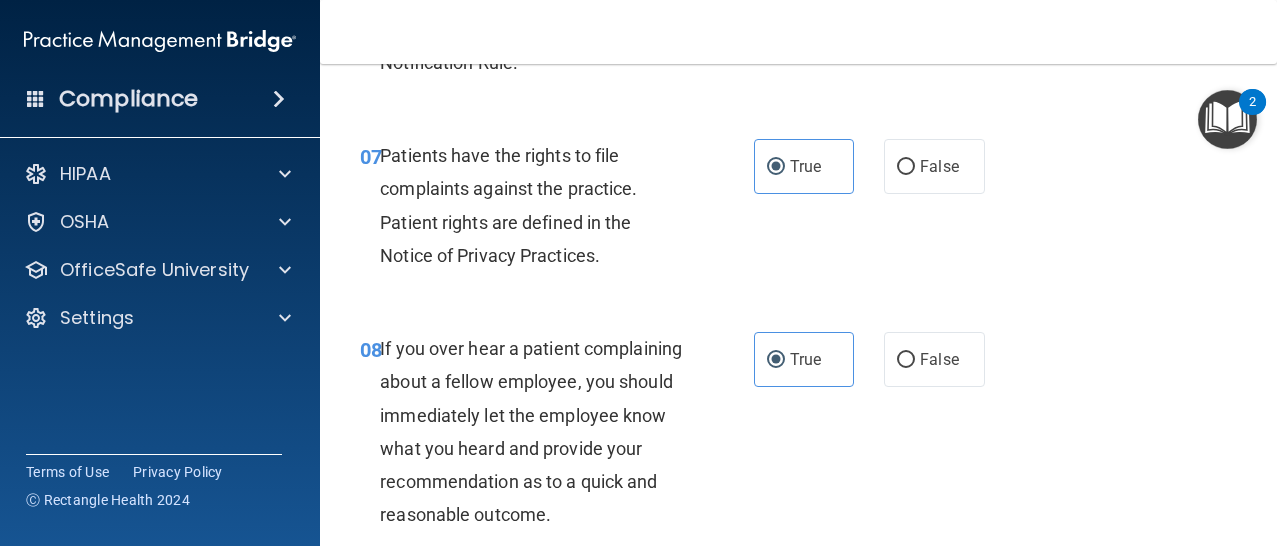 scroll, scrollTop: 1579, scrollLeft: 0, axis: vertical 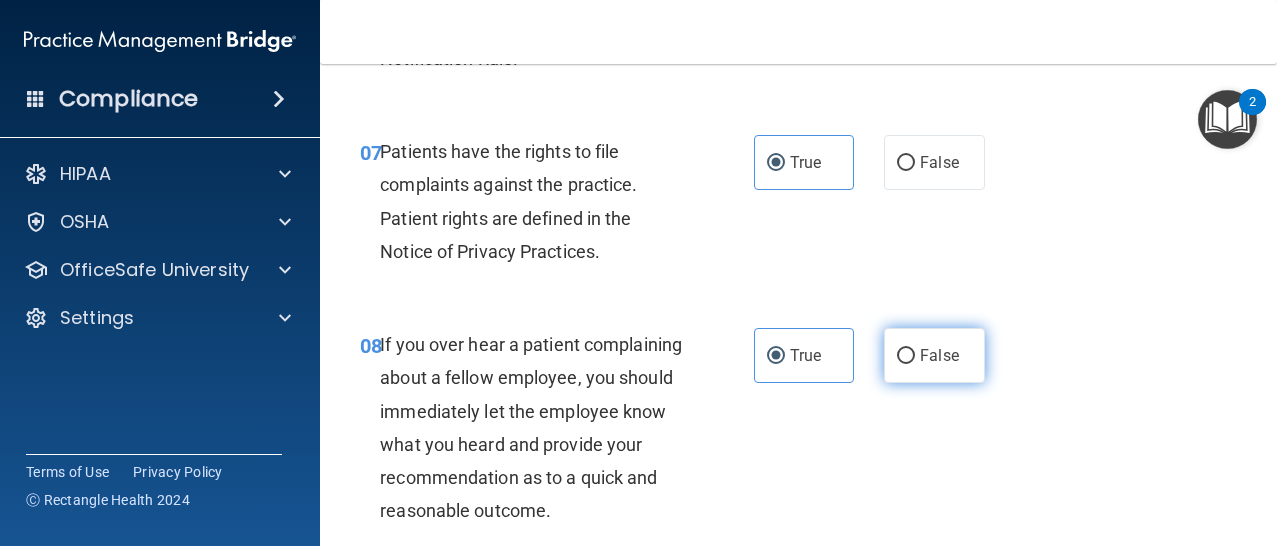click on "False" at bounding box center [906, 356] 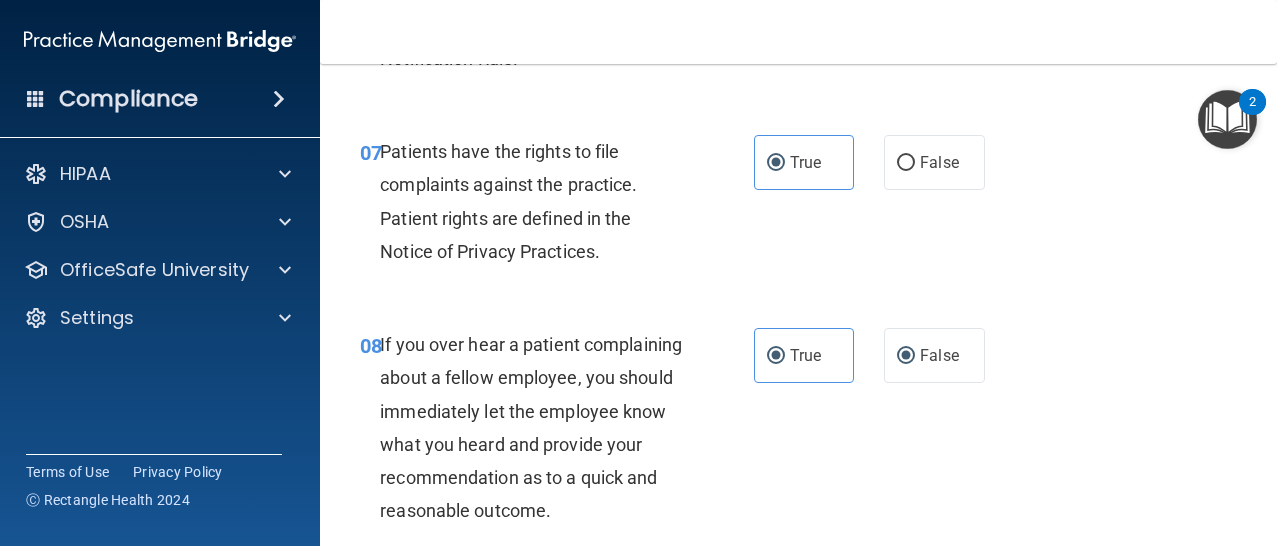 radio on "false" 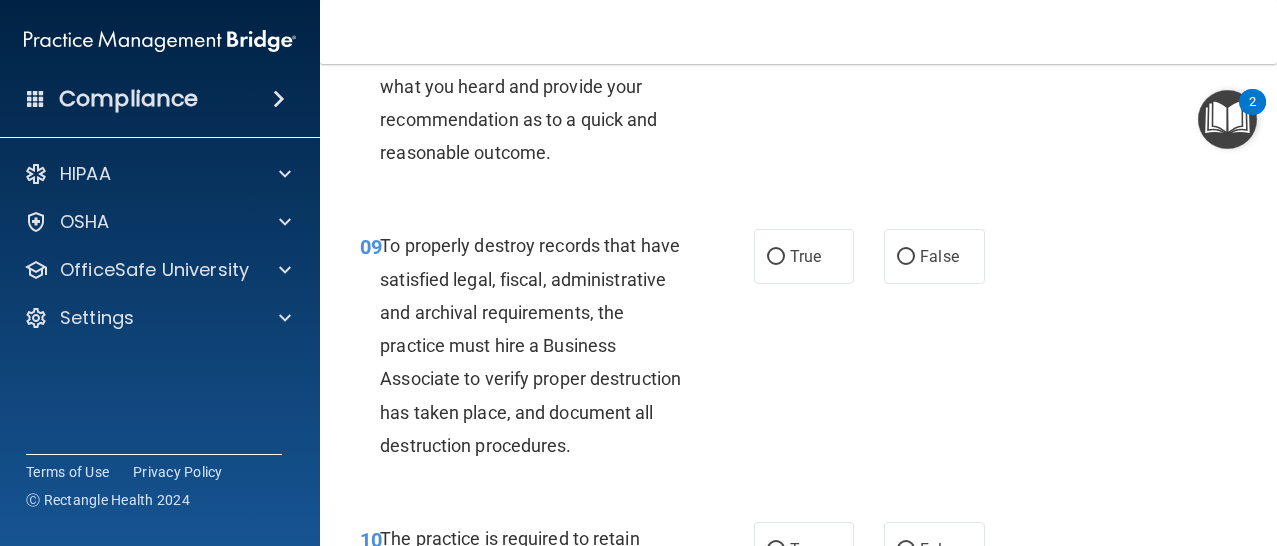 scroll, scrollTop: 1935, scrollLeft: 0, axis: vertical 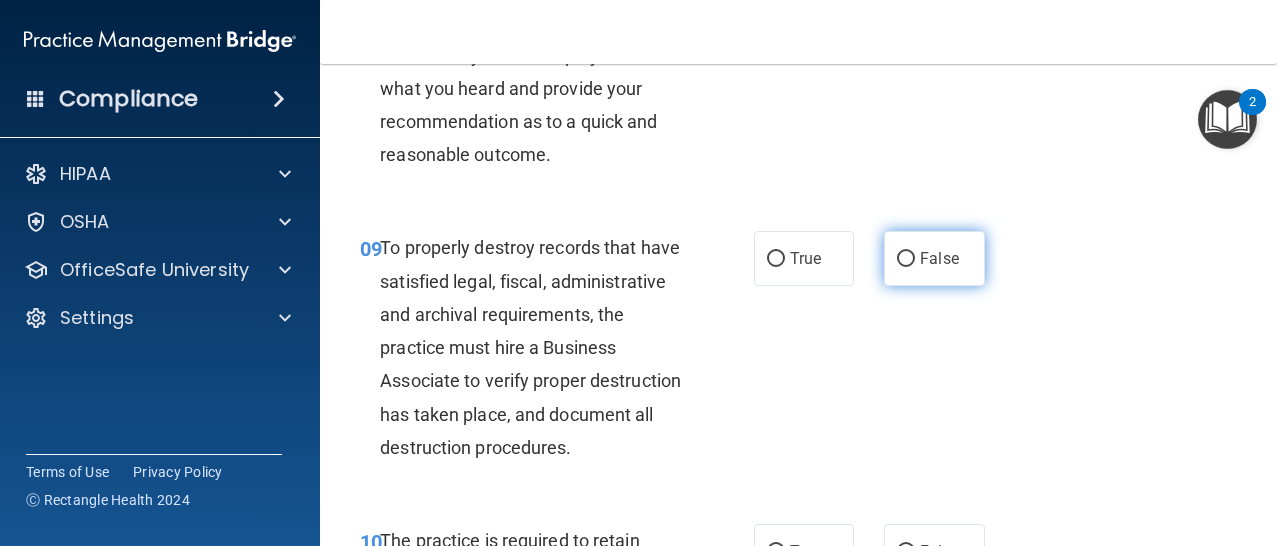 click on "False" at bounding box center [934, 258] 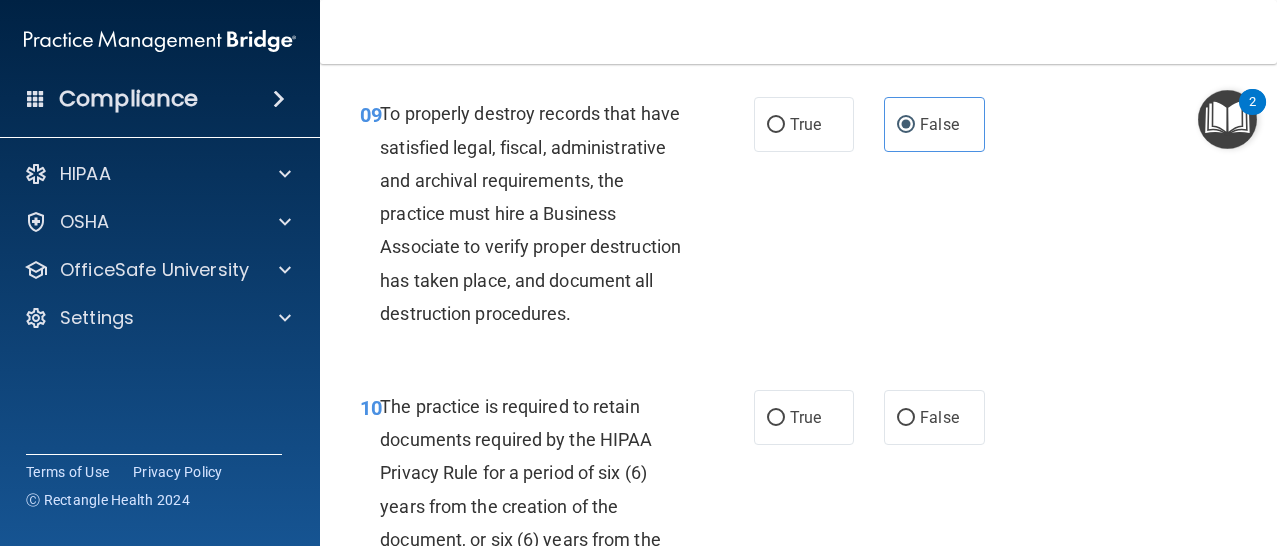 scroll, scrollTop: 2113, scrollLeft: 0, axis: vertical 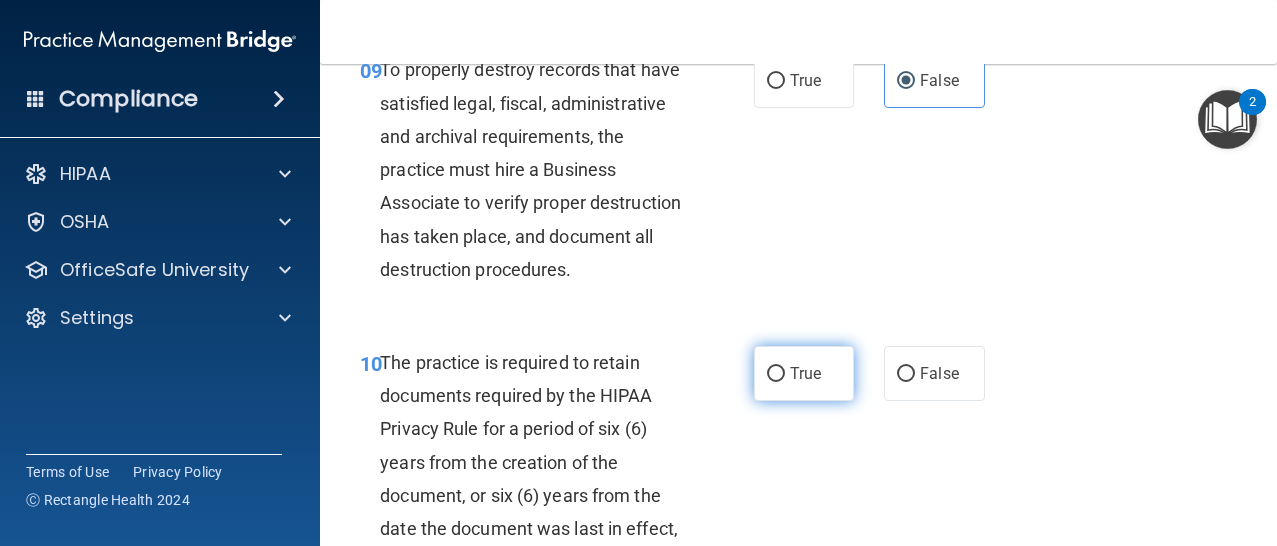 click on "True" at bounding box center (804, 373) 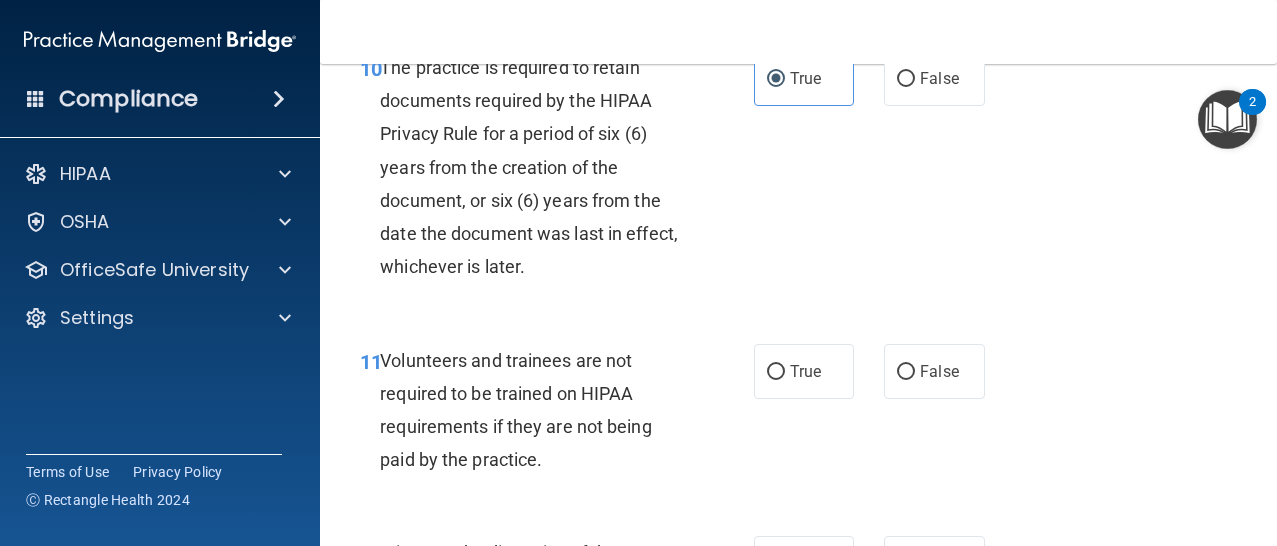 scroll, scrollTop: 2417, scrollLeft: 0, axis: vertical 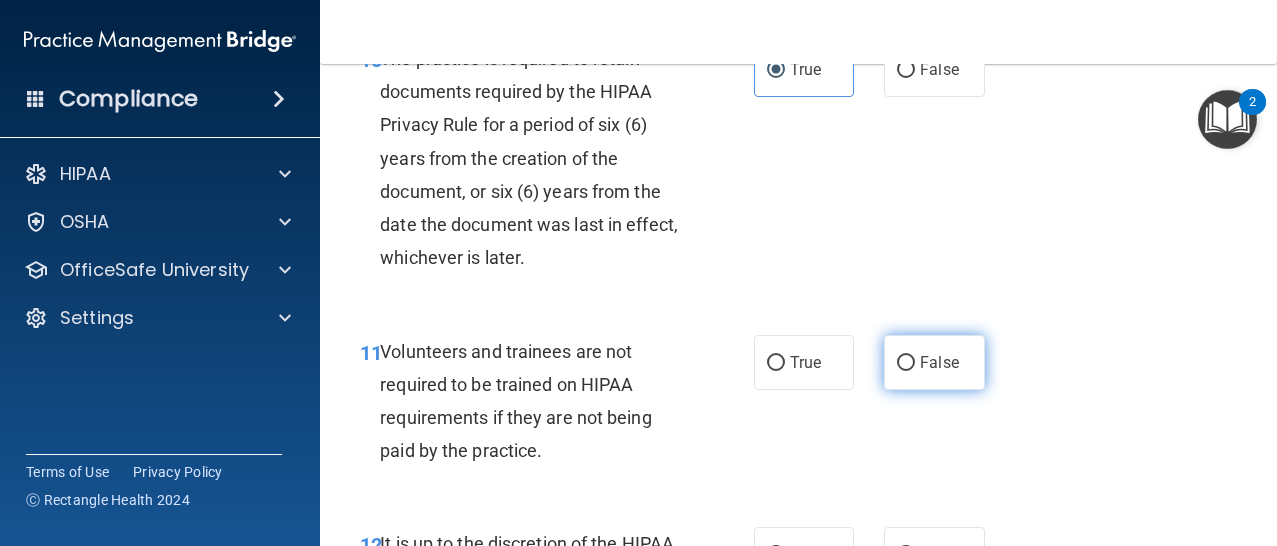 click on "False" at bounding box center [906, 363] 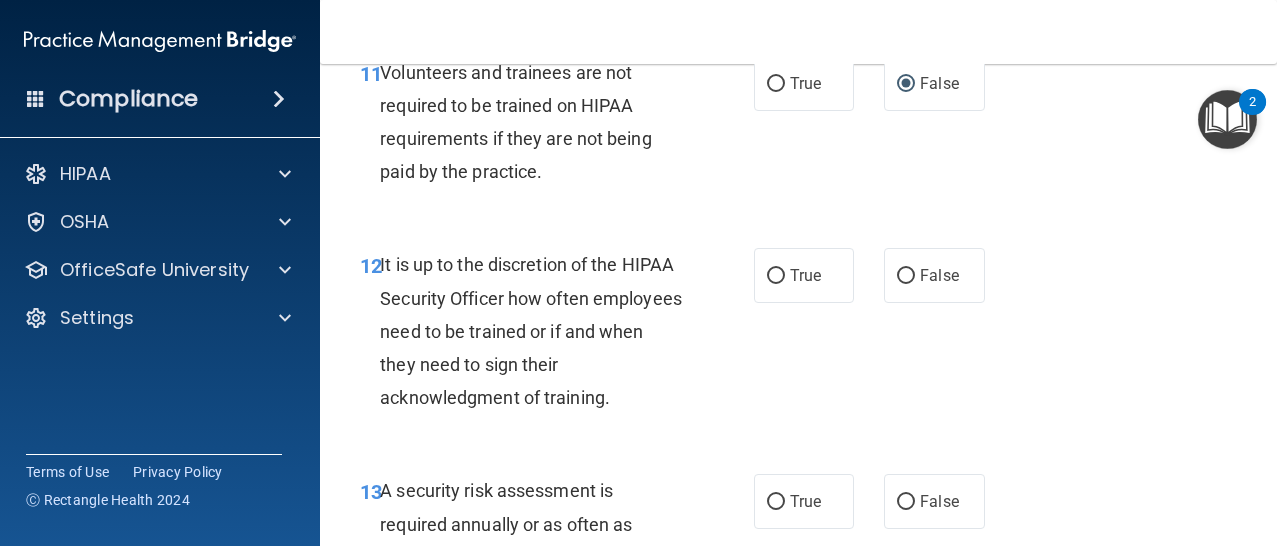 scroll, scrollTop: 2699, scrollLeft: 0, axis: vertical 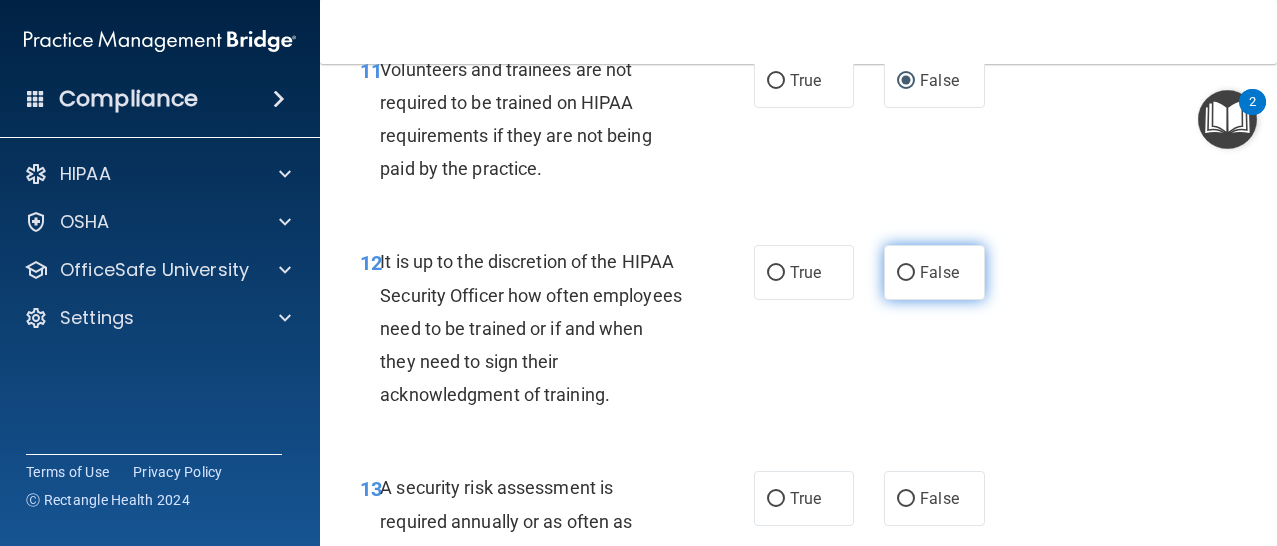 click on "False" at bounding box center (934, 272) 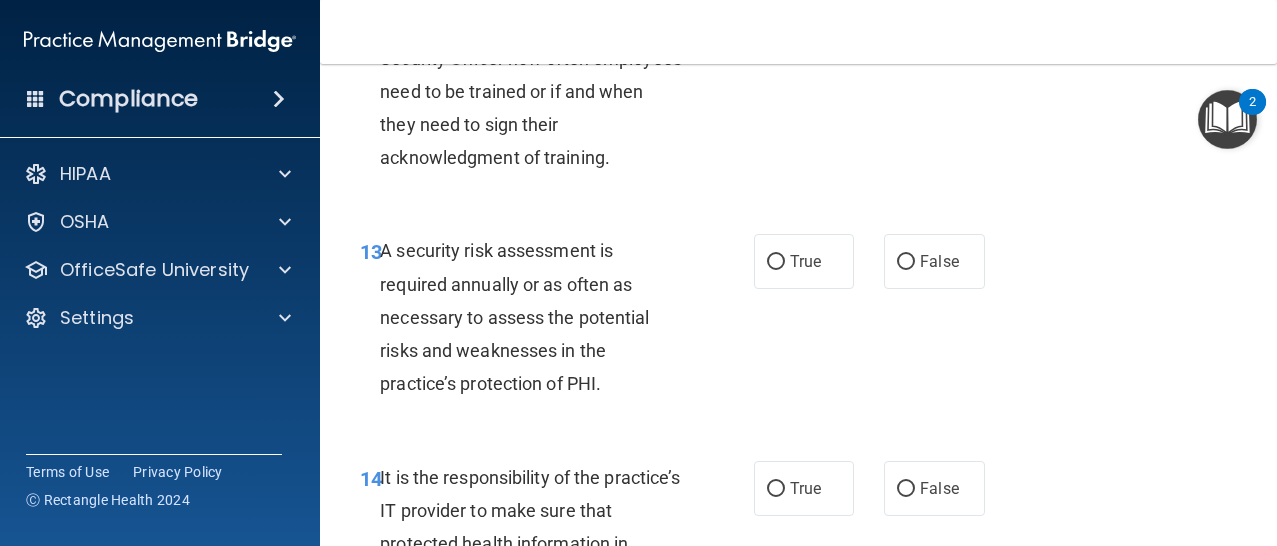 scroll, scrollTop: 2953, scrollLeft: 0, axis: vertical 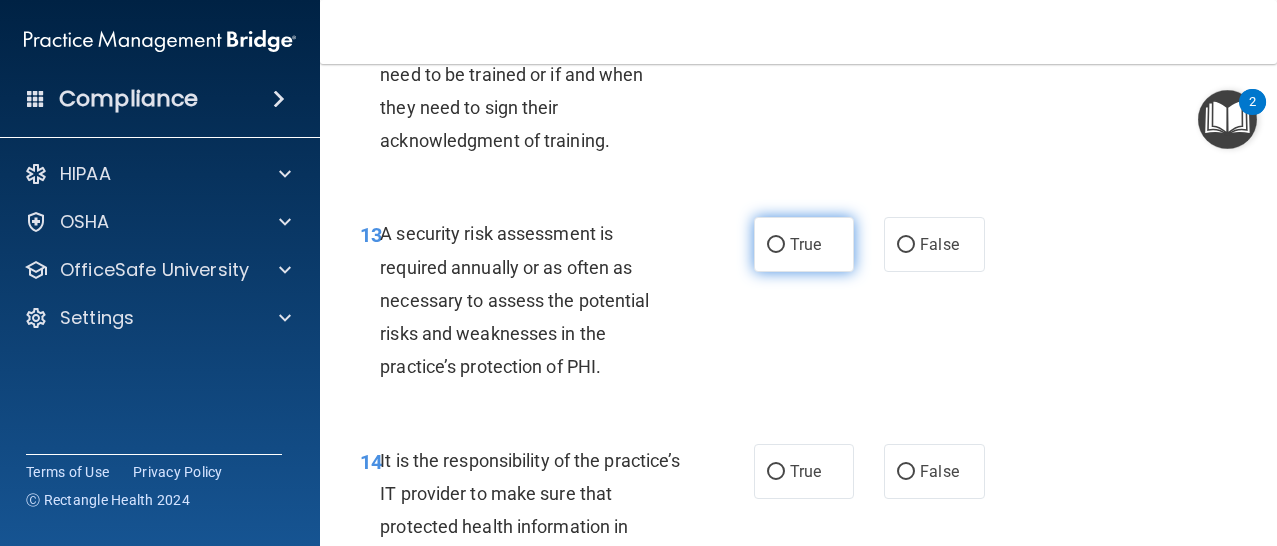 click on "True" at bounding box center (805, 244) 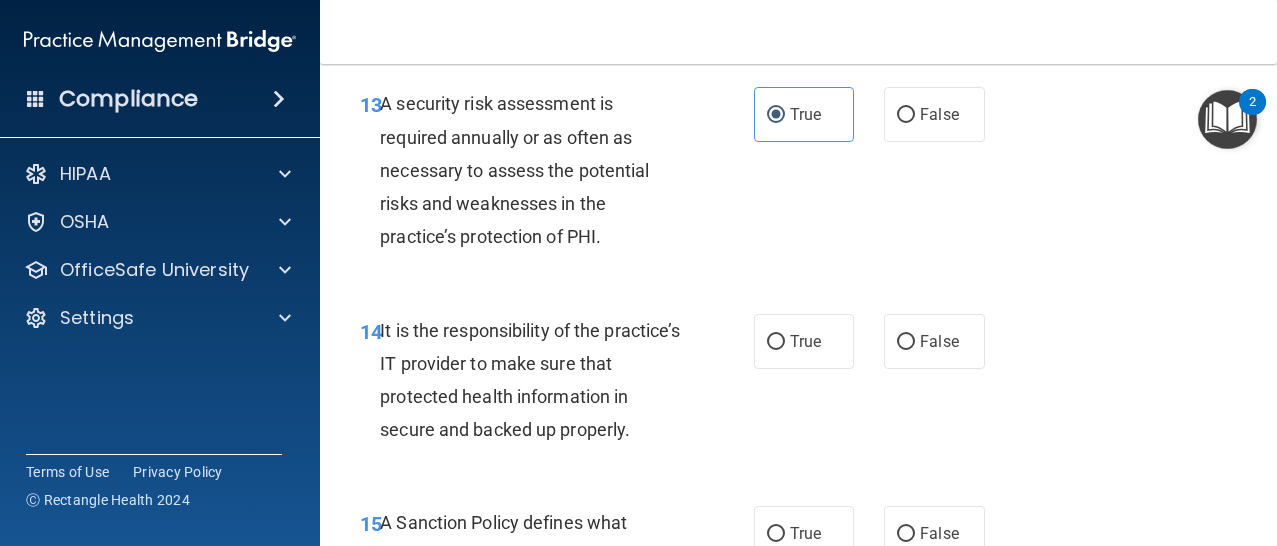 scroll, scrollTop: 3137, scrollLeft: 0, axis: vertical 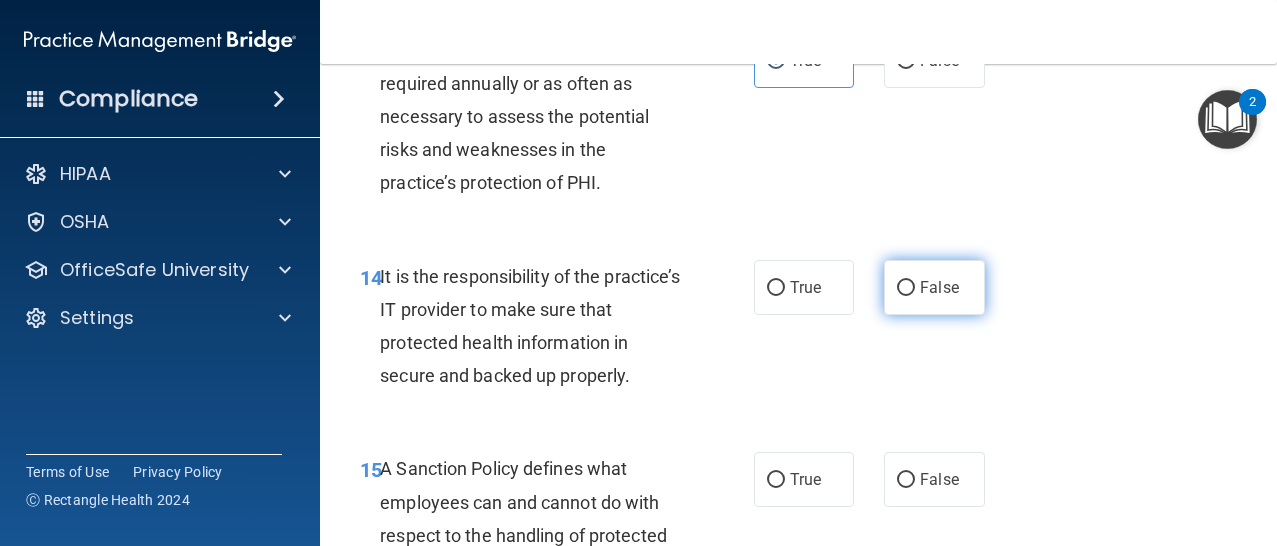 click on "False" at bounding box center (906, 288) 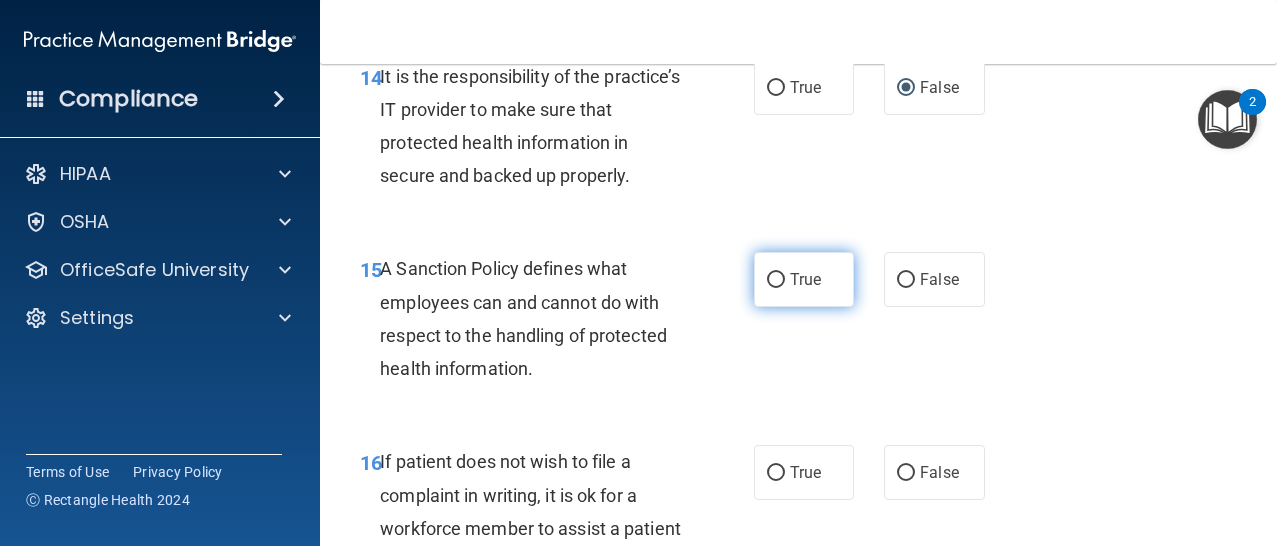 scroll, scrollTop: 3340, scrollLeft: 0, axis: vertical 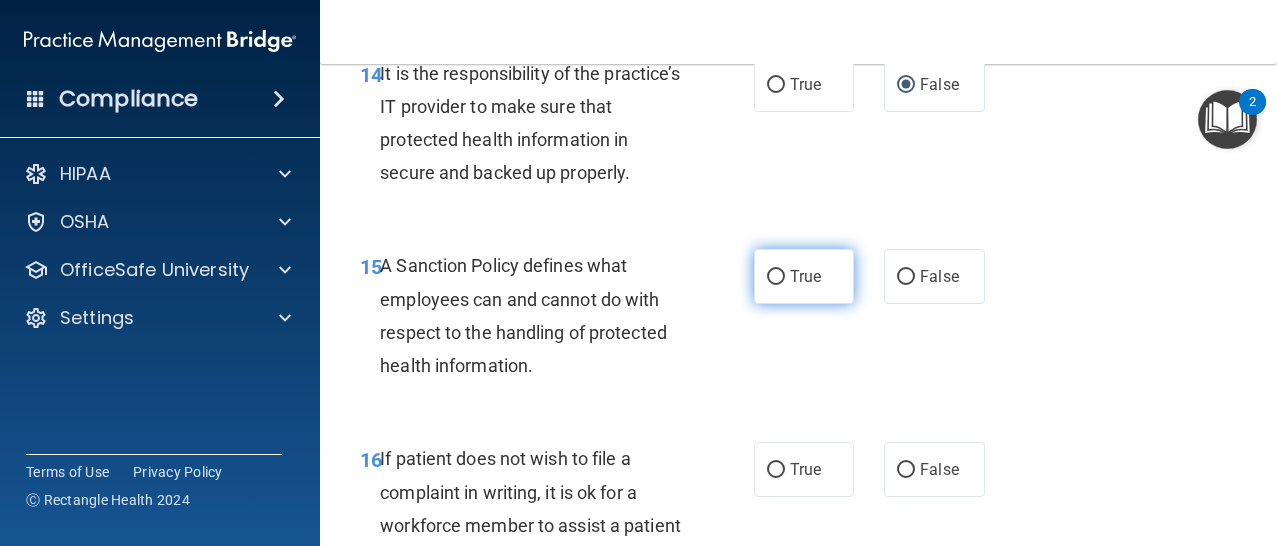 click on "True" at bounding box center (804, 276) 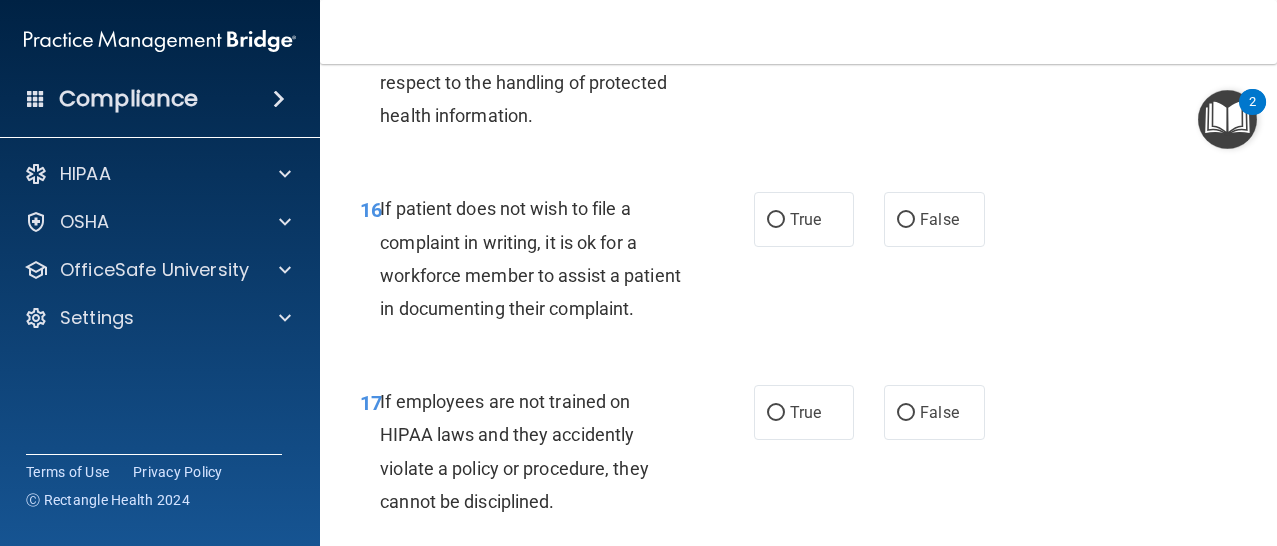 scroll, scrollTop: 3591, scrollLeft: 0, axis: vertical 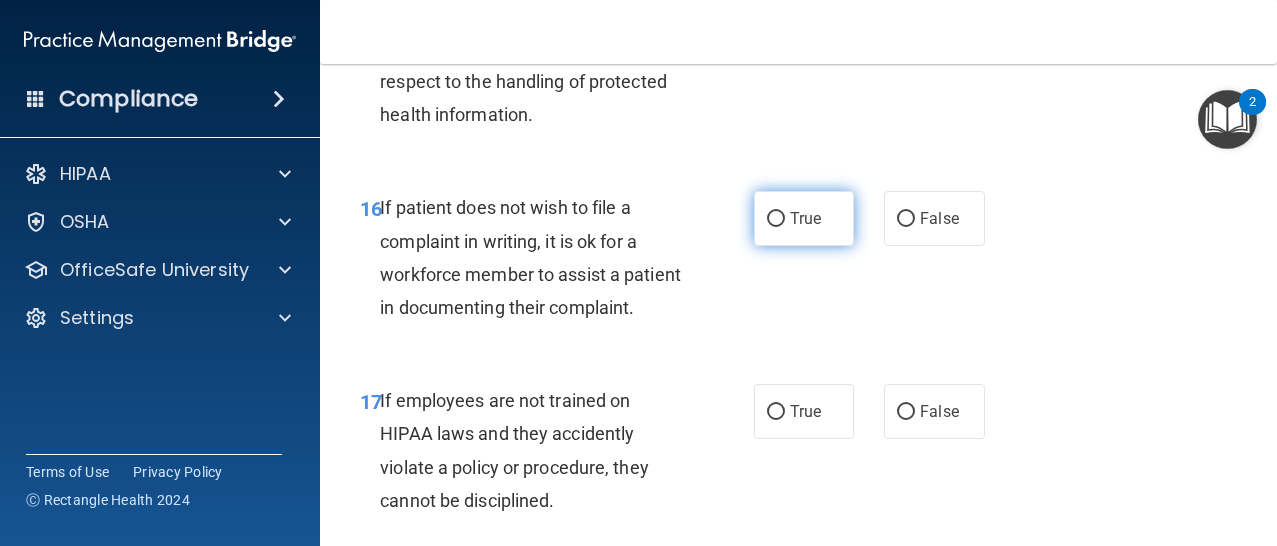 click on "True" at bounding box center [804, 218] 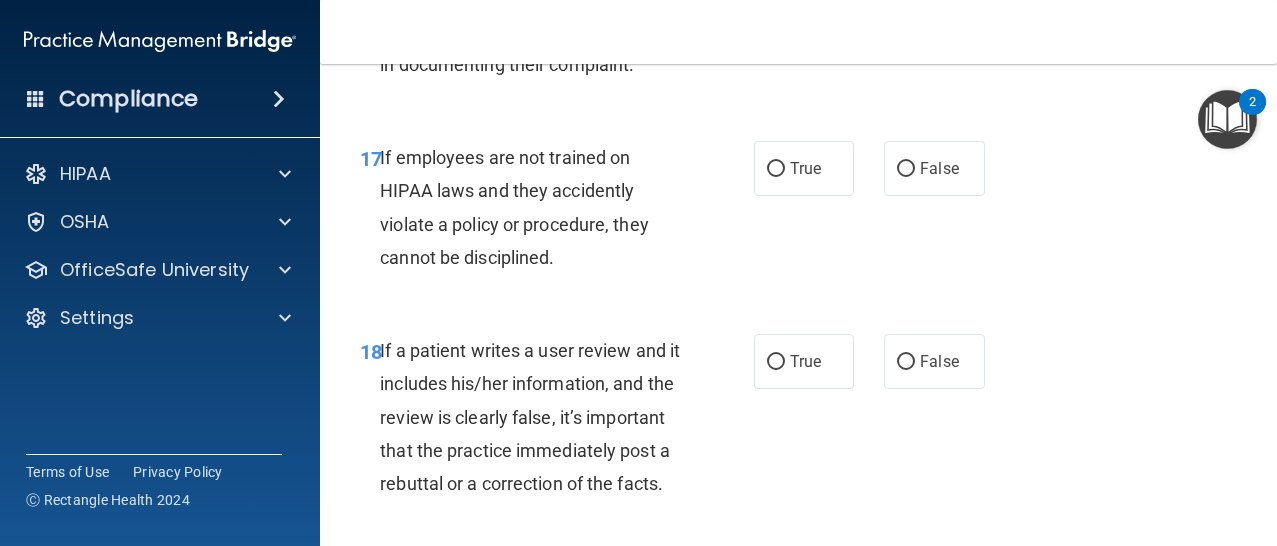 scroll, scrollTop: 3846, scrollLeft: 0, axis: vertical 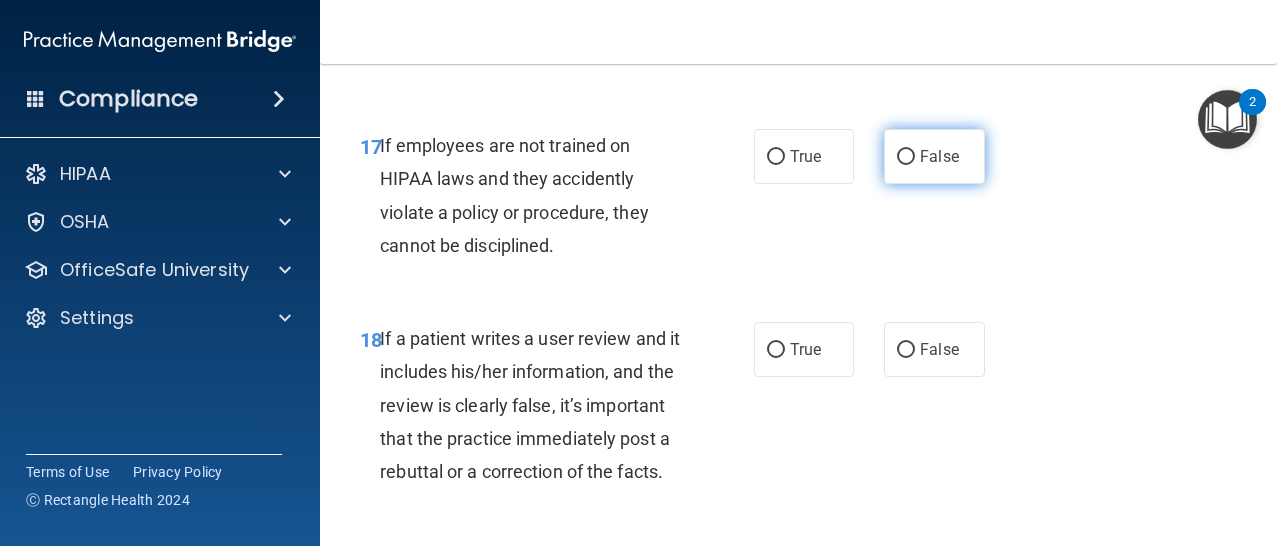 drag, startPoint x: 943, startPoint y: 194, endPoint x: 929, endPoint y: 208, distance: 19.79899 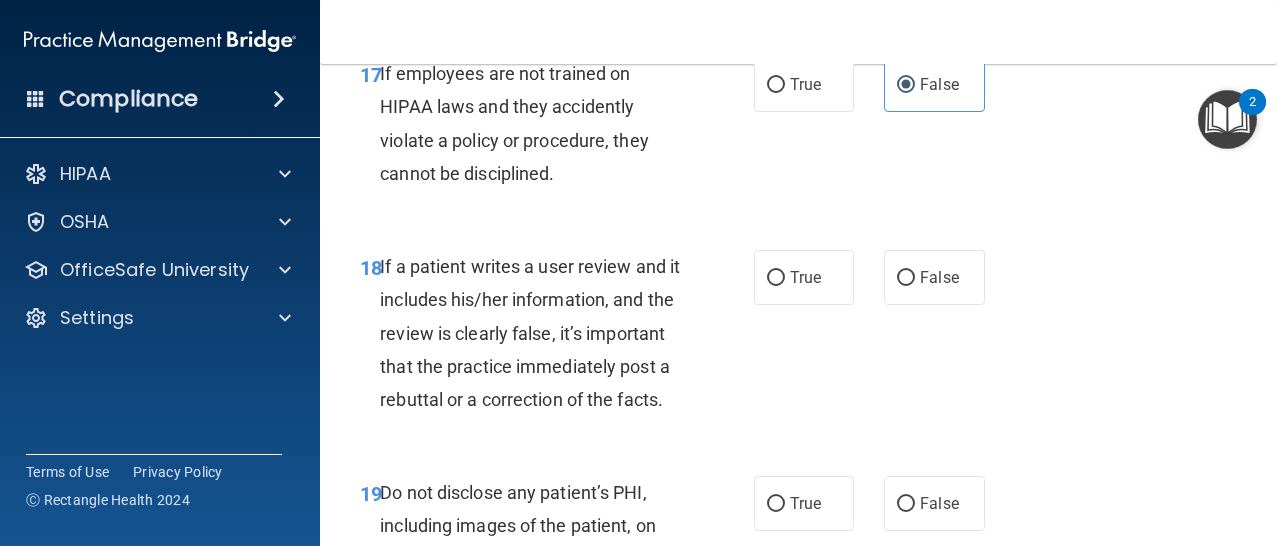 scroll, scrollTop: 3936, scrollLeft: 0, axis: vertical 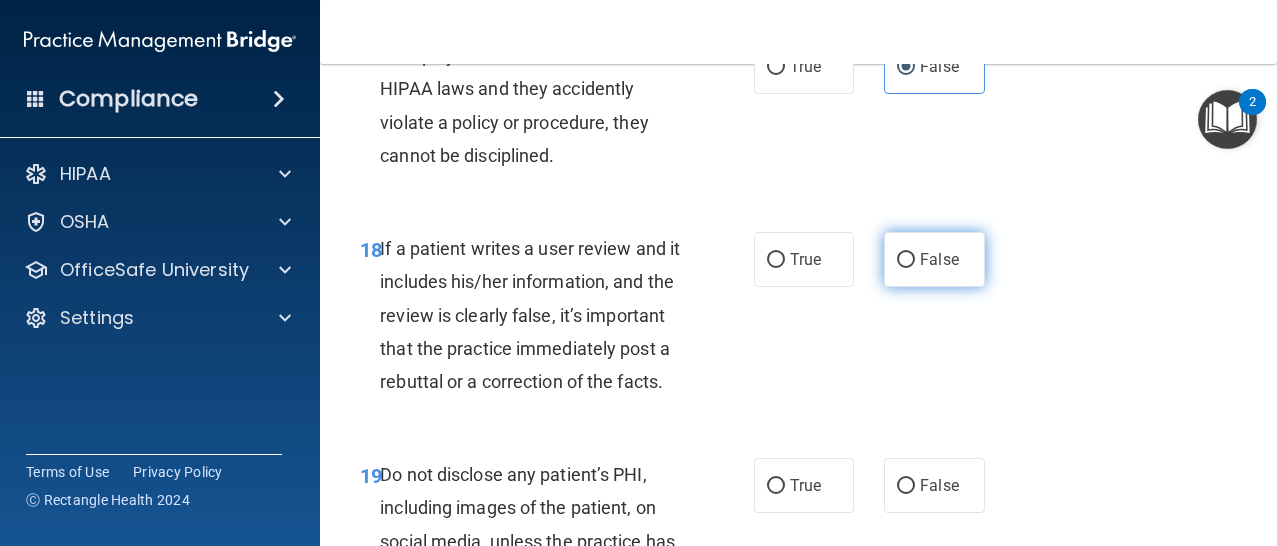 click on "False" at bounding box center [939, 259] 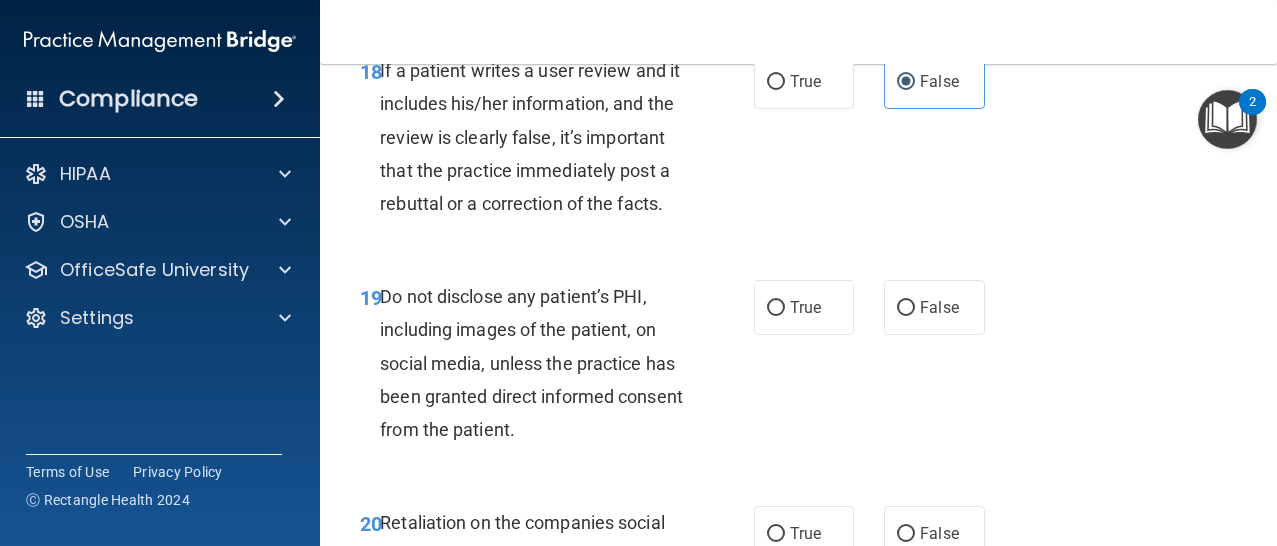 scroll, scrollTop: 4149, scrollLeft: 0, axis: vertical 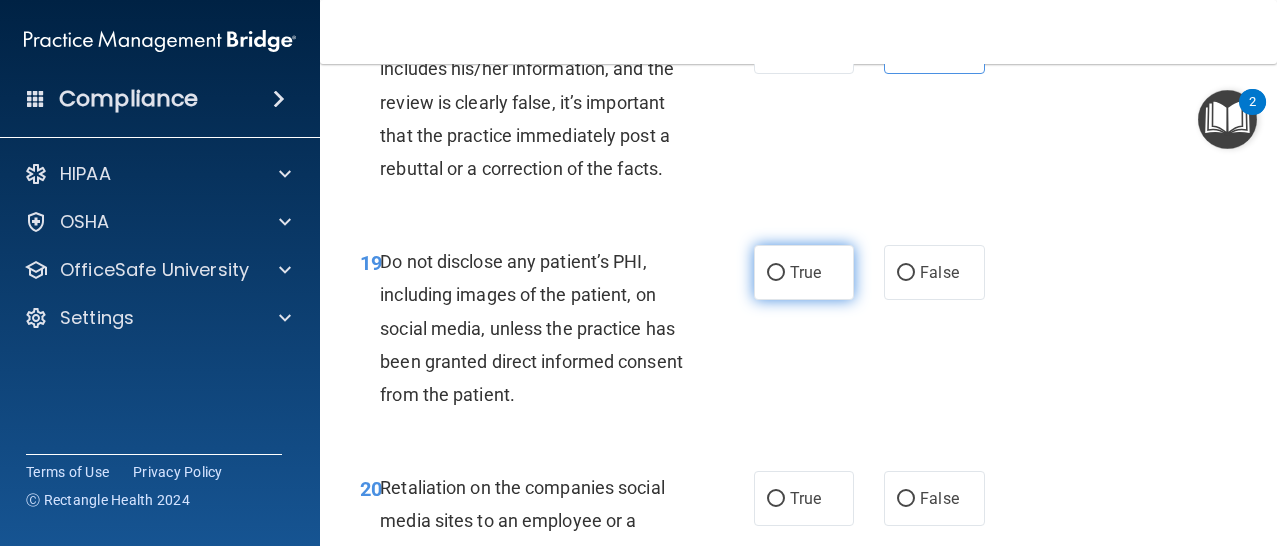 click on "True" at bounding box center [805, 272] 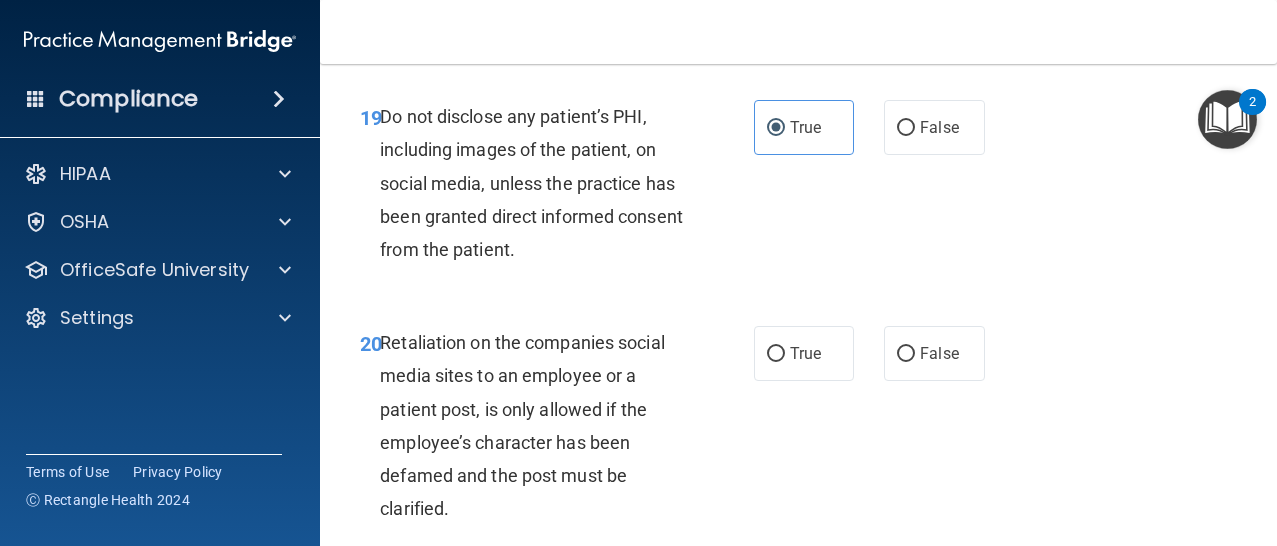 scroll, scrollTop: 4326, scrollLeft: 0, axis: vertical 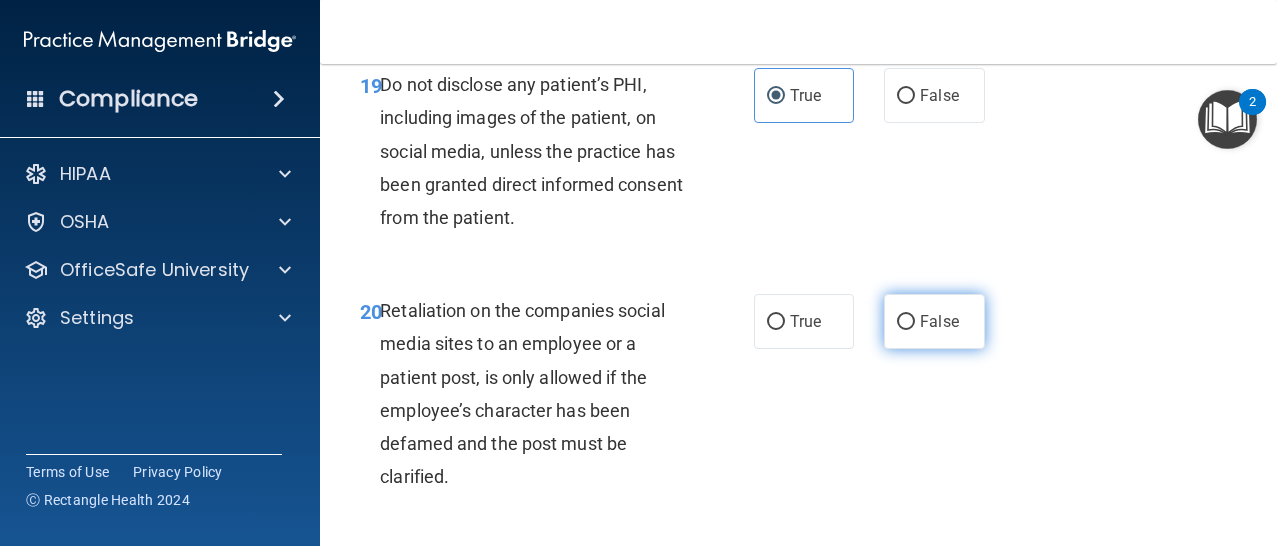 click on "False" at bounding box center (934, 321) 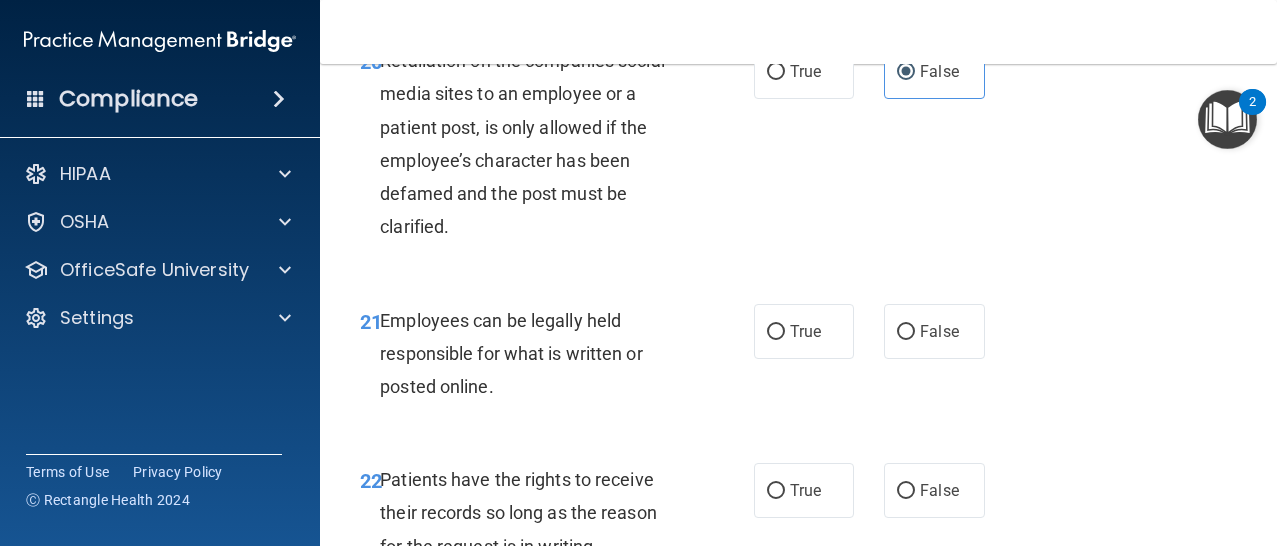 scroll, scrollTop: 4591, scrollLeft: 0, axis: vertical 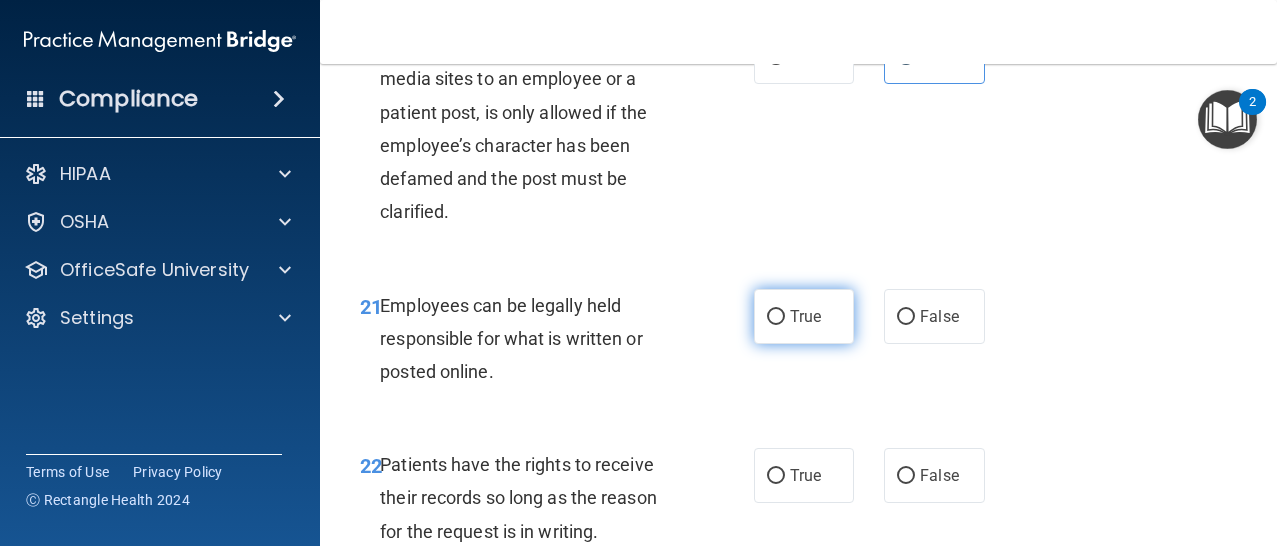 click on "True" at bounding box center (805, 316) 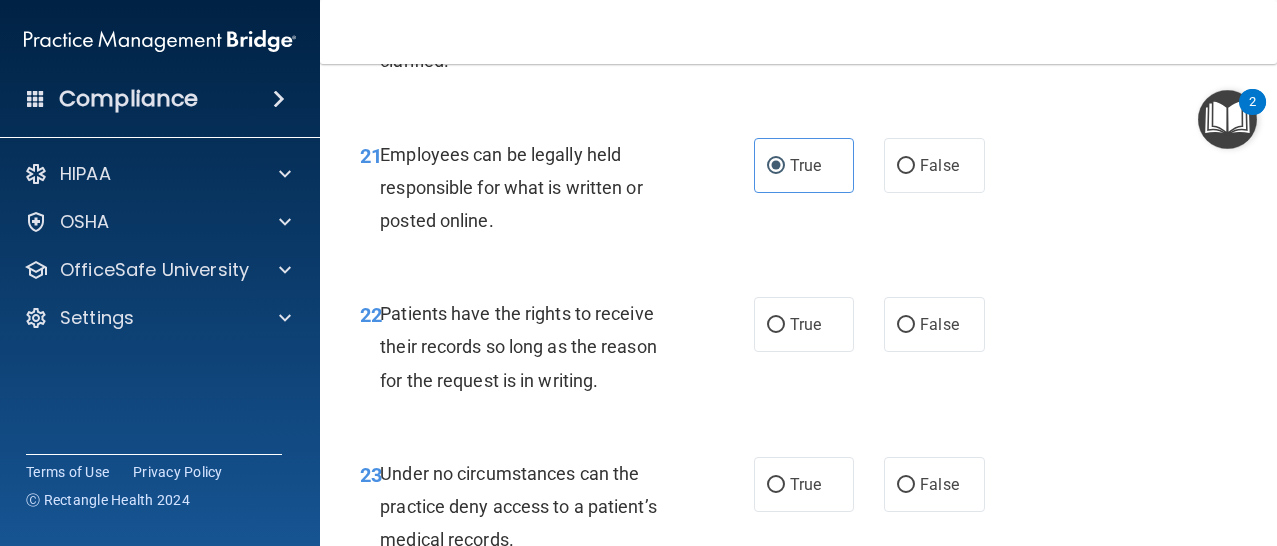 scroll, scrollTop: 4743, scrollLeft: 0, axis: vertical 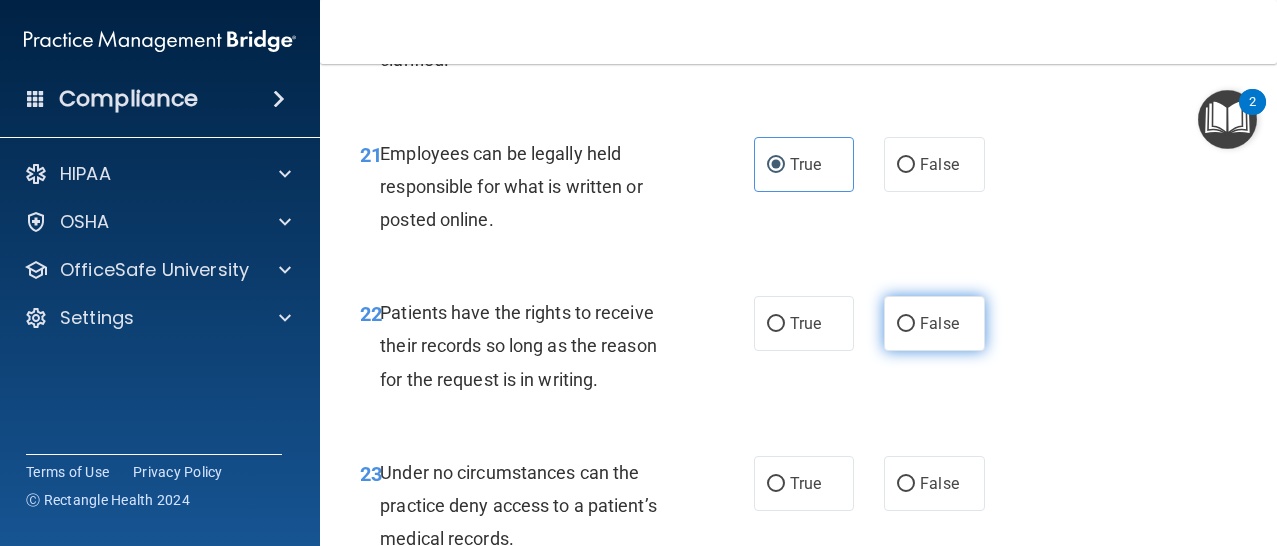 click on "False" at bounding box center [934, 323] 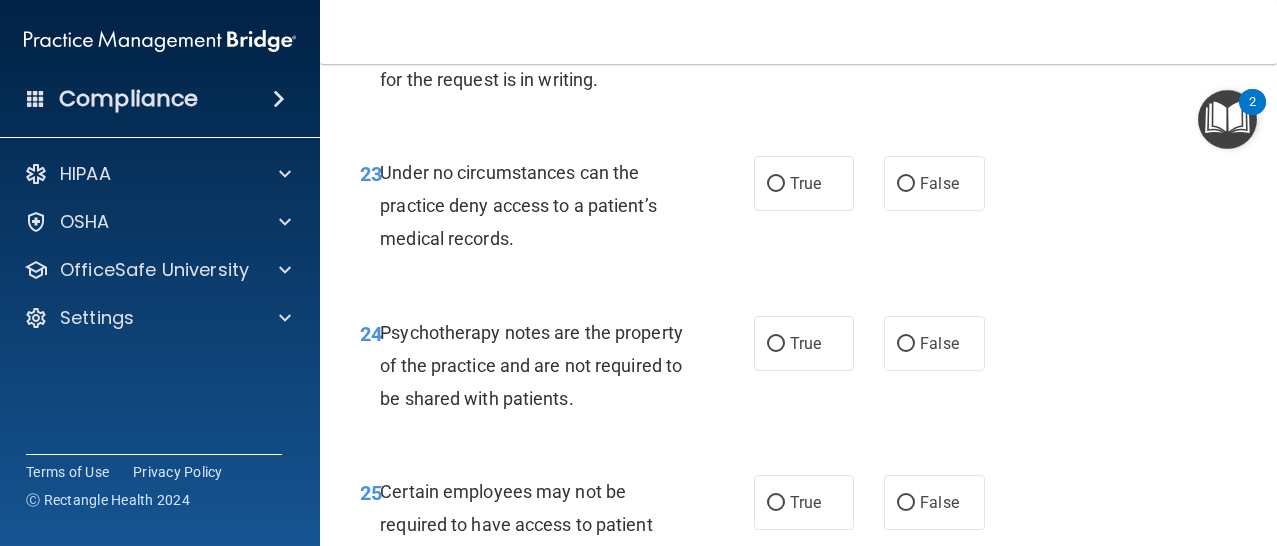scroll, scrollTop: 5044, scrollLeft: 0, axis: vertical 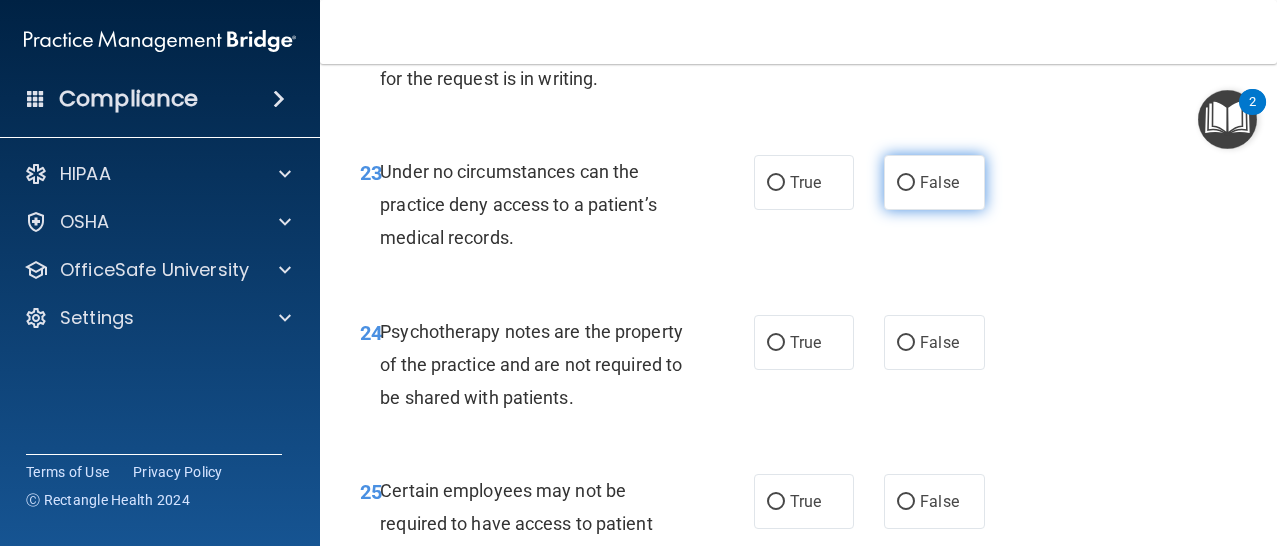 click on "False" at bounding box center [934, 182] 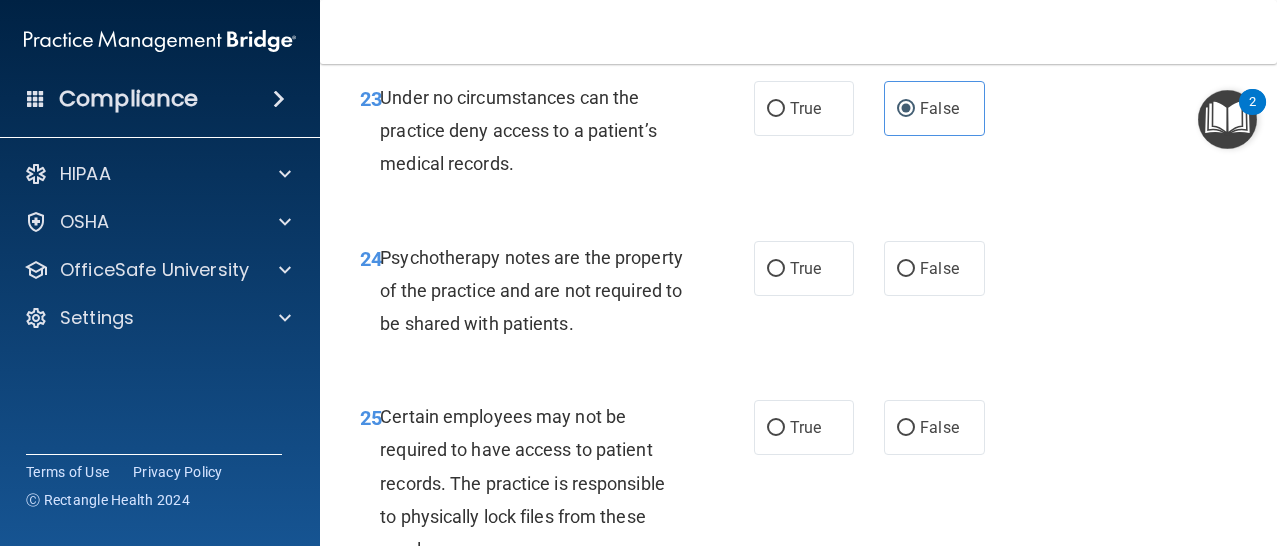 scroll, scrollTop: 5144, scrollLeft: 0, axis: vertical 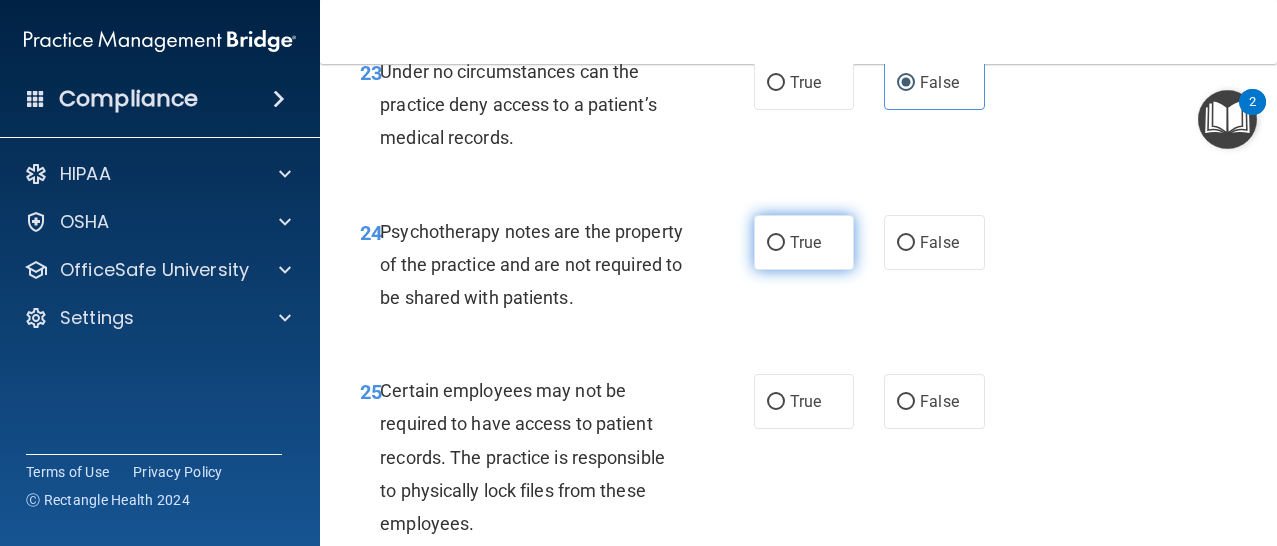 click on "True" at bounding box center (804, 242) 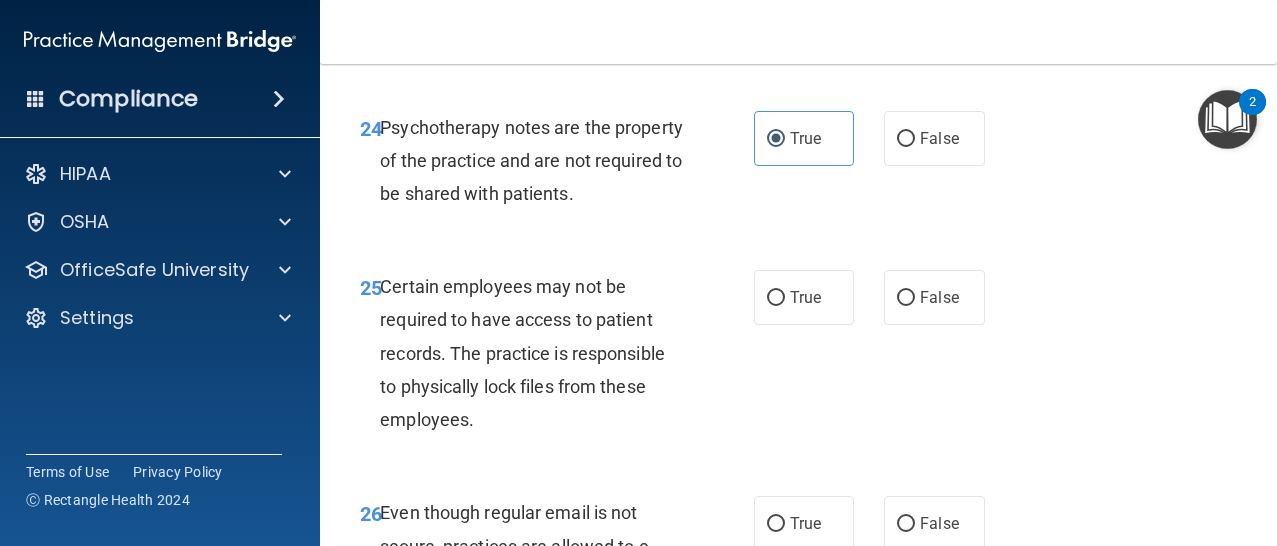 scroll, scrollTop: 5272, scrollLeft: 0, axis: vertical 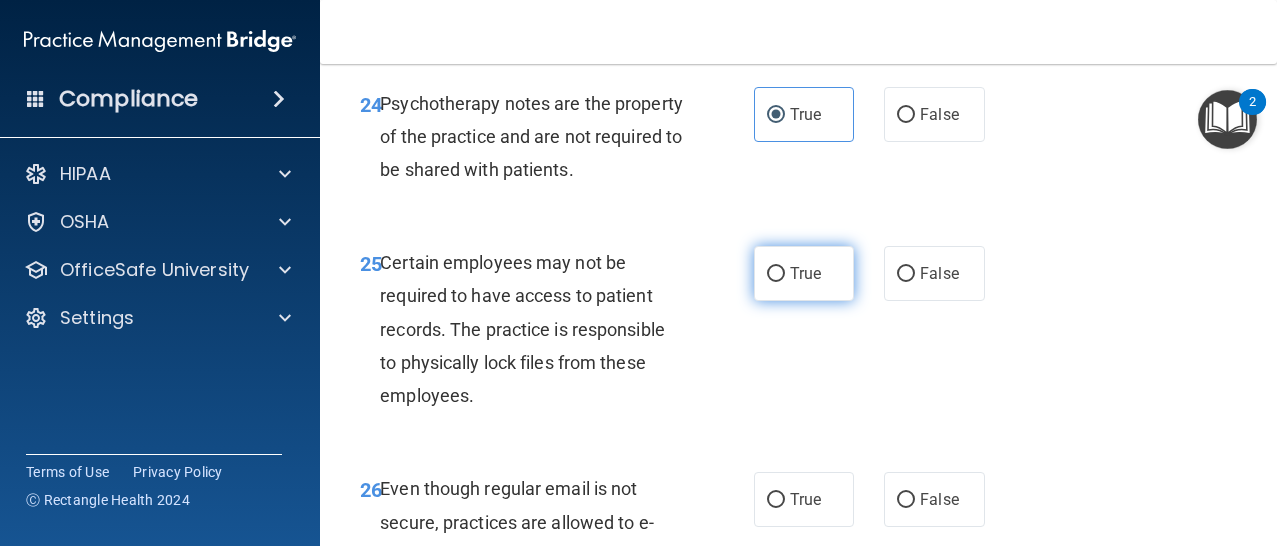 click on "True" at bounding box center [804, 273] 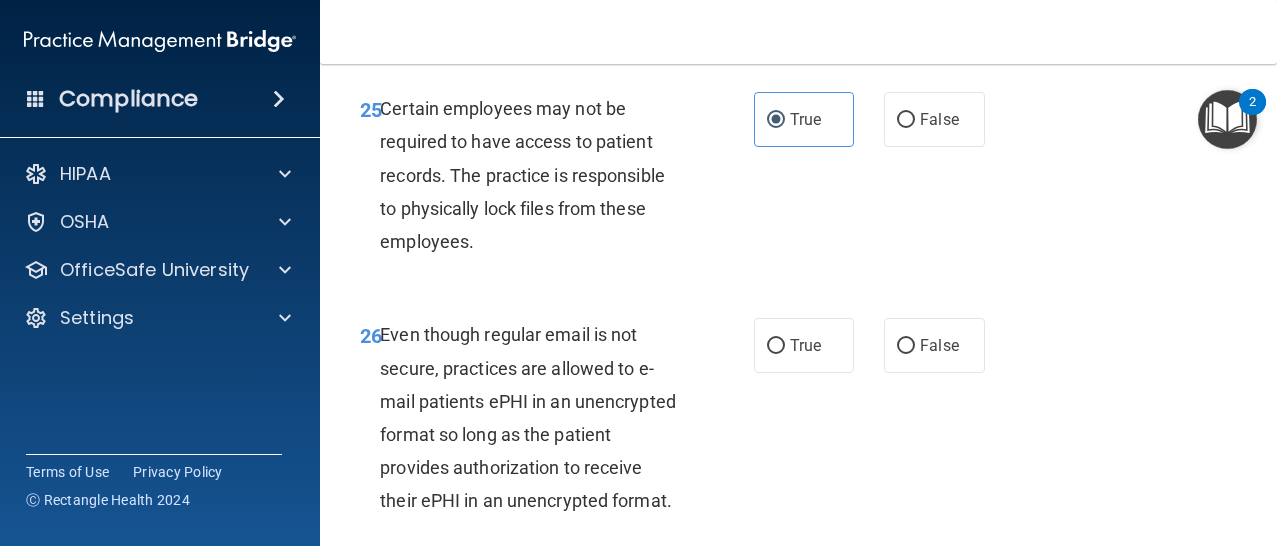 scroll, scrollTop: 5457, scrollLeft: 0, axis: vertical 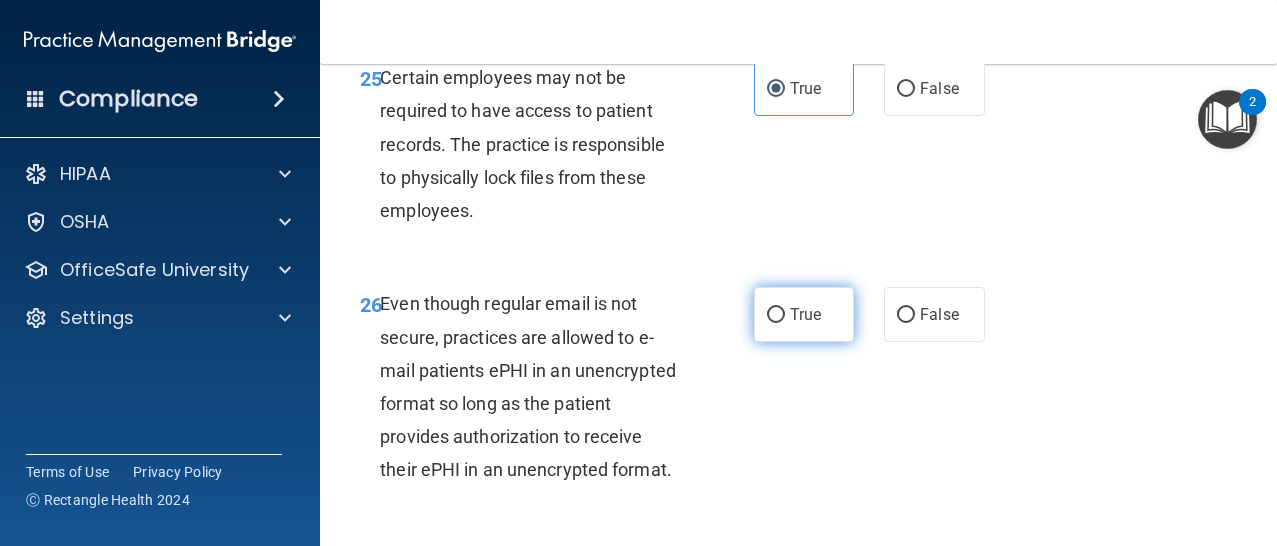 click on "True" at bounding box center [805, 314] 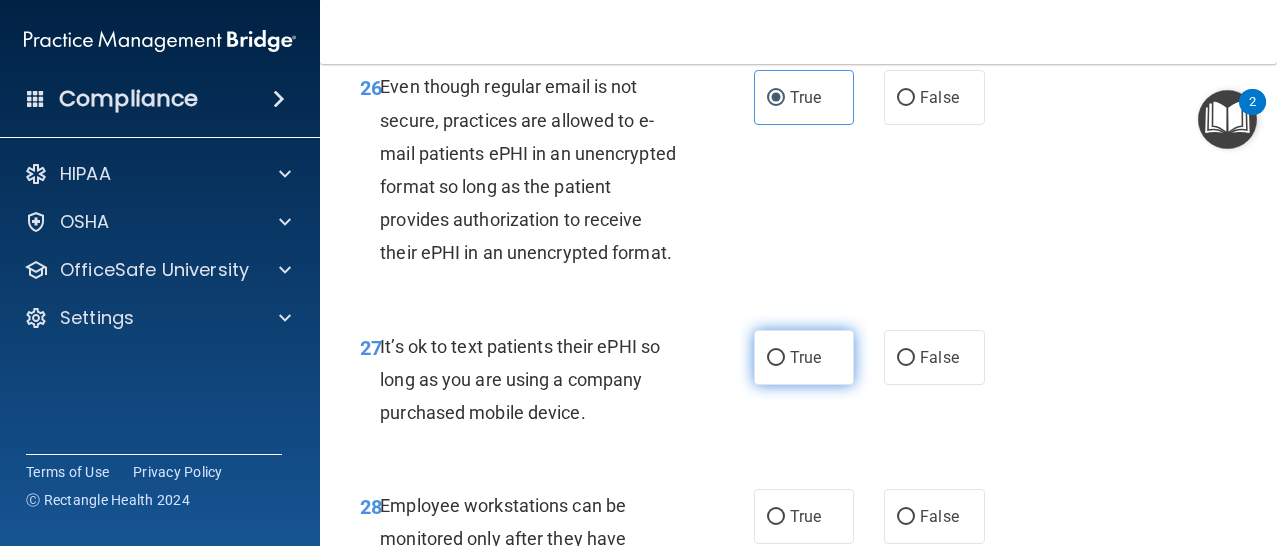 scroll, scrollTop: 5675, scrollLeft: 0, axis: vertical 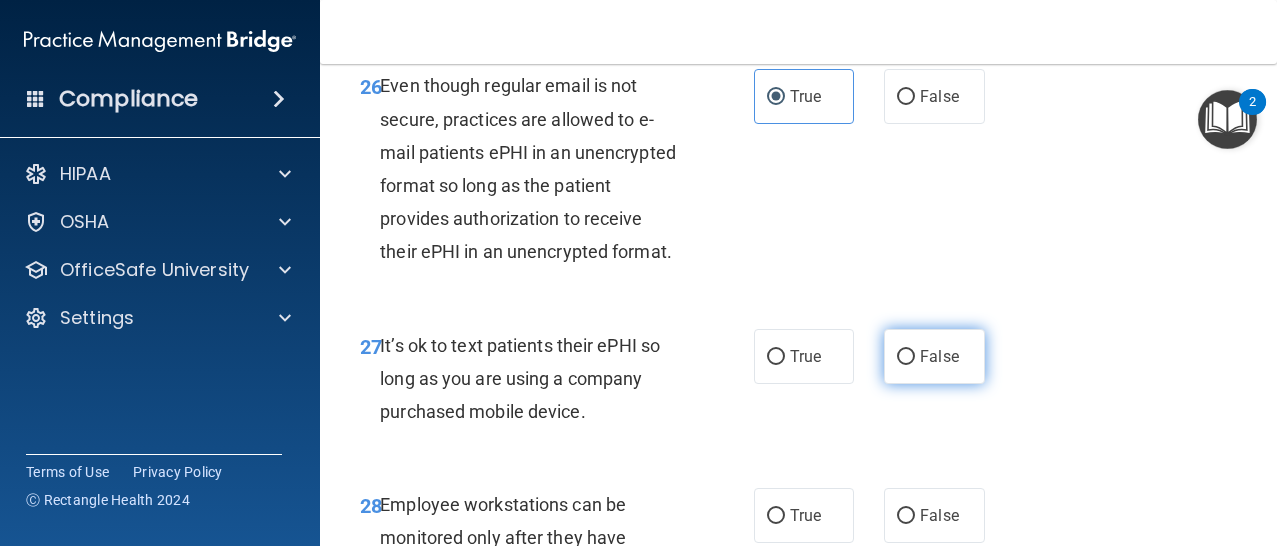 click on "False" at bounding box center (939, 356) 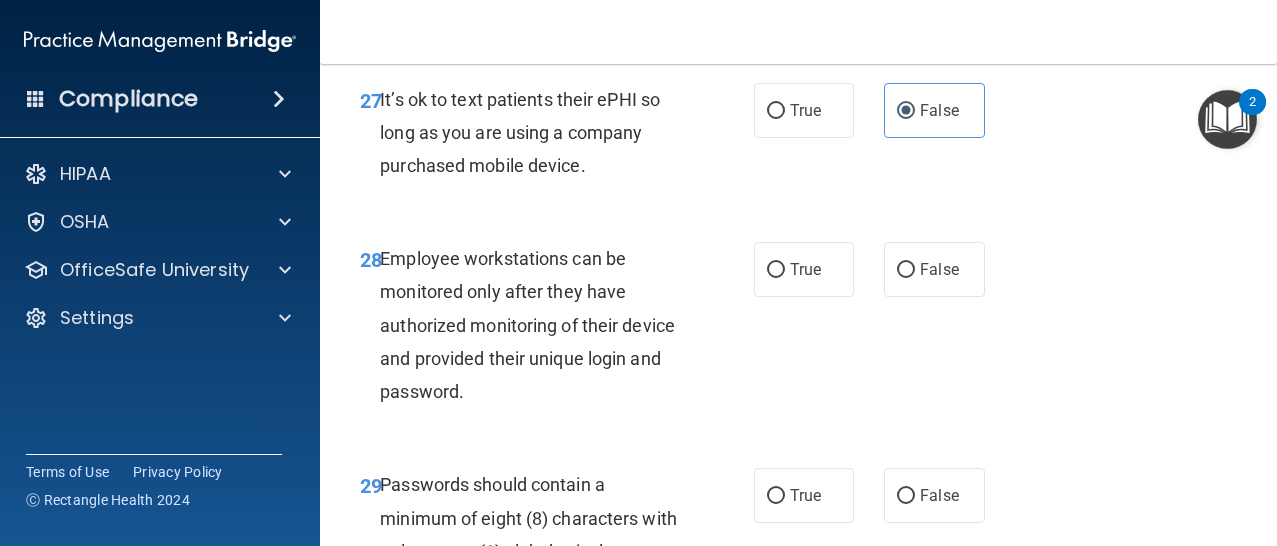 scroll, scrollTop: 5924, scrollLeft: 0, axis: vertical 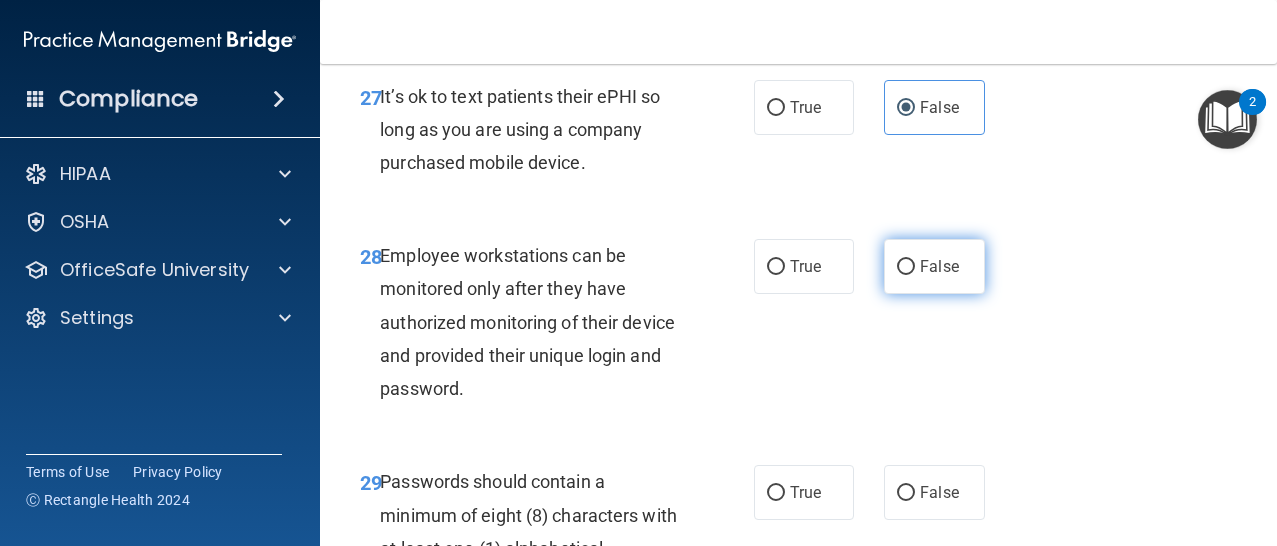 click on "False" at bounding box center [934, 266] 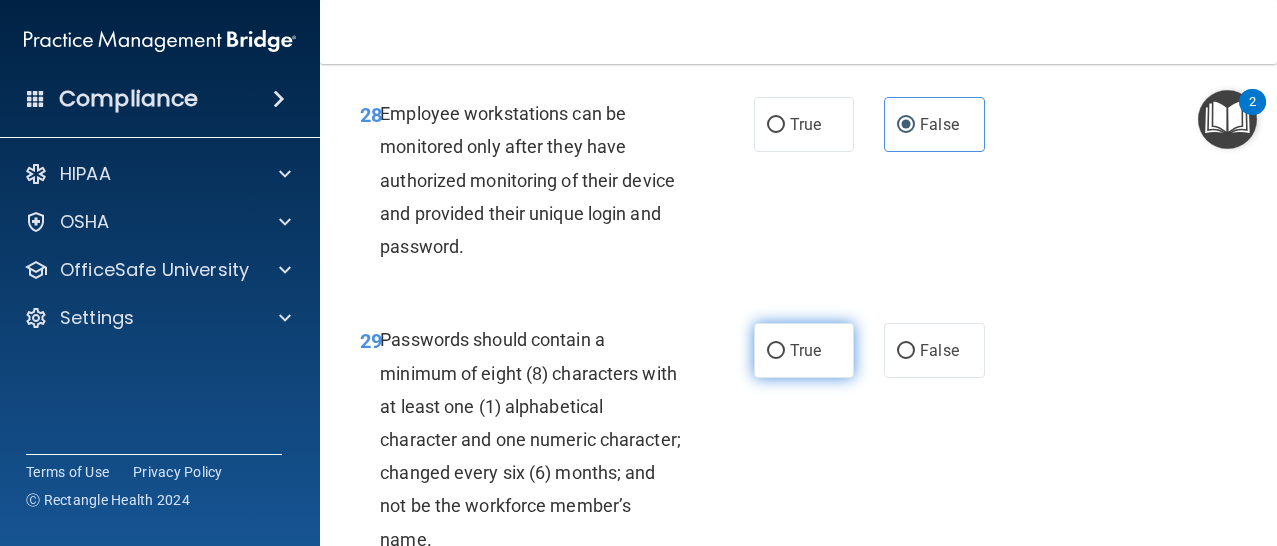 click on "True" at bounding box center (805, 350) 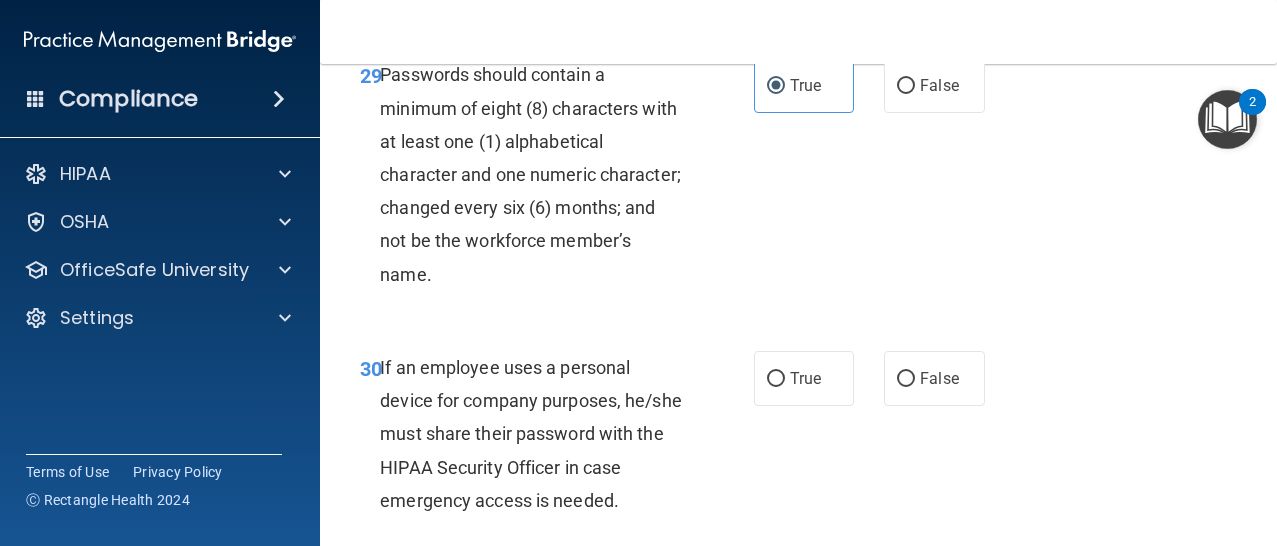 scroll, scrollTop: 6343, scrollLeft: 0, axis: vertical 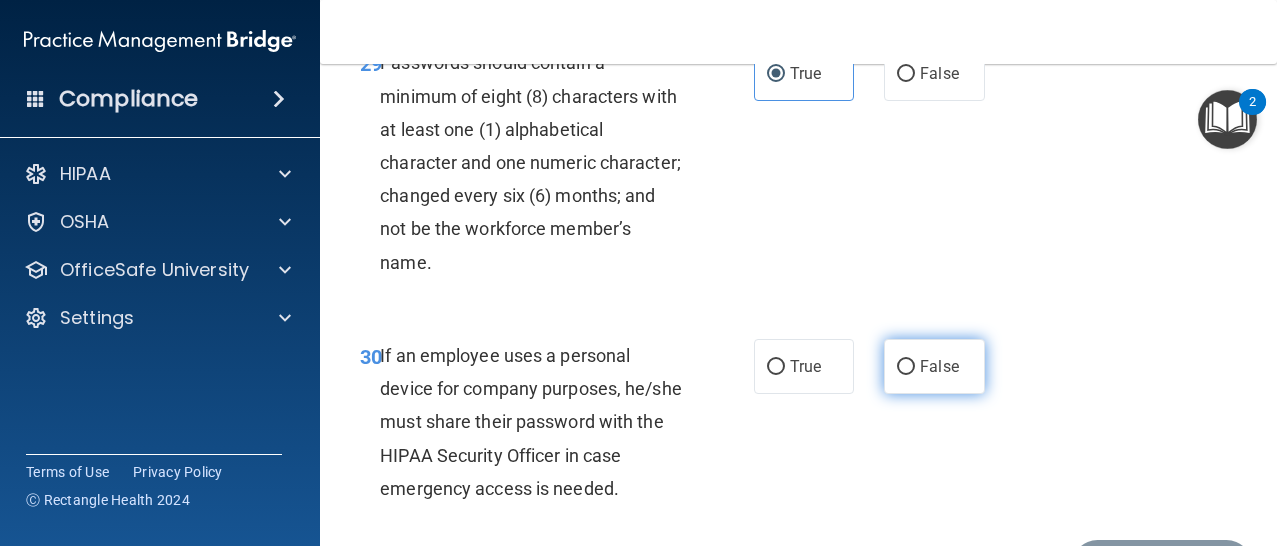 click on "False" at bounding box center (906, 367) 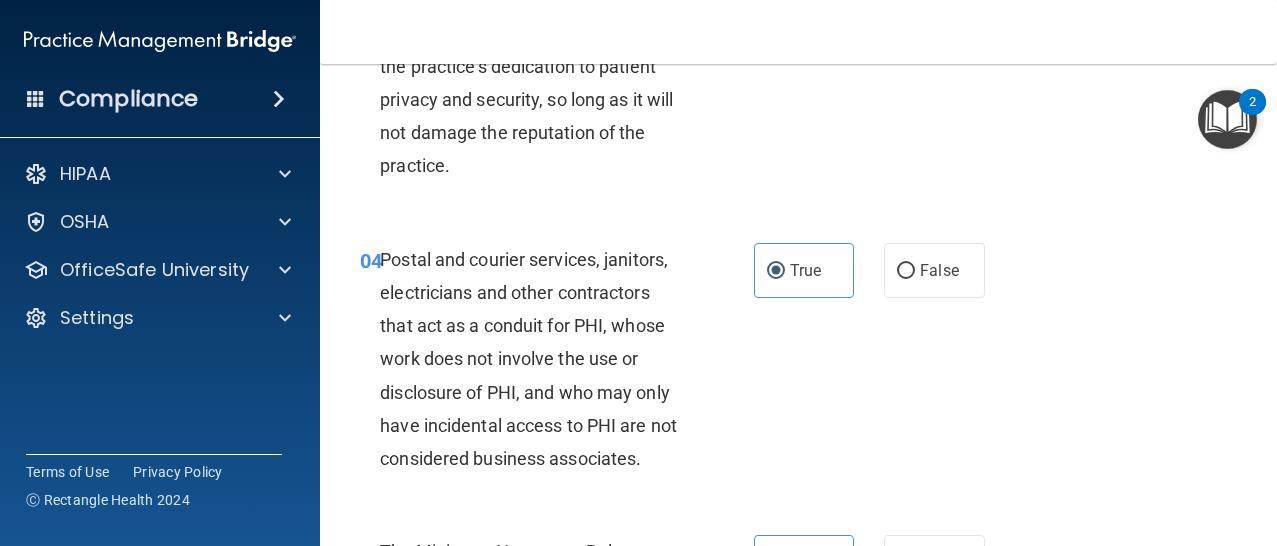 scroll, scrollTop: 632, scrollLeft: 0, axis: vertical 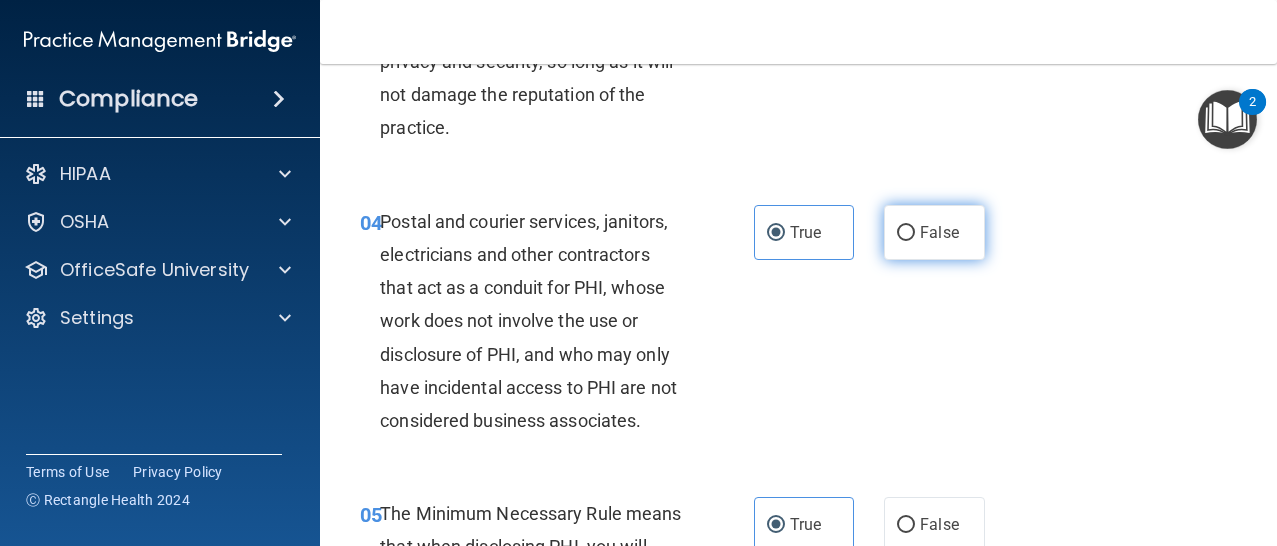 click on "False" at bounding box center (906, 233) 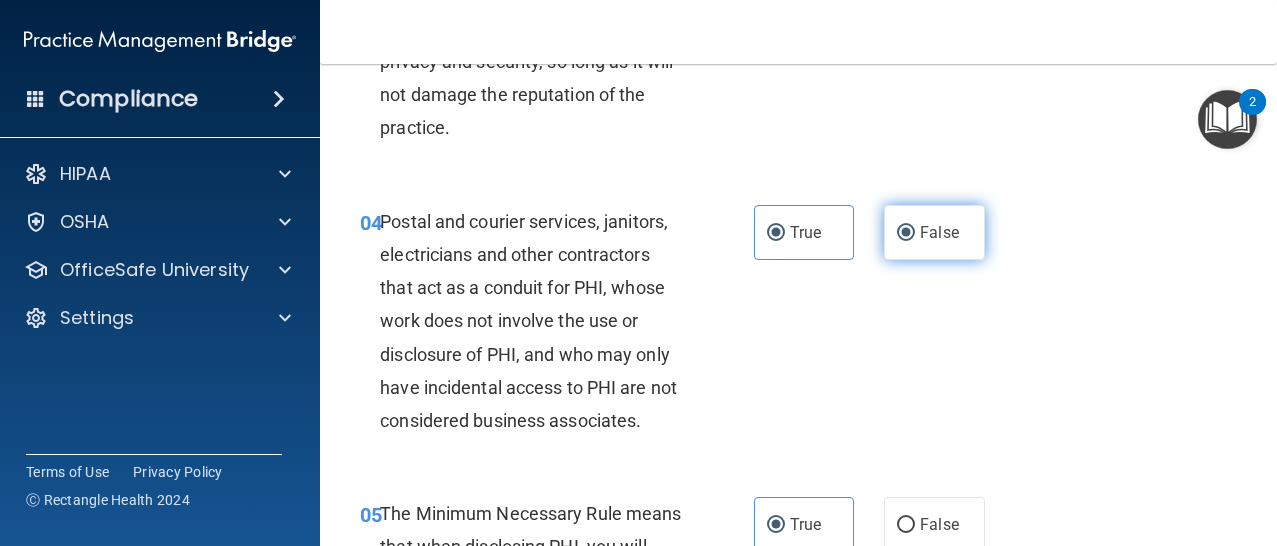 radio on "false" 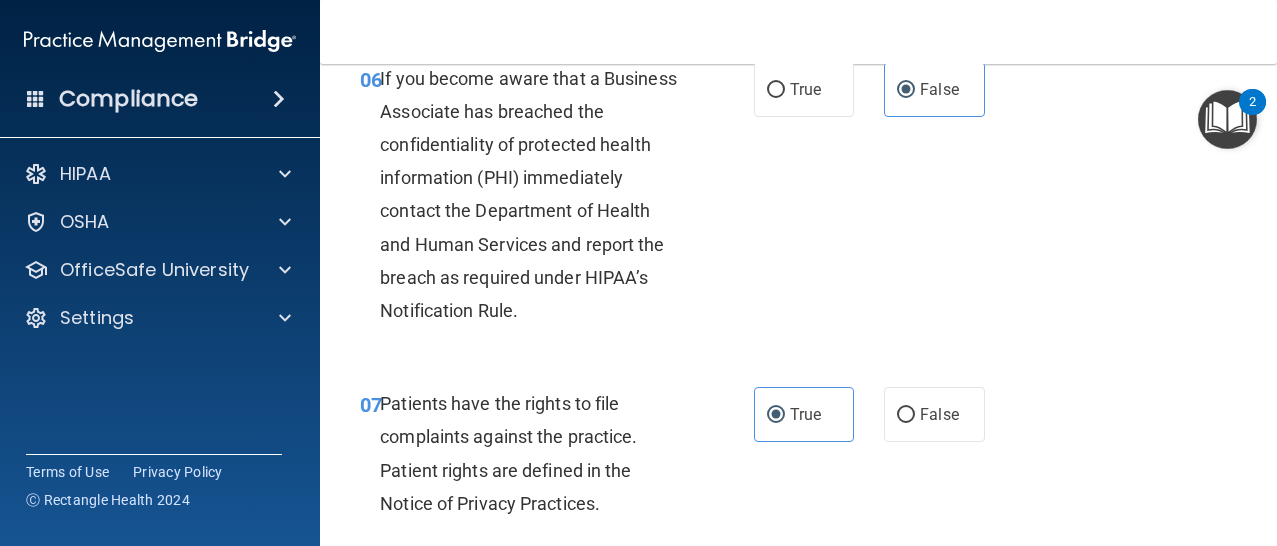 scroll, scrollTop: 1299, scrollLeft: 0, axis: vertical 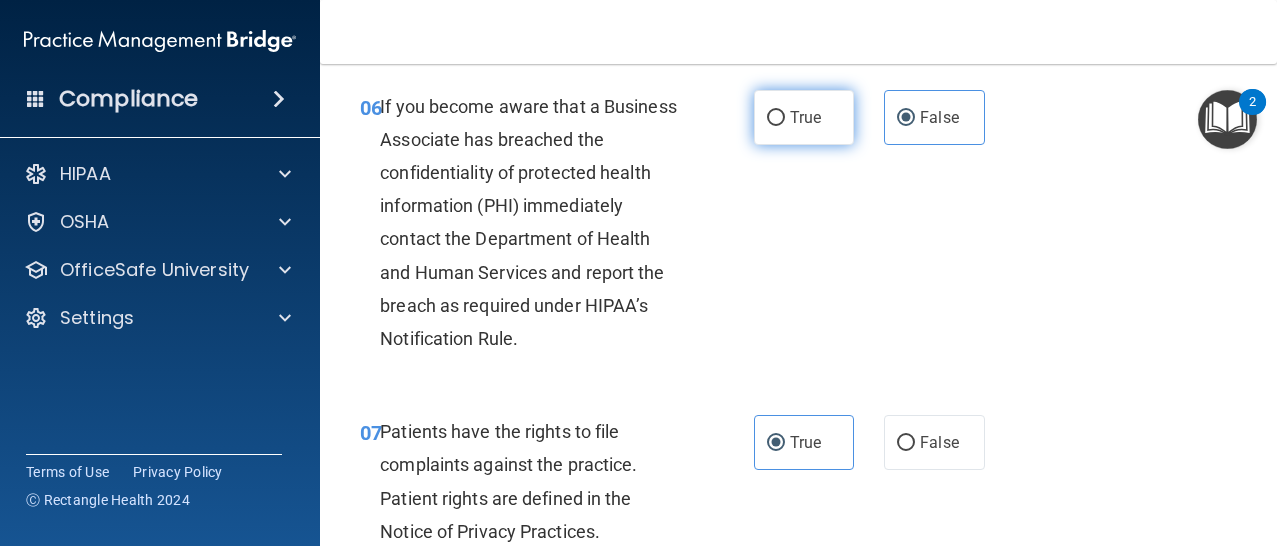 click on "True" at bounding box center [805, 117] 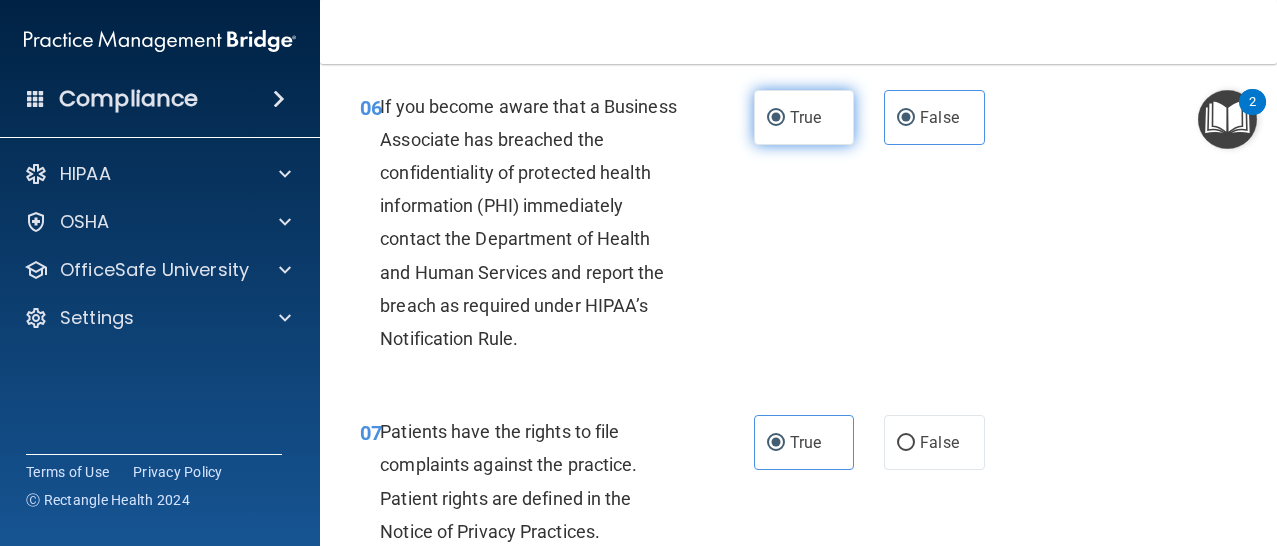 radio on "false" 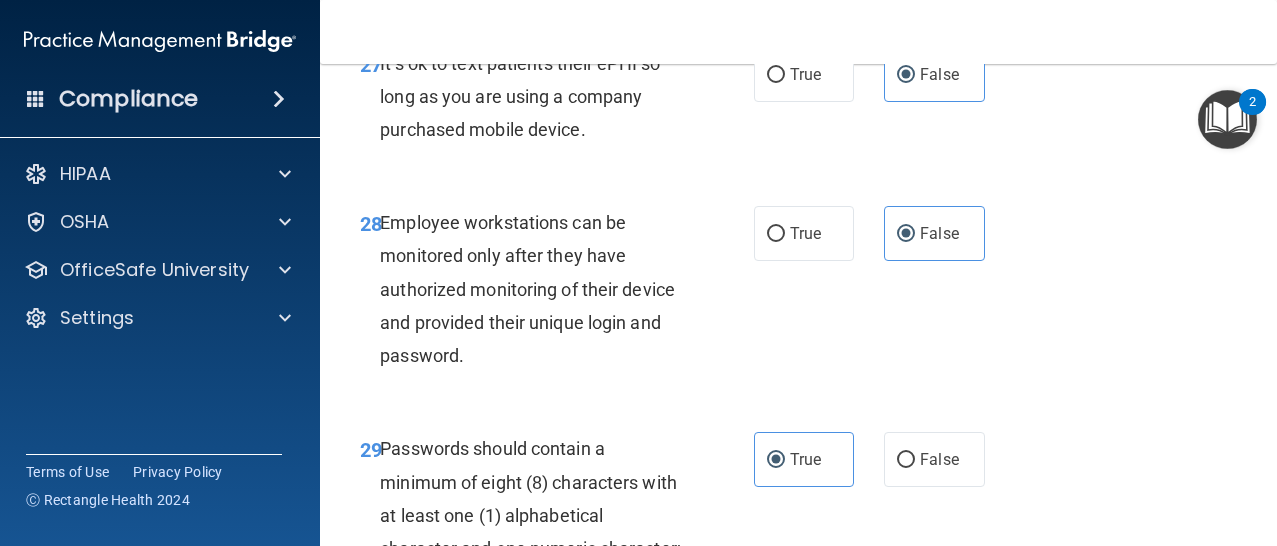 scroll, scrollTop: 5962, scrollLeft: 0, axis: vertical 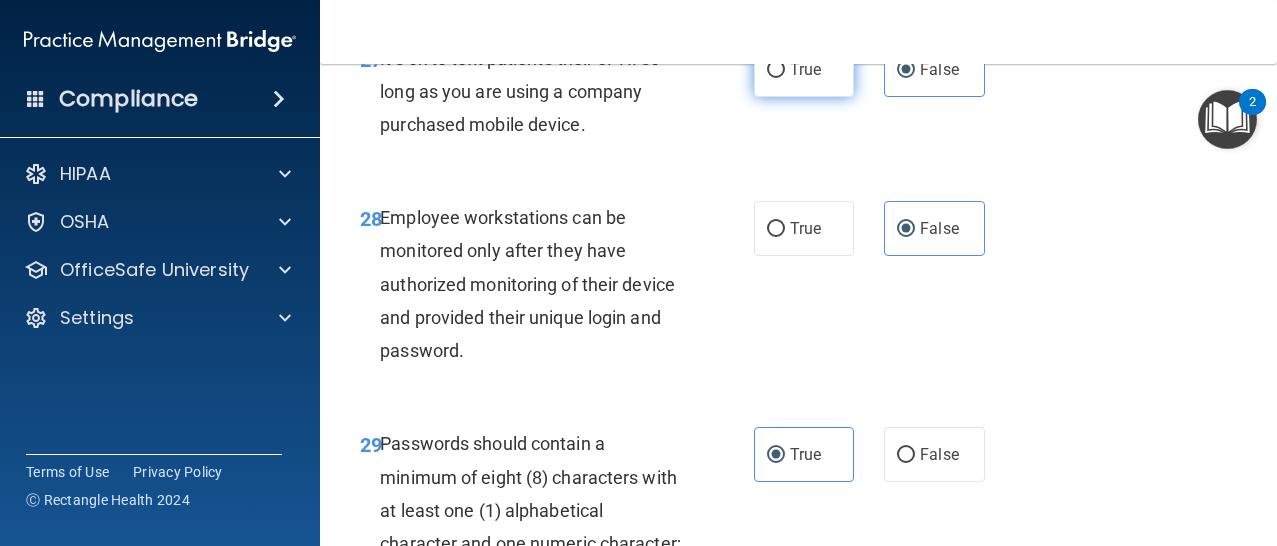 click on "True" at bounding box center [804, 69] 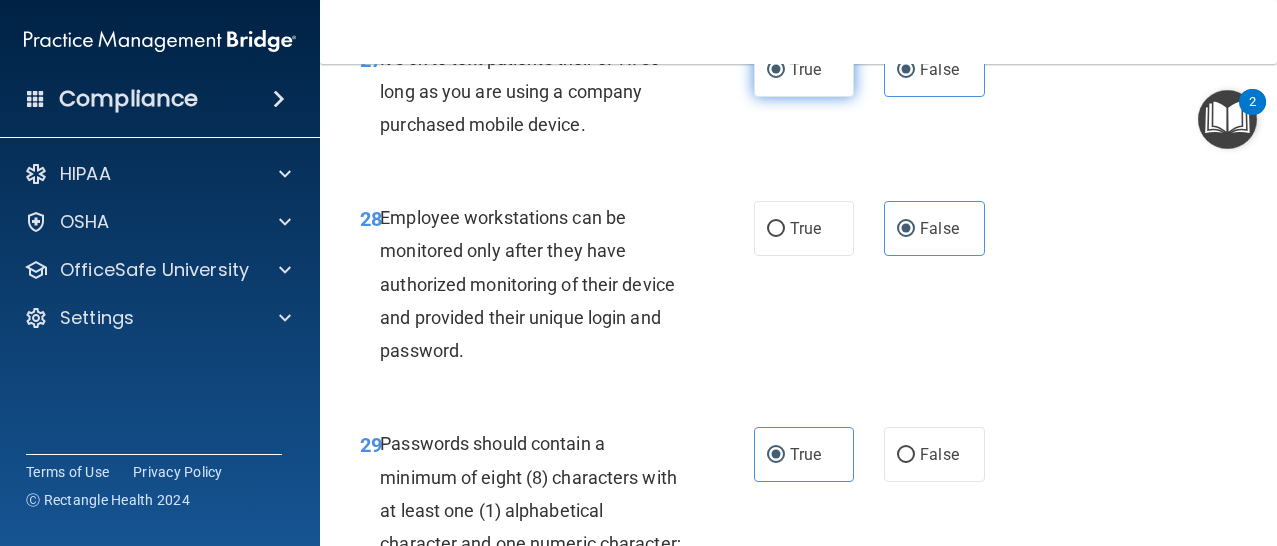 radio on "false" 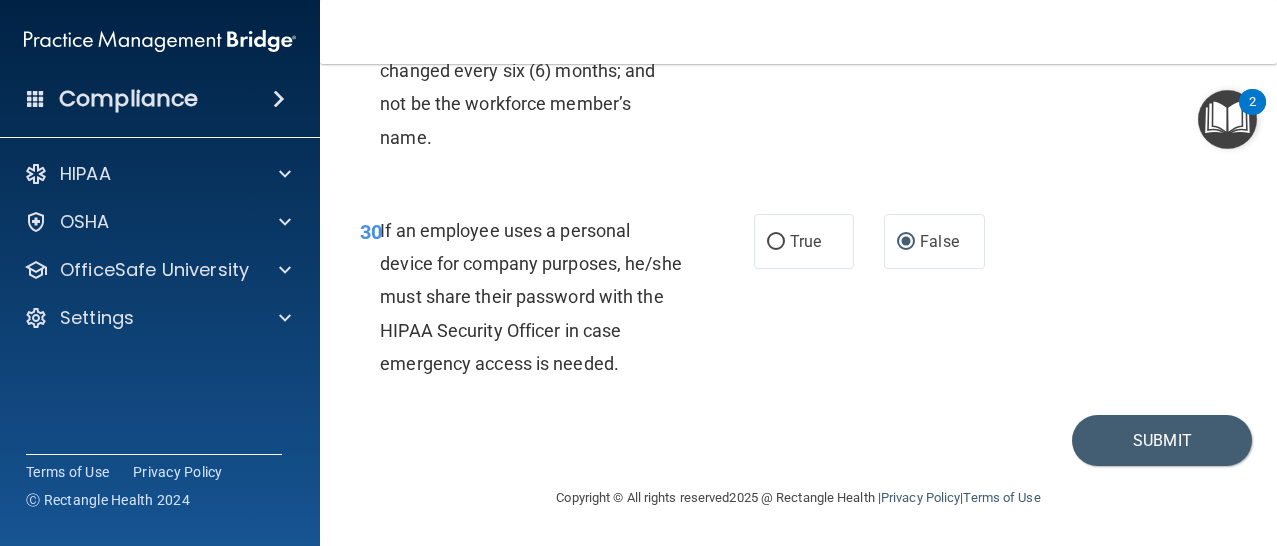 scroll, scrollTop: 6502, scrollLeft: 0, axis: vertical 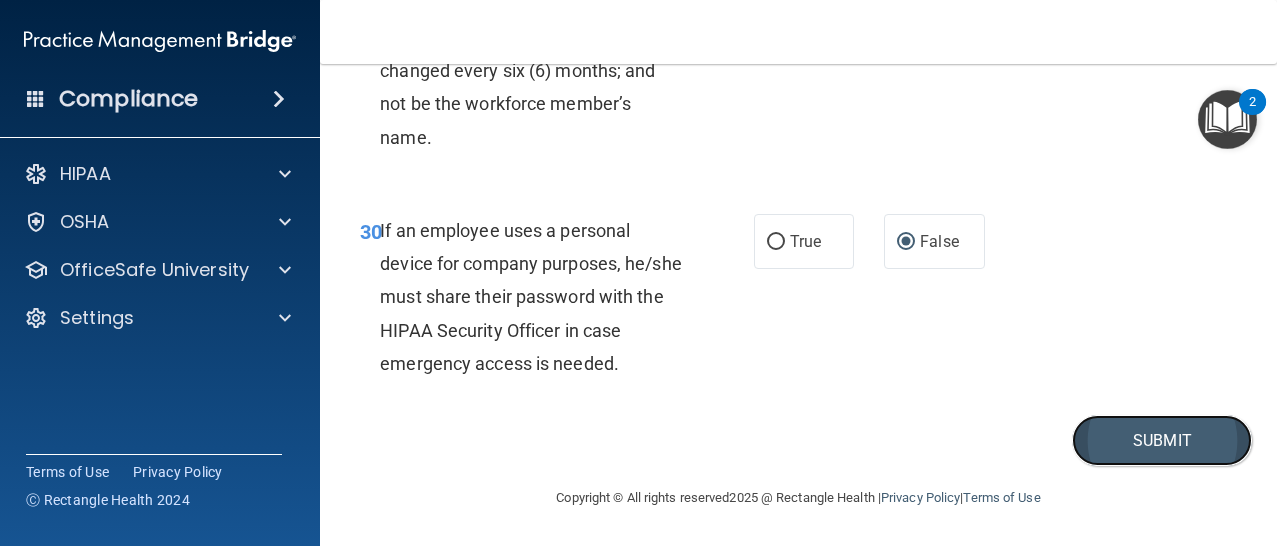 click on "Submit" at bounding box center (1162, 440) 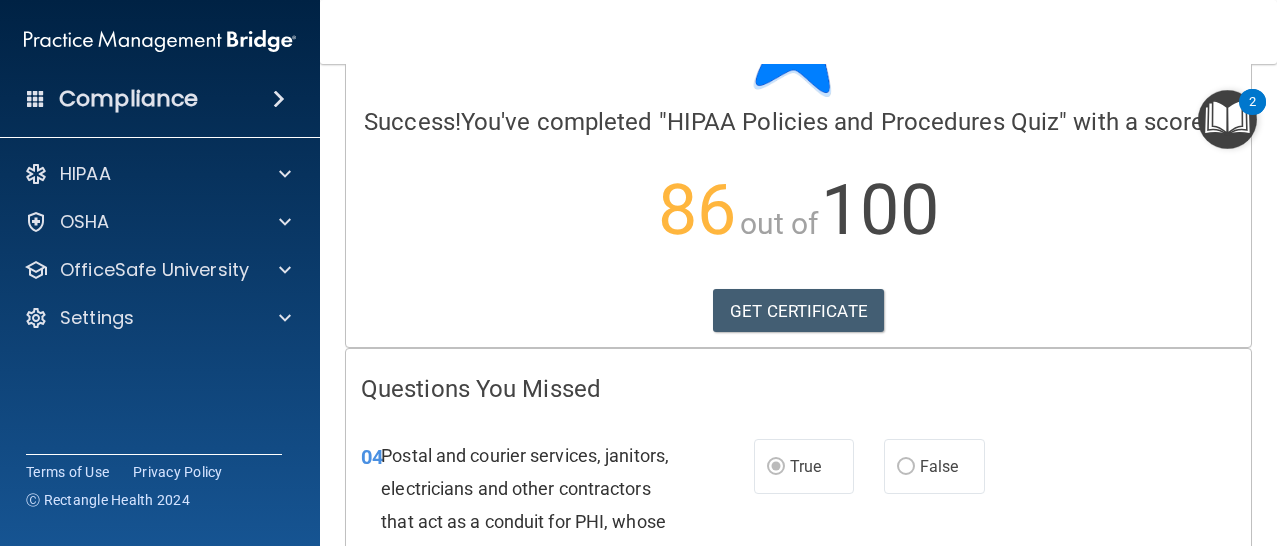 scroll, scrollTop: 124, scrollLeft: 0, axis: vertical 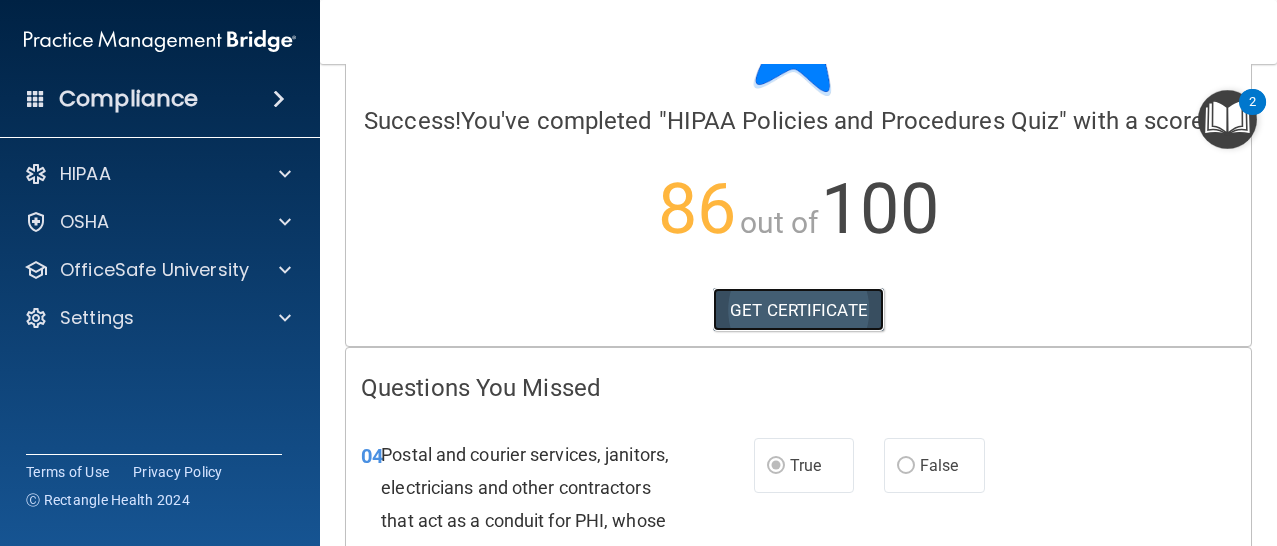 click on "GET CERTIFICATE" at bounding box center [798, 310] 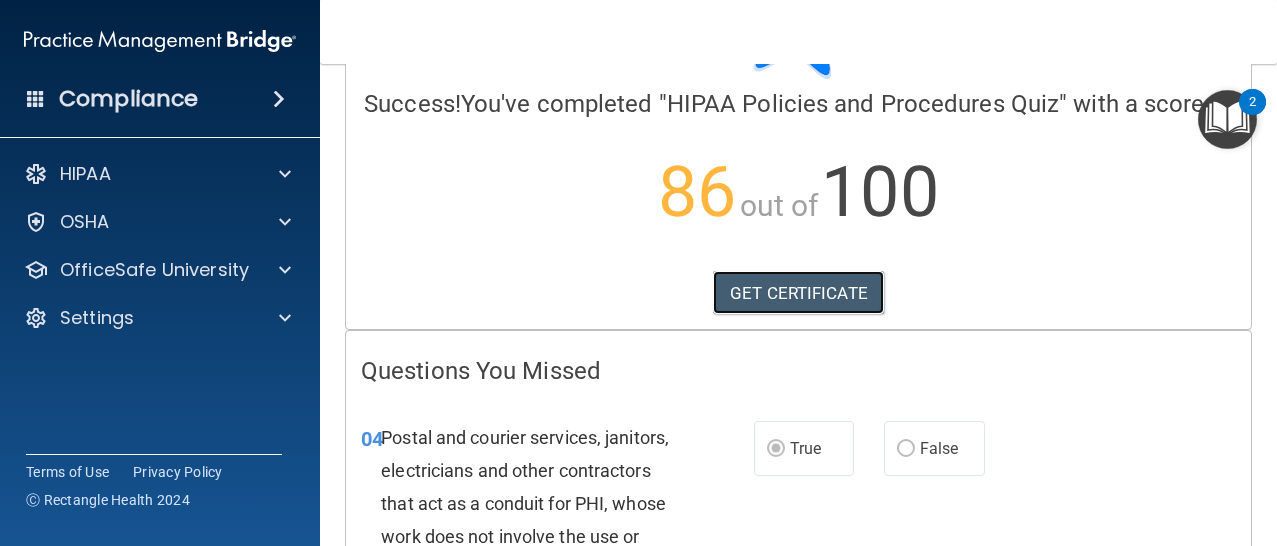 scroll, scrollTop: 0, scrollLeft: 0, axis: both 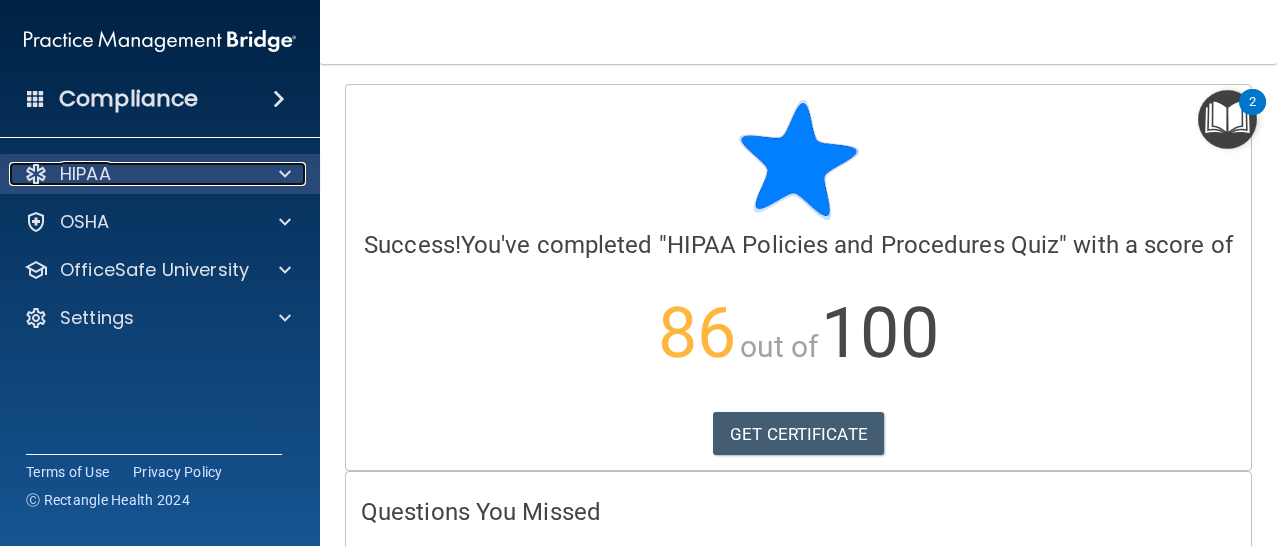 click at bounding box center (282, 174) 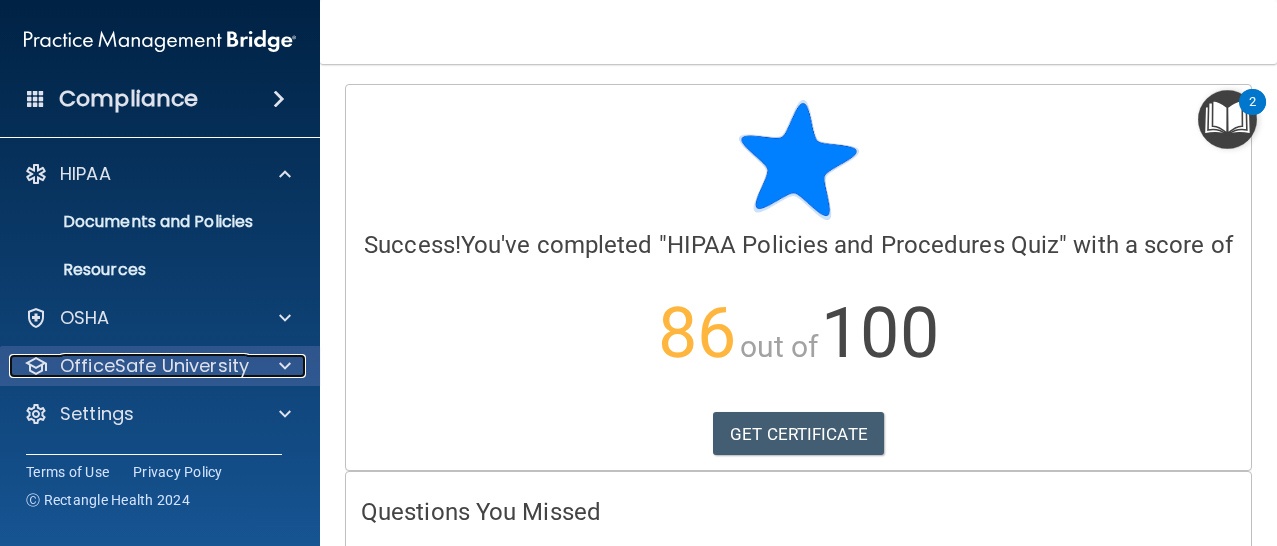 click on "OfficeSafe University" at bounding box center (133, 366) 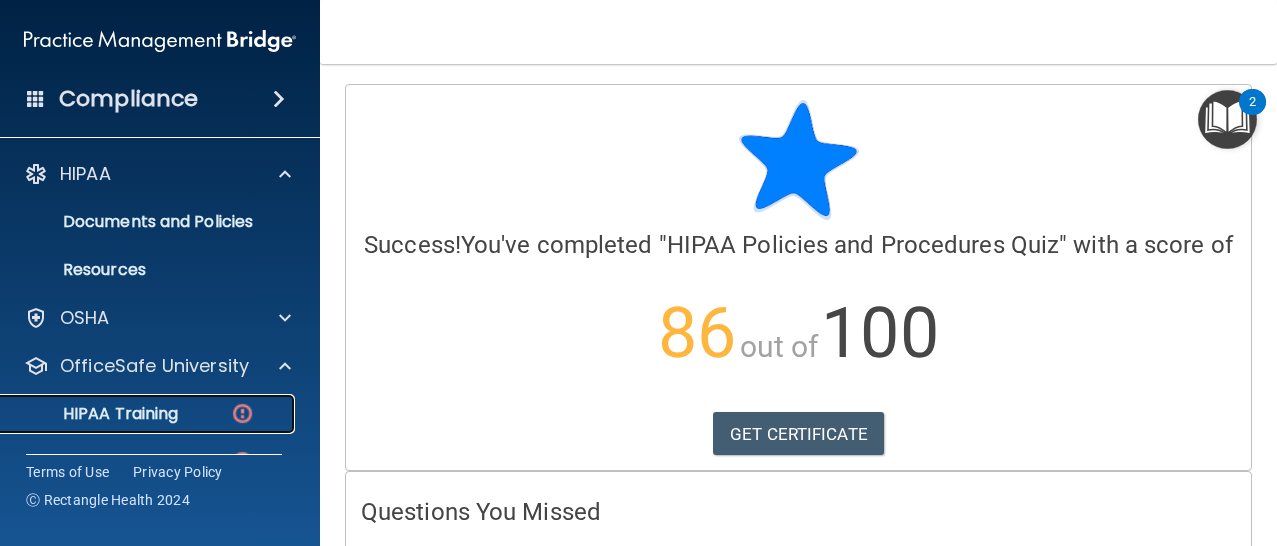 click on "HIPAA Training" at bounding box center [149, 414] 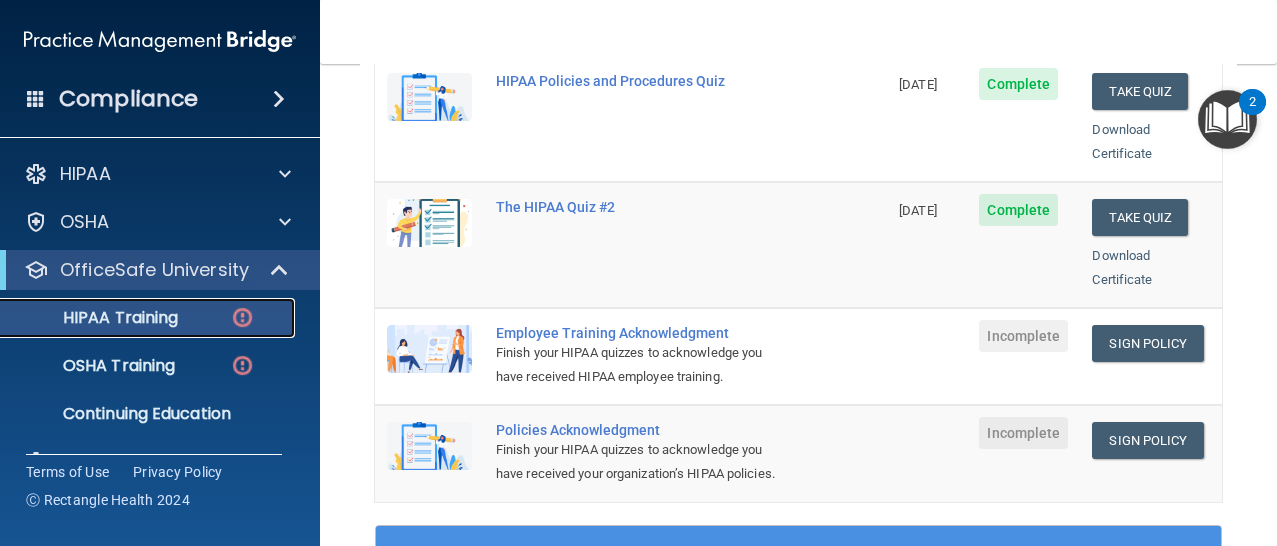 scroll, scrollTop: 447, scrollLeft: 0, axis: vertical 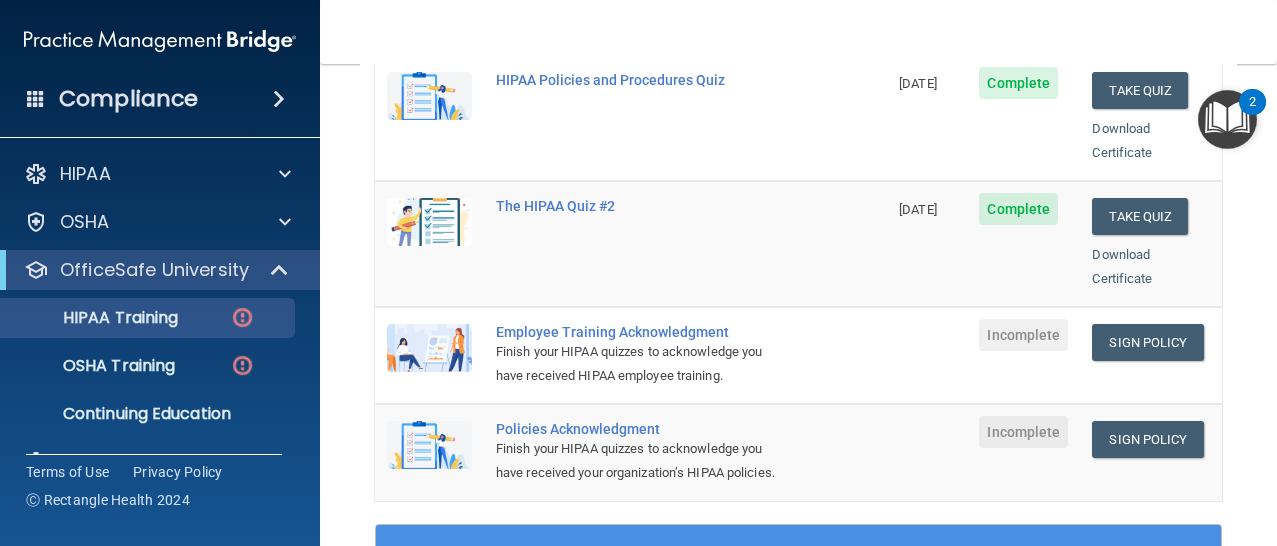 click at bounding box center (927, 355) 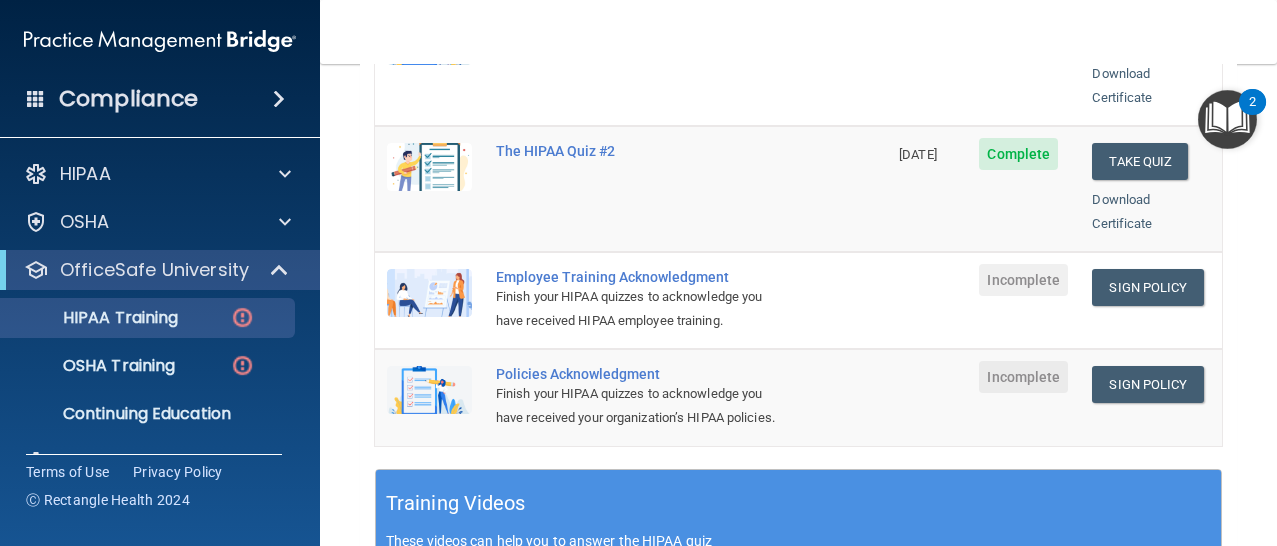 scroll, scrollTop: 510, scrollLeft: 0, axis: vertical 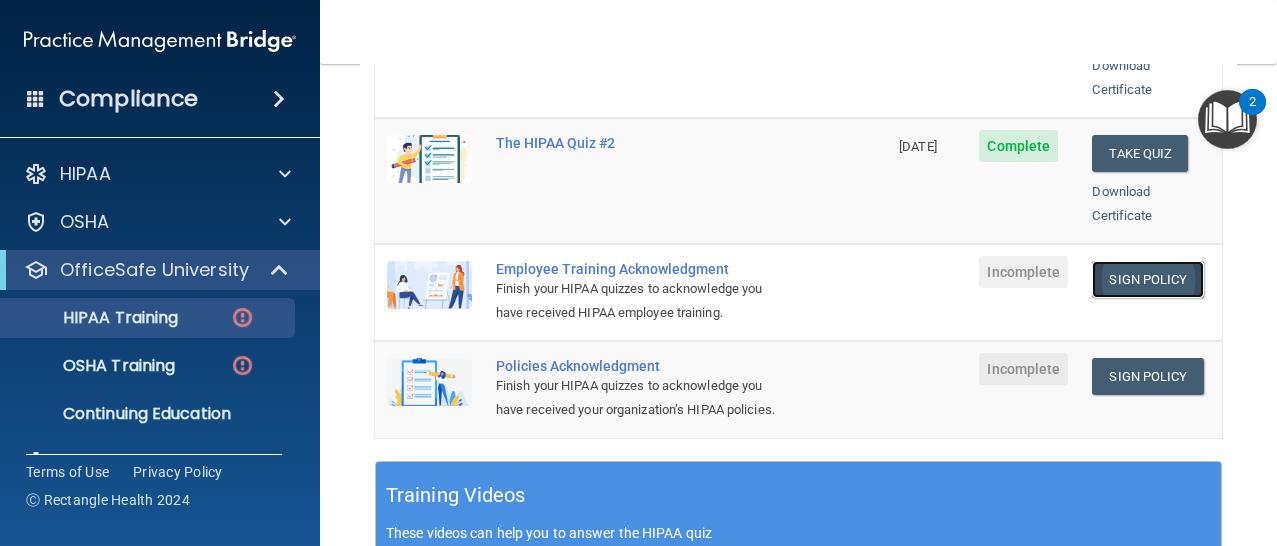 click on "Sign Policy" at bounding box center (1147, 279) 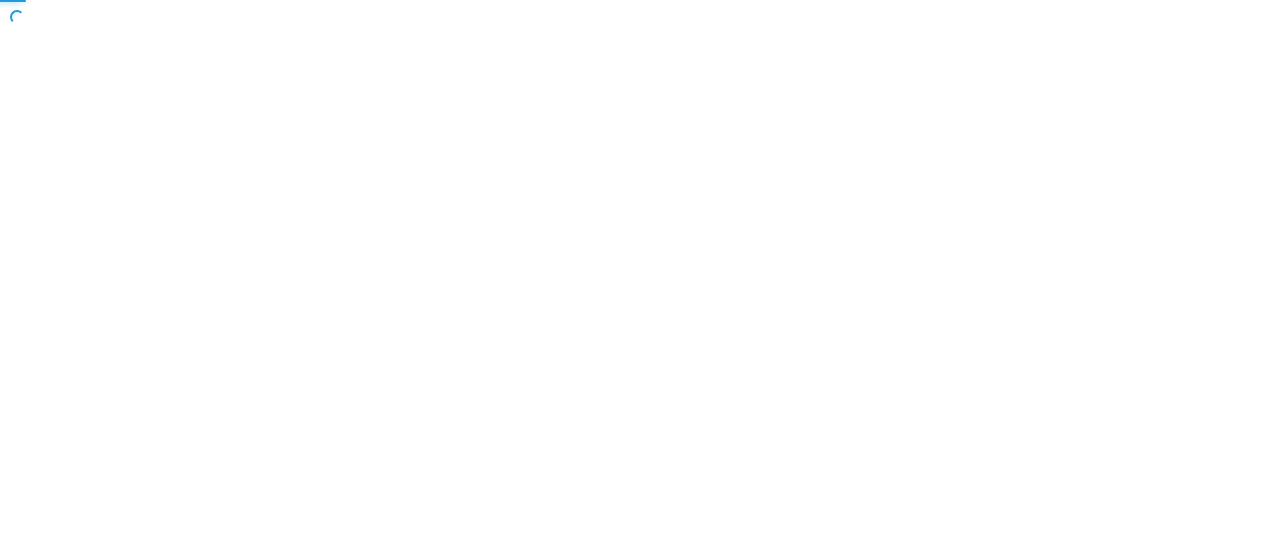 scroll, scrollTop: 0, scrollLeft: 0, axis: both 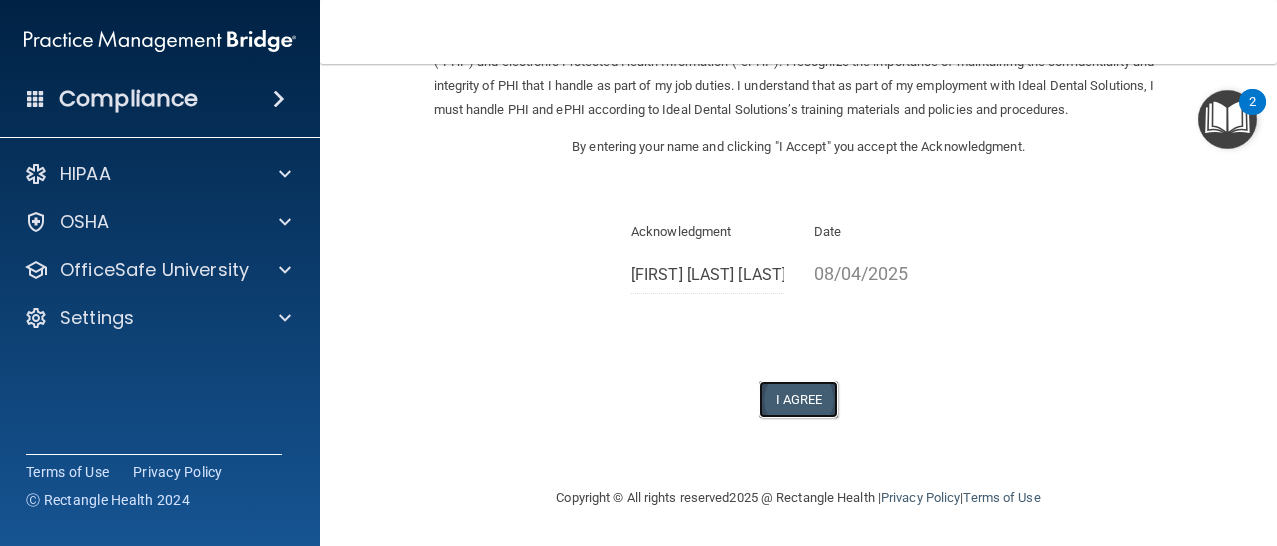 click on "I Agree" at bounding box center (799, 399) 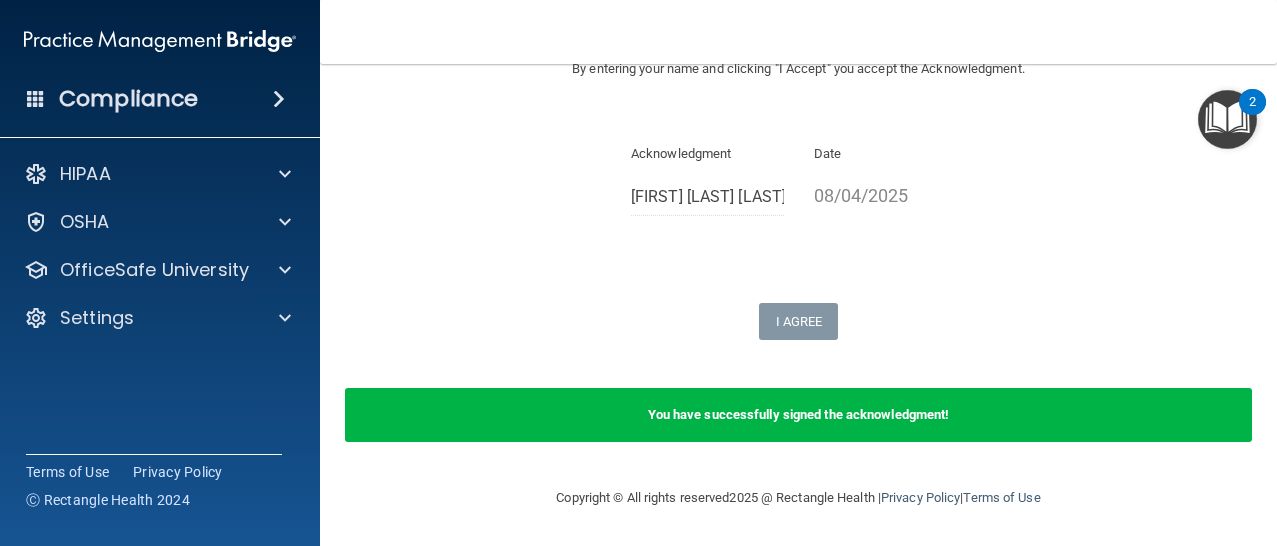scroll, scrollTop: 256, scrollLeft: 0, axis: vertical 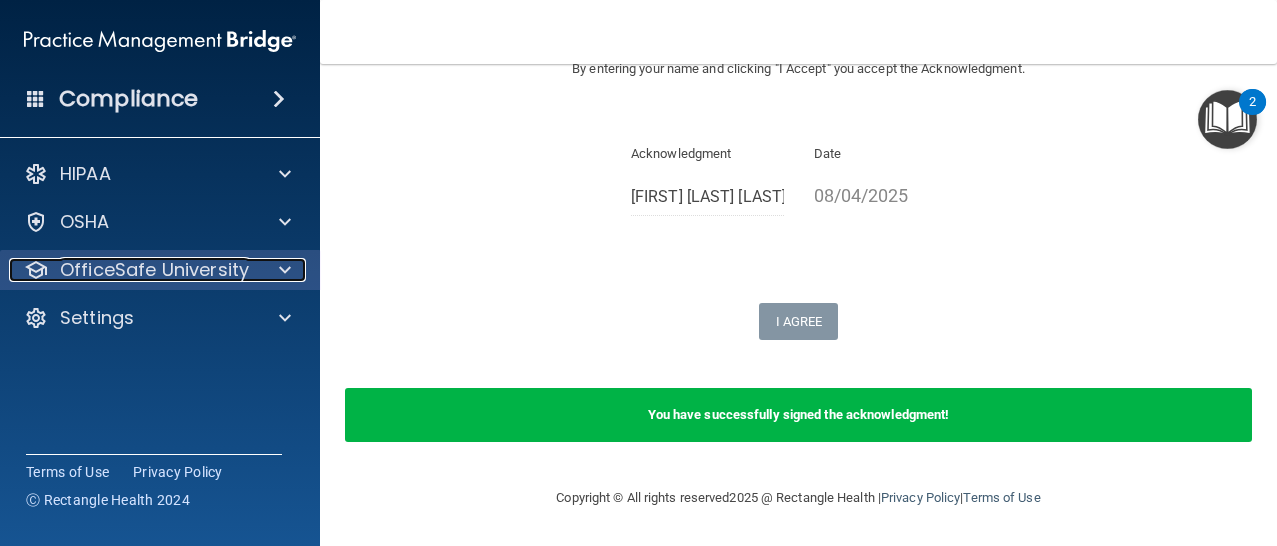 click on "OfficeSafe University" at bounding box center [154, 270] 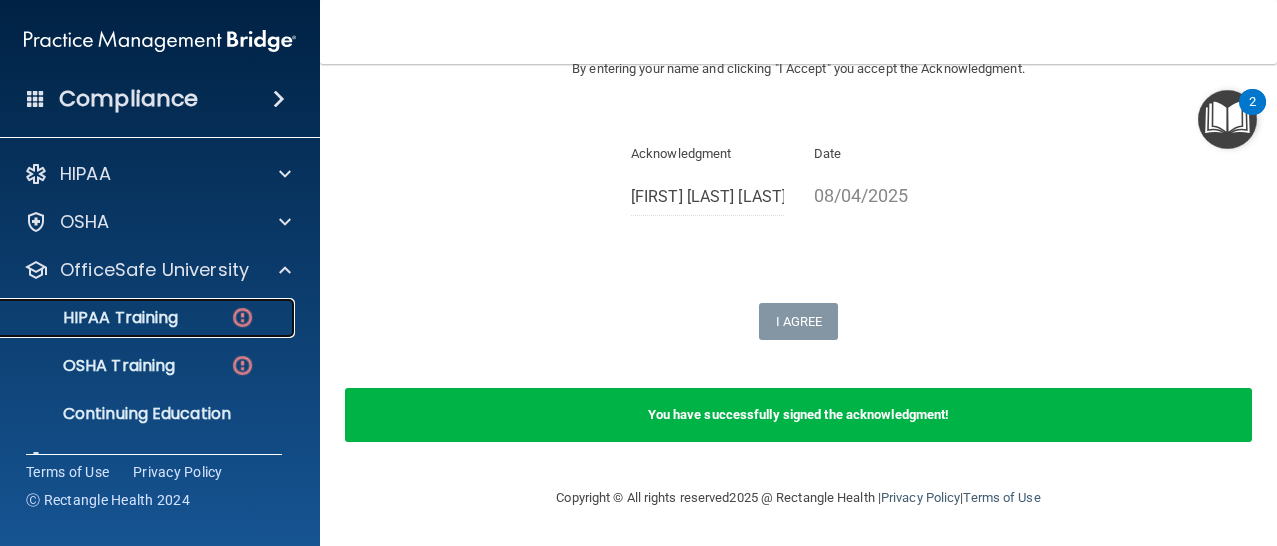 click at bounding box center (242, 317) 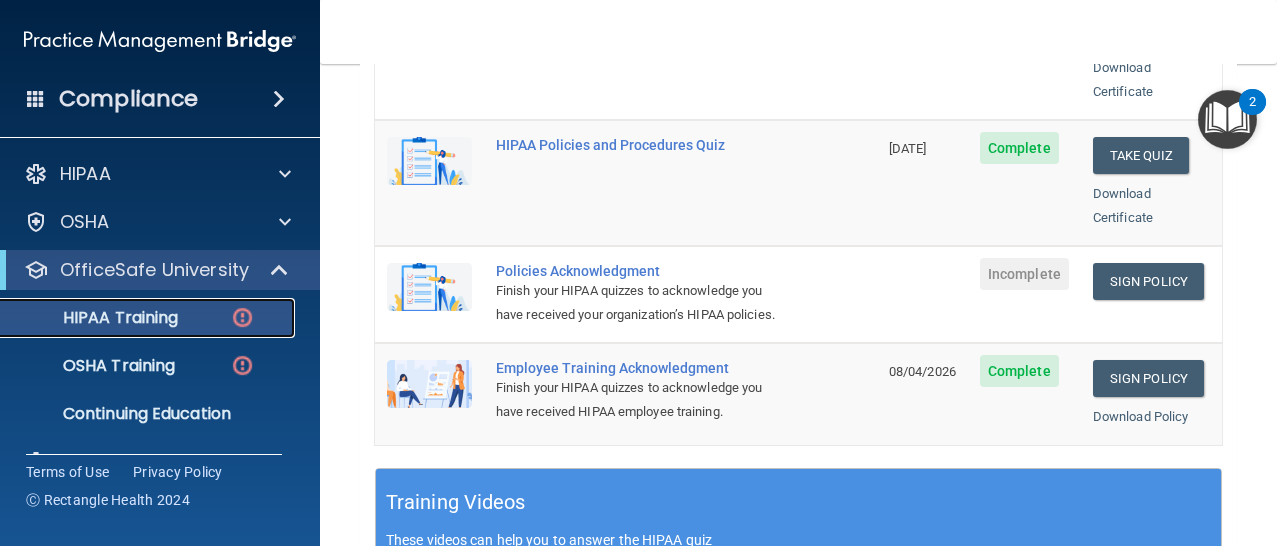 scroll, scrollTop: 473, scrollLeft: 0, axis: vertical 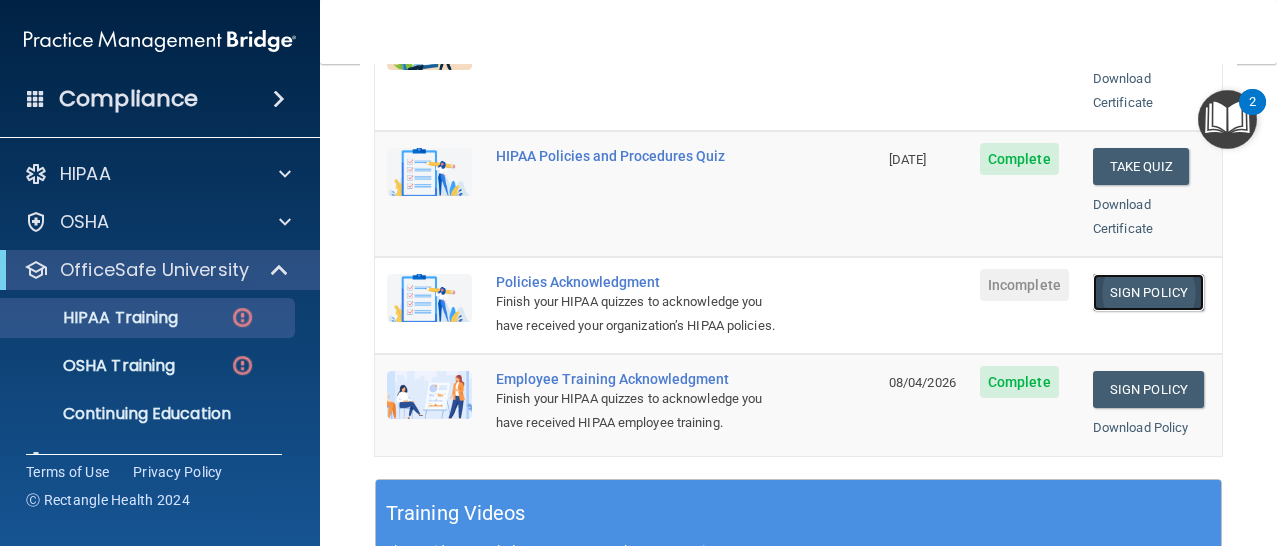 click on "Sign Policy" at bounding box center [1148, 292] 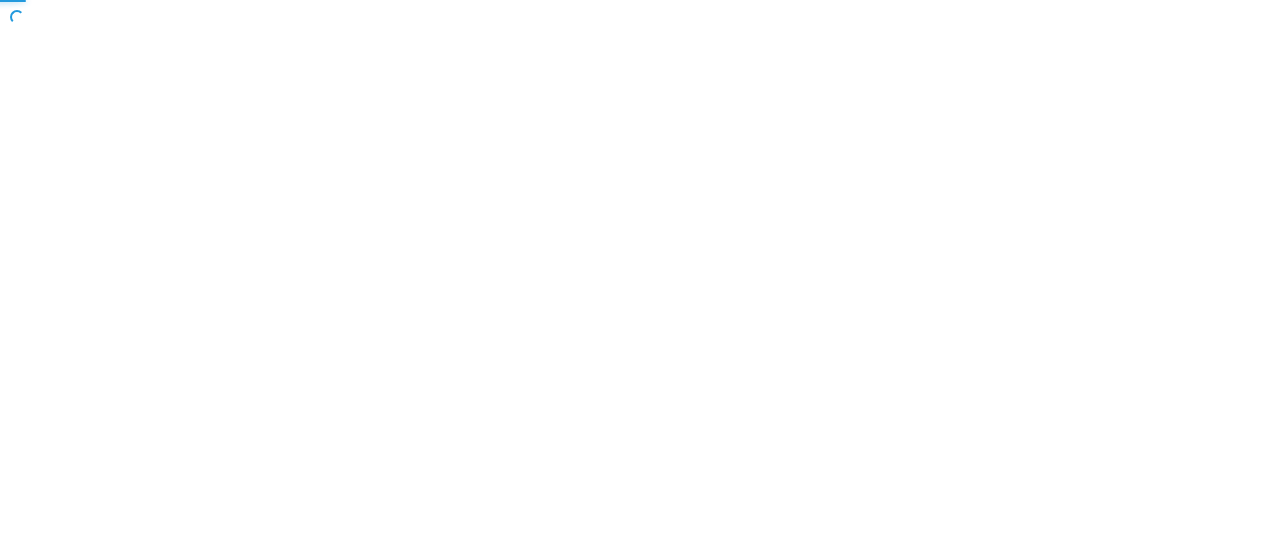 scroll, scrollTop: 0, scrollLeft: 0, axis: both 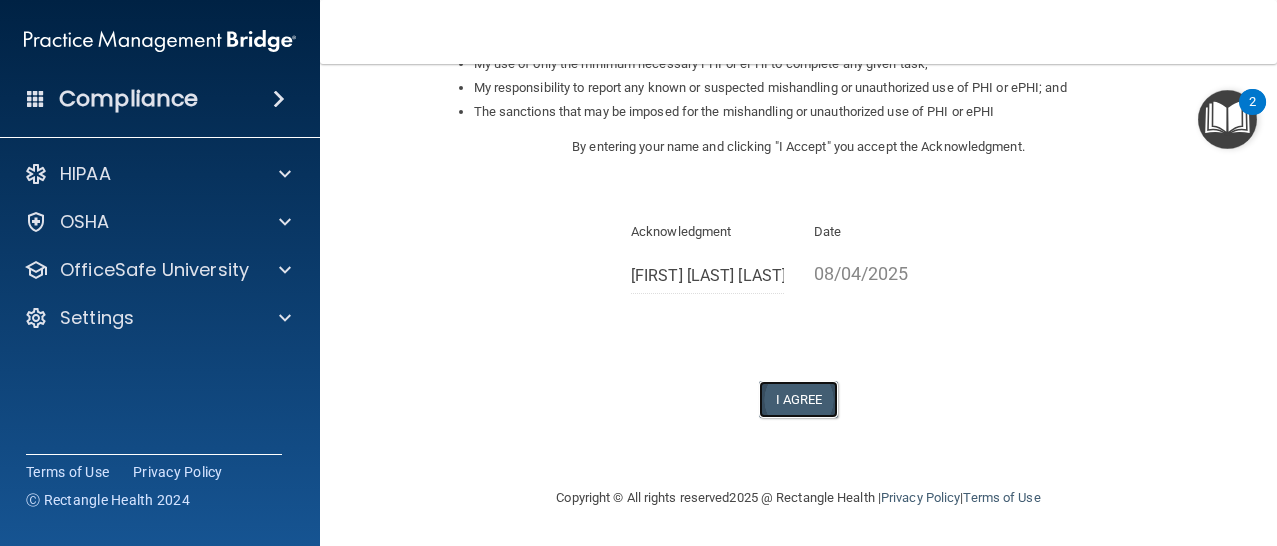 click on "I Agree" at bounding box center (799, 399) 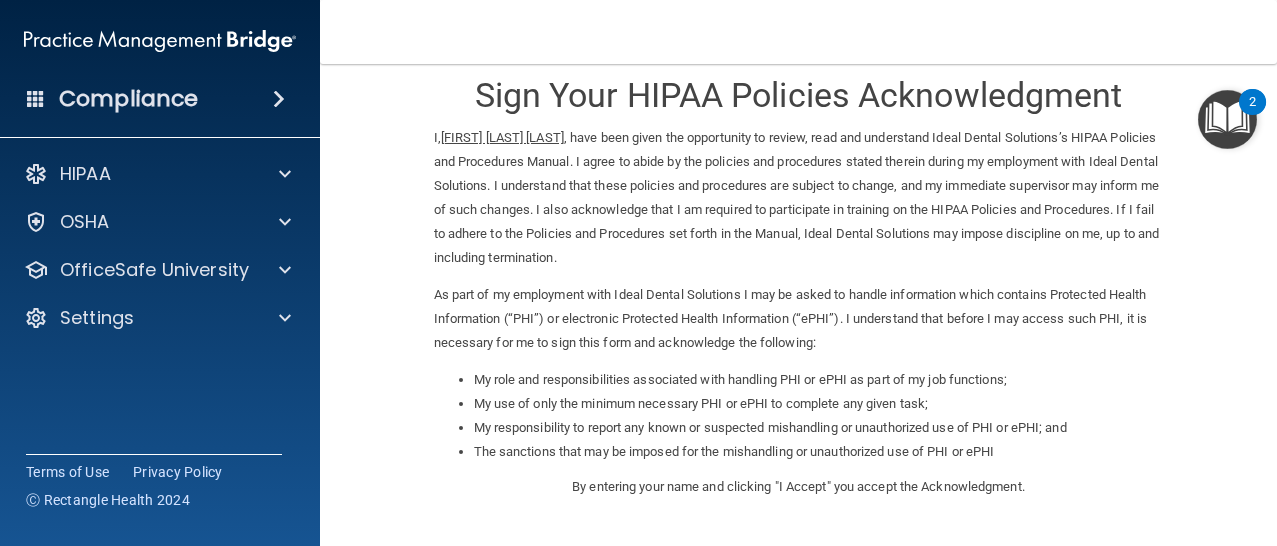 scroll, scrollTop: 23, scrollLeft: 0, axis: vertical 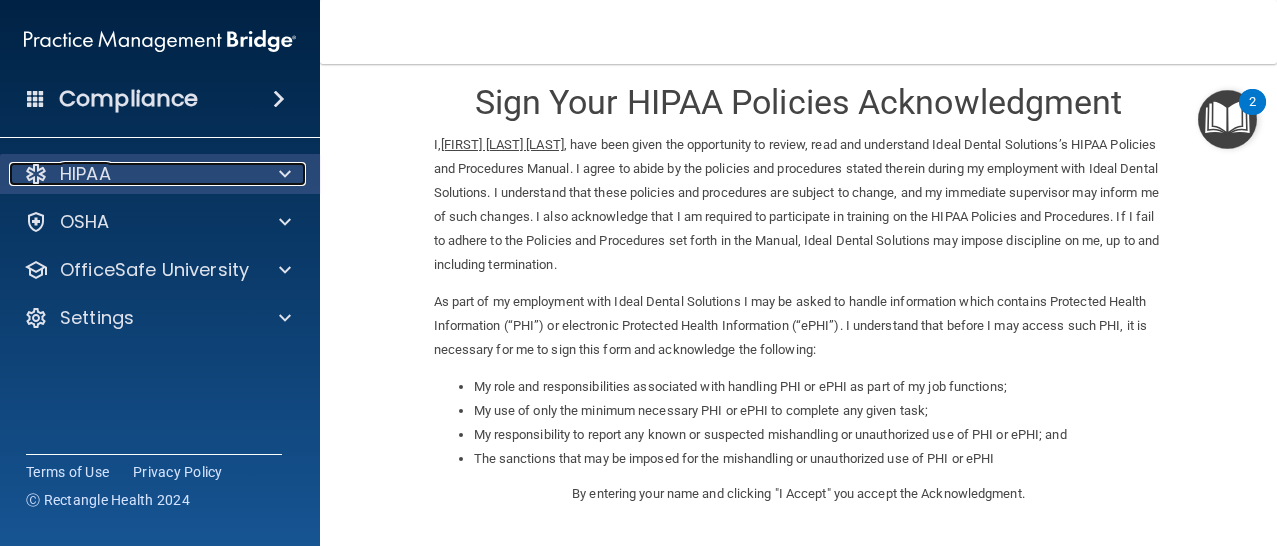 click on "HIPAA" at bounding box center [133, 174] 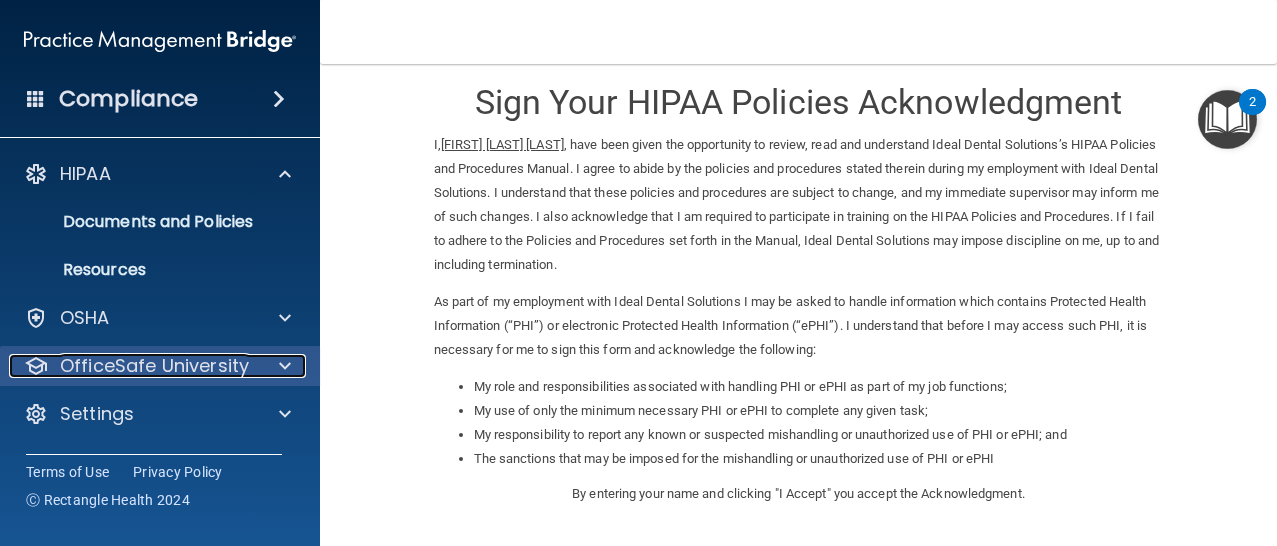 click on "OfficeSafe University" at bounding box center (133, 366) 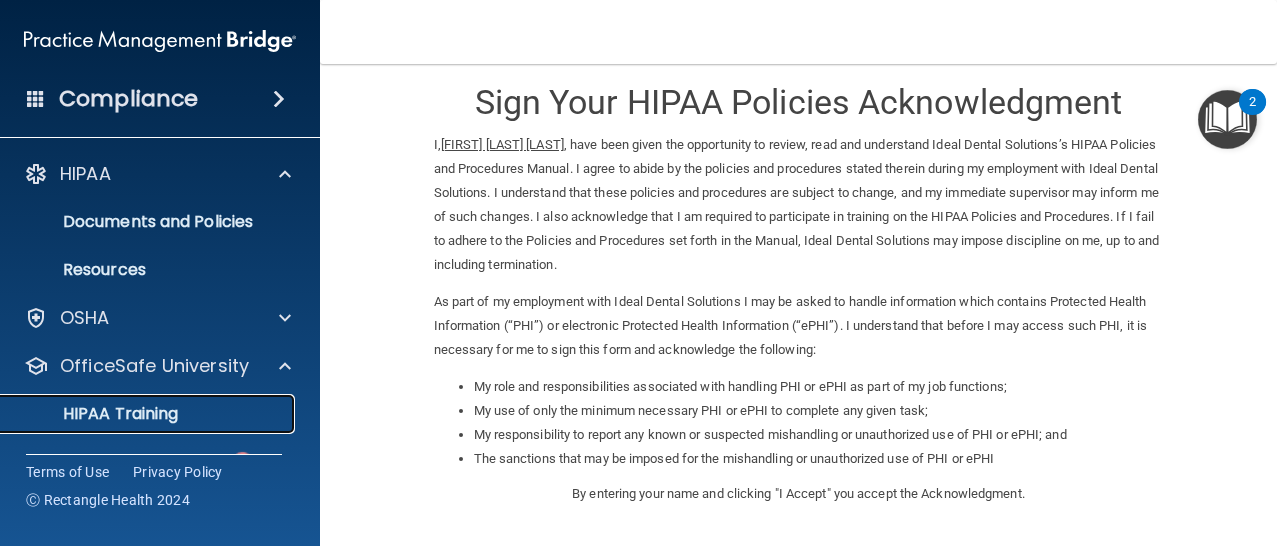 click on "HIPAA Training" at bounding box center (149, 414) 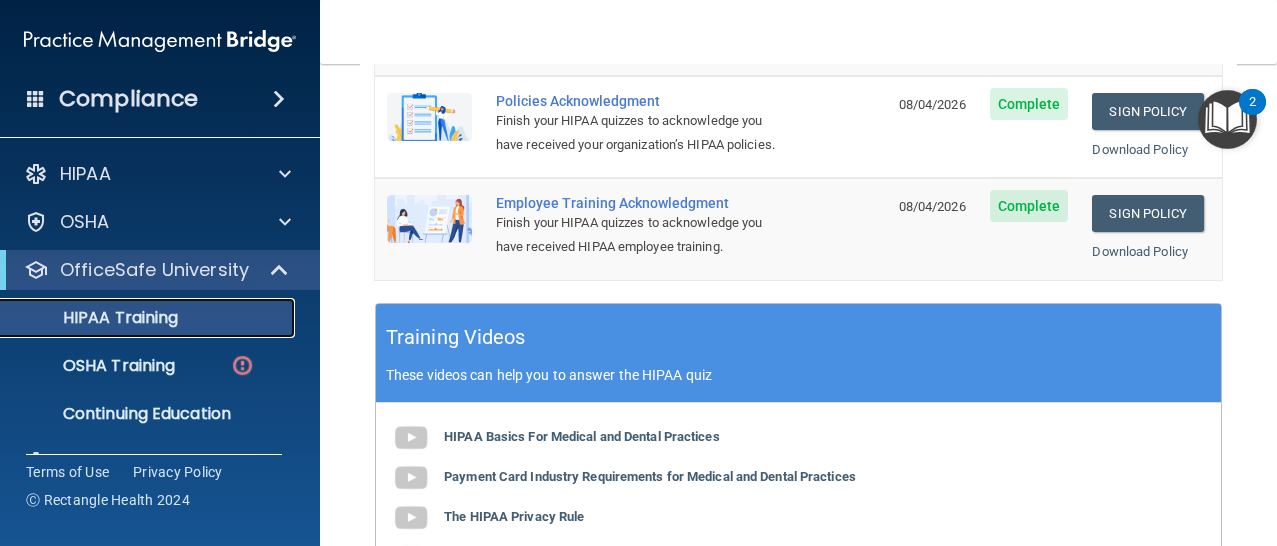 scroll, scrollTop: 655, scrollLeft: 0, axis: vertical 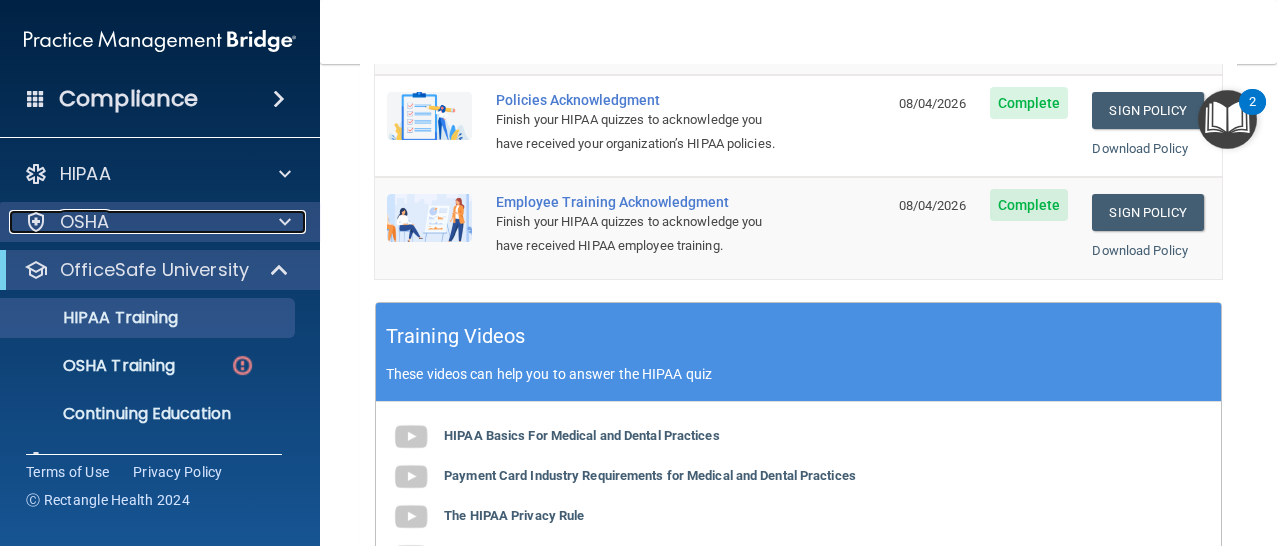 click on "OSHA" at bounding box center (133, 222) 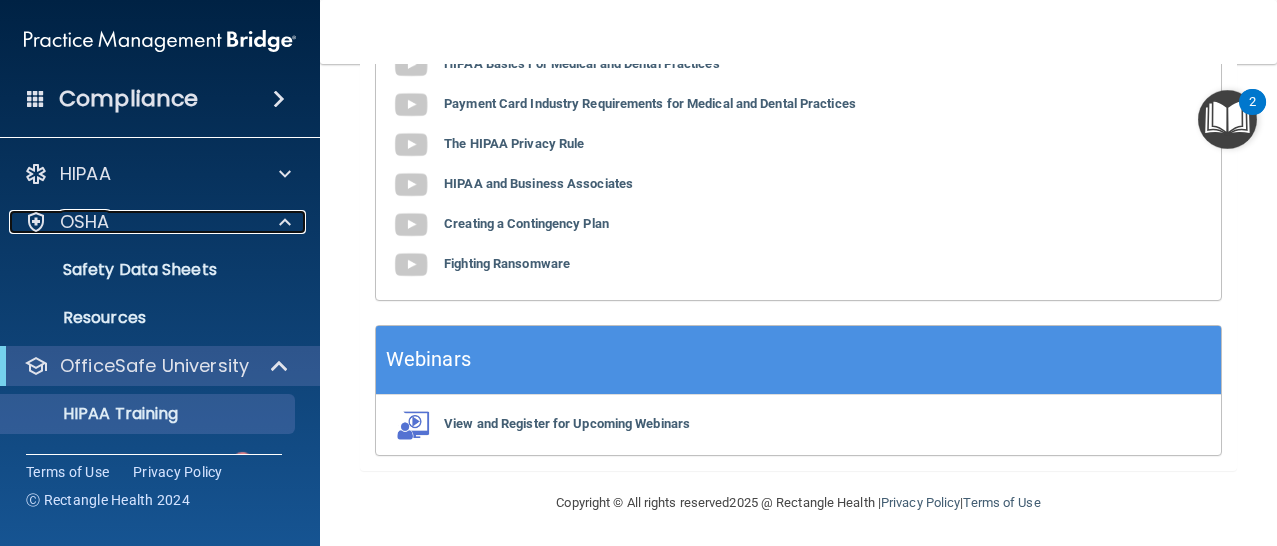 scroll, scrollTop: 1031, scrollLeft: 0, axis: vertical 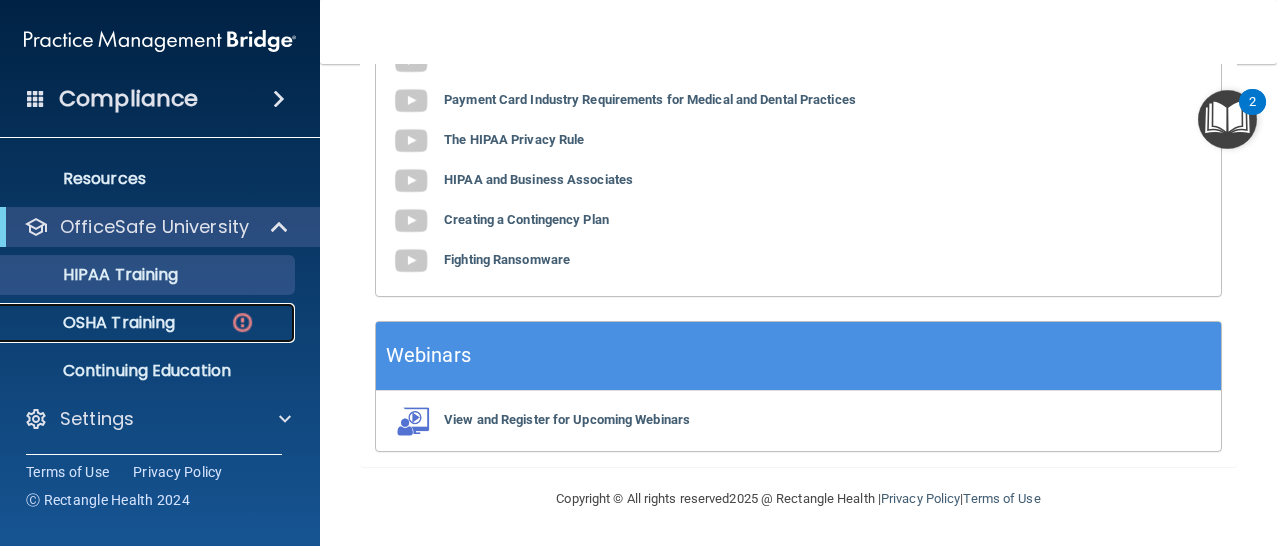 click on "OSHA Training" at bounding box center (149, 323) 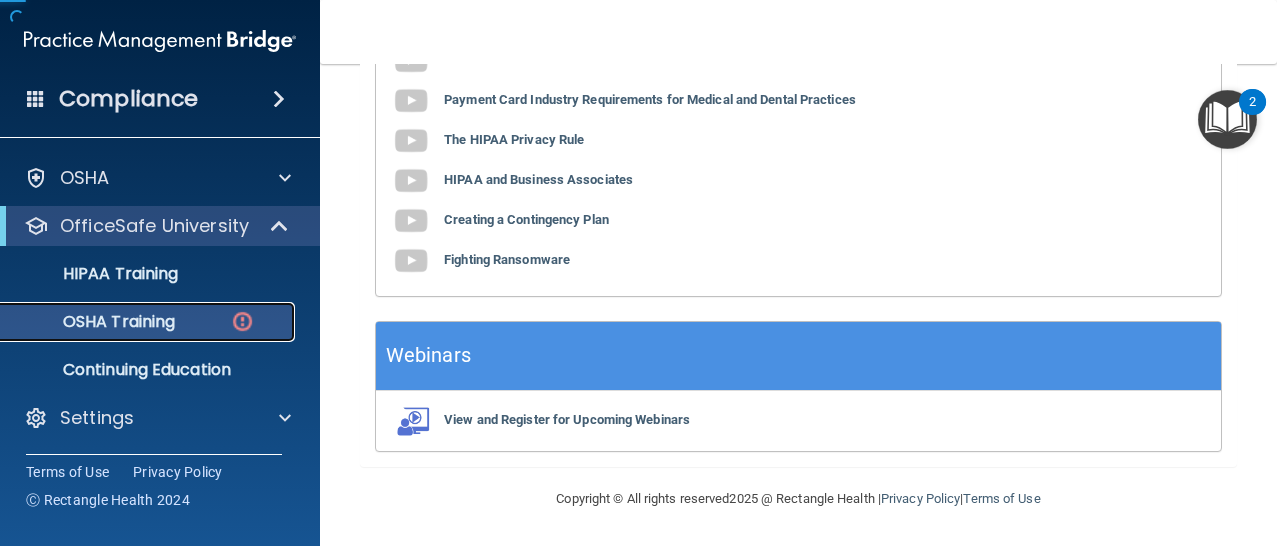 scroll, scrollTop: 44, scrollLeft: 0, axis: vertical 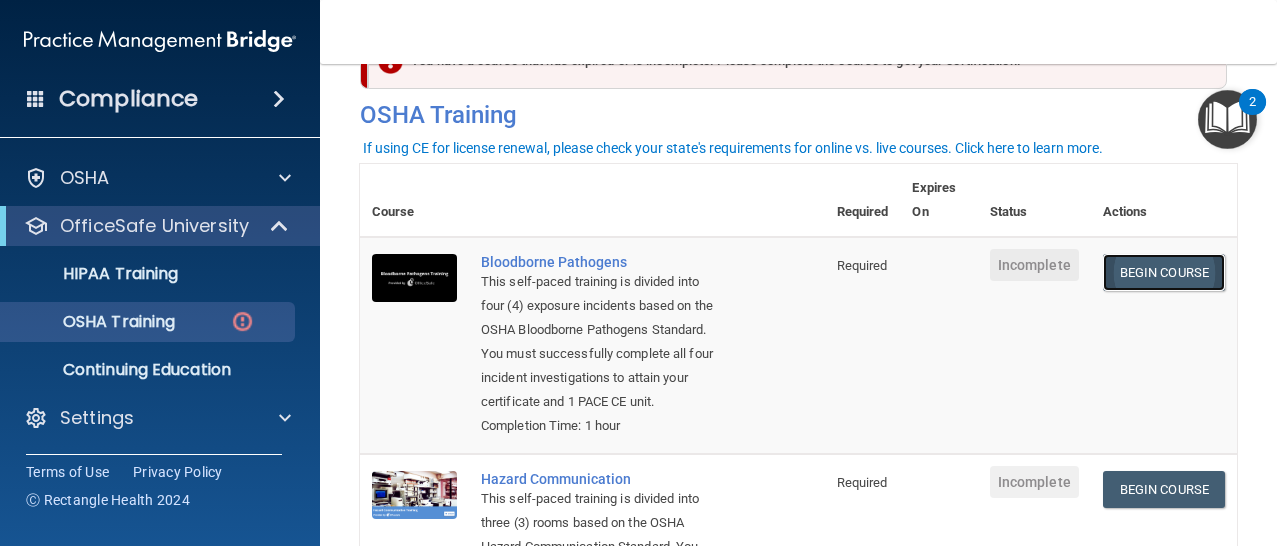 click on "Begin Course" at bounding box center (1164, 272) 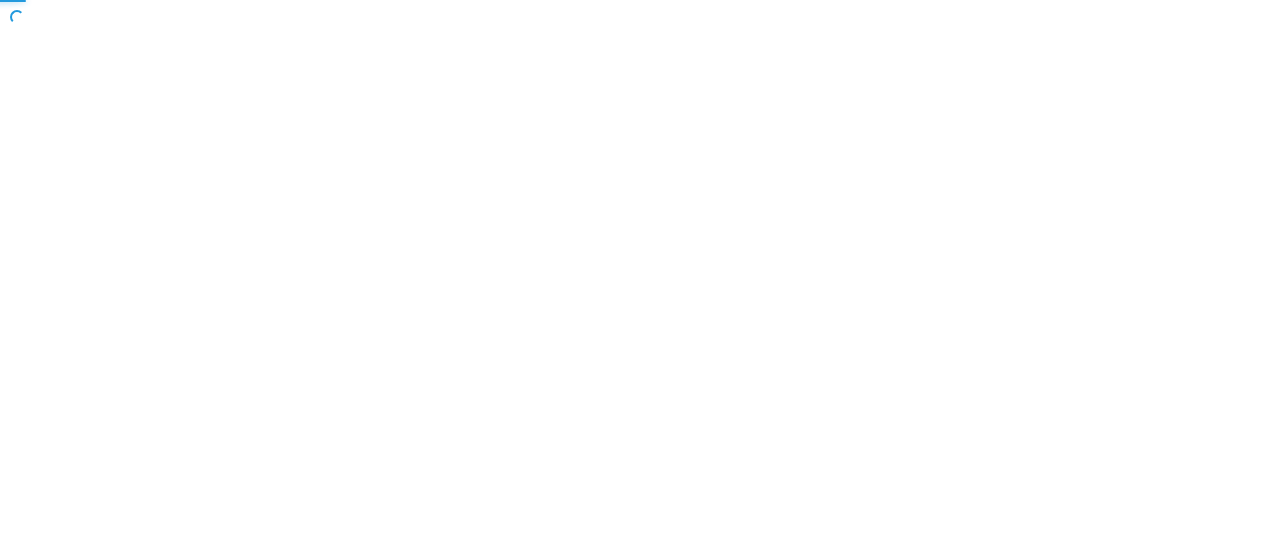 scroll, scrollTop: 0, scrollLeft: 0, axis: both 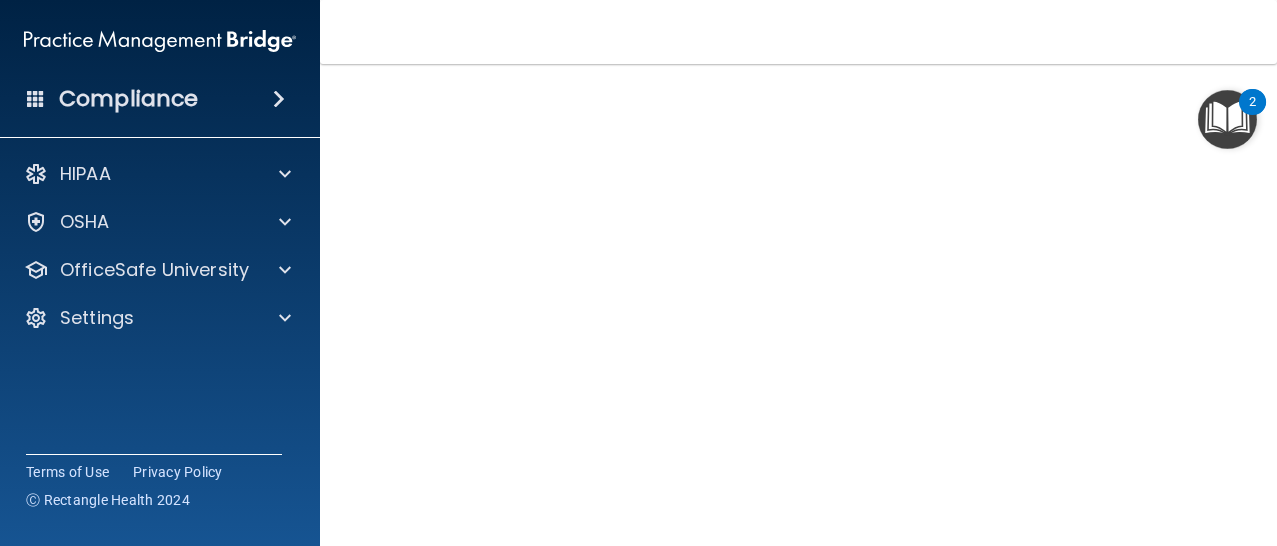 click at bounding box center (1227, 119) 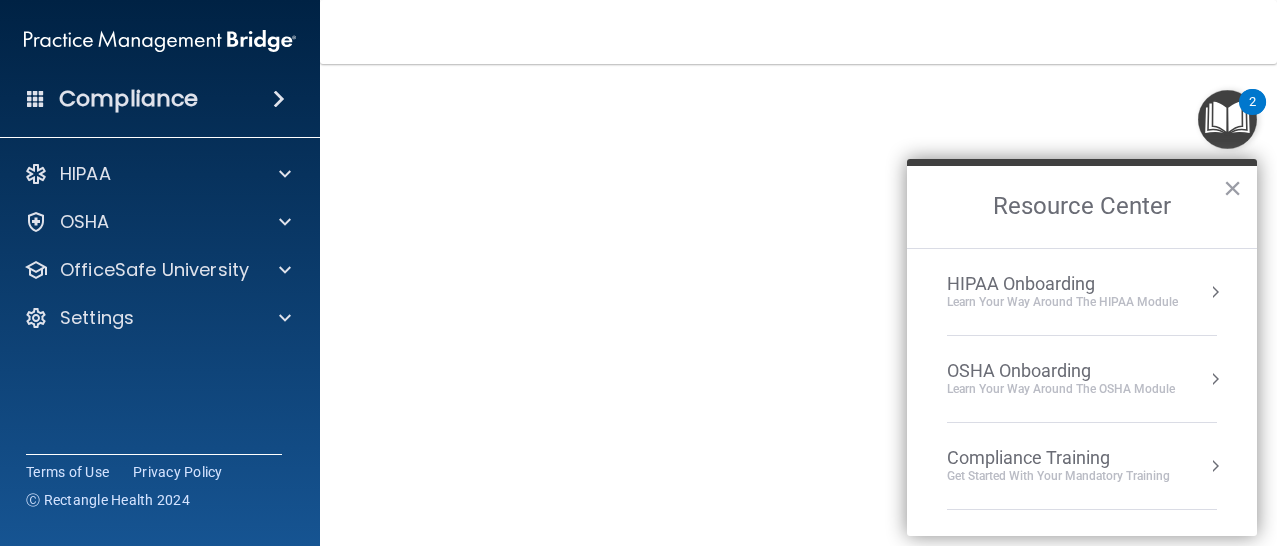 scroll, scrollTop: 141, scrollLeft: 0, axis: vertical 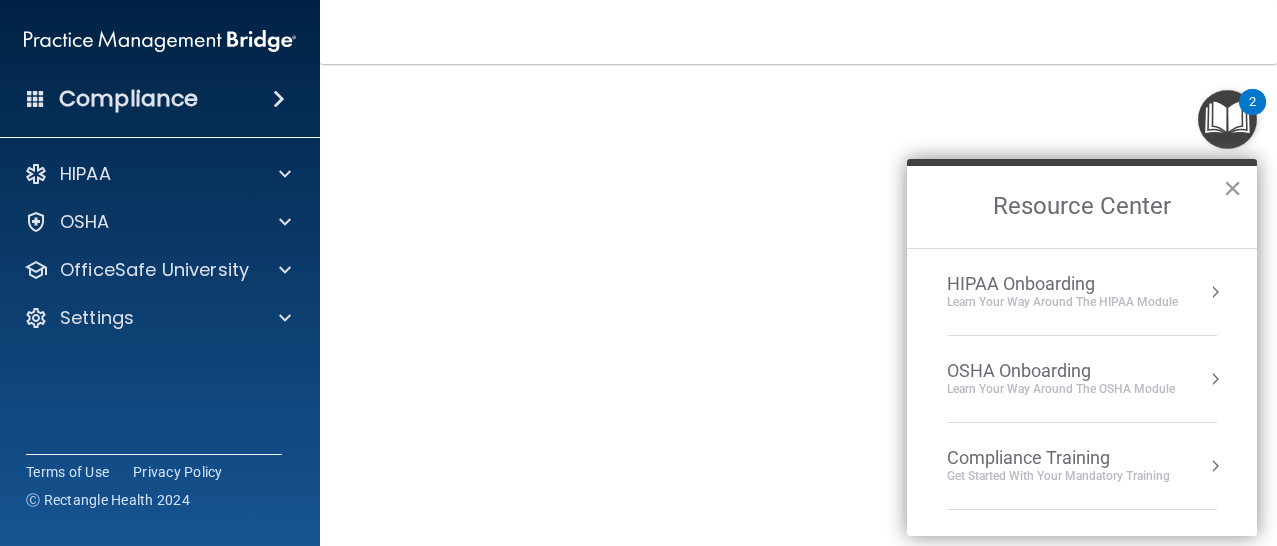 click on "×" at bounding box center [1232, 188] 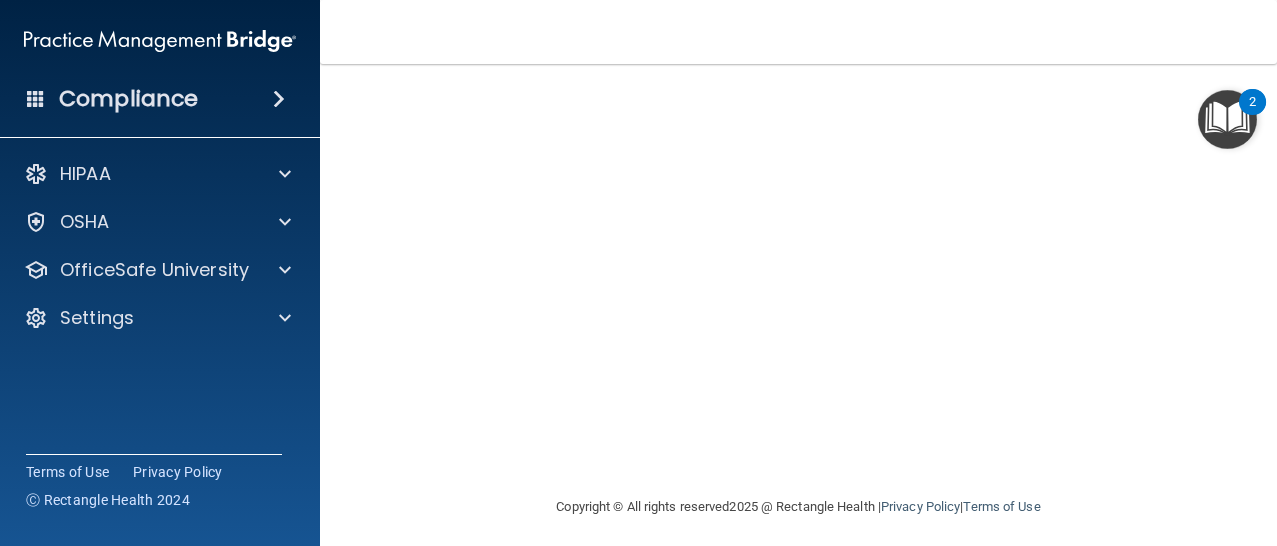 scroll, scrollTop: 310, scrollLeft: 0, axis: vertical 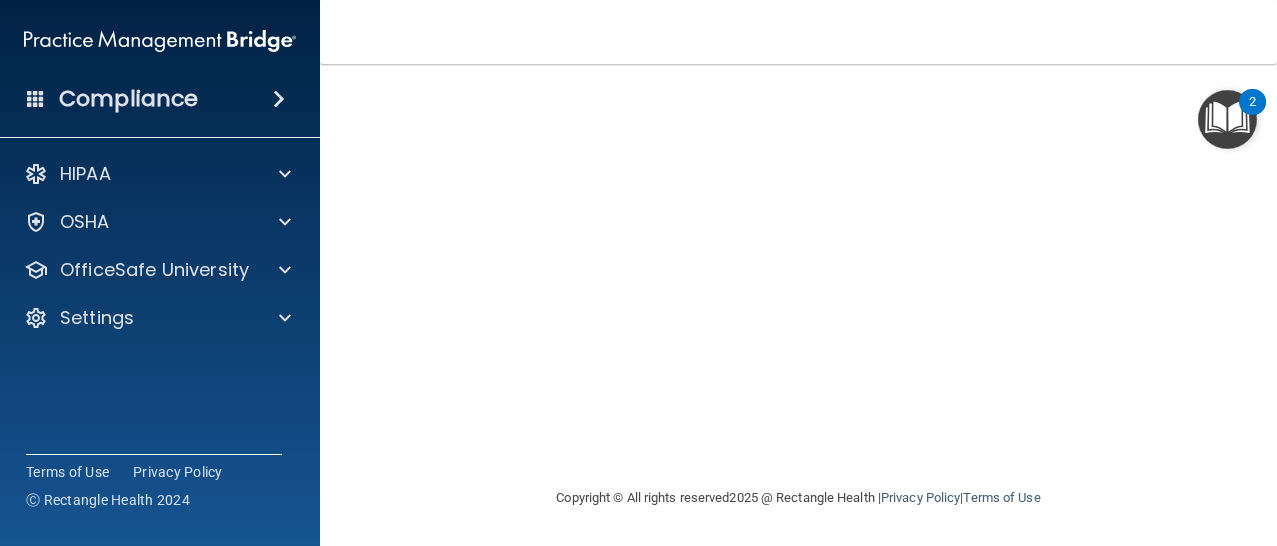 drag, startPoint x: 1269, startPoint y: 303, endPoint x: 1260, endPoint y: 285, distance: 20.12461 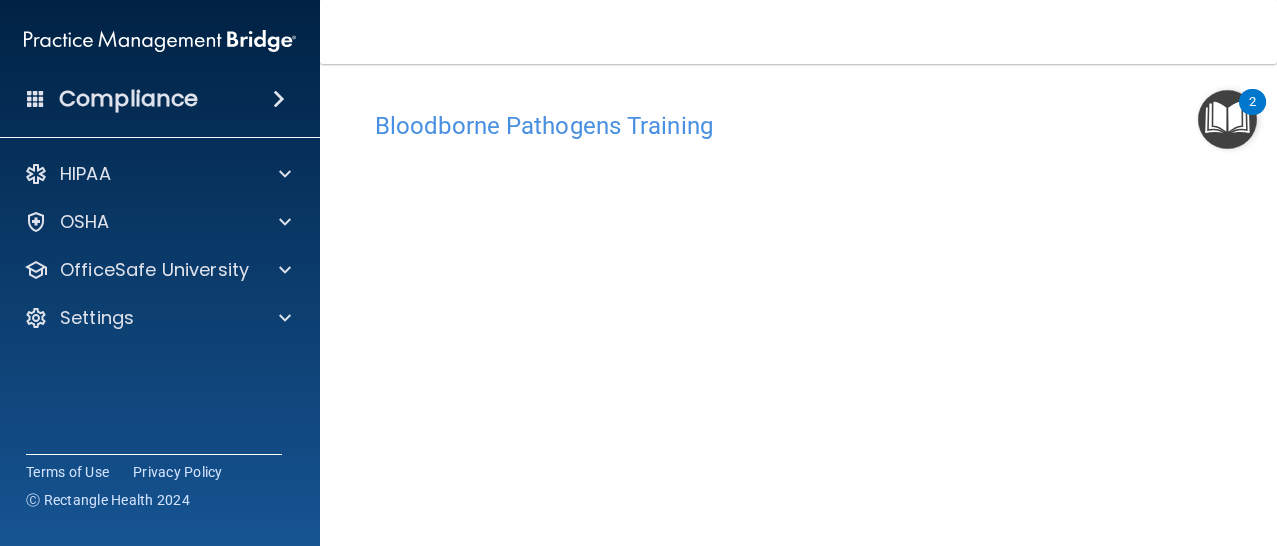scroll, scrollTop: 141, scrollLeft: 0, axis: vertical 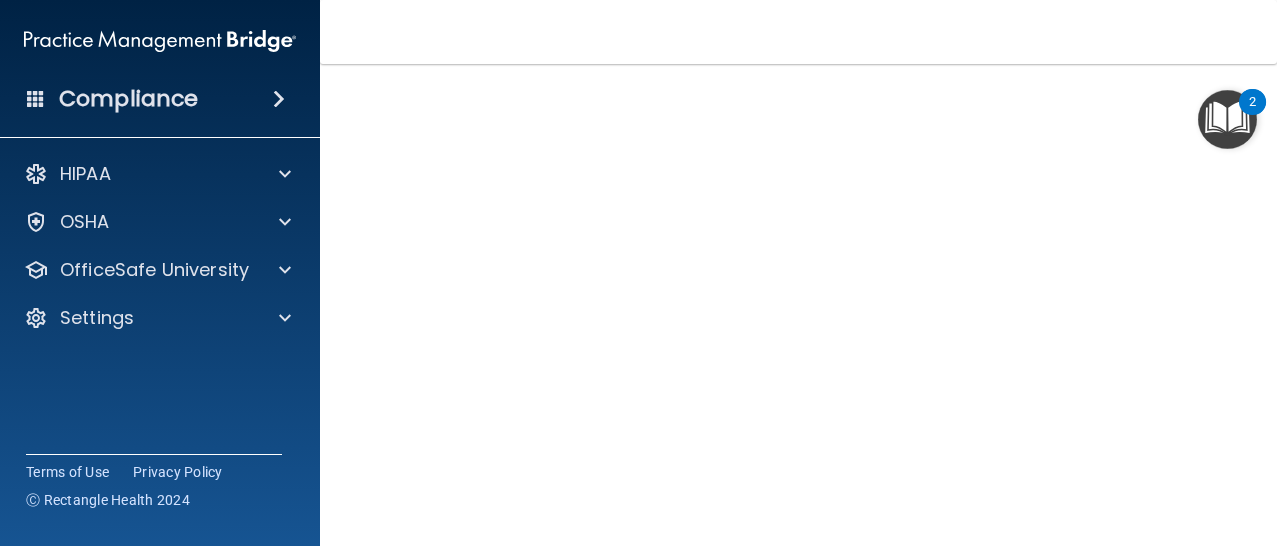 click at bounding box center [1227, 119] 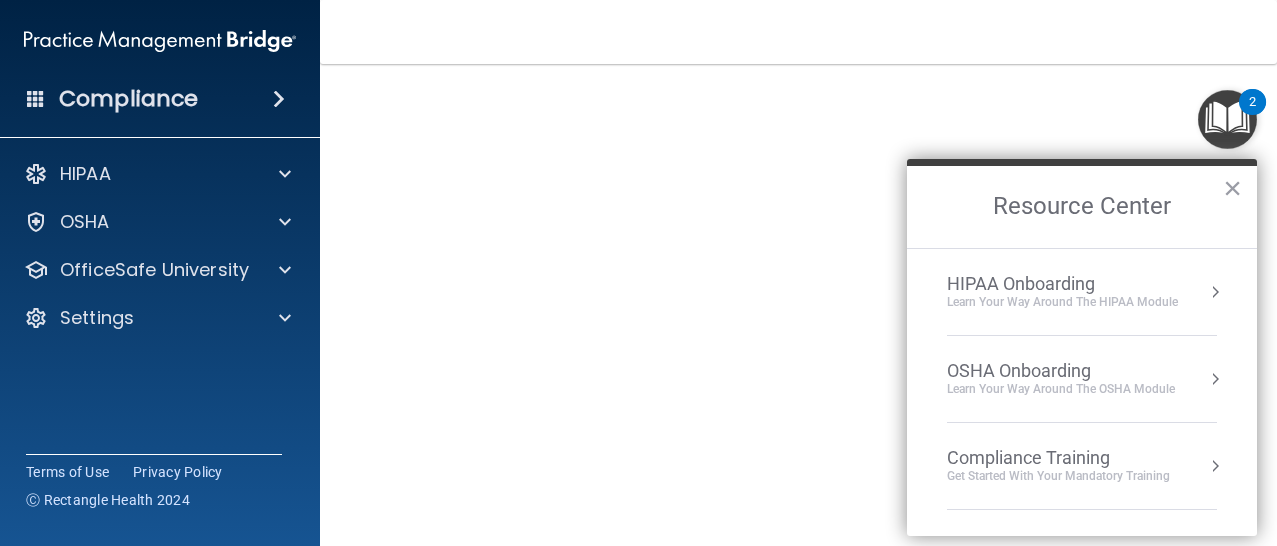 scroll, scrollTop: 141, scrollLeft: 0, axis: vertical 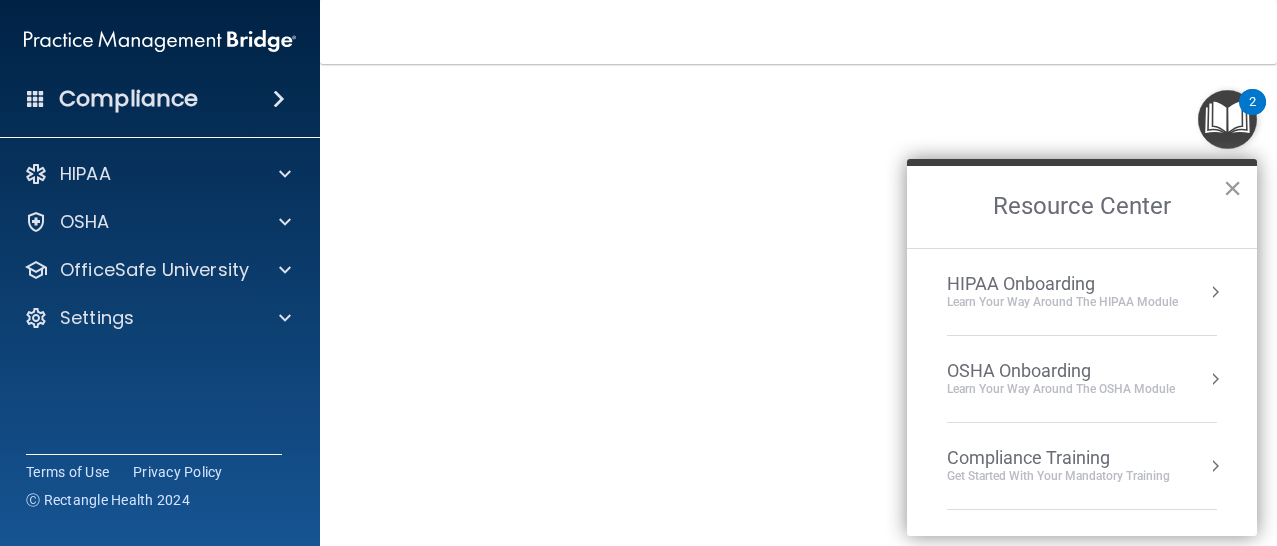 click on "×" at bounding box center (1232, 188) 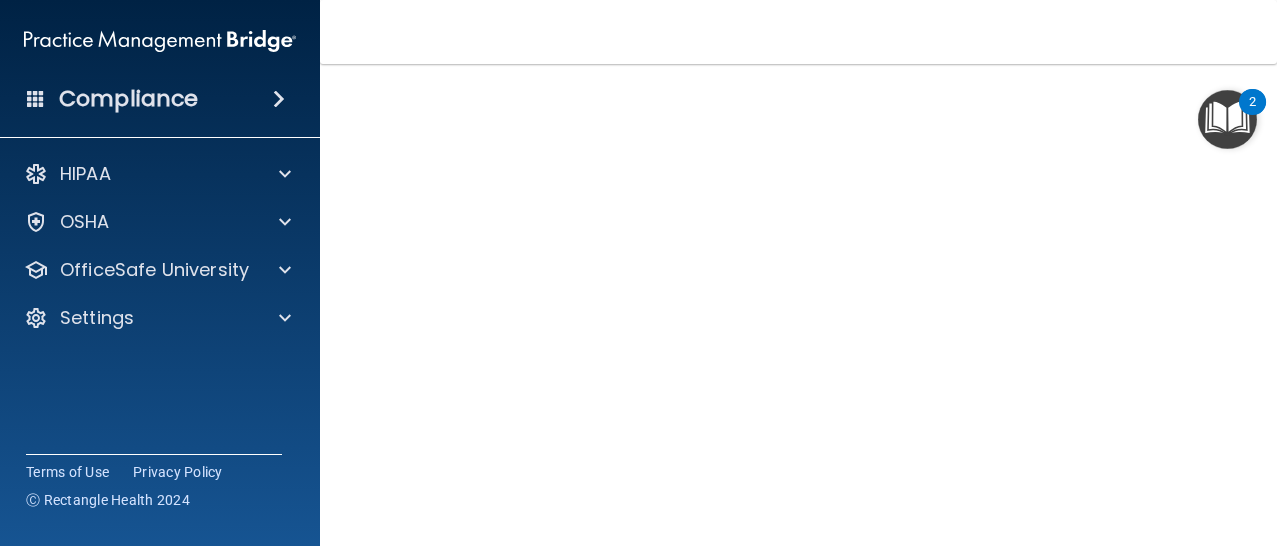 scroll, scrollTop: 141, scrollLeft: 0, axis: vertical 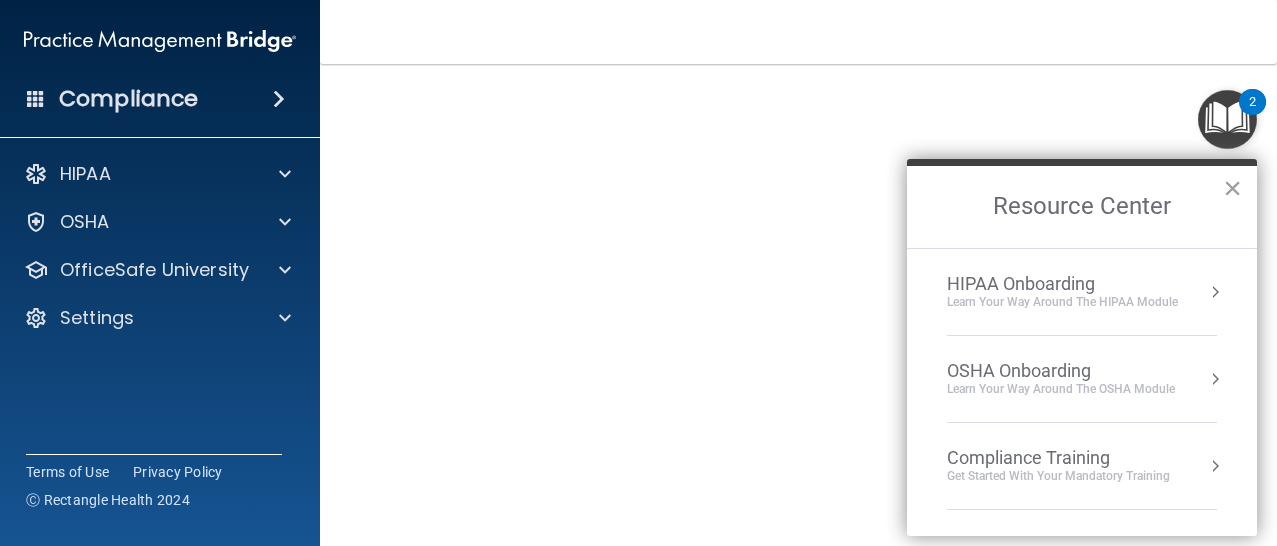 click on "Resource Center" at bounding box center (1082, 207) 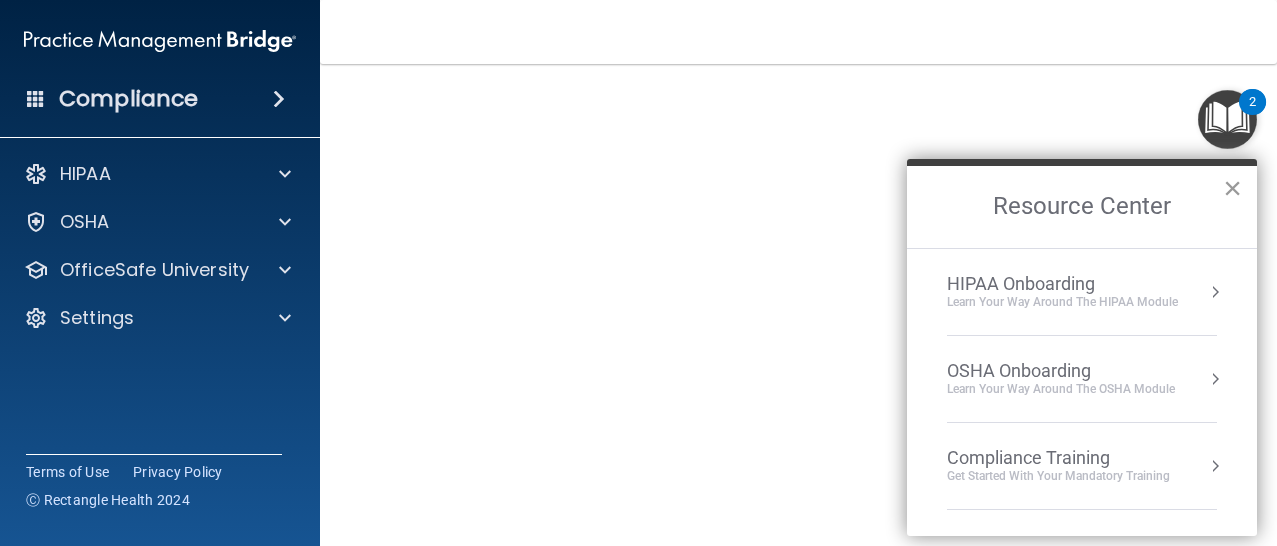 click on "×" at bounding box center [1232, 188] 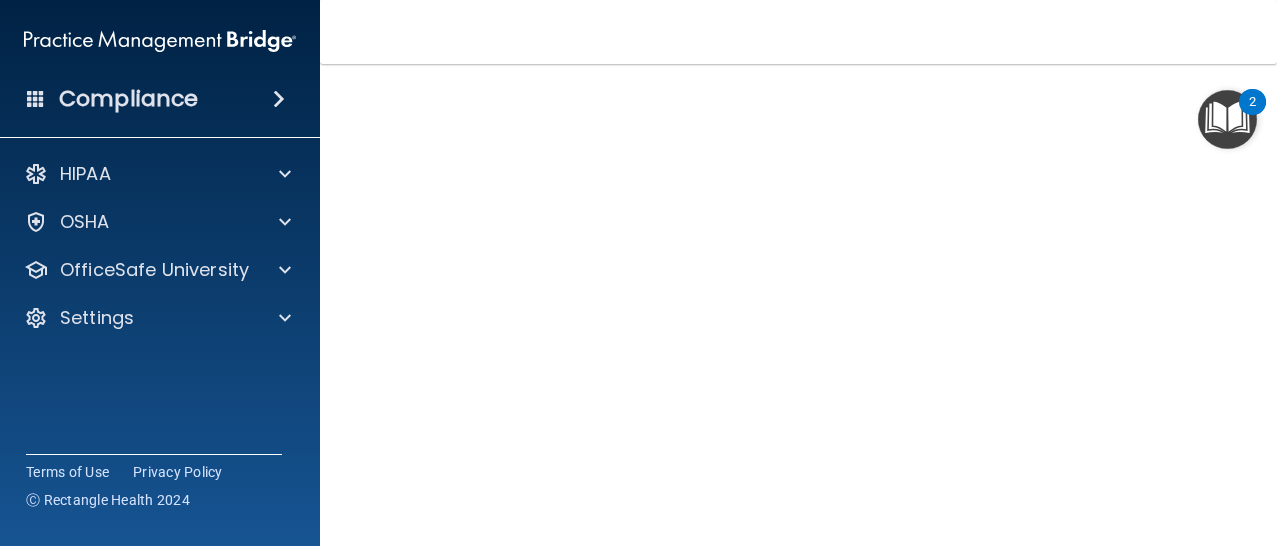 scroll, scrollTop: 141, scrollLeft: 0, axis: vertical 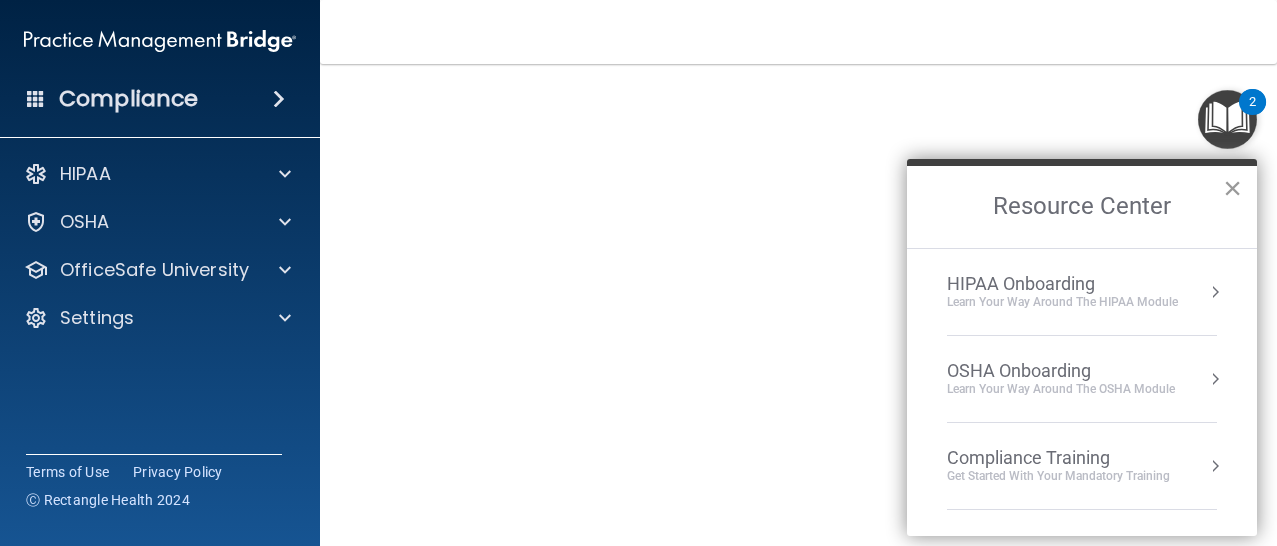 click on "×" at bounding box center (1232, 188) 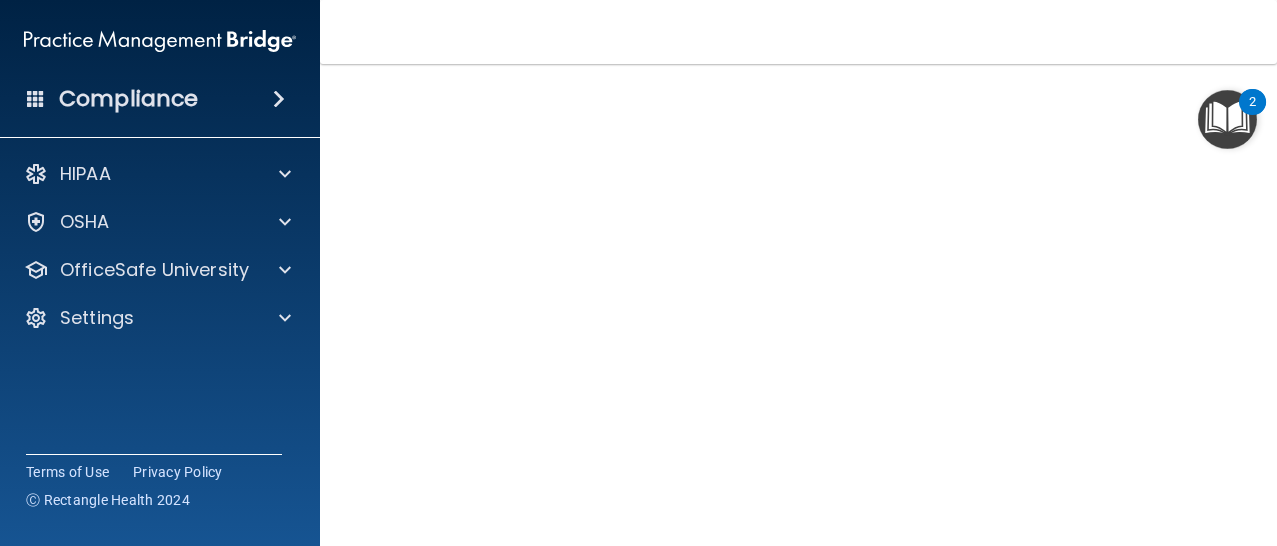 scroll, scrollTop: 141, scrollLeft: 0, axis: vertical 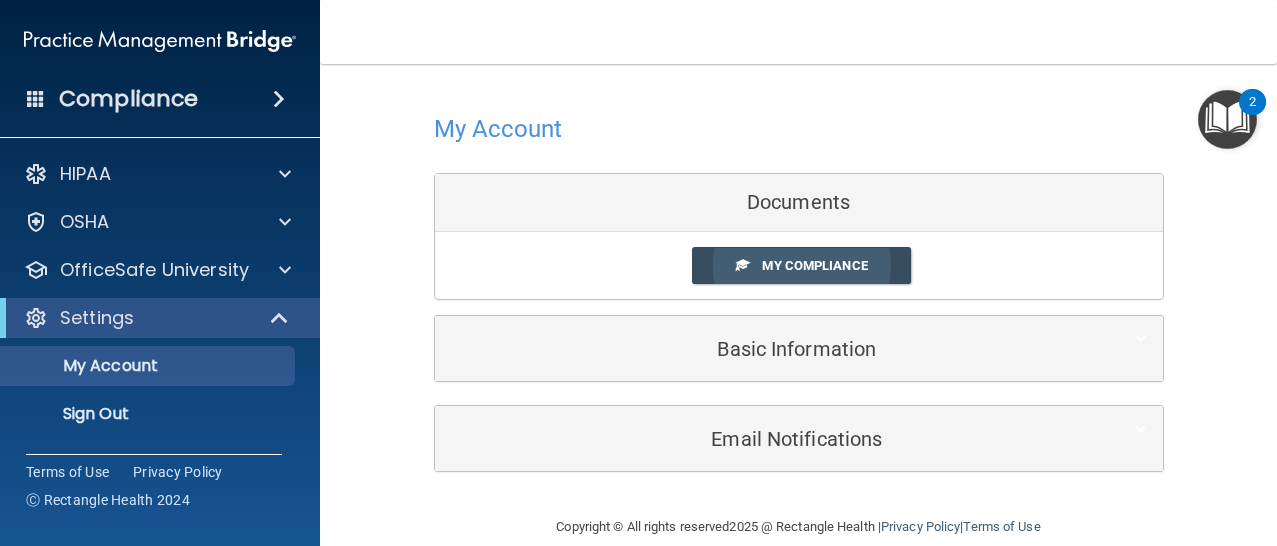 click on "My Compliance" at bounding box center (814, 265) 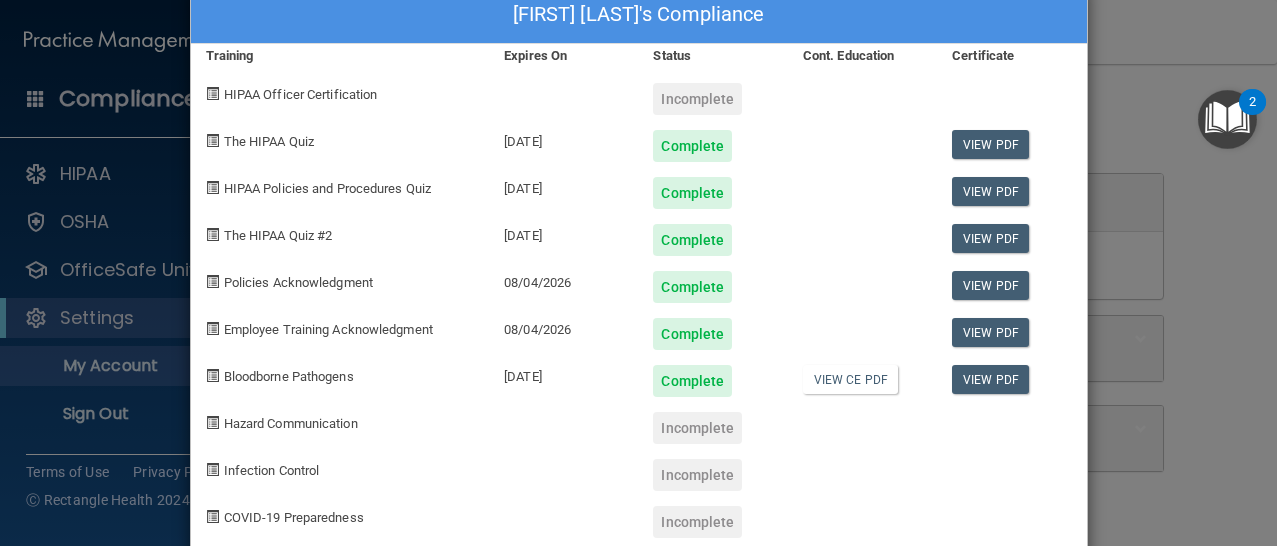 scroll, scrollTop: 85, scrollLeft: 0, axis: vertical 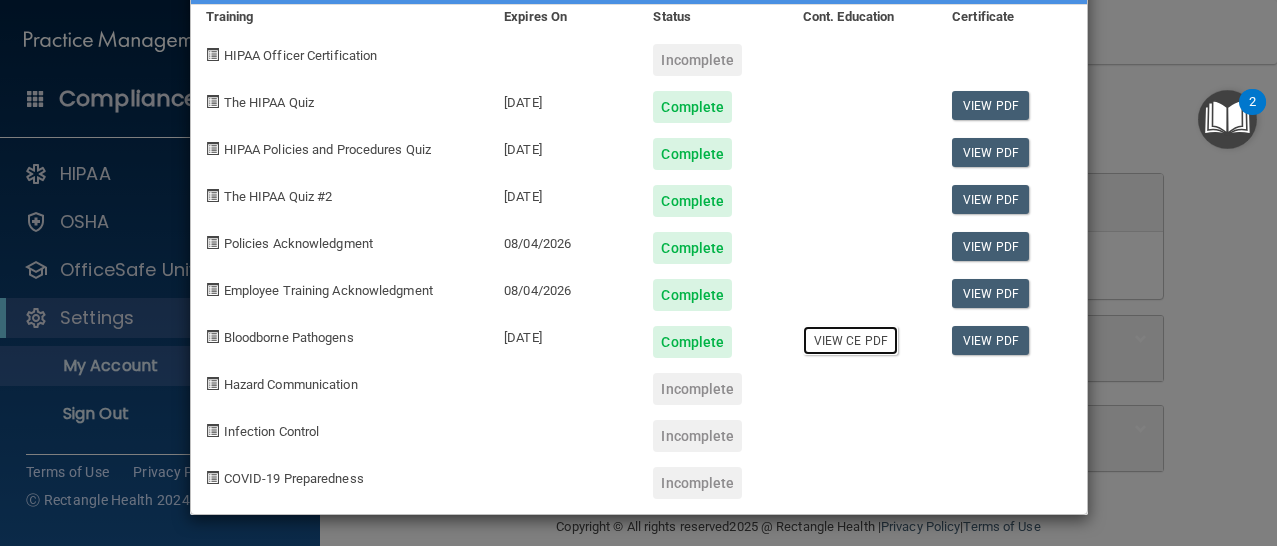 click on "View CE PDF" at bounding box center [850, 340] 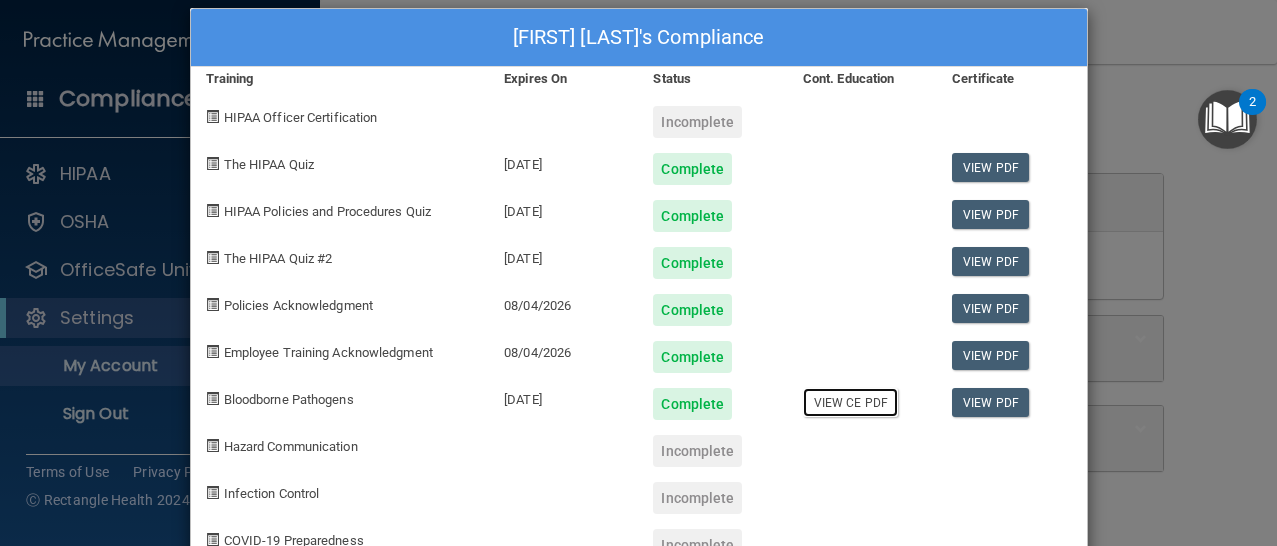 scroll, scrollTop: 85, scrollLeft: 0, axis: vertical 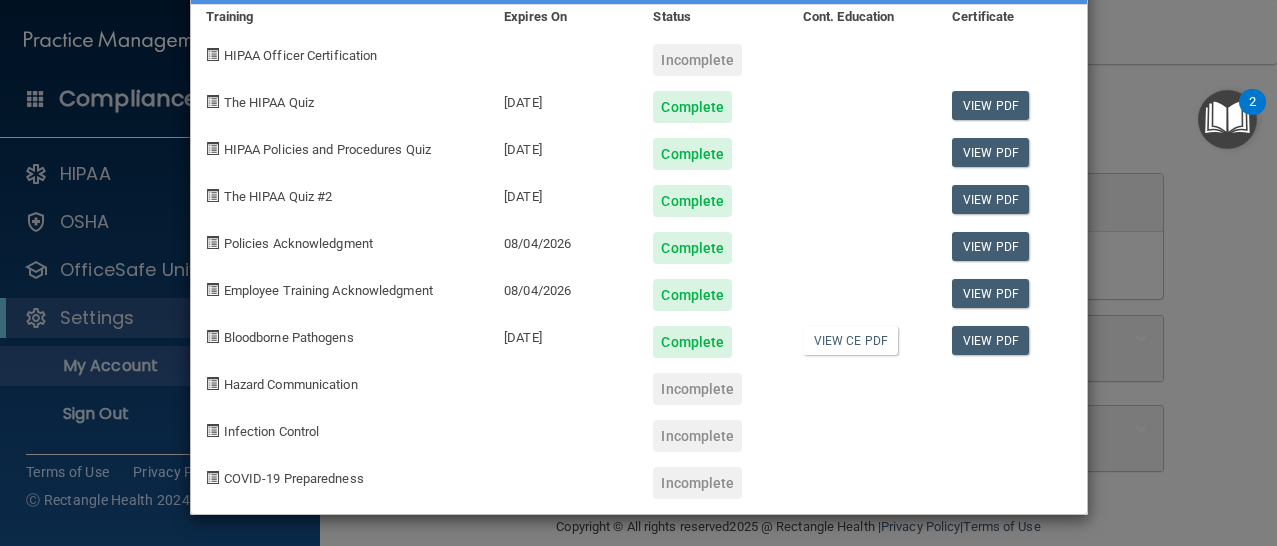 click on "Milenka Bravo Cazas's Compliance      Training   Expires On   Status   Cont. Education   Certificate         HIPAA Officer Certification             Incomplete                      The HIPAA Quiz      08/05/2026       Complete              View PDF         HIPAA Policies and Procedures Quiz      08/05/2026       Complete              View PDF         The HIPAA Quiz #2      08/05/2026       Complete              View PDF         Policies Acknowledgment      08/04/2026       Complete              View PDF         Employee Training Acknowledgment      08/04/2026       Complete              View PDF         Bloodborne Pathogens      08/05/2026       Complete        View CE PDF       View PDF         Hazard Communication             Incomplete                      Infection Control             Incomplete                      COVID-19 Preparedness             Incomplete" at bounding box center (638, 273) 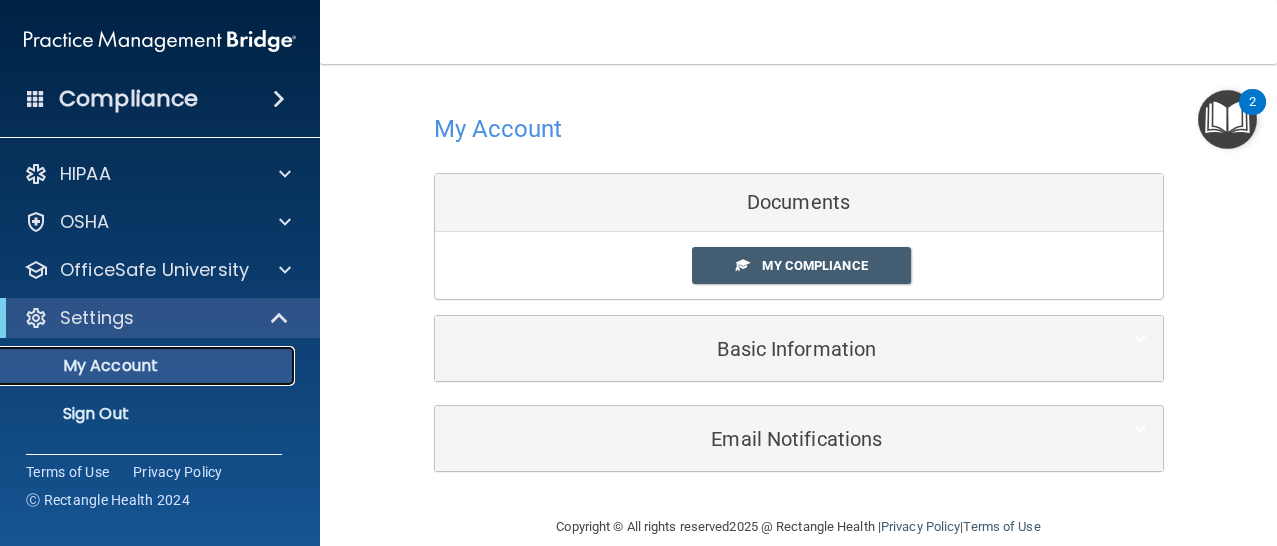 click on "My Account" at bounding box center [137, 366] 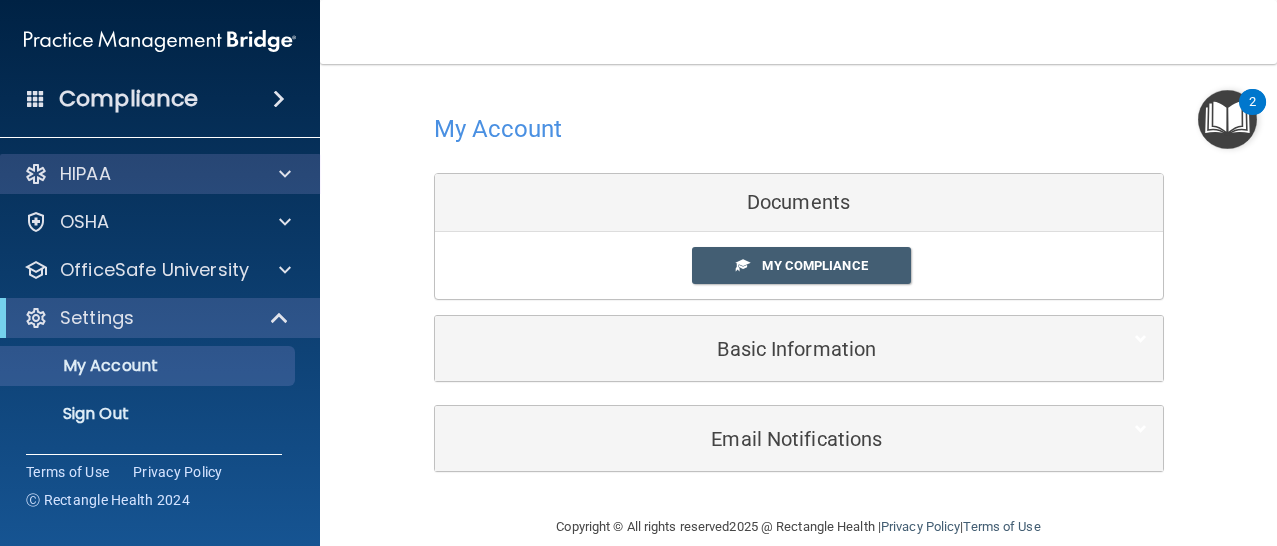 click on "HIPAA" at bounding box center [160, 174] 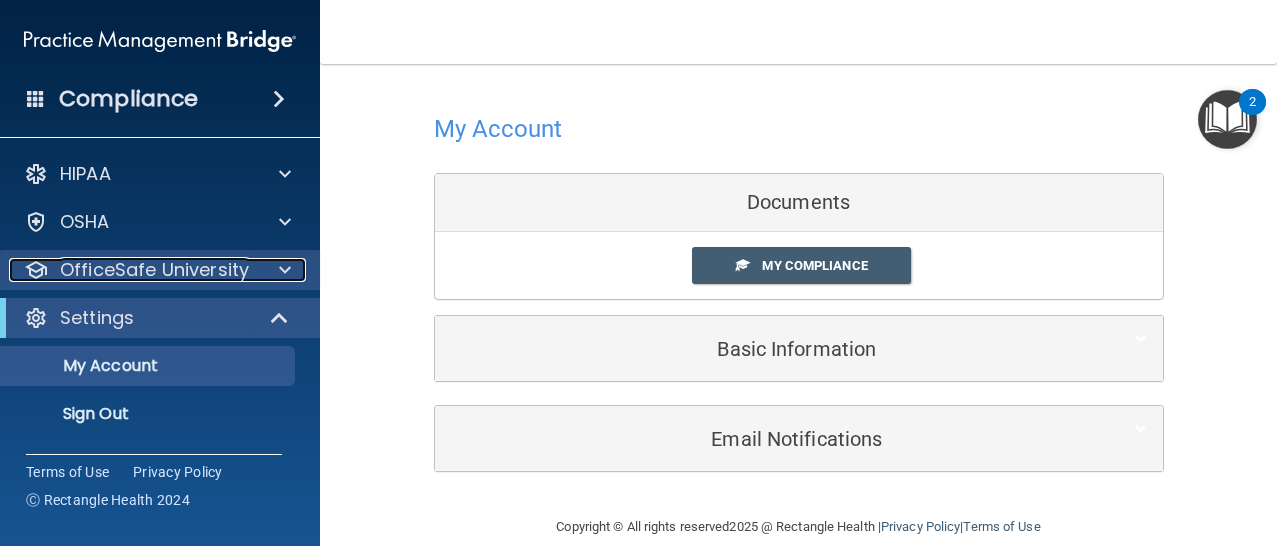 click at bounding box center (282, 270) 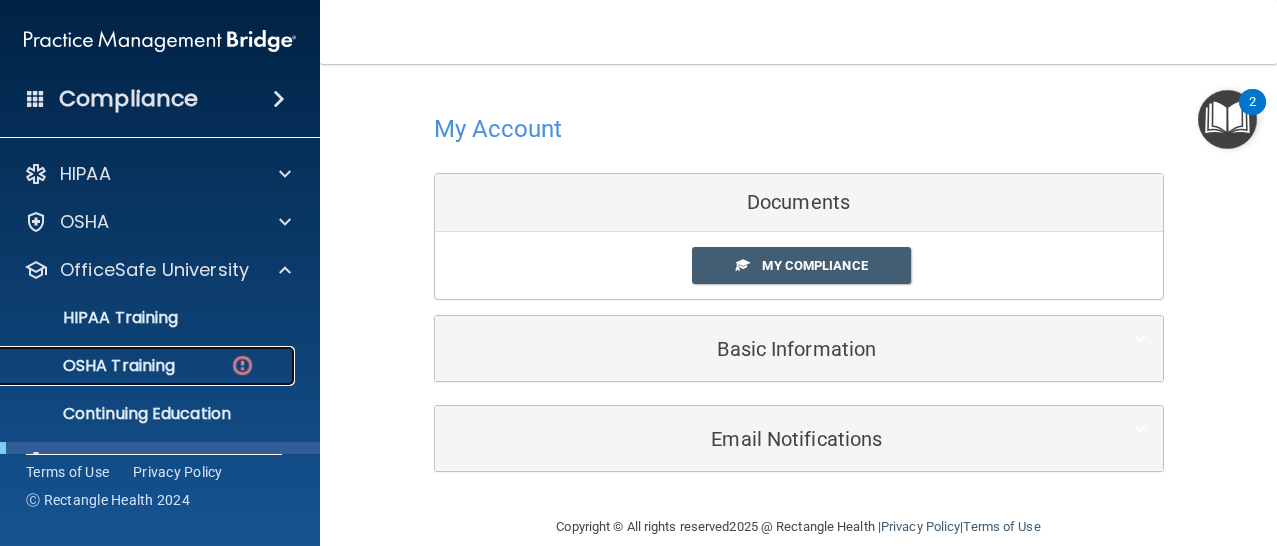 click on "OSHA Training" at bounding box center (149, 366) 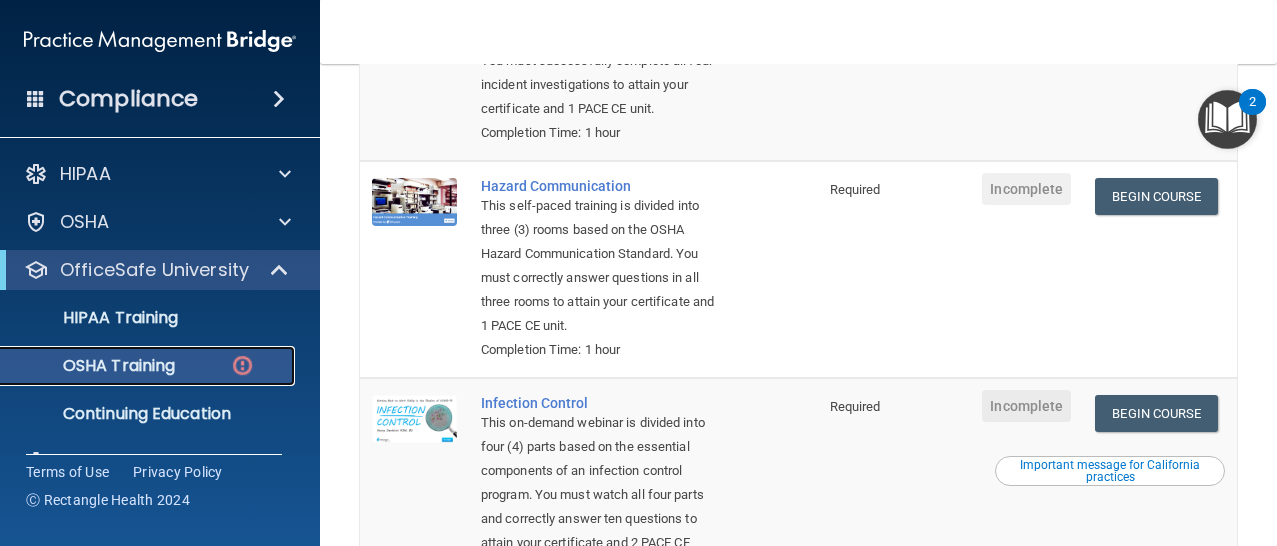 scroll, scrollTop: 363, scrollLeft: 0, axis: vertical 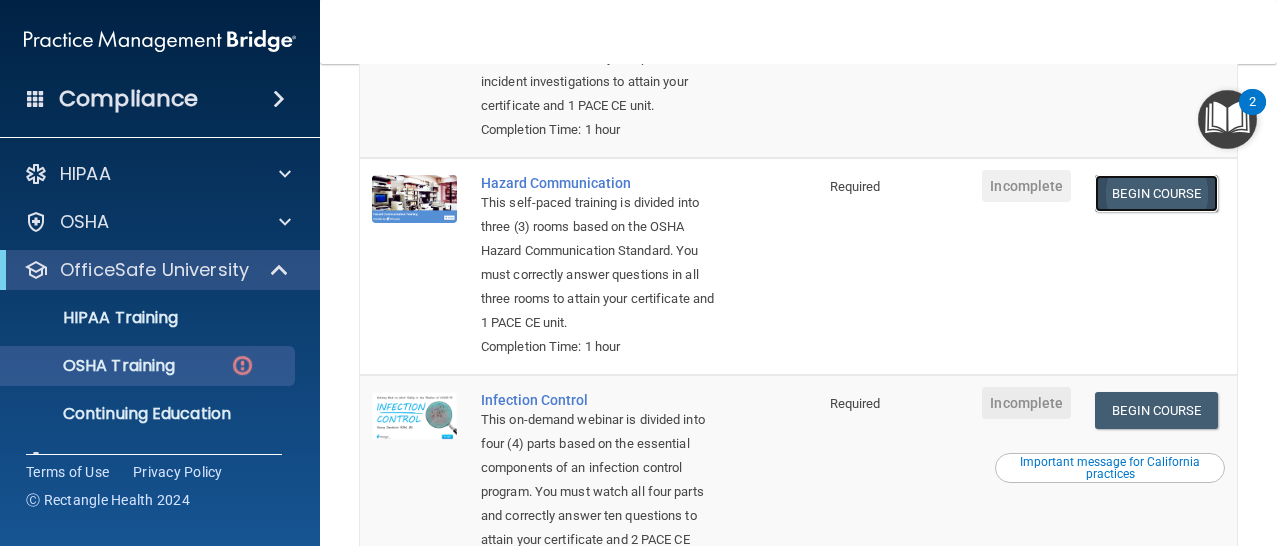 click on "Begin Course" at bounding box center (1156, 193) 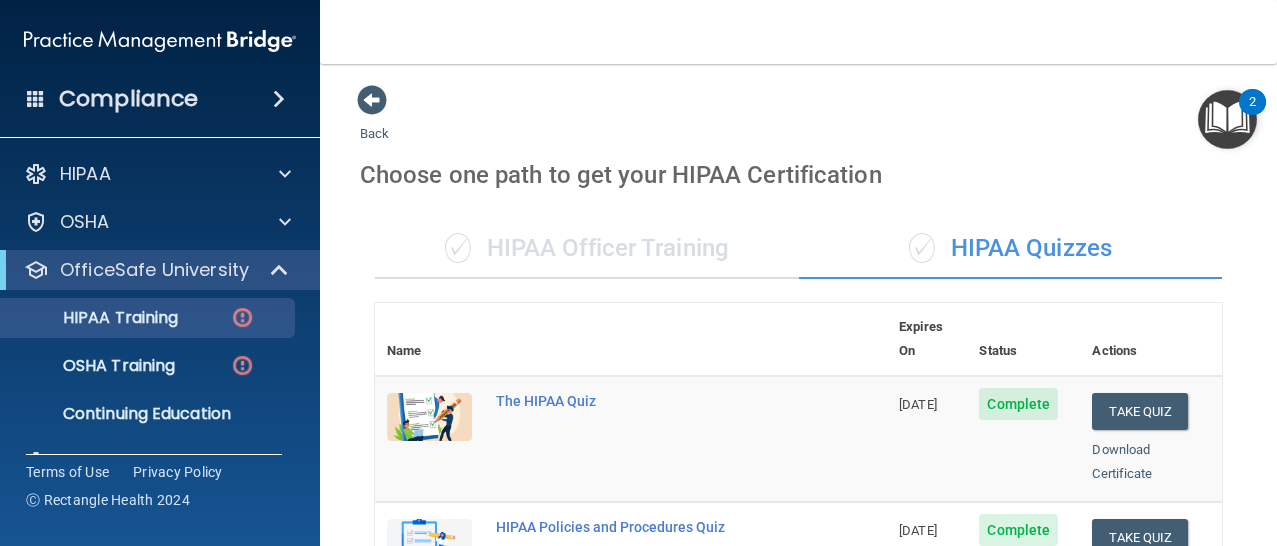 scroll, scrollTop: 0, scrollLeft: 0, axis: both 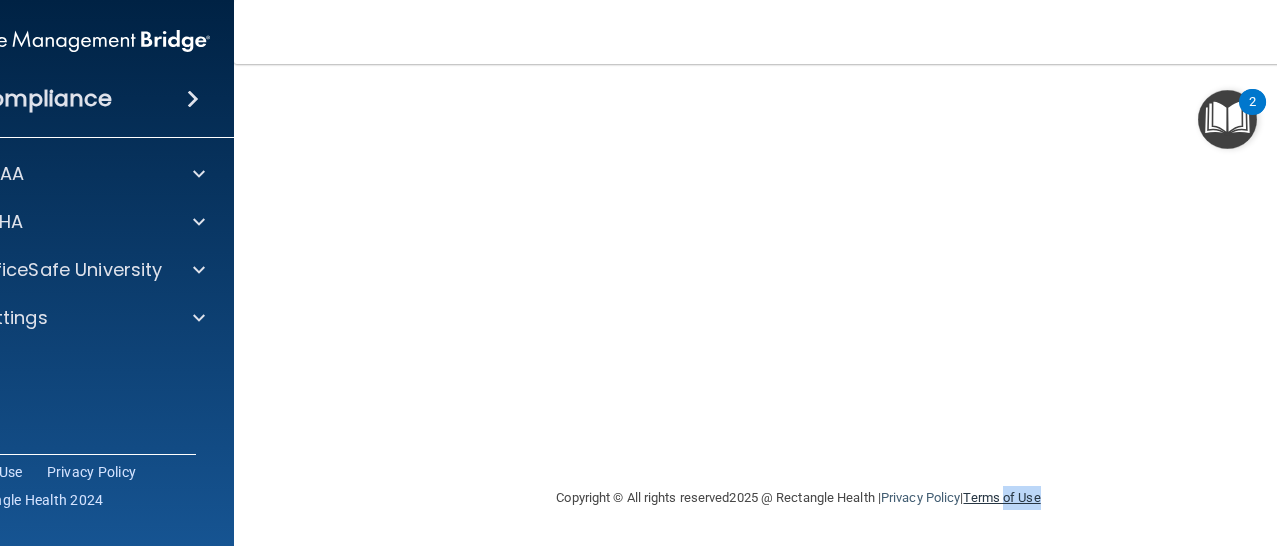 drag, startPoint x: 880, startPoint y: 513, endPoint x: 1015, endPoint y: 504, distance: 135.29967 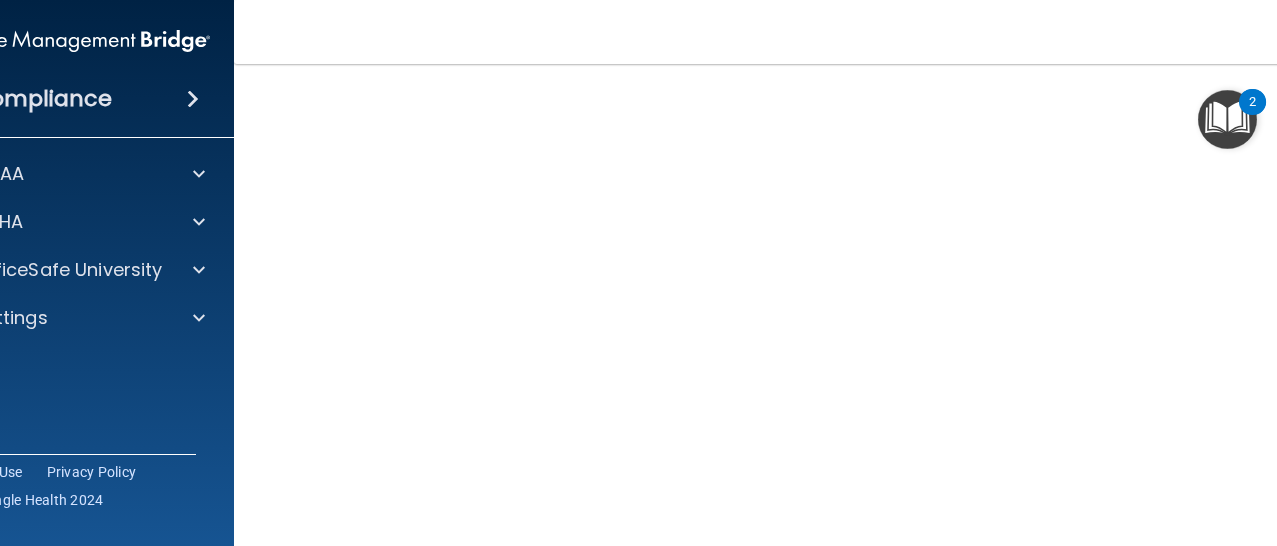 scroll, scrollTop: 174, scrollLeft: 0, axis: vertical 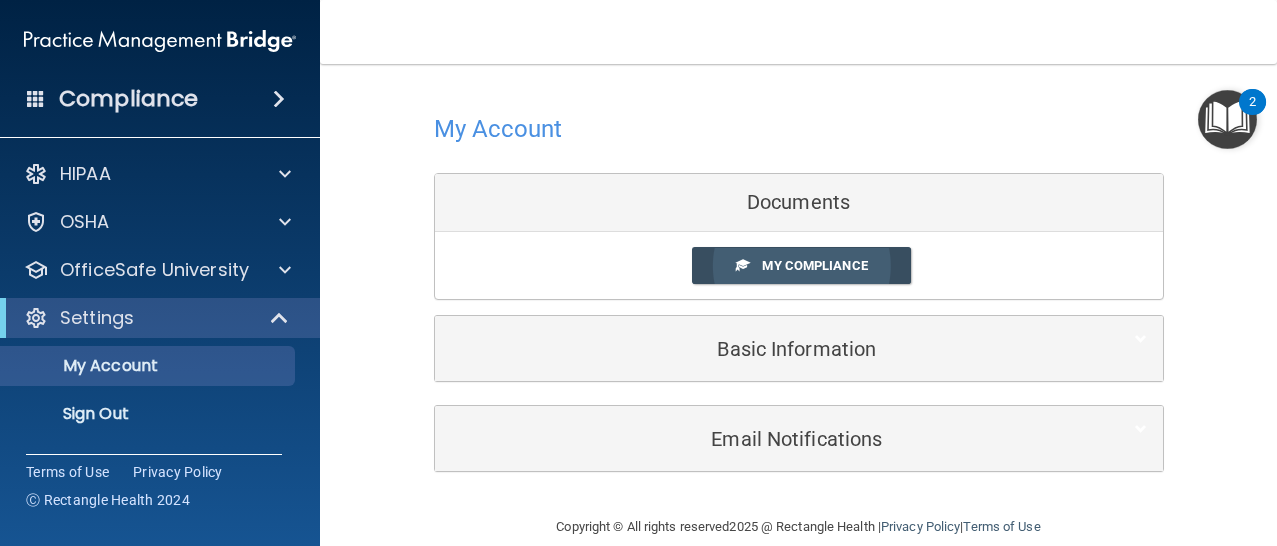 click on "My Compliance" at bounding box center (814, 265) 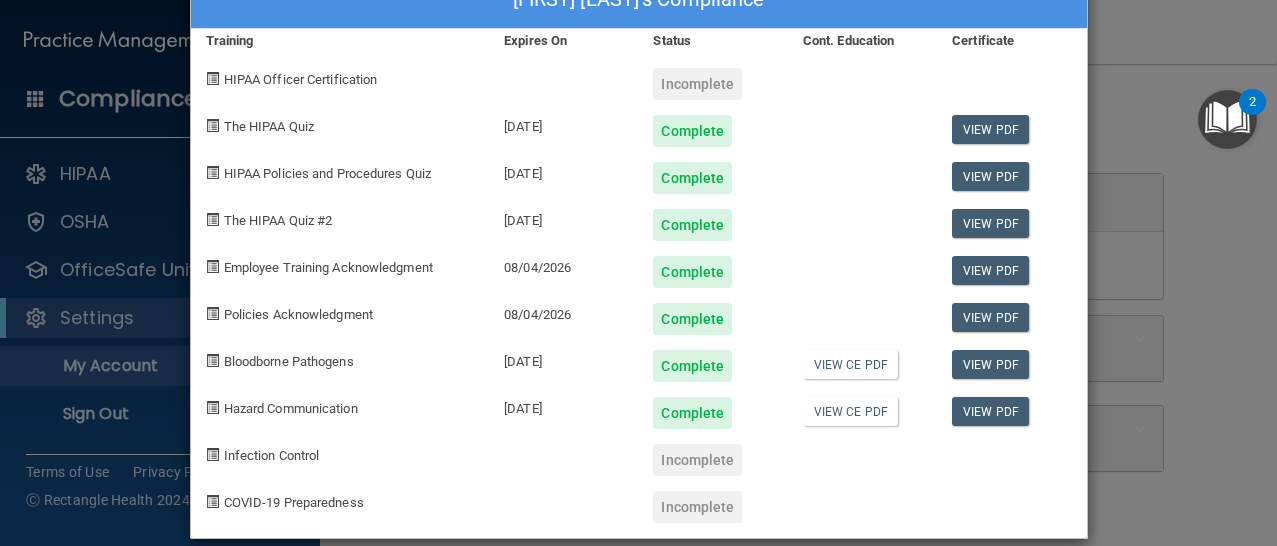 scroll, scrollTop: 85, scrollLeft: 0, axis: vertical 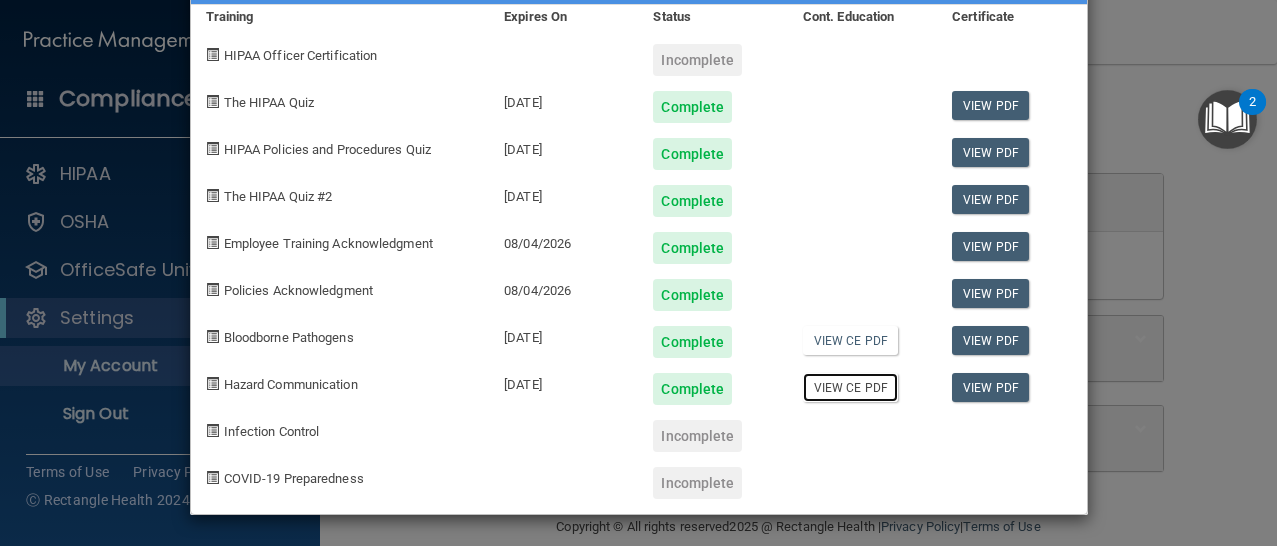 click on "View CE PDF" at bounding box center [850, 387] 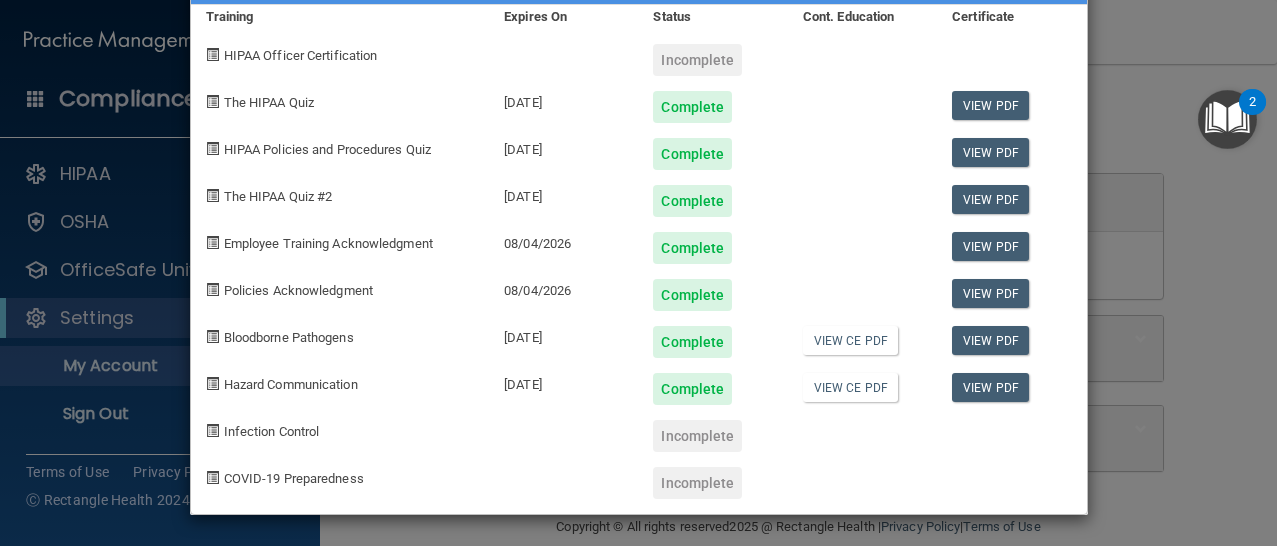 click at bounding box center (563, 428) 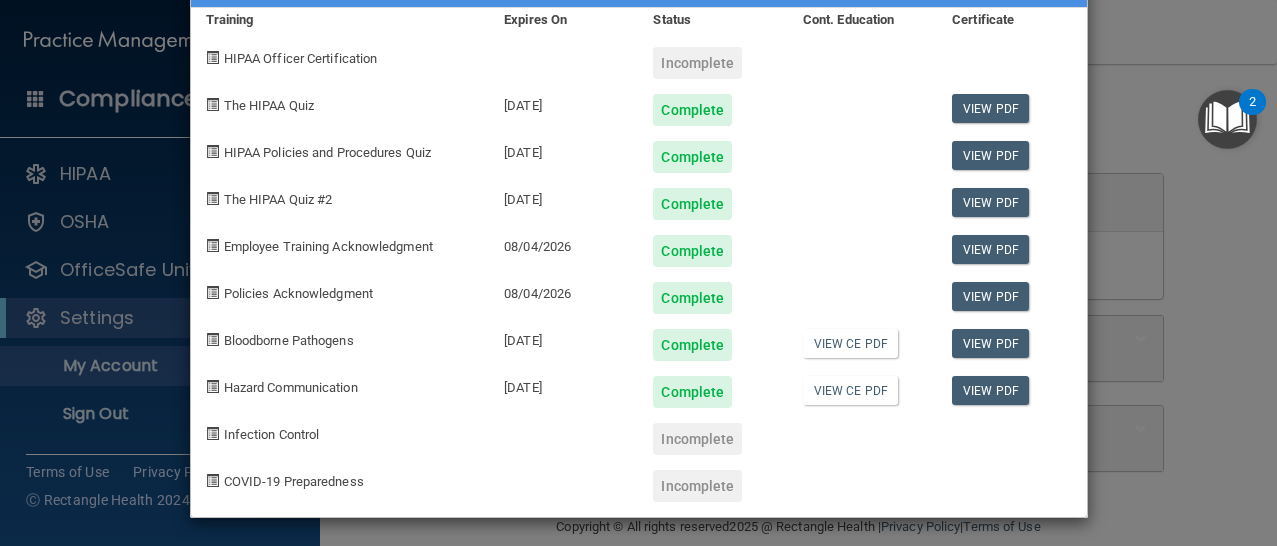 click on "COVID-19 Preparedness" at bounding box center (294, 481) 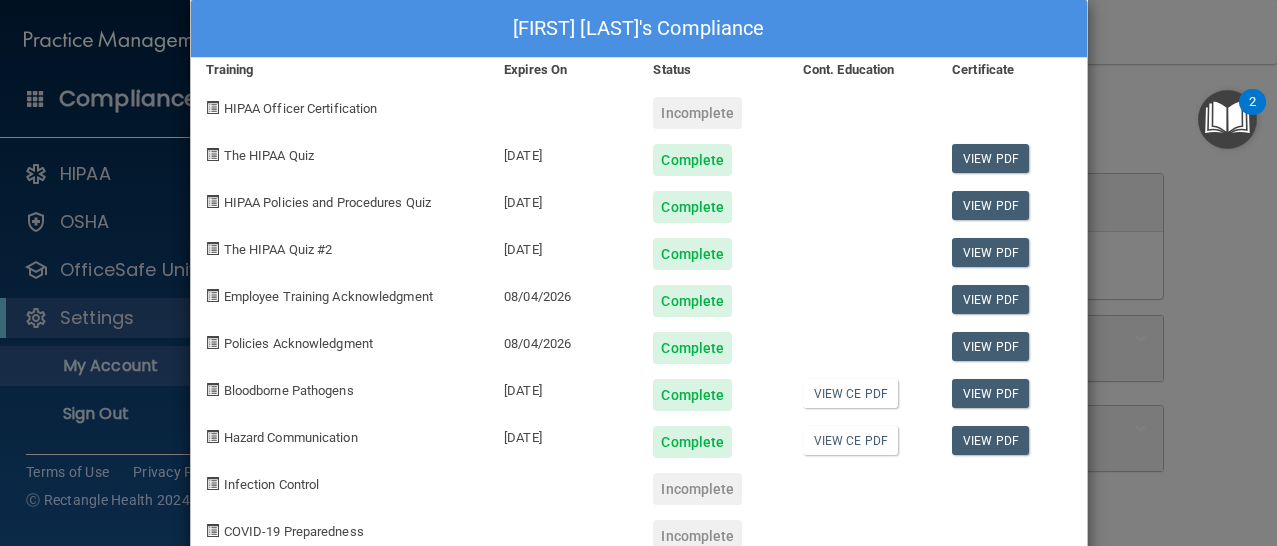 scroll, scrollTop: 2, scrollLeft: 0, axis: vertical 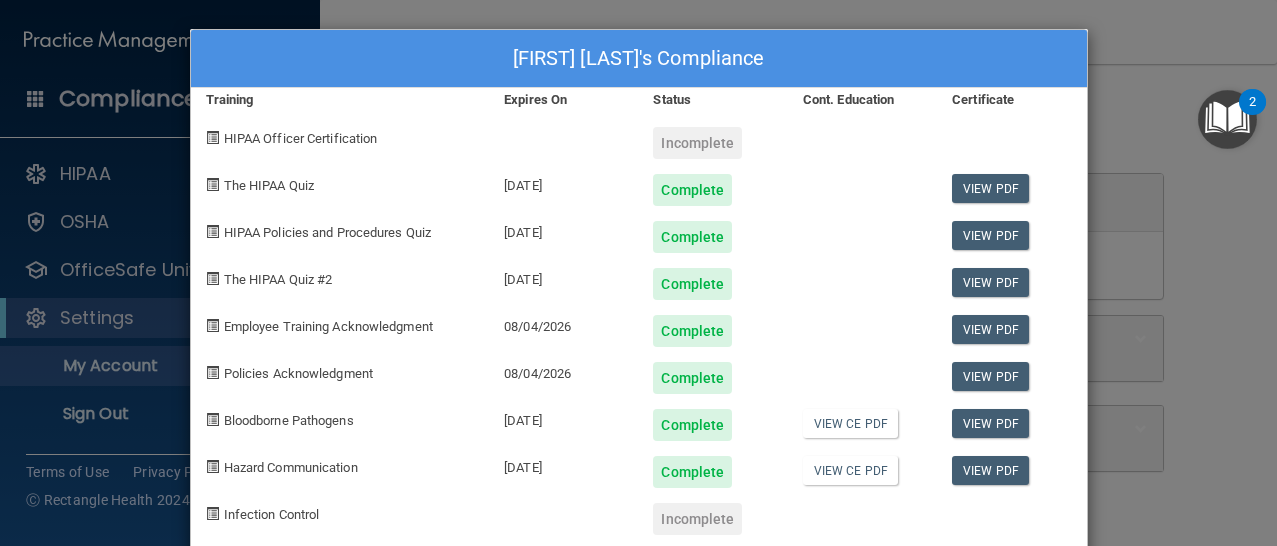 click on "Incomplete" at bounding box center (697, 143) 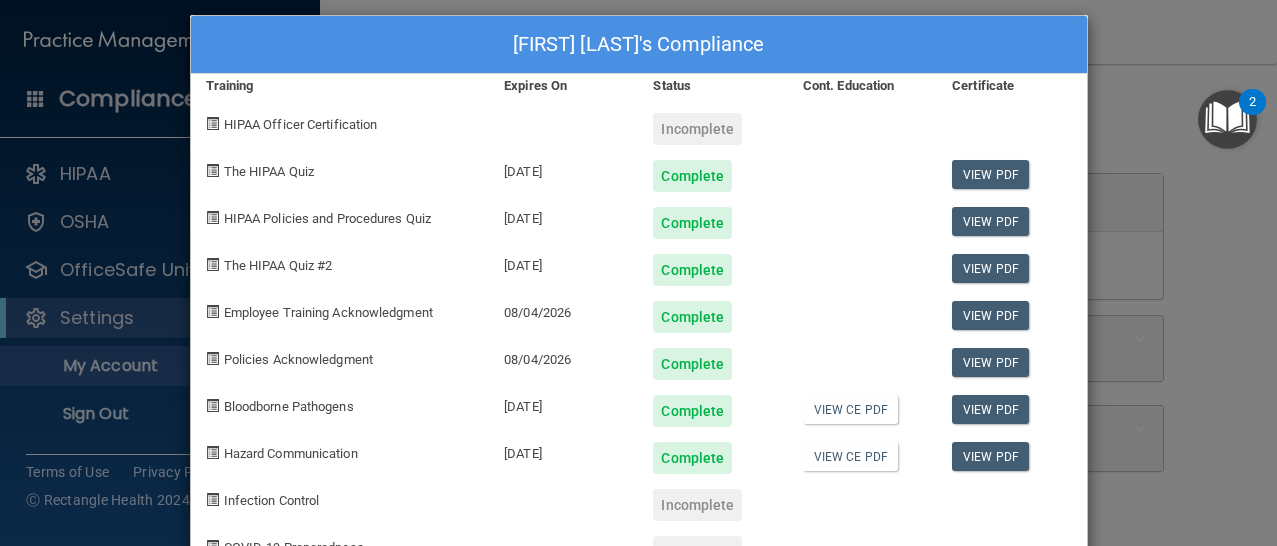 scroll, scrollTop: 0, scrollLeft: 0, axis: both 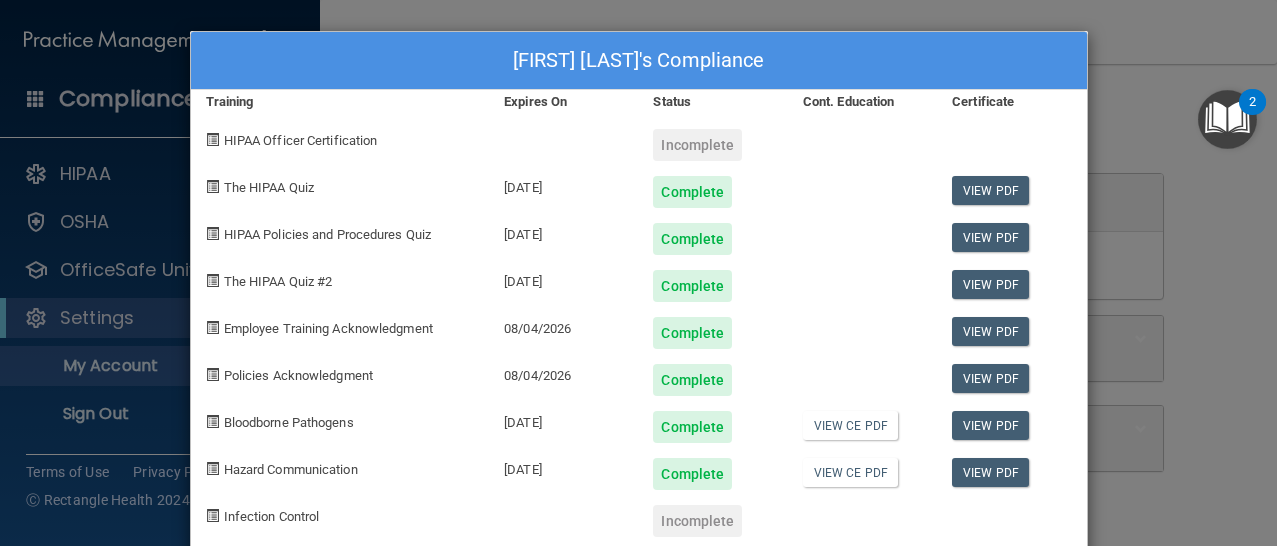 click on "HIPAA Officer Certification" at bounding box center (301, 140) 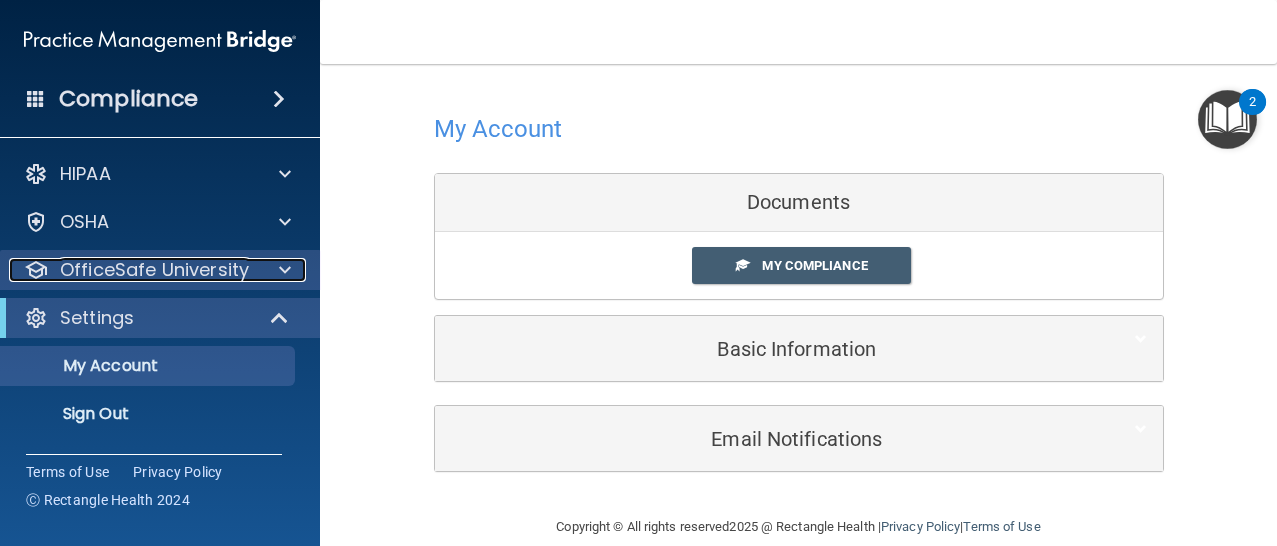 click at bounding box center [282, 270] 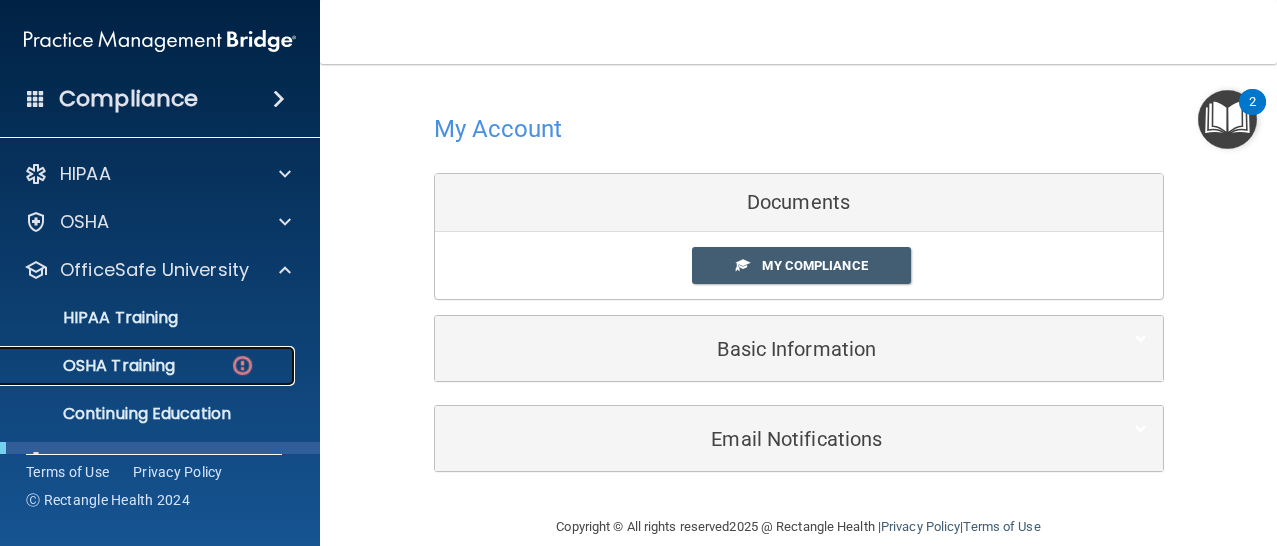 click at bounding box center [242, 365] 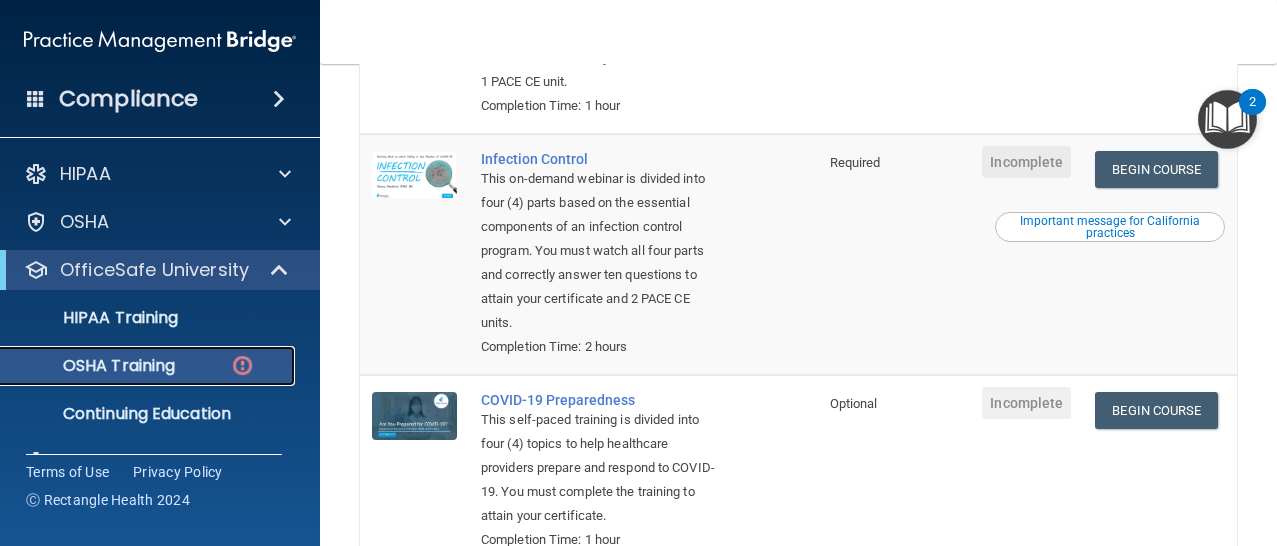 scroll, scrollTop: 578, scrollLeft: 0, axis: vertical 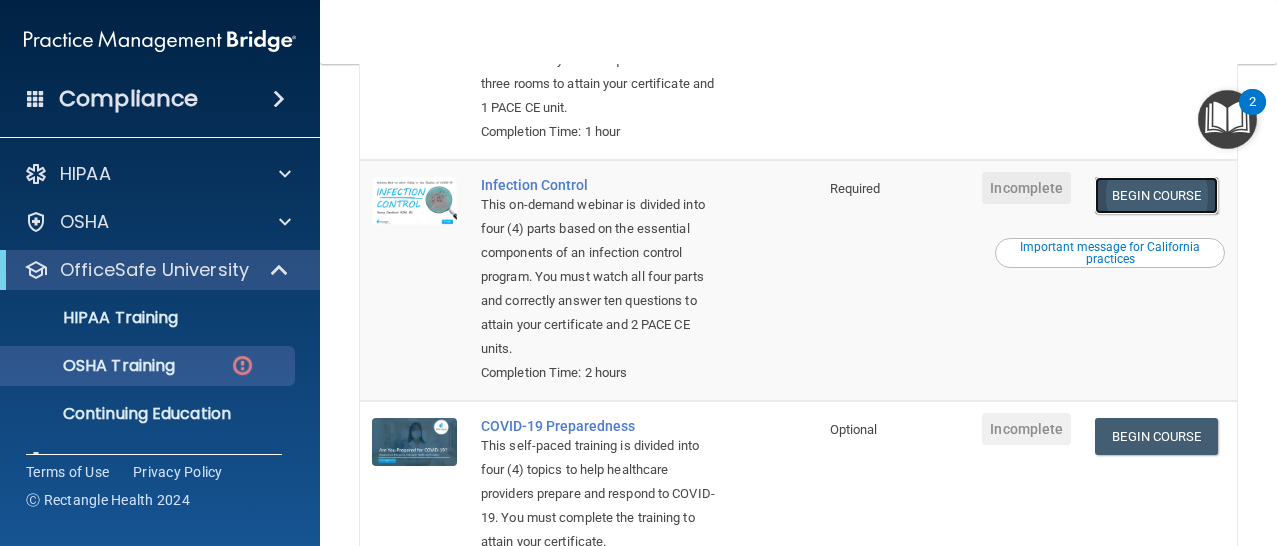 click on "Begin Course" at bounding box center (1156, 195) 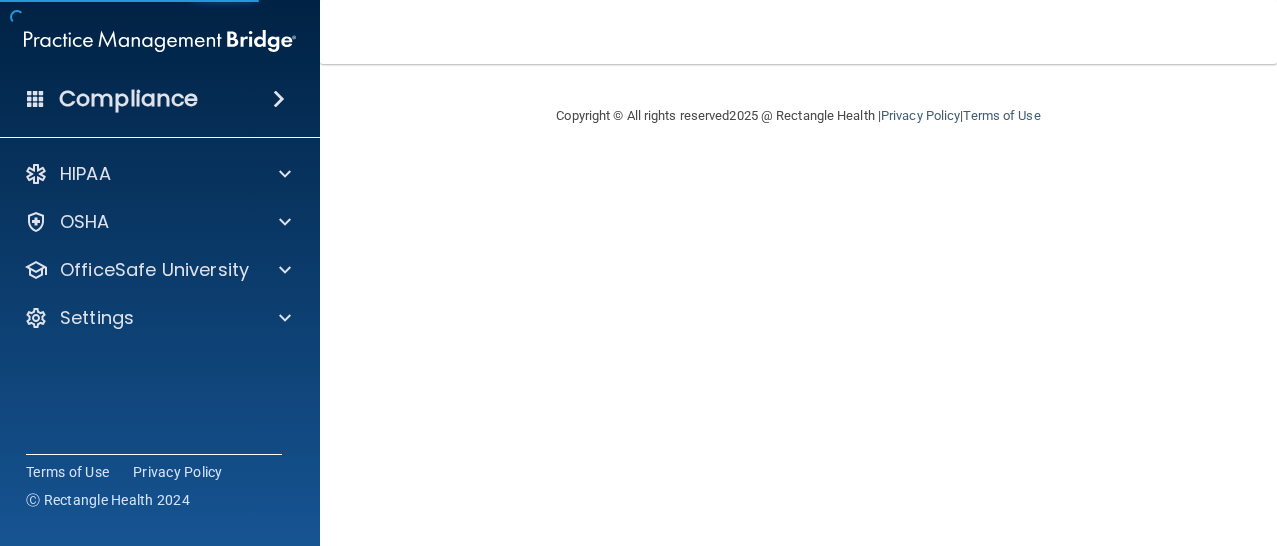 scroll, scrollTop: 0, scrollLeft: 0, axis: both 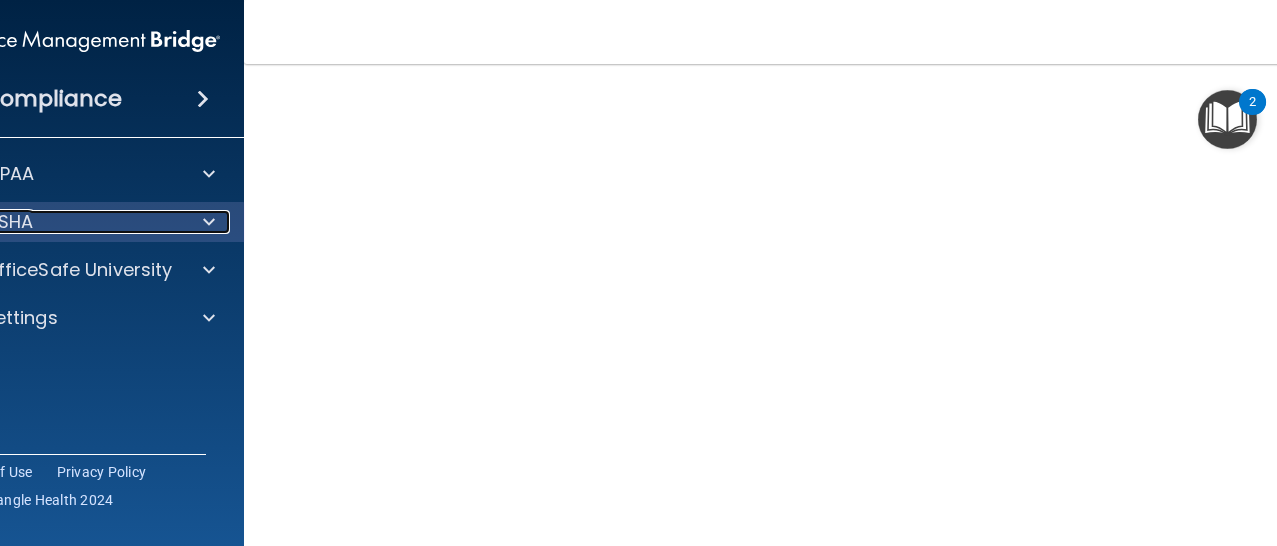click on "OSHA" at bounding box center (57, 222) 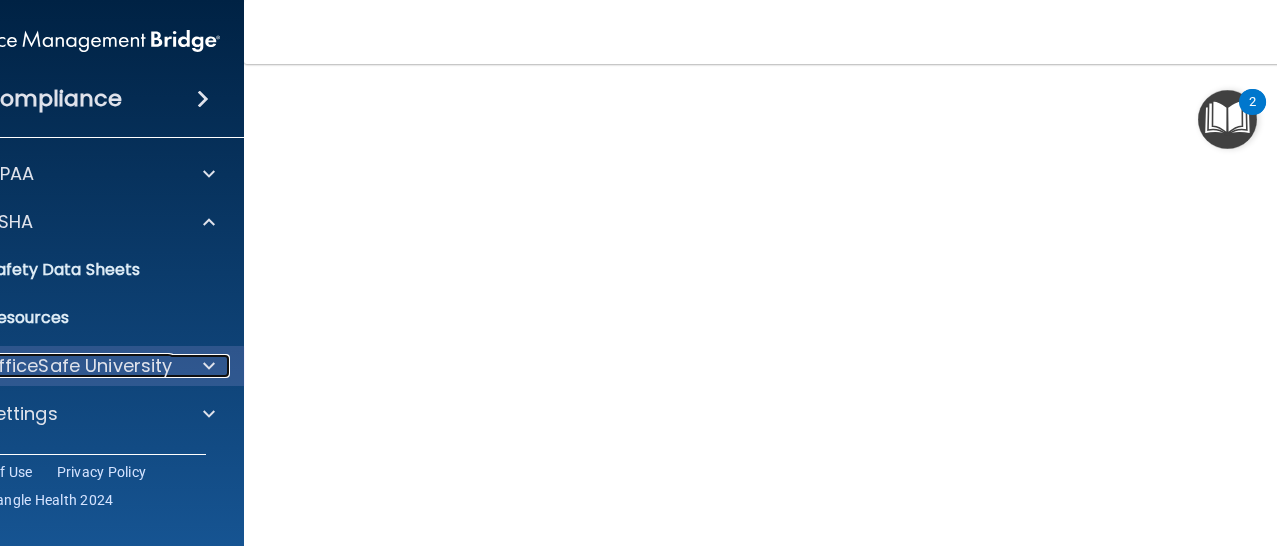 click at bounding box center (205, 366) 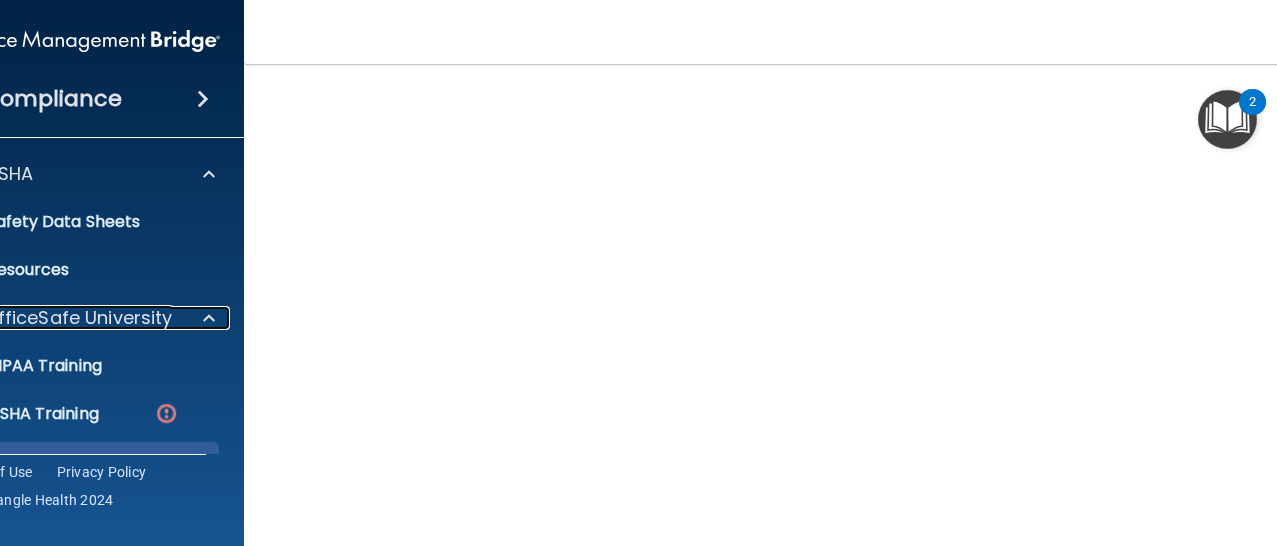 scroll, scrollTop: 139, scrollLeft: 0, axis: vertical 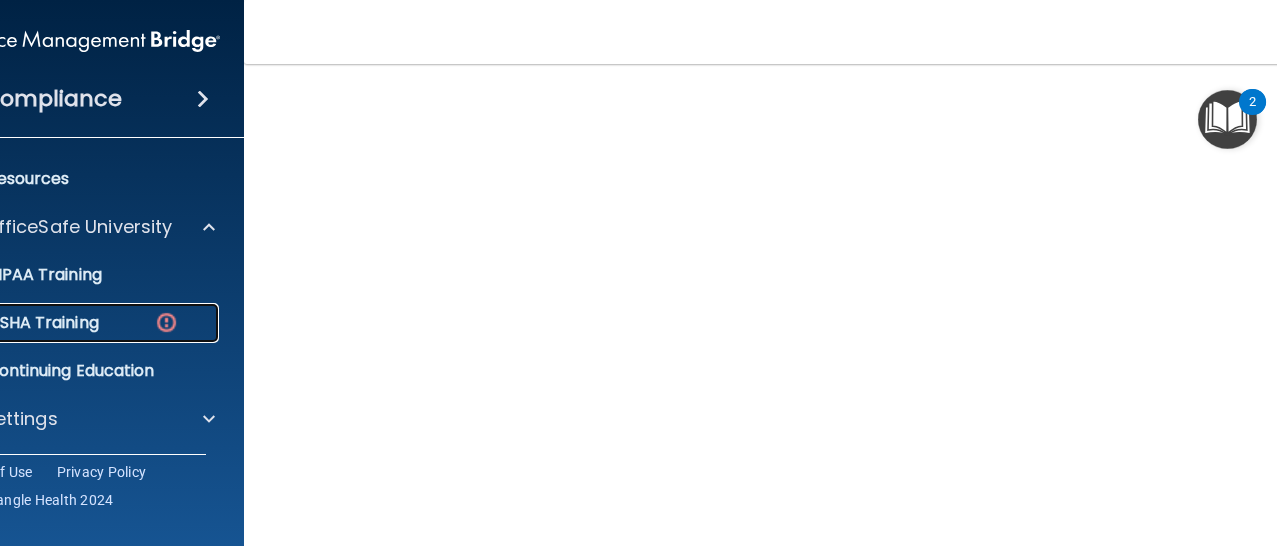 click on "OSHA Training" at bounding box center (73, 323) 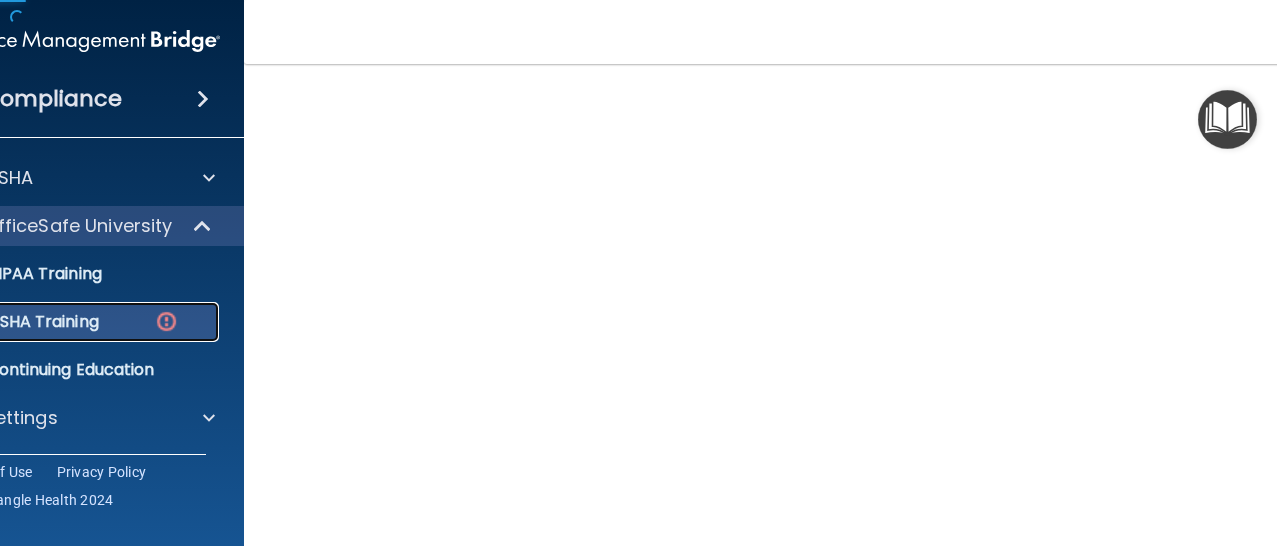 scroll, scrollTop: 44, scrollLeft: 0, axis: vertical 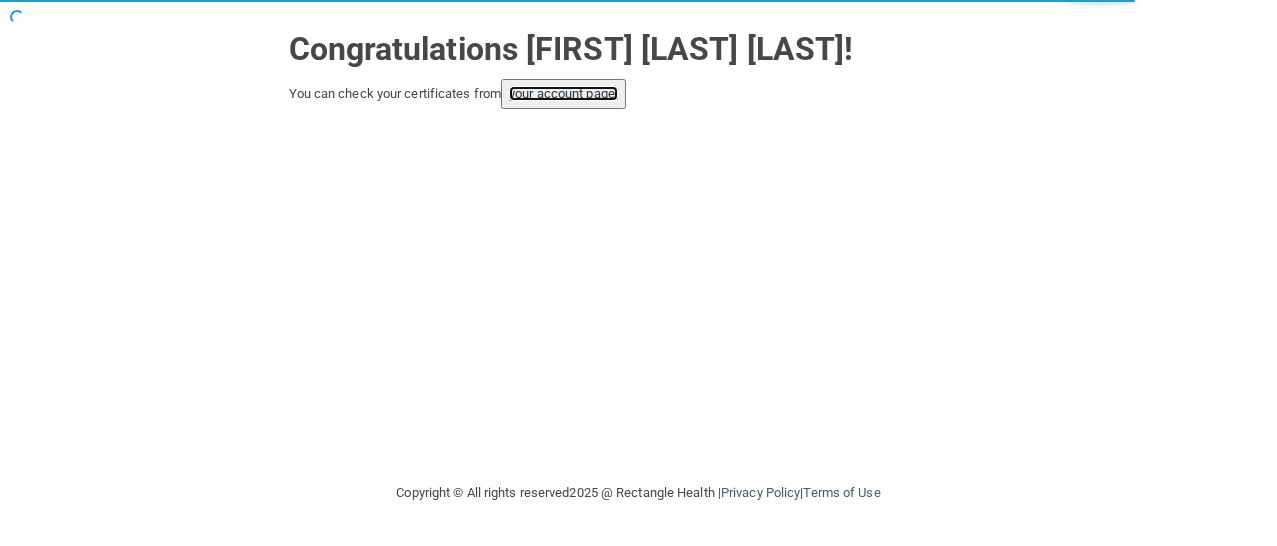 click on "your account page!" at bounding box center (563, 93) 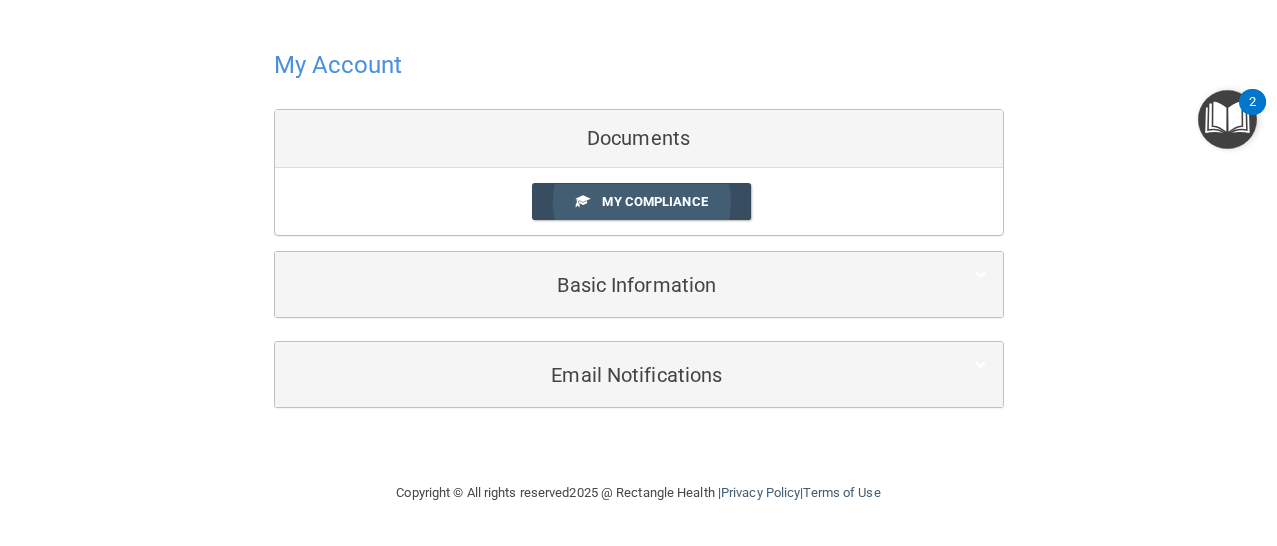 click on "My Compliance" at bounding box center [654, 201] 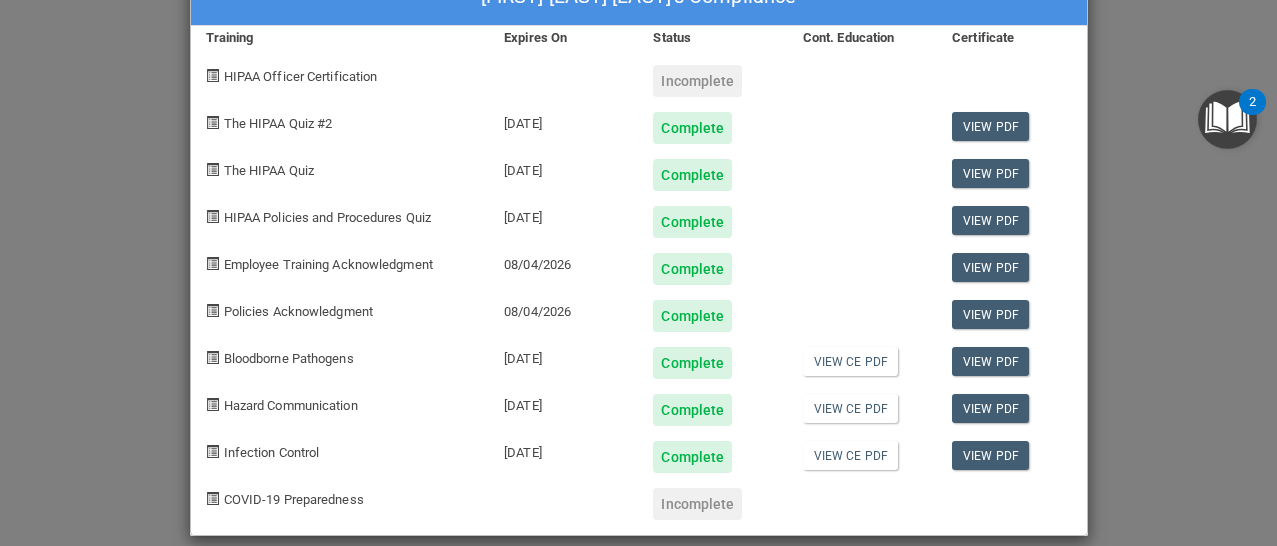 scroll, scrollTop: 85, scrollLeft: 0, axis: vertical 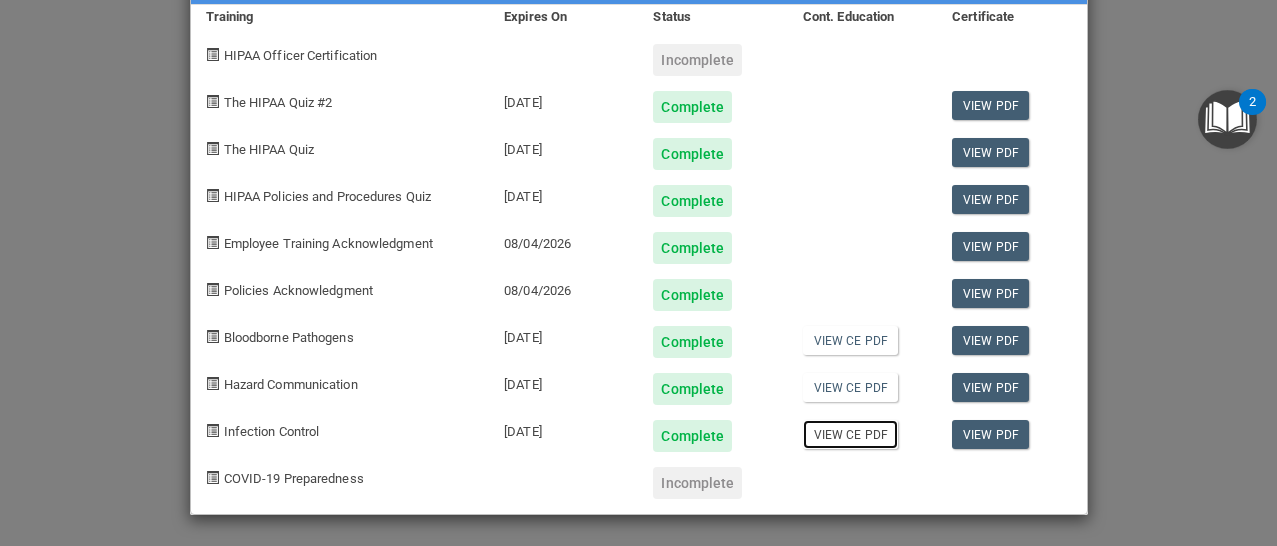 click on "View CE PDF" at bounding box center (850, 434) 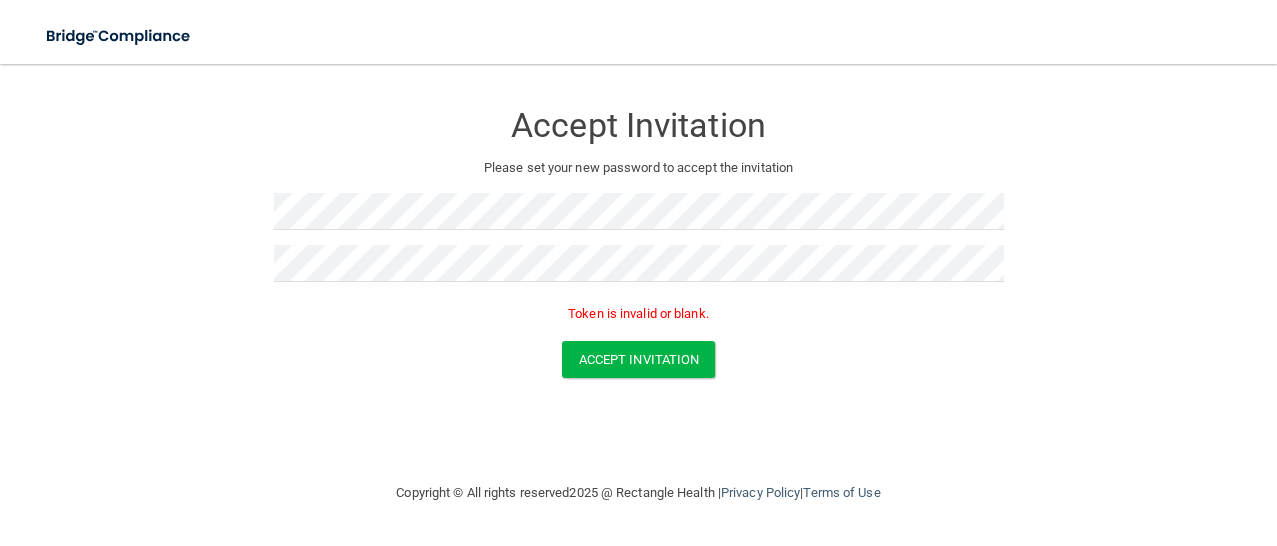 scroll, scrollTop: 0, scrollLeft: 0, axis: both 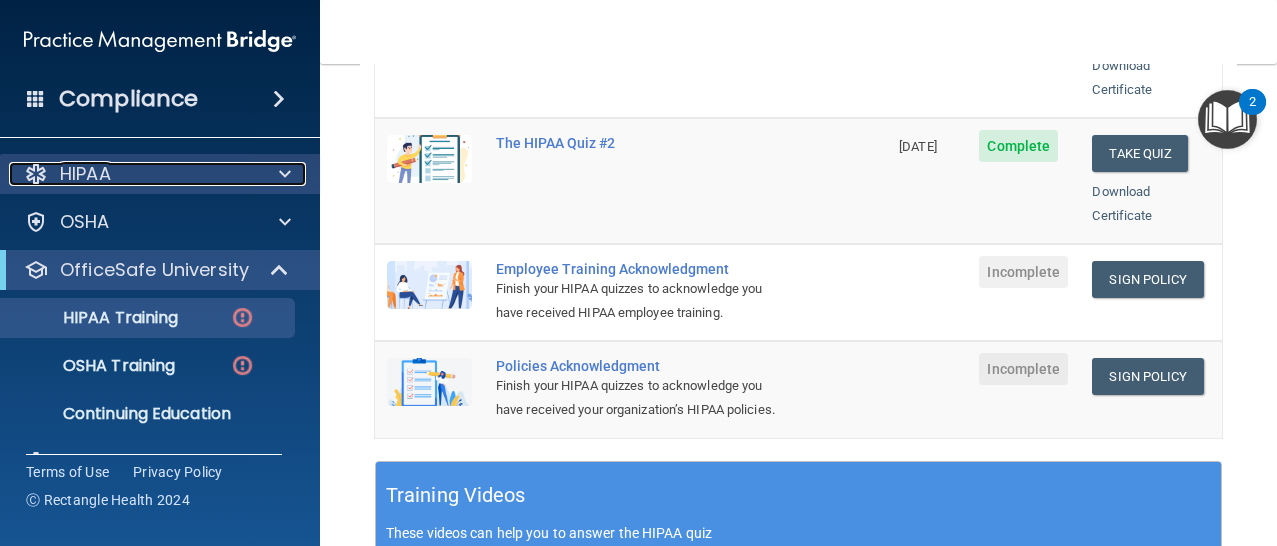 click on "HIPAA" at bounding box center (85, 174) 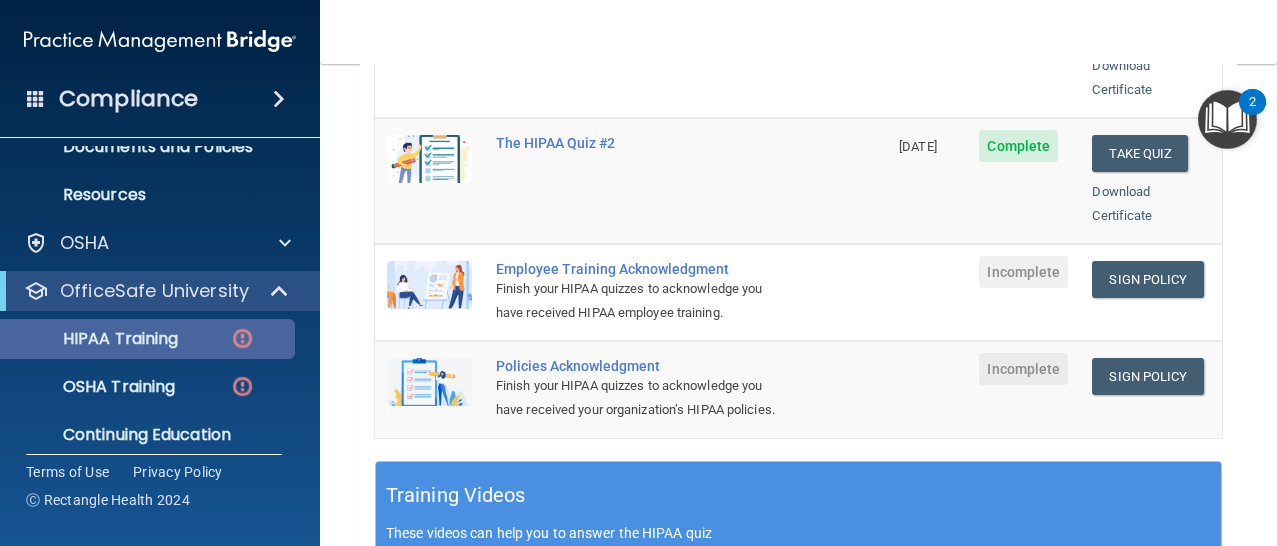 scroll, scrollTop: 139, scrollLeft: 0, axis: vertical 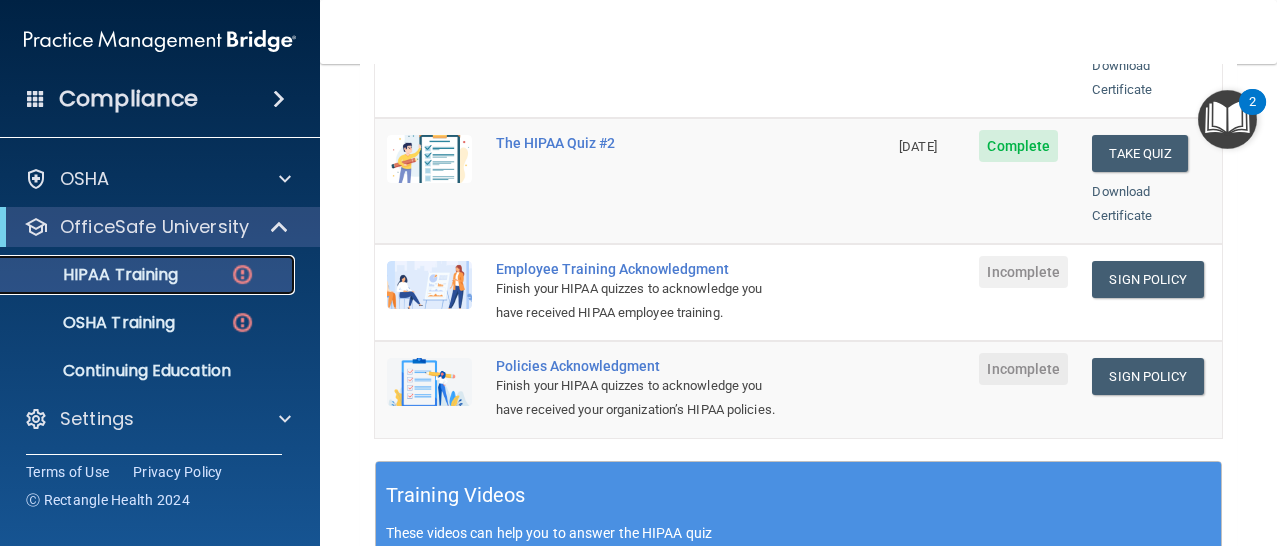 click on "HIPAA Training" at bounding box center [95, 275] 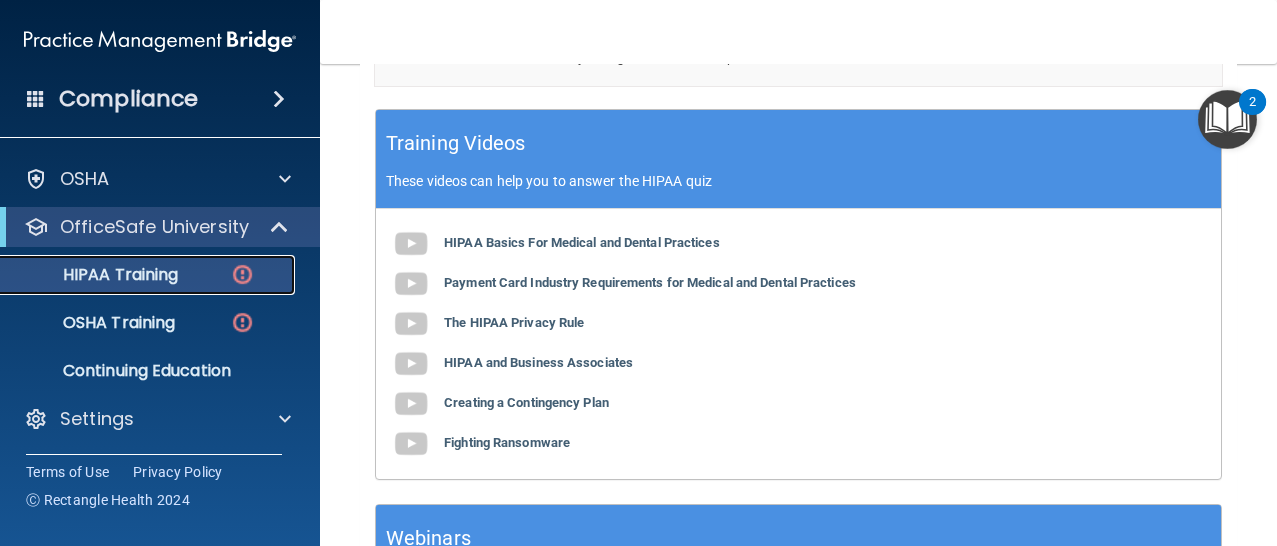 scroll, scrollTop: 1046, scrollLeft: 0, axis: vertical 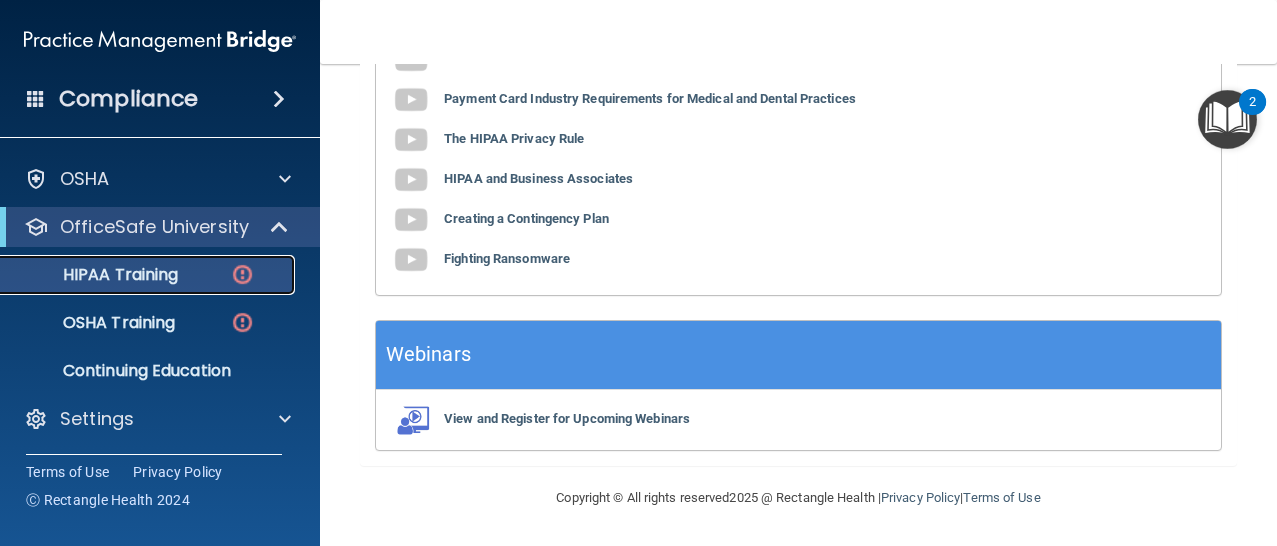 click on "HIPAA Training" at bounding box center [149, 275] 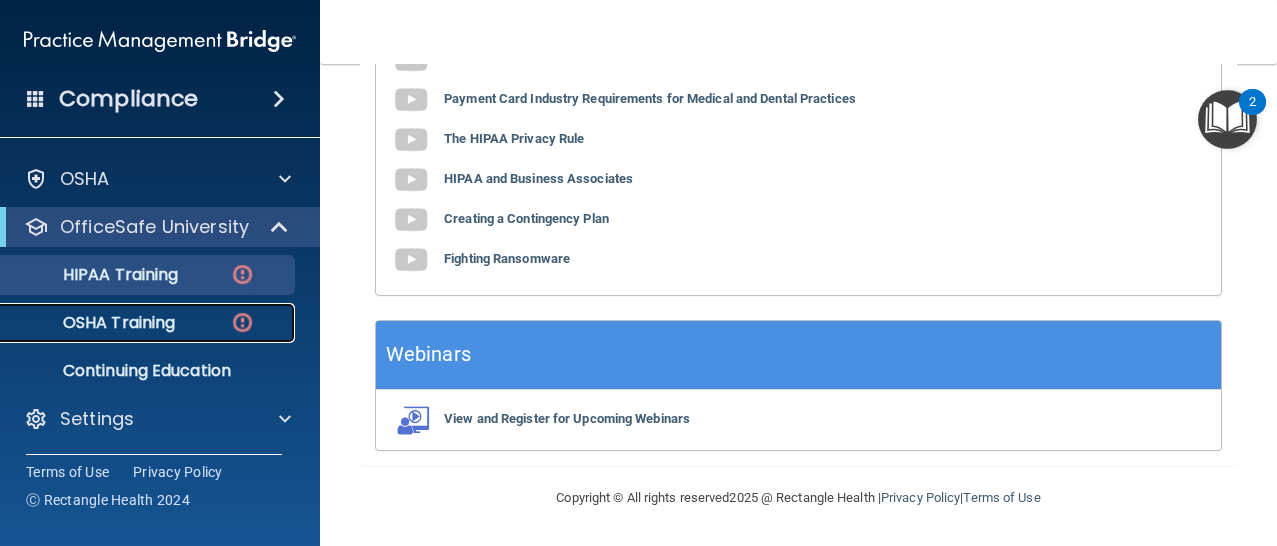 click on "OSHA Training" at bounding box center [149, 323] 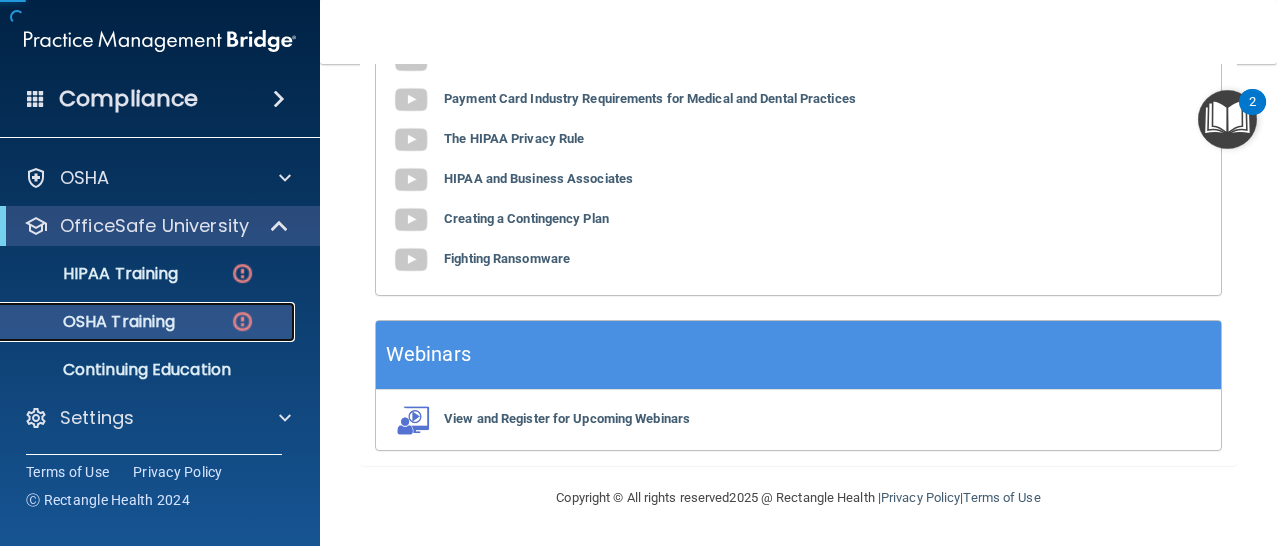 scroll, scrollTop: 44, scrollLeft: 0, axis: vertical 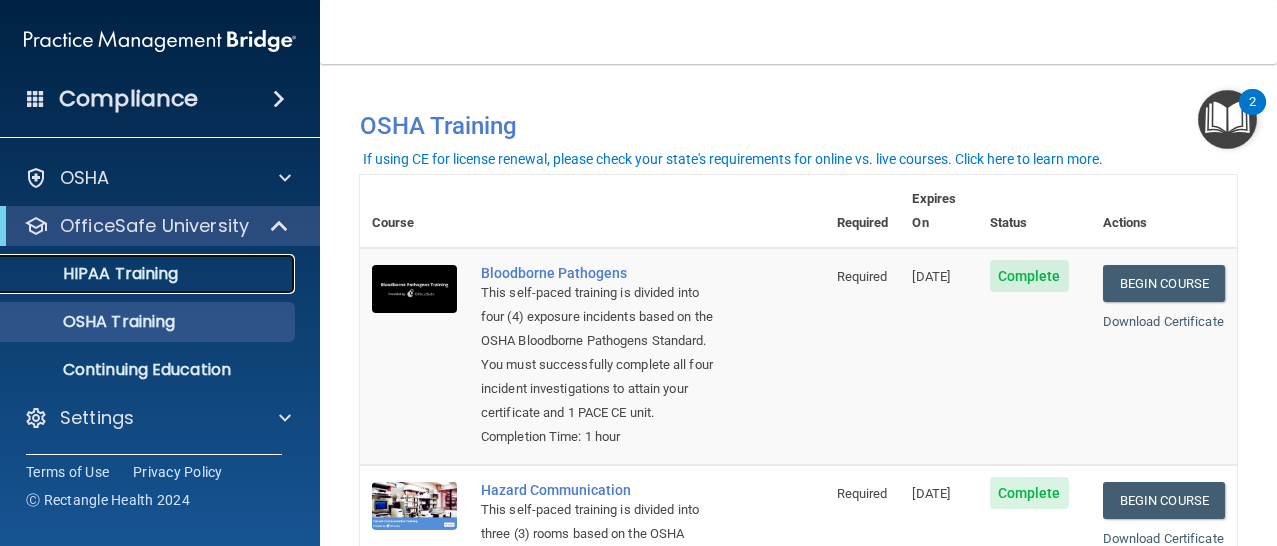 click on "HIPAA Training" at bounding box center [95, 274] 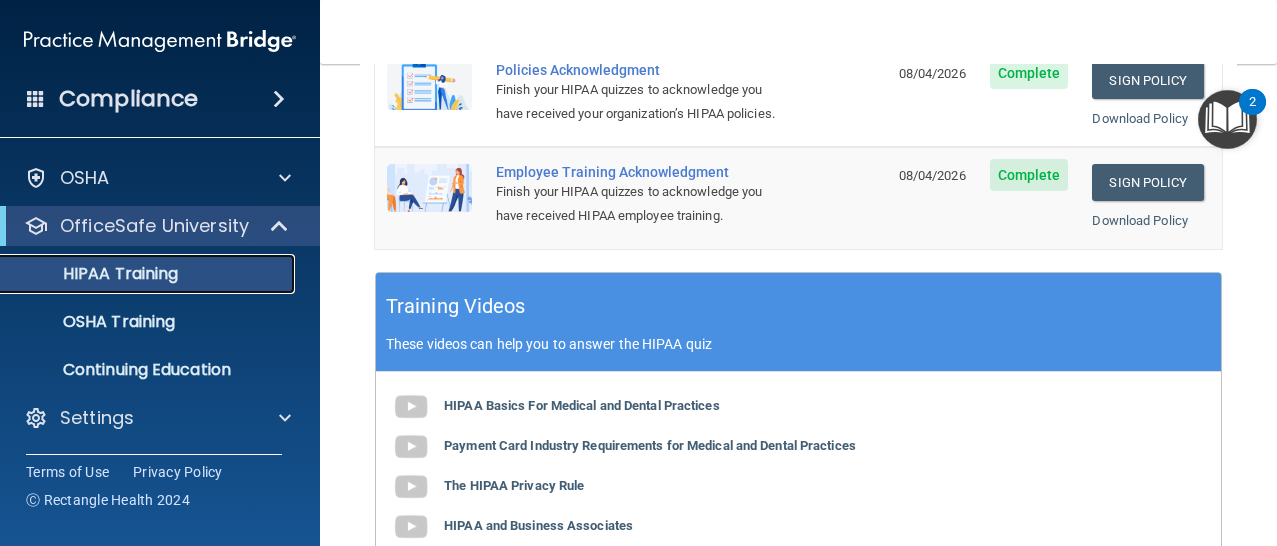 scroll, scrollTop: 686, scrollLeft: 0, axis: vertical 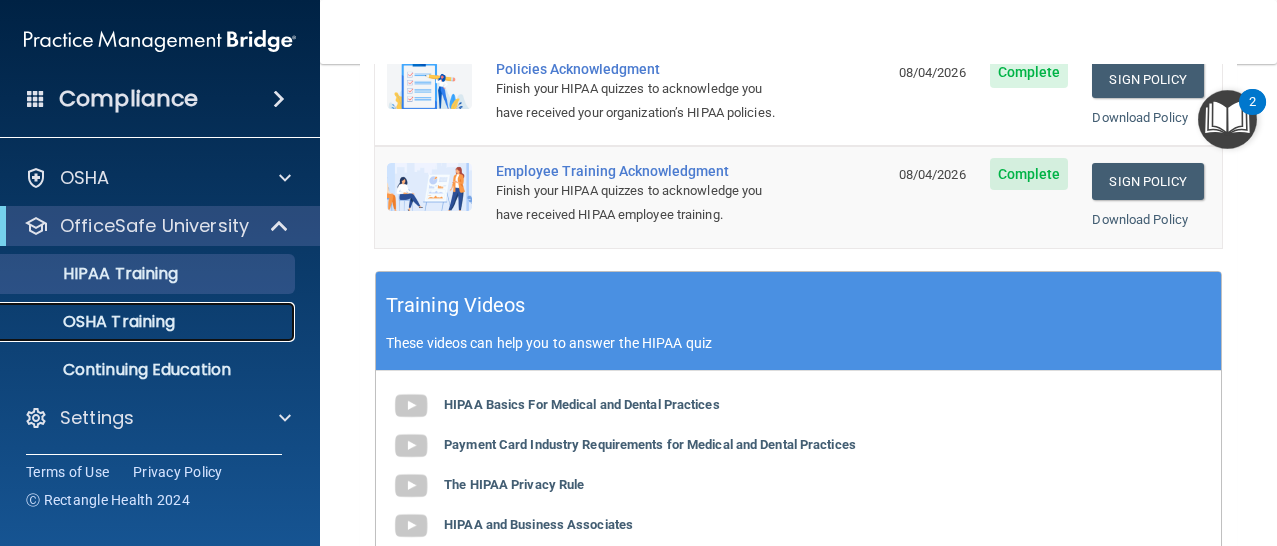 click on "OSHA Training" at bounding box center (94, 322) 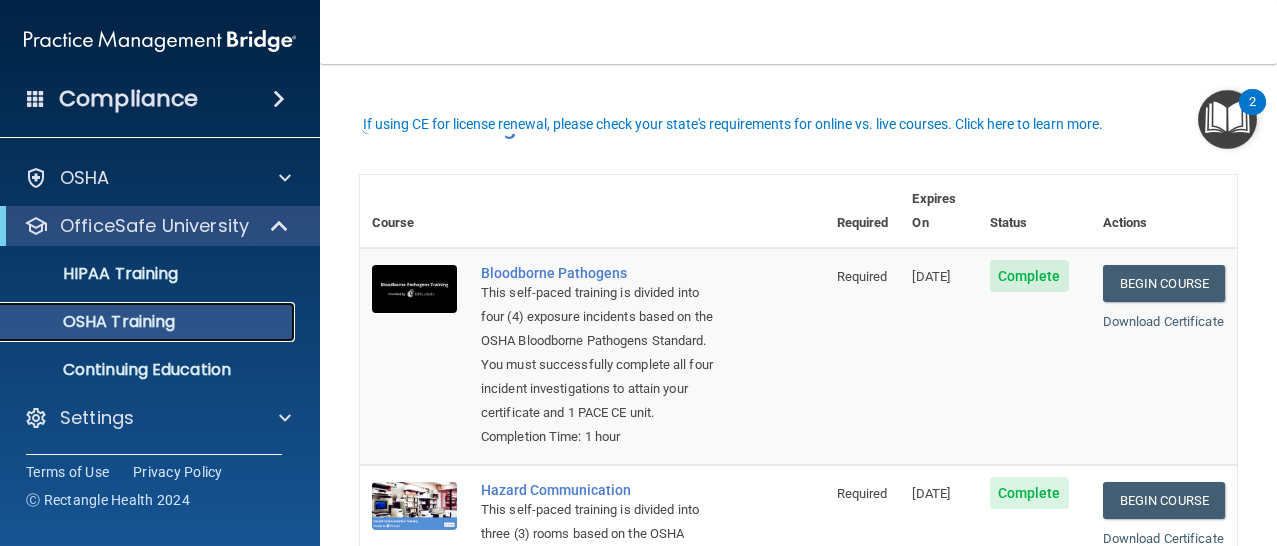 scroll, scrollTop: 144, scrollLeft: 0, axis: vertical 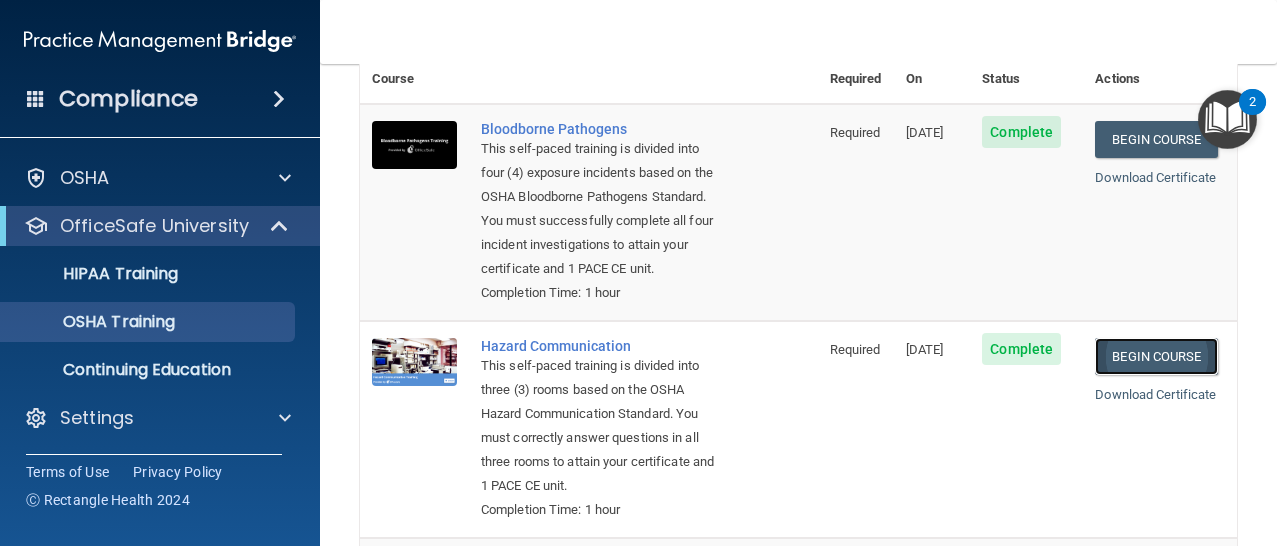 click on "Begin Course" at bounding box center (1156, 356) 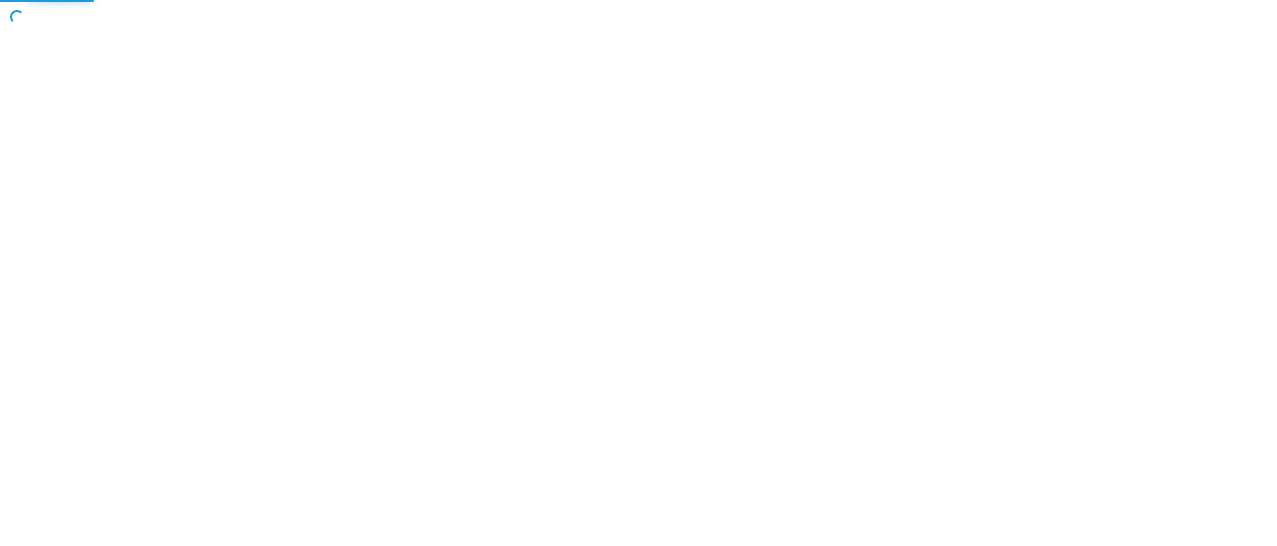 scroll, scrollTop: 0, scrollLeft: 0, axis: both 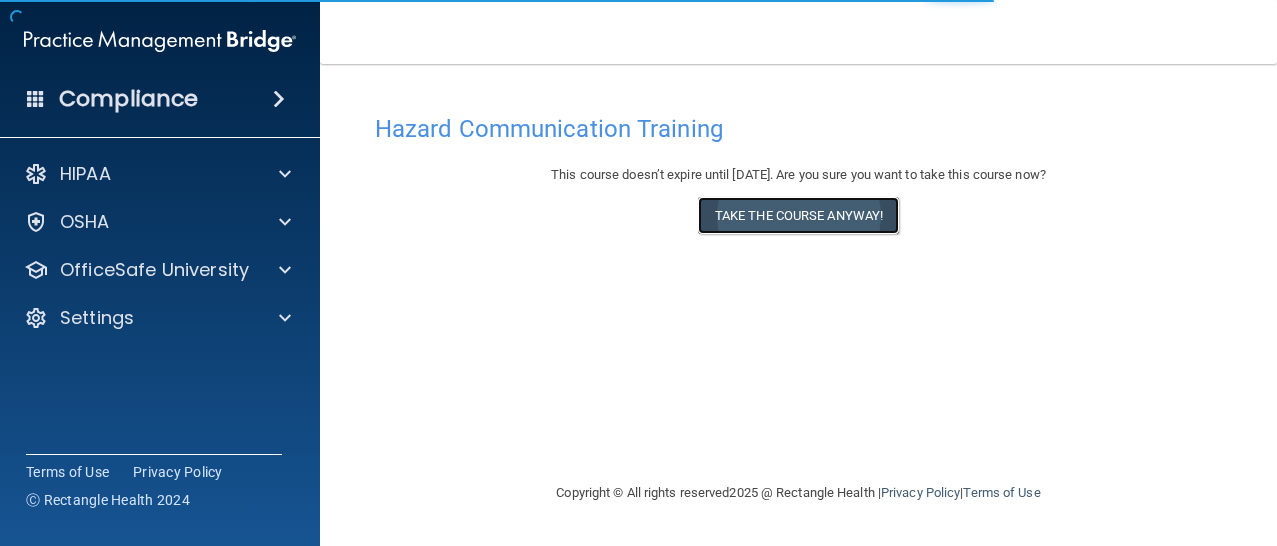 click on "Take the course anyway!" at bounding box center [798, 215] 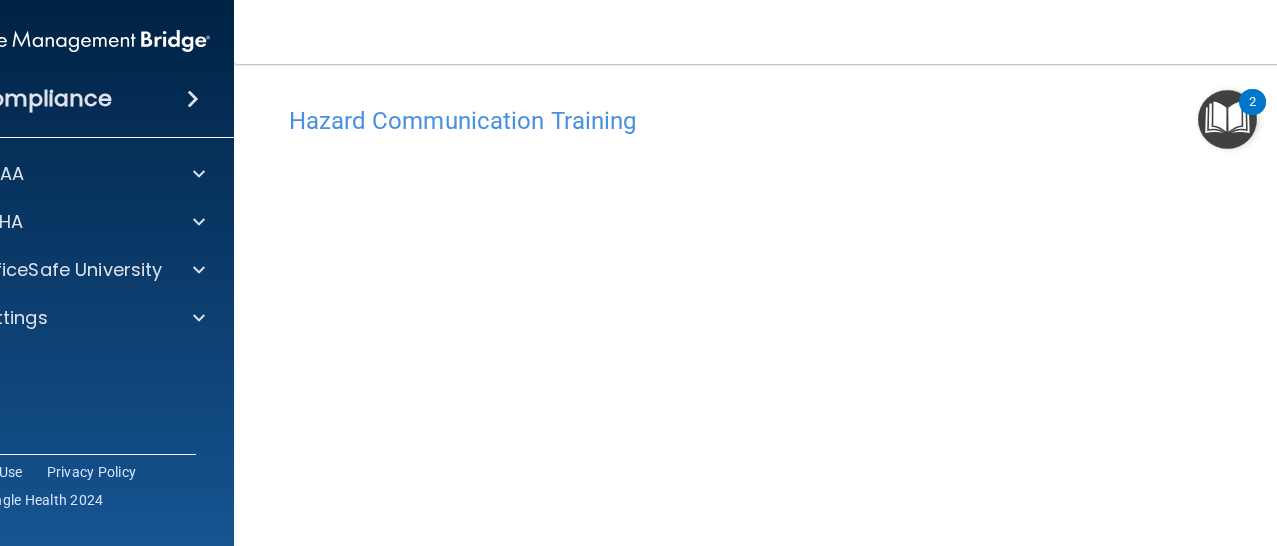 scroll, scrollTop: 0, scrollLeft: 0, axis: both 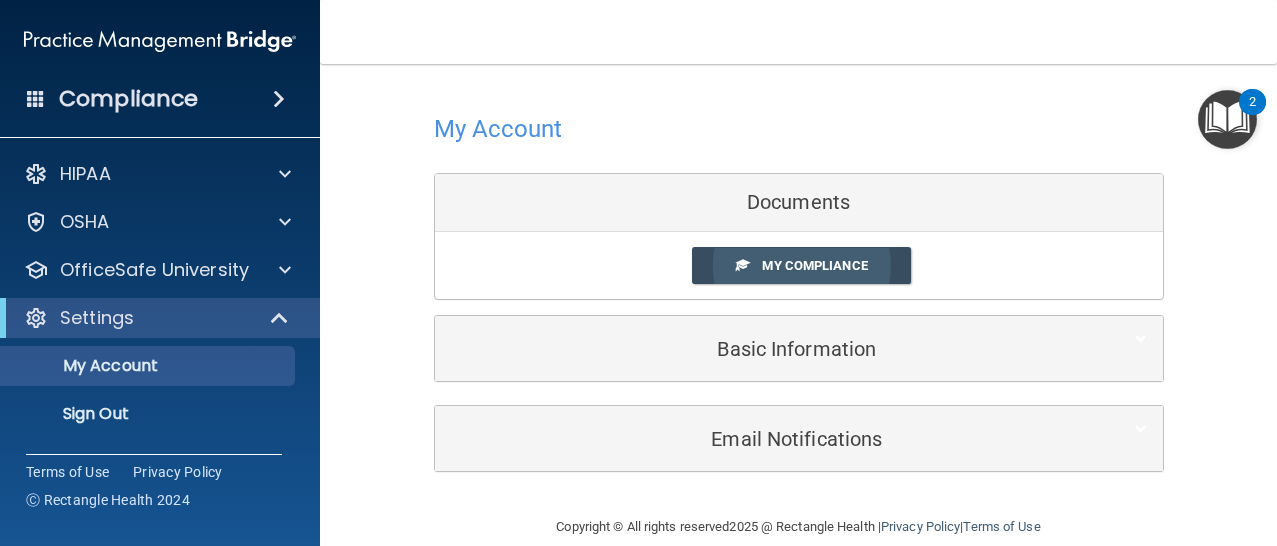 click on "My Compliance" at bounding box center (814, 265) 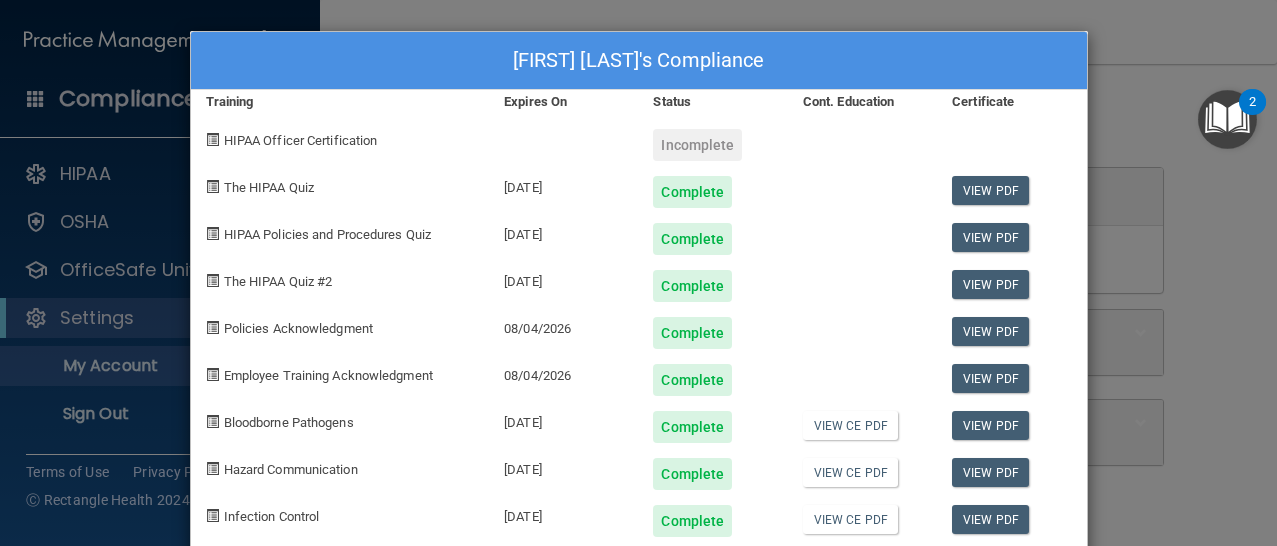 scroll, scrollTop: 85, scrollLeft: 0, axis: vertical 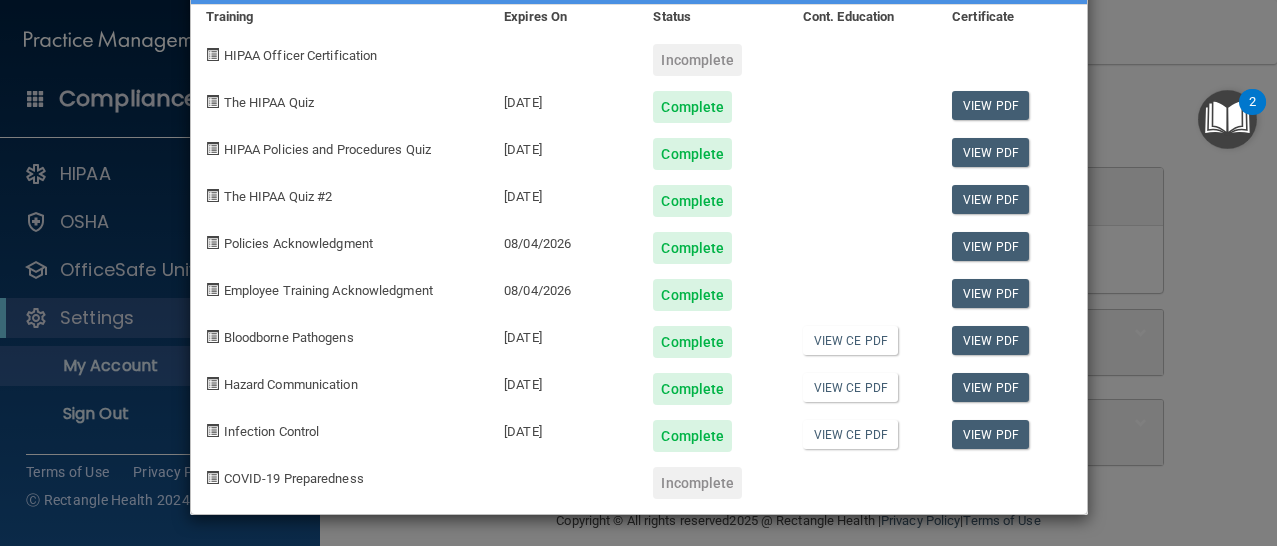 drag, startPoint x: 690, startPoint y: 485, endPoint x: 796, endPoint y: 442, distance: 114.38969 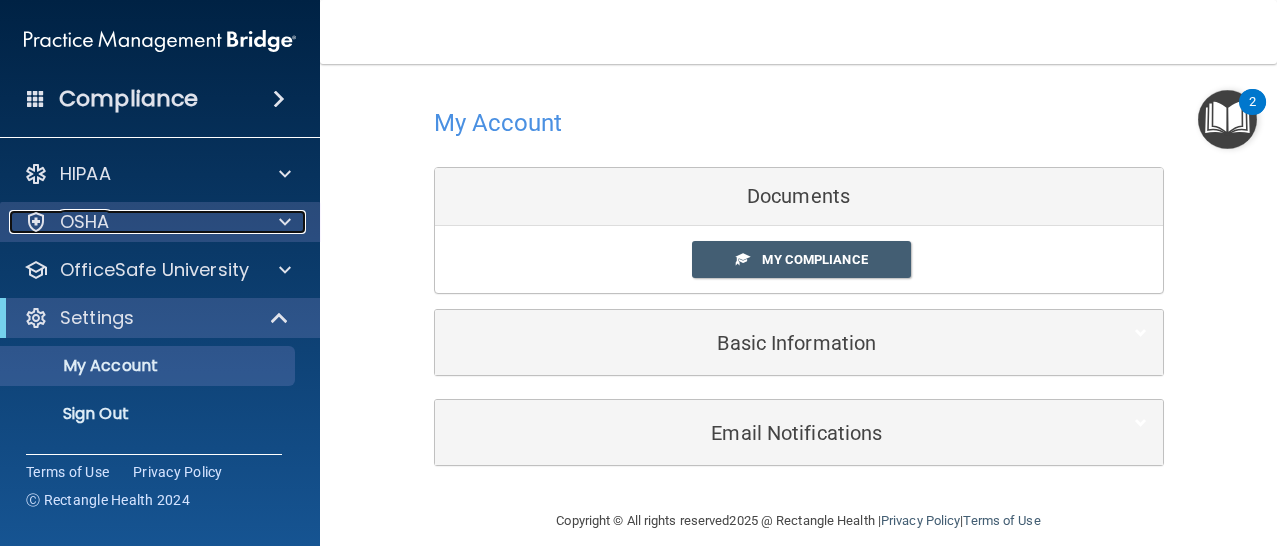 click on "OSHA" at bounding box center (85, 222) 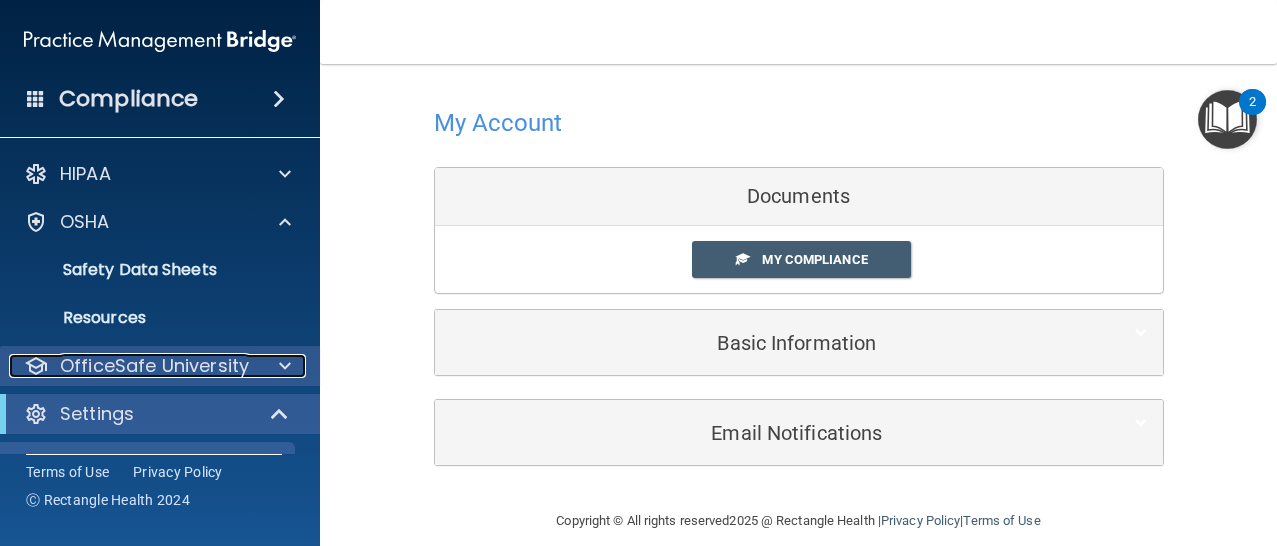 click at bounding box center [282, 366] 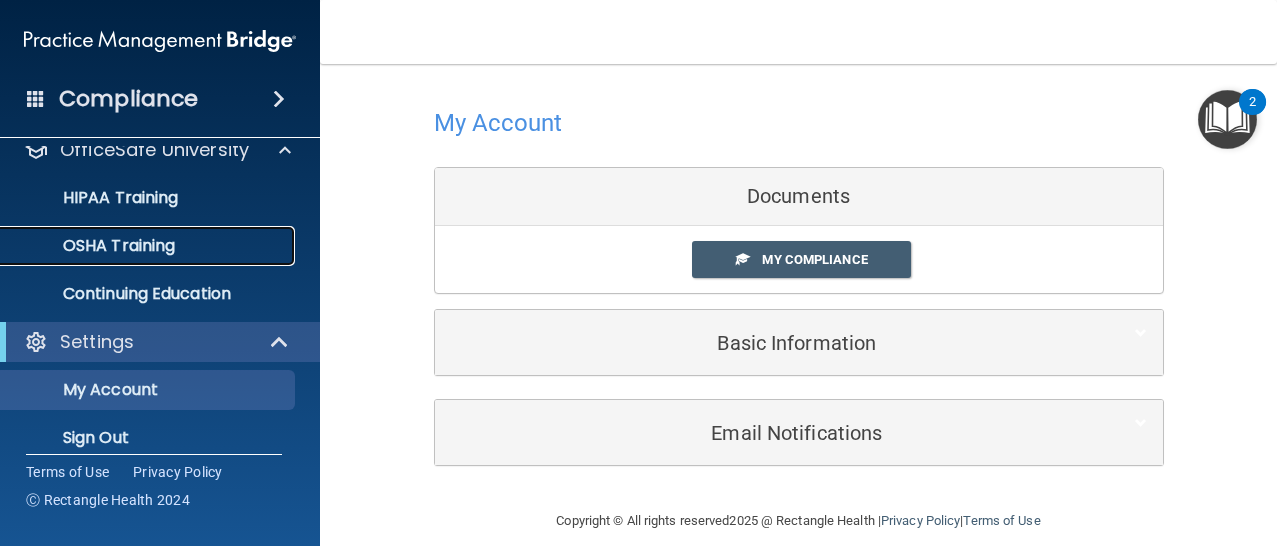 click on "OSHA Training" at bounding box center [94, 246] 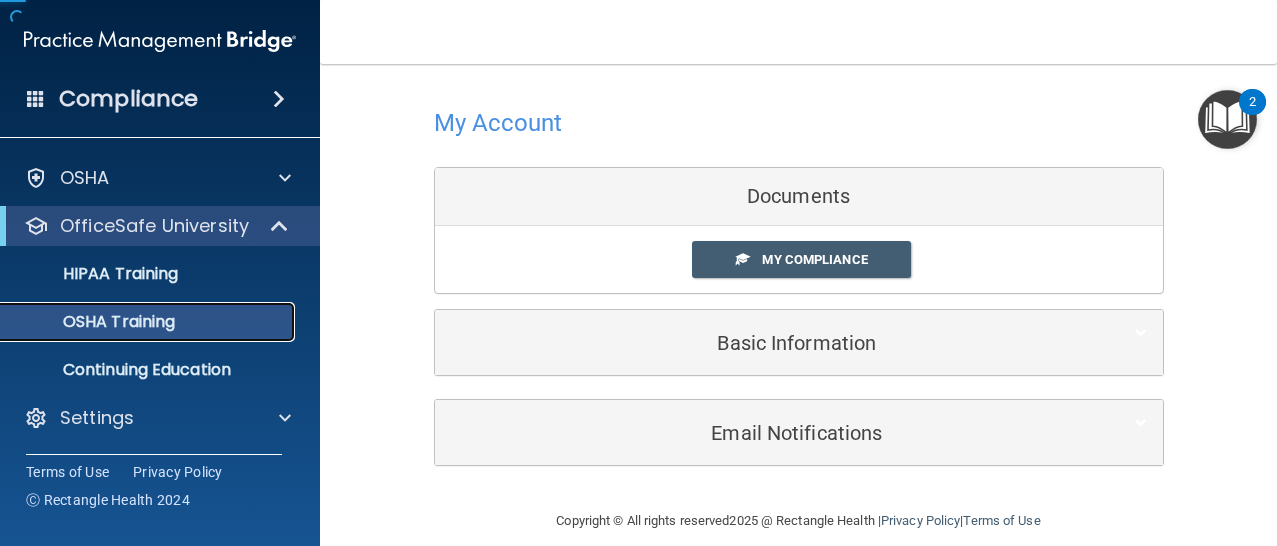scroll, scrollTop: 44, scrollLeft: 0, axis: vertical 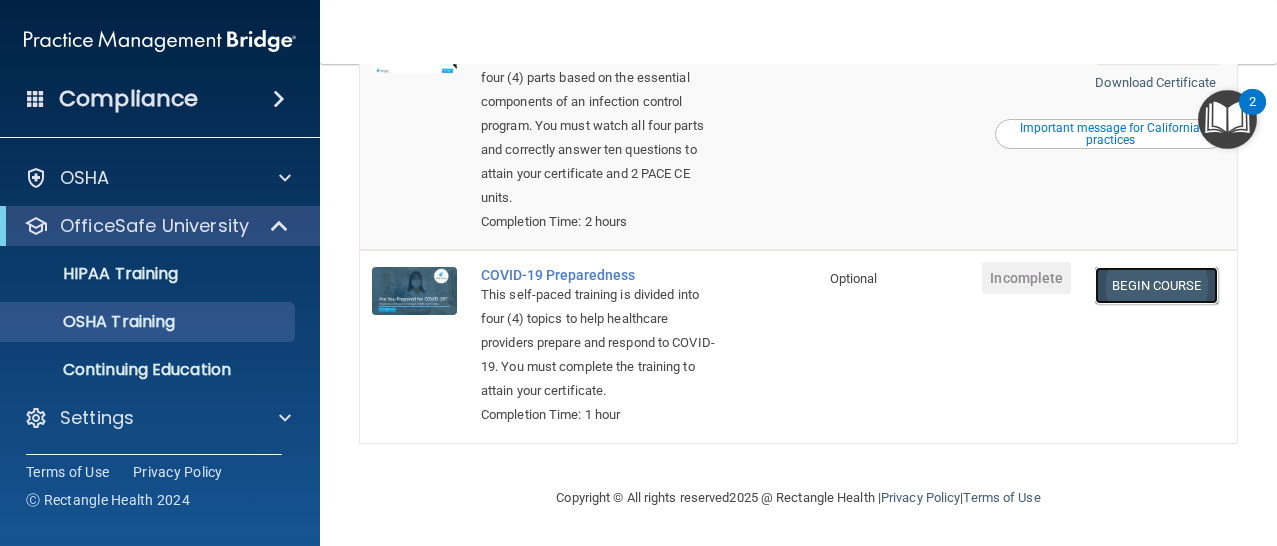 click on "Begin Course" at bounding box center [1156, 285] 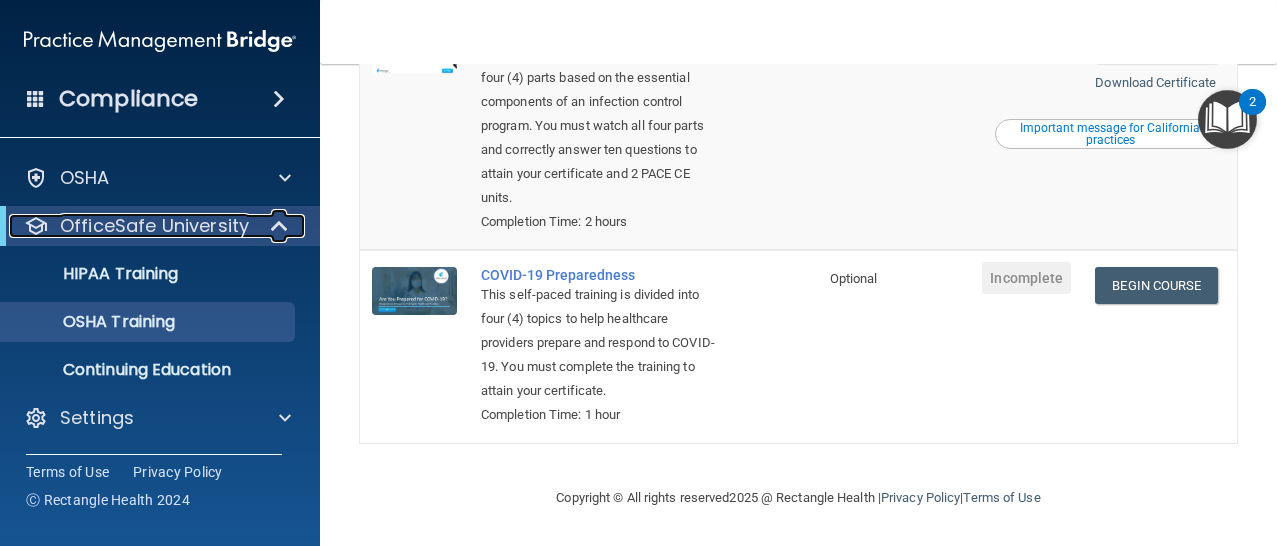 click on "OfficeSafe University" at bounding box center [154, 226] 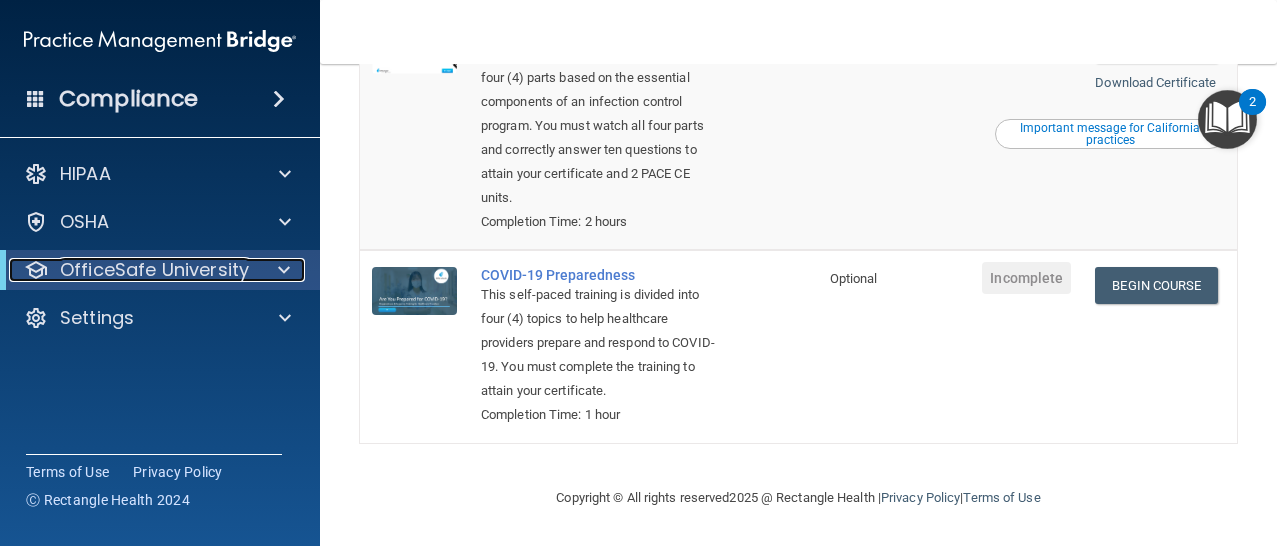 click on "OfficeSafe University" at bounding box center [154, 270] 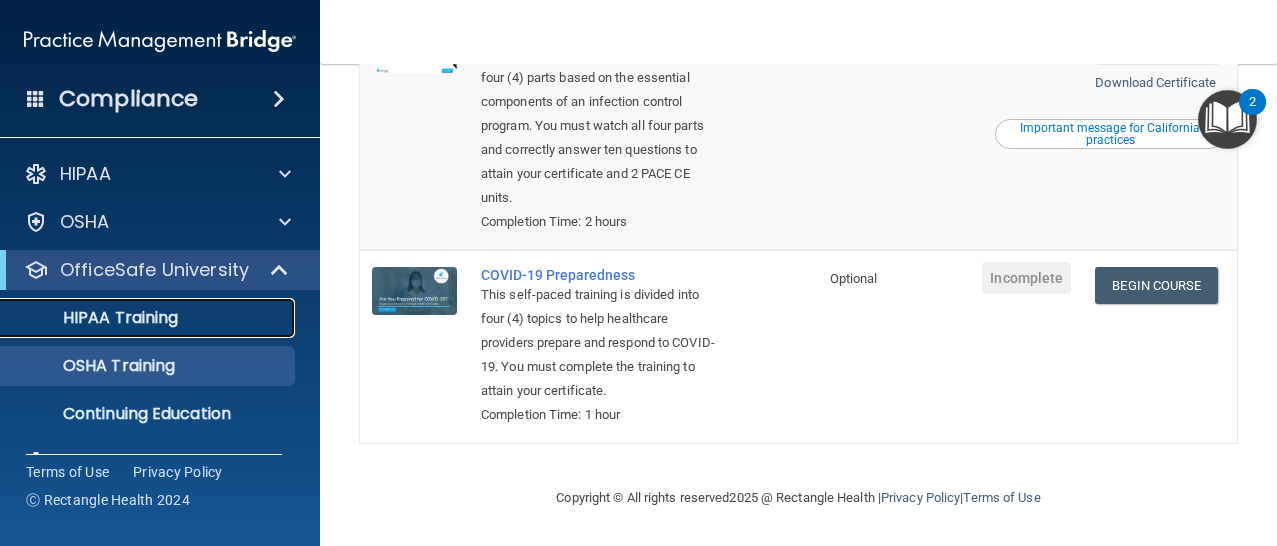 click on "HIPAA Training" at bounding box center (95, 318) 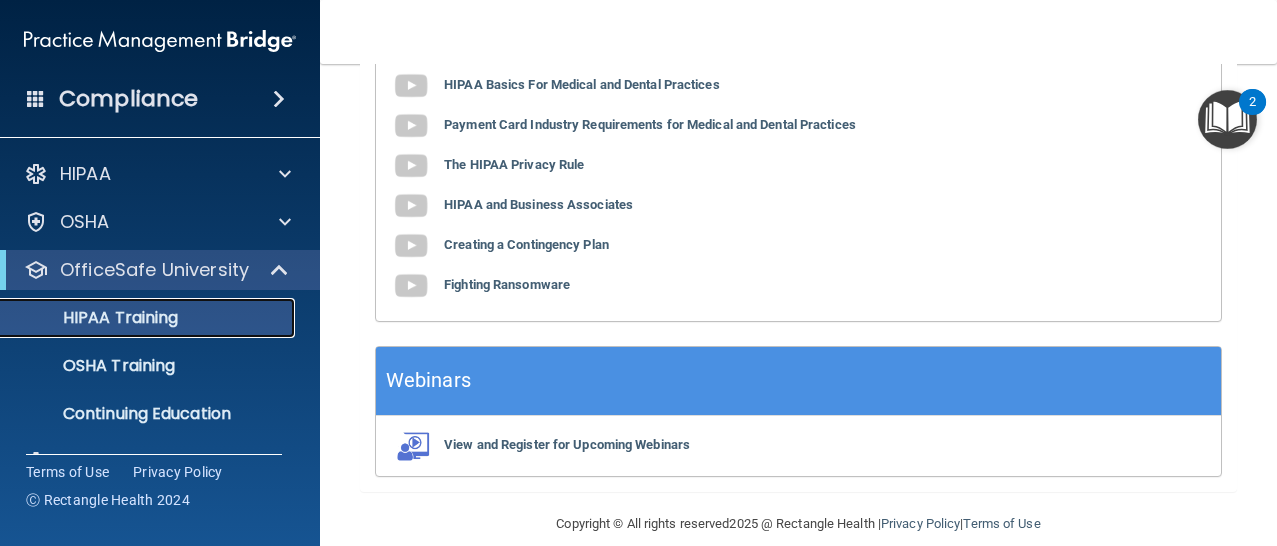 scroll, scrollTop: 1031, scrollLeft: 0, axis: vertical 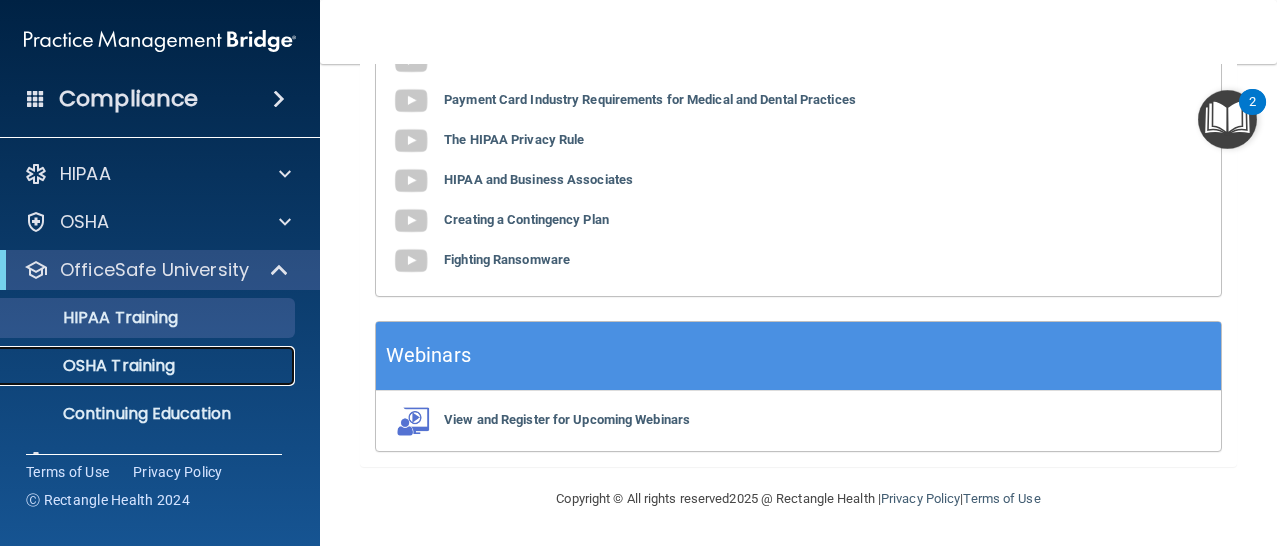 click on "OSHA Training" at bounding box center (149, 366) 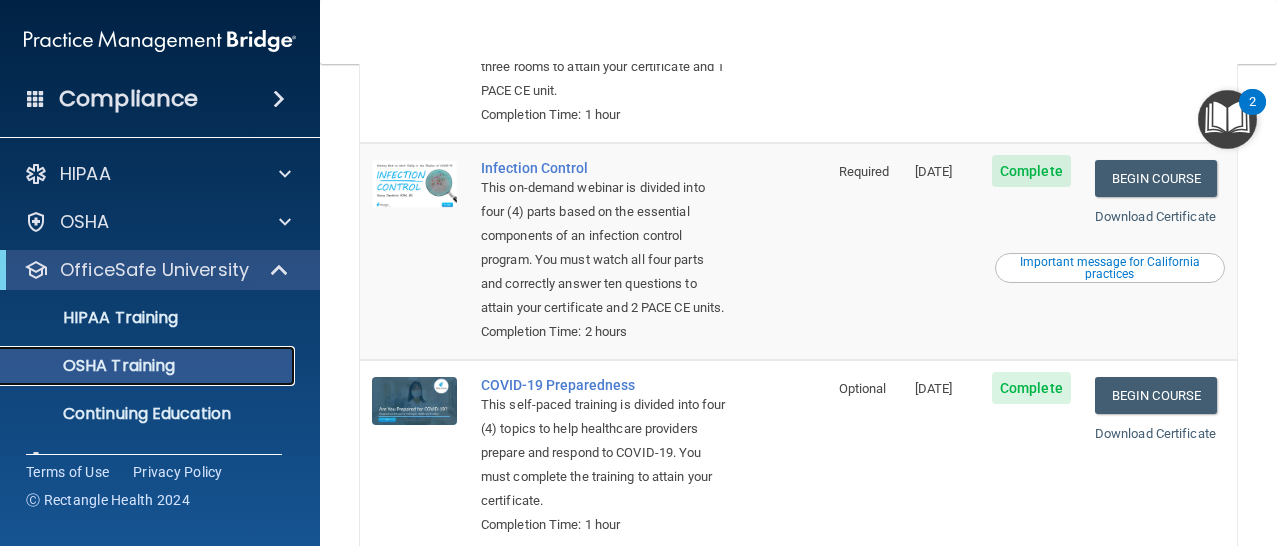 scroll, scrollTop: 481, scrollLeft: 0, axis: vertical 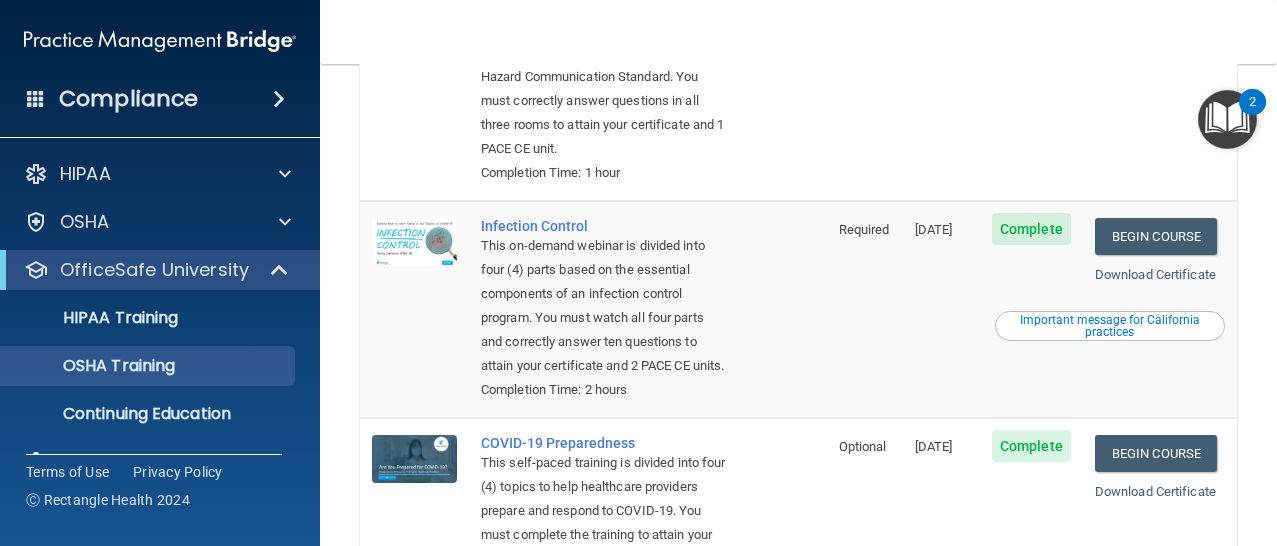 click on "Important message for California practices" at bounding box center [1110, 326] 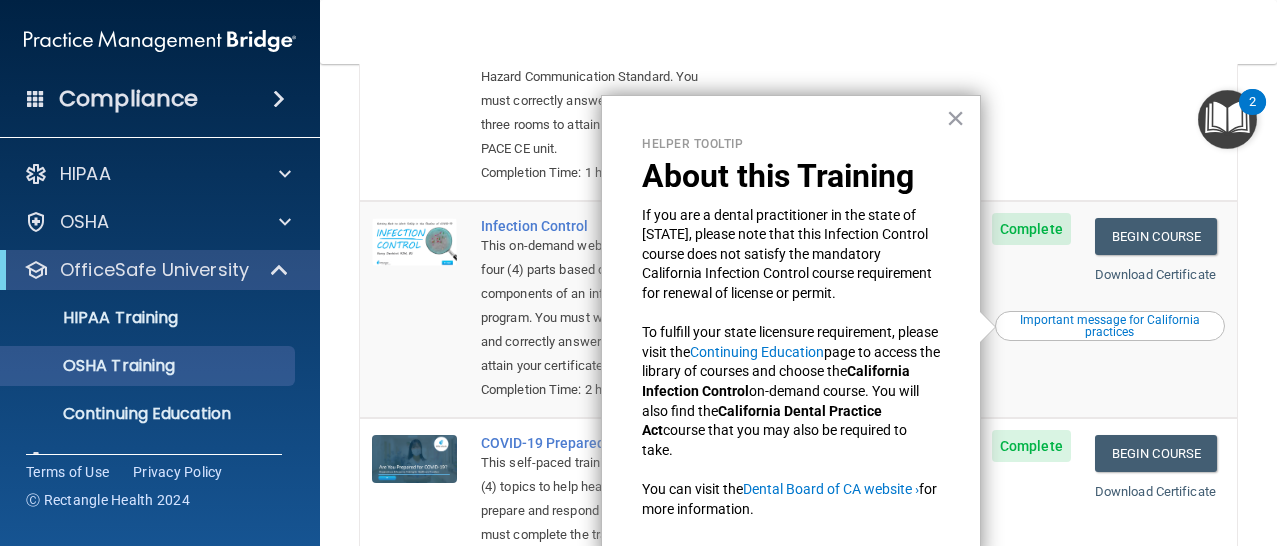 scroll, scrollTop: 14, scrollLeft: 0, axis: vertical 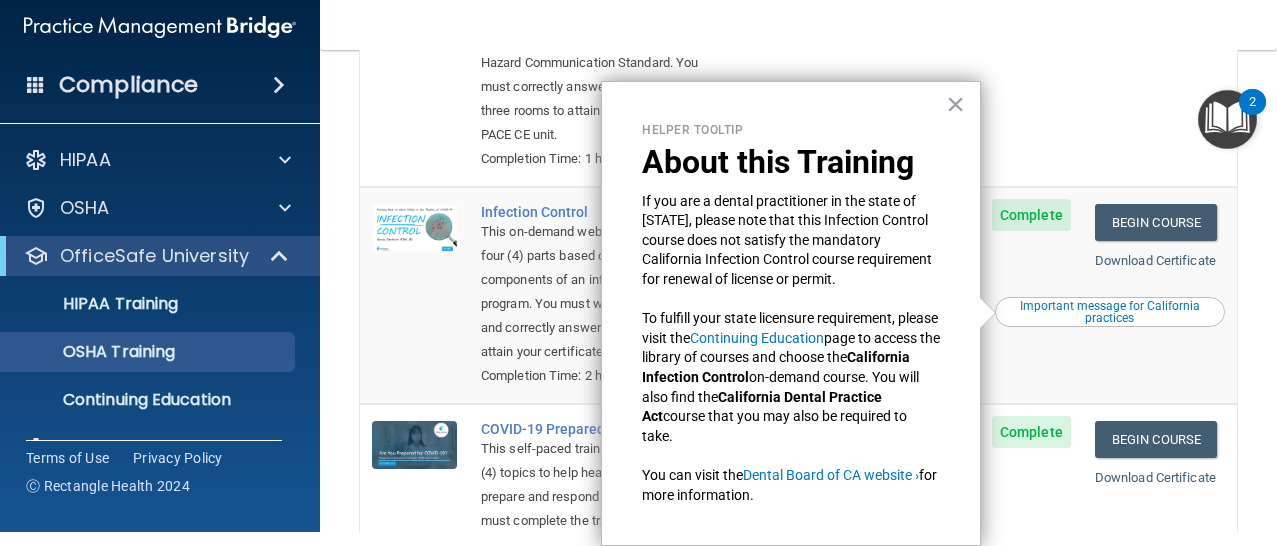 click on "Helper Tooltip About this Training If you are a dental practitioner in the state of California, please note that this Infection Control course does not satisfy the mandatory California Infection Control course requirement for renewal of license or permit.  To fulfill your state licensure requirement, please visit the  Continuing Education  page to access the library of courses and choose the  California Infection Control  on-demand course. You will also find the  California Dental Practice Act  course that you may also be required to take.  You can visit the  Dental Board of CA website ›  for more information. ×" at bounding box center [791, 314] 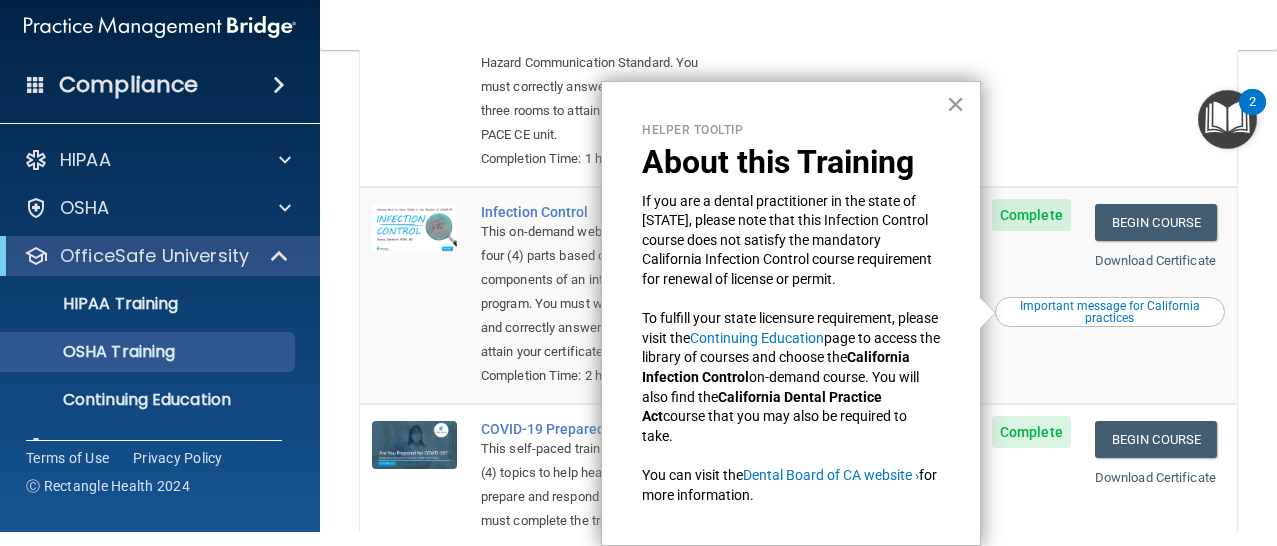 click on "×" at bounding box center (955, 104) 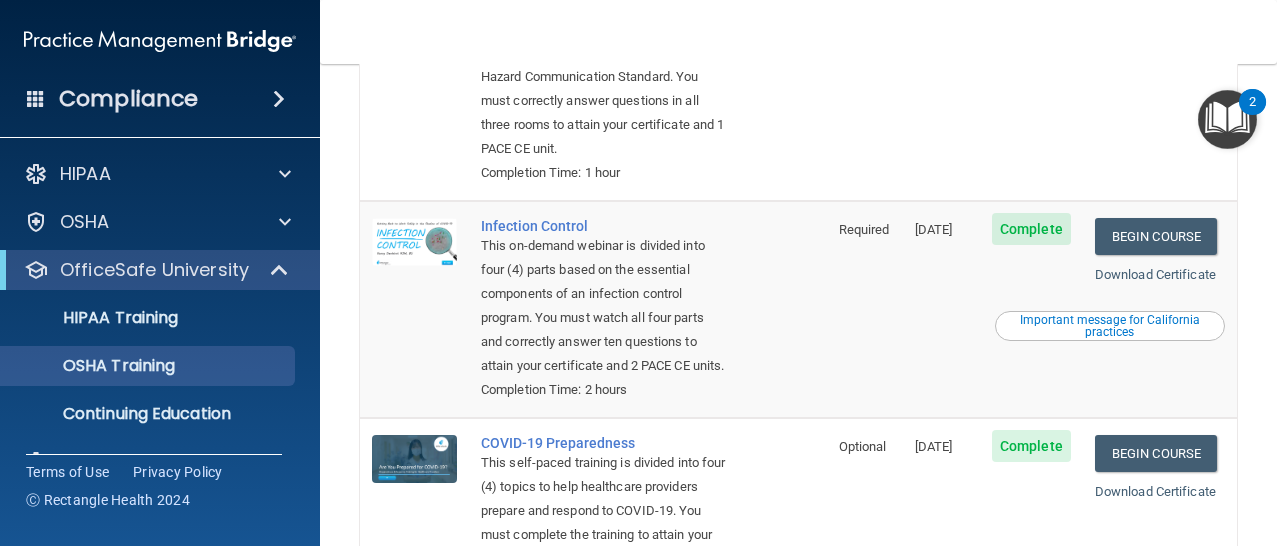 scroll, scrollTop: 0, scrollLeft: 0, axis: both 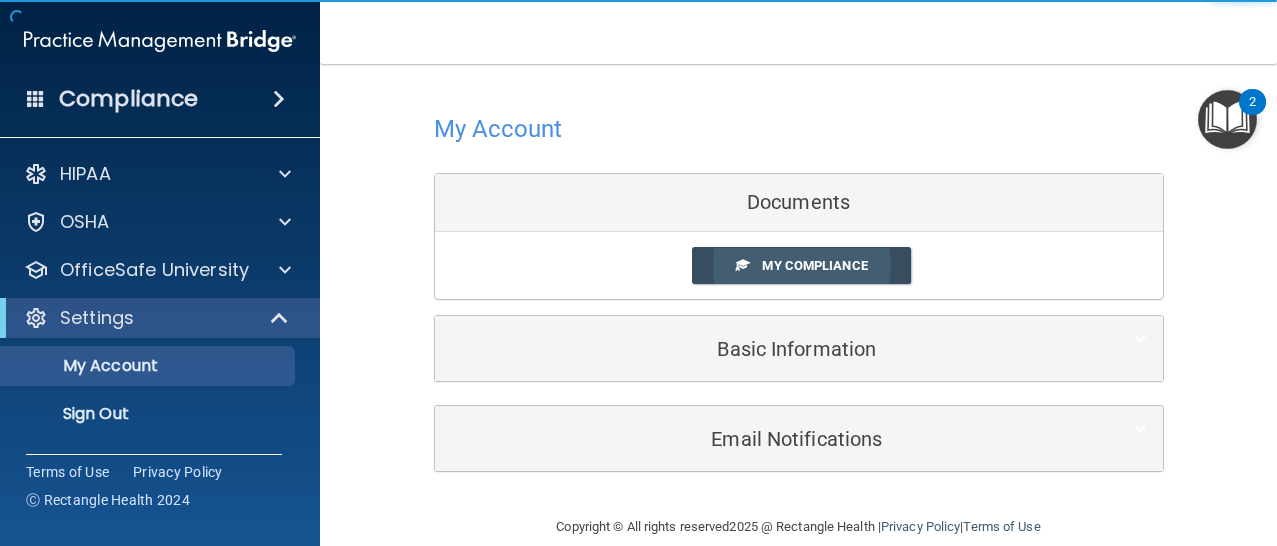 click on "My Compliance" at bounding box center [814, 265] 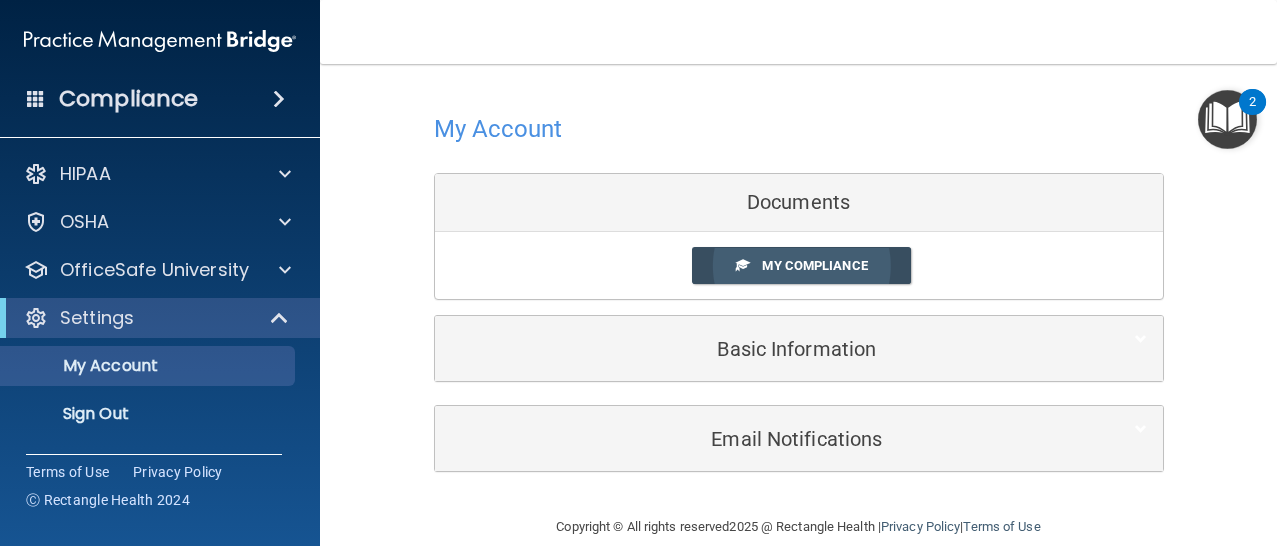 scroll, scrollTop: 8, scrollLeft: 0, axis: vertical 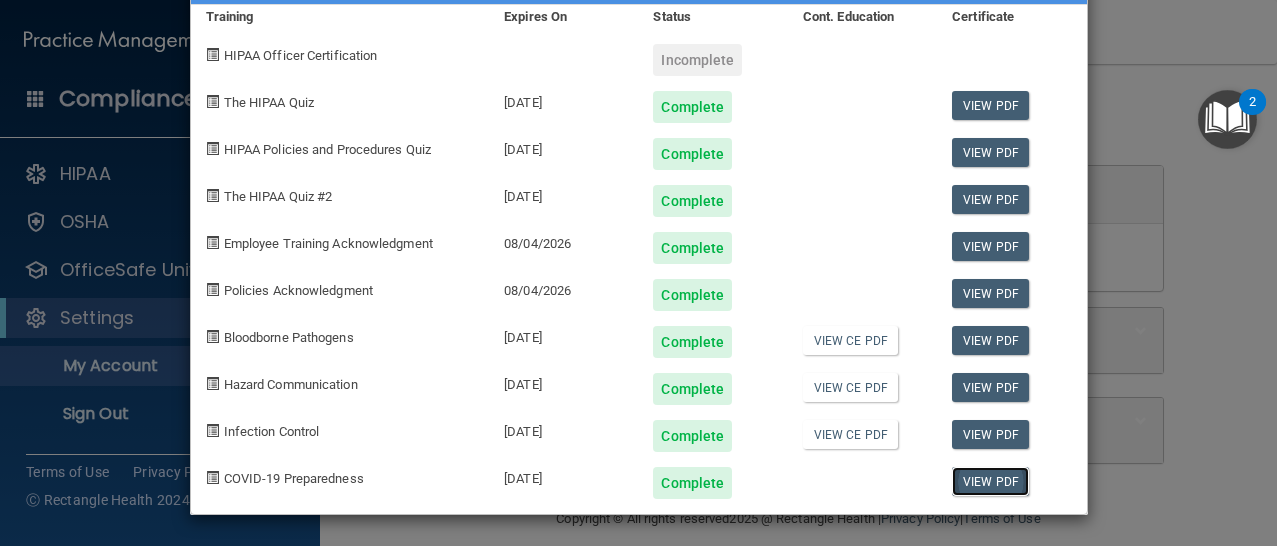 click on "View PDF" at bounding box center [990, 481] 